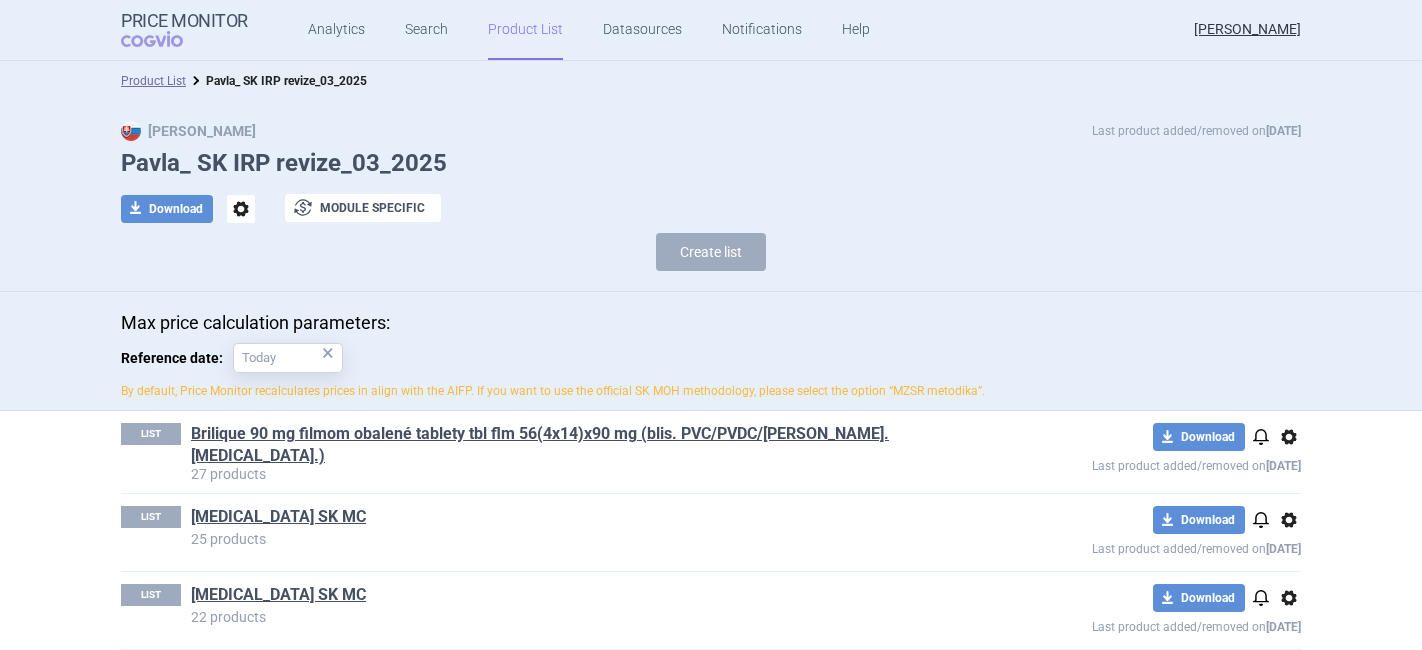 scroll, scrollTop: 0, scrollLeft: 0, axis: both 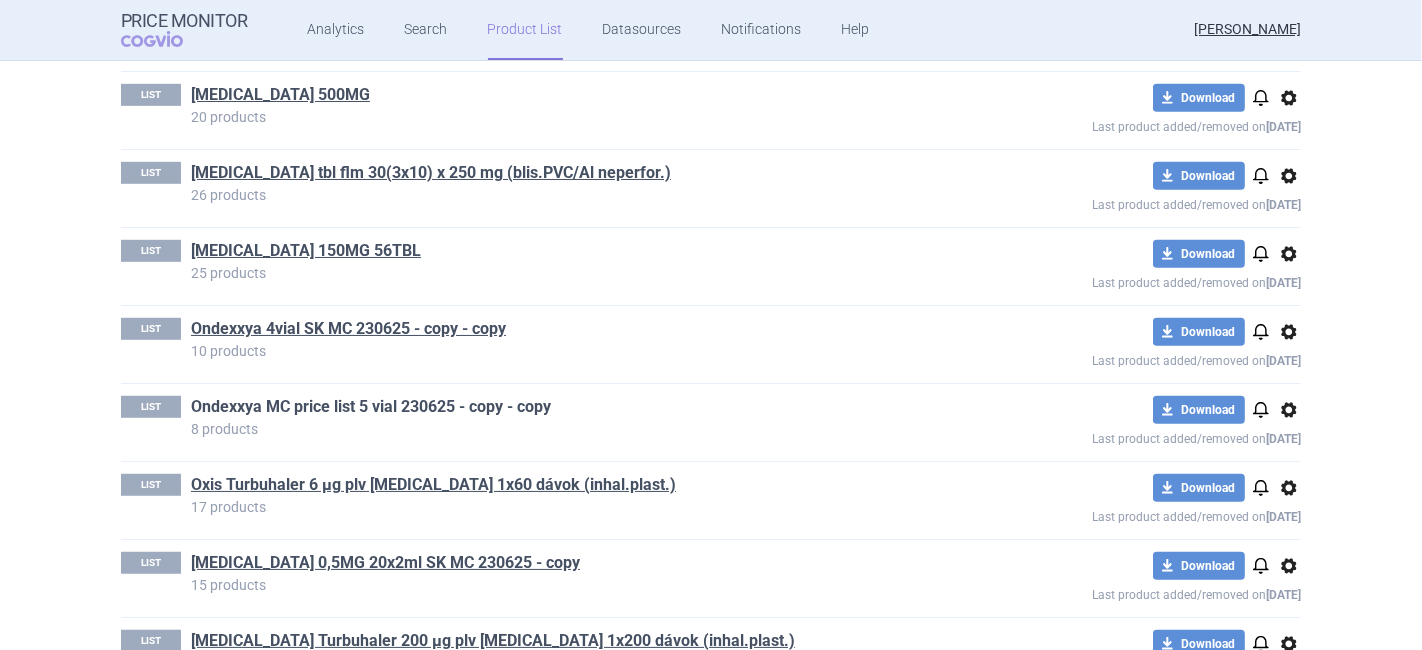 click on "Ondexxya MC price list 5 vial 230625 - copy - copy" at bounding box center [371, 407] 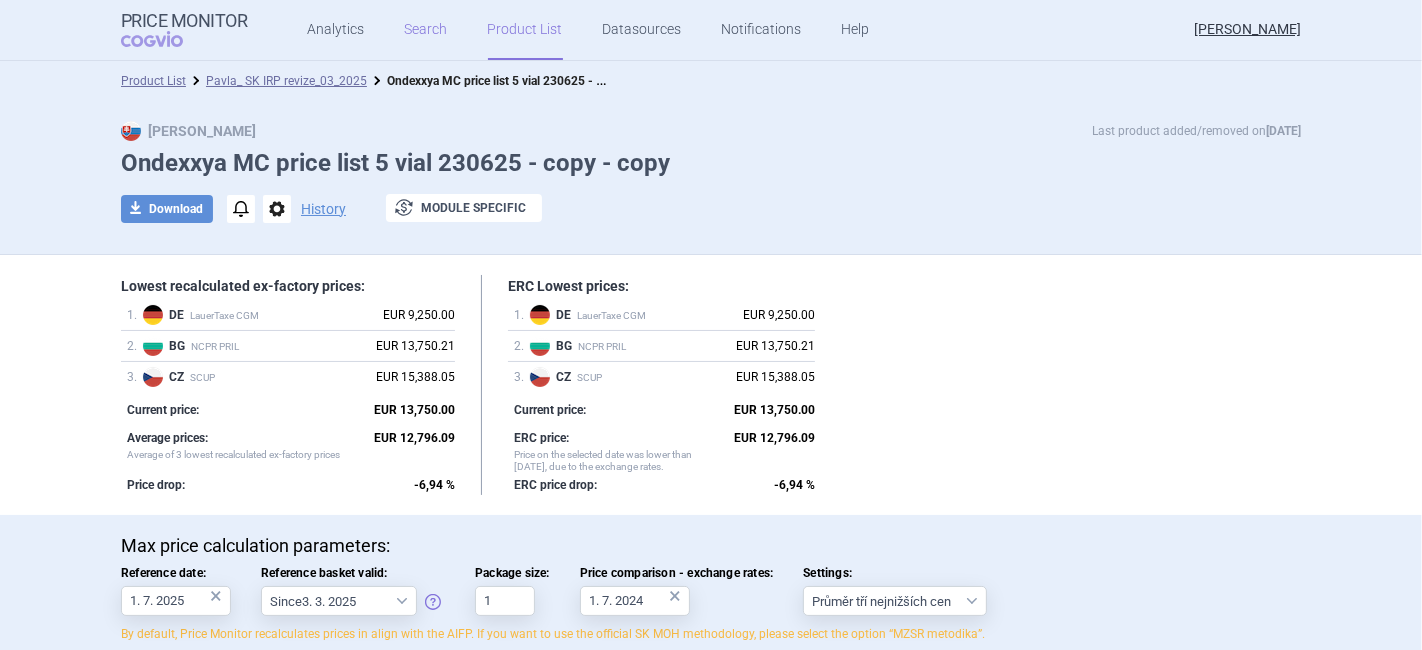 click on "Search" at bounding box center (426, 30) 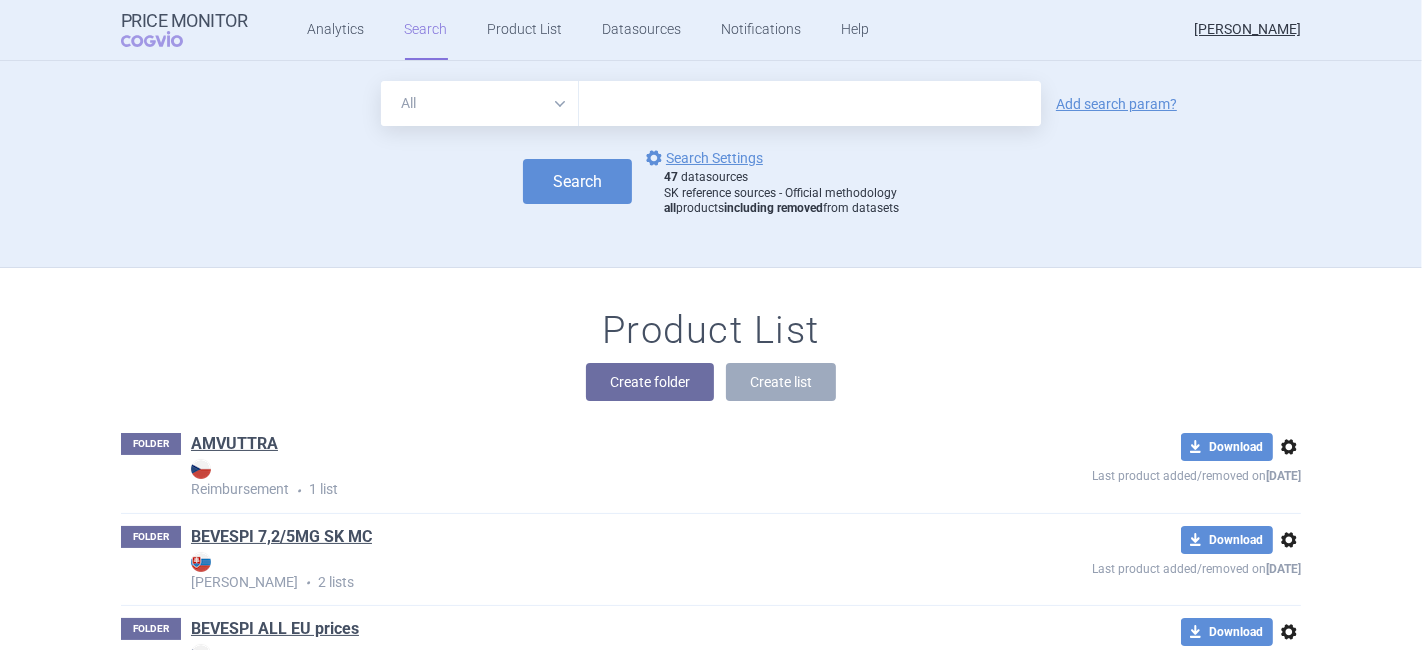 click at bounding box center (810, 103) 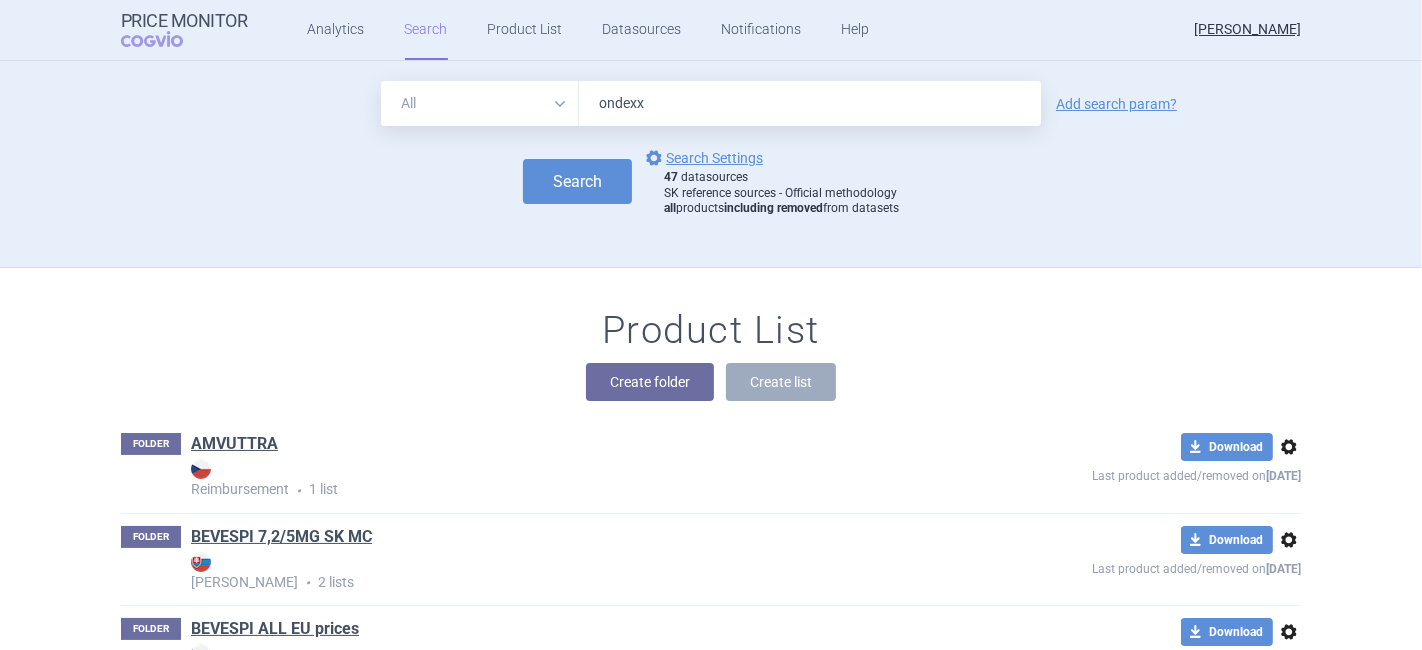 type on "ondexxya" 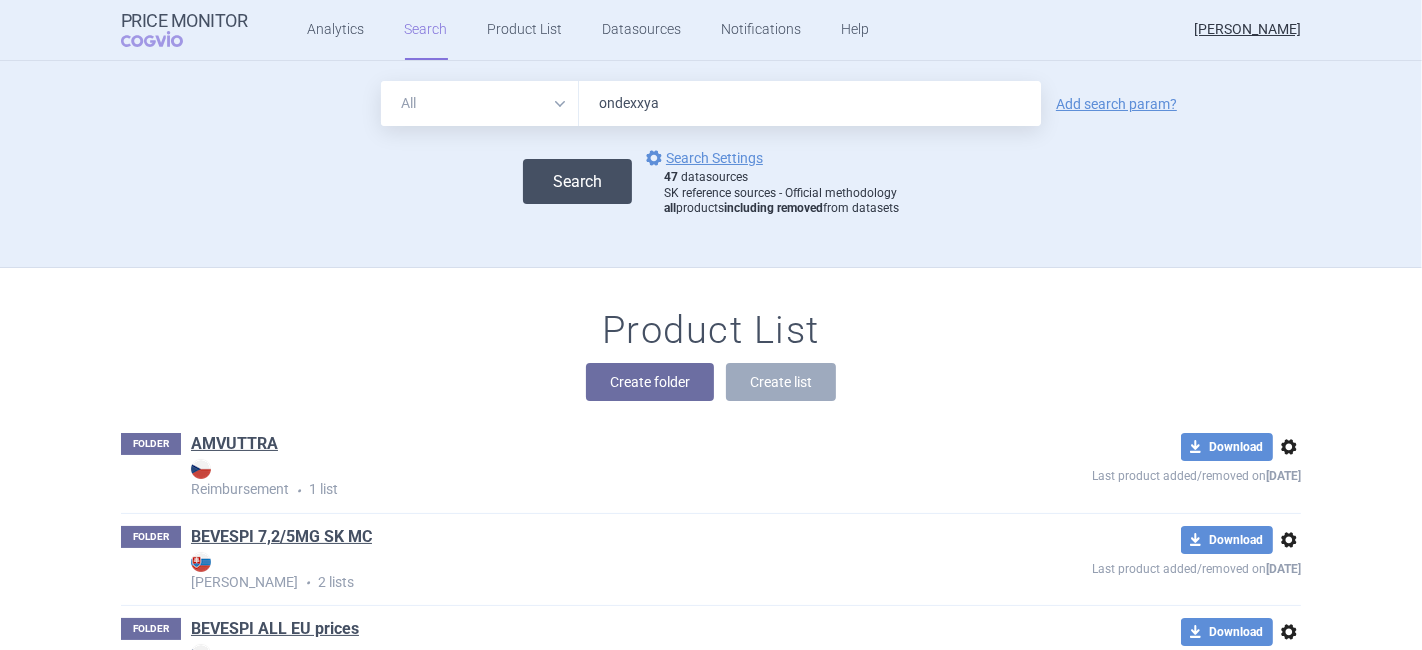 click on "Search" at bounding box center [577, 181] 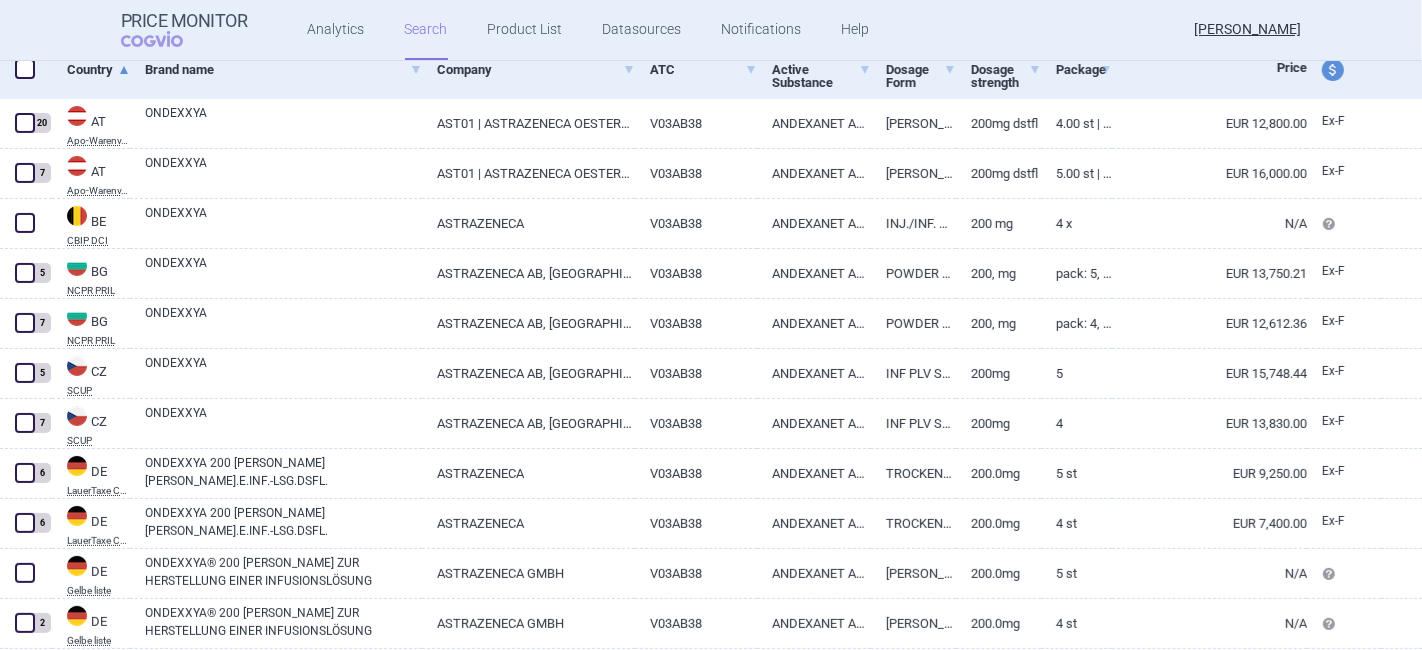 scroll, scrollTop: 372, scrollLeft: 0, axis: vertical 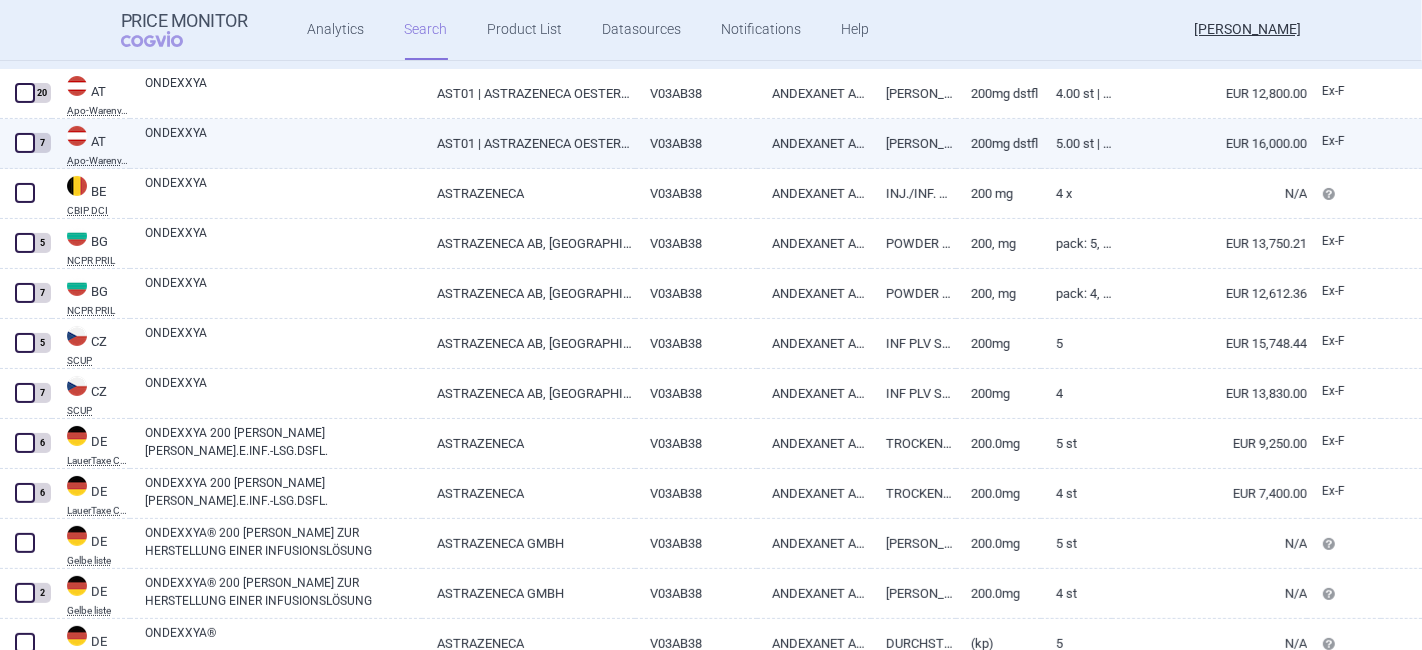 click at bounding box center [25, 143] 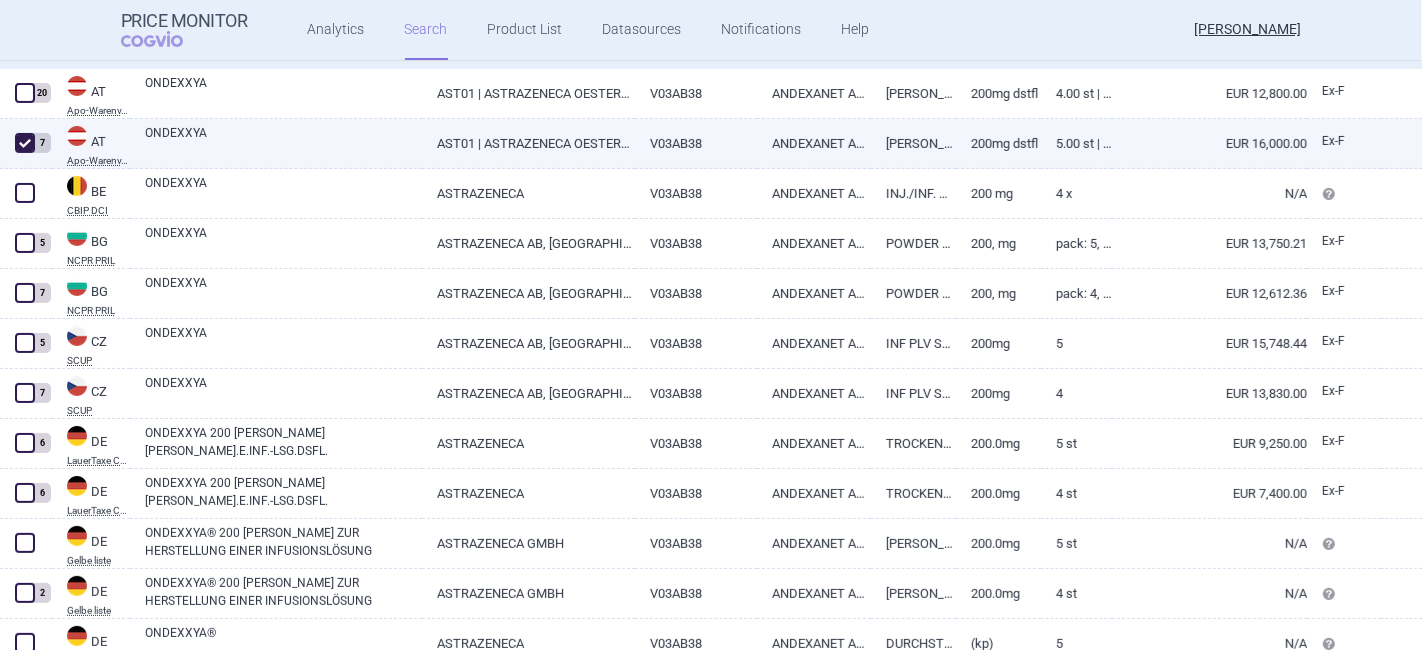 checkbox on "true" 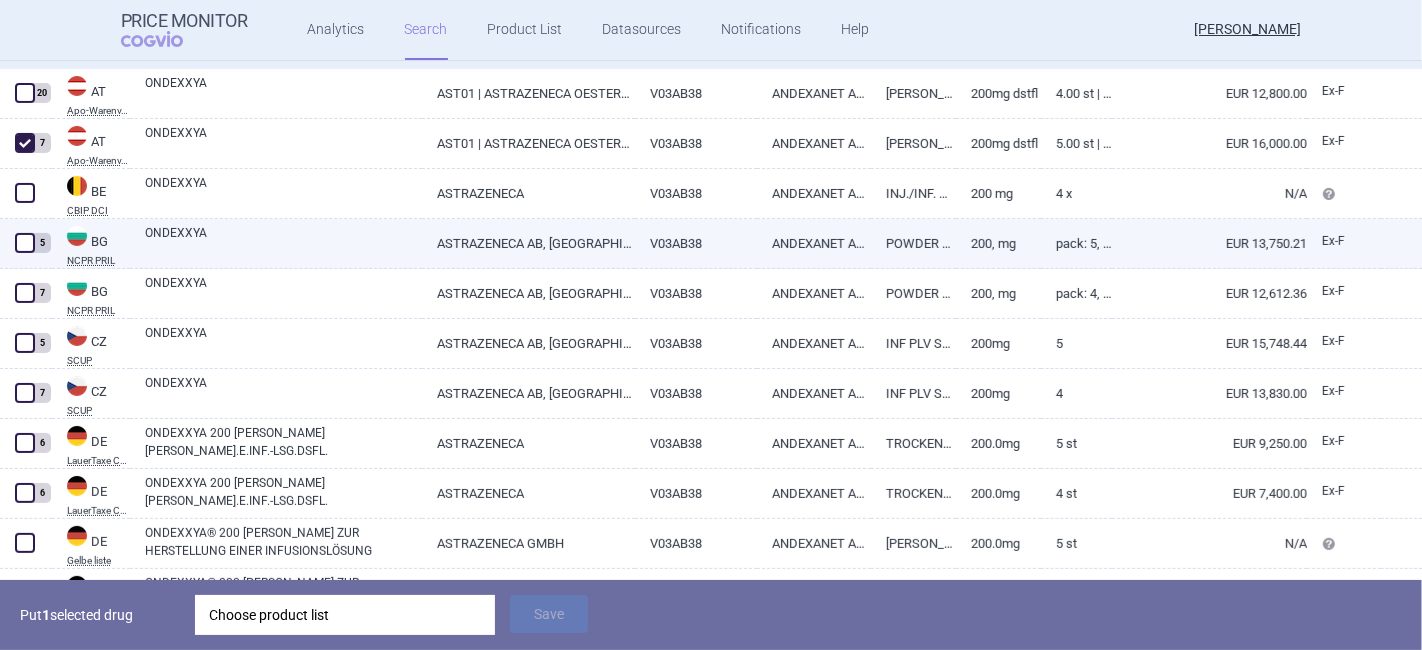 click at bounding box center (25, 243) 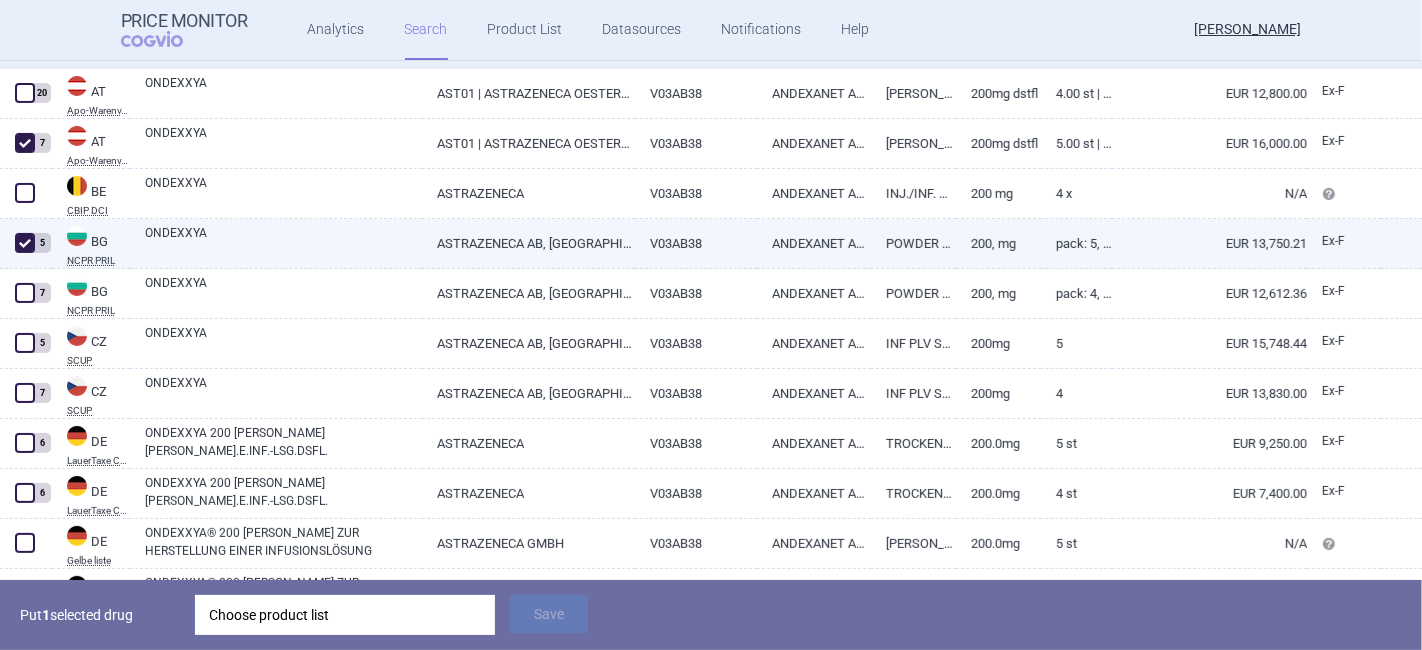 checkbox on "true" 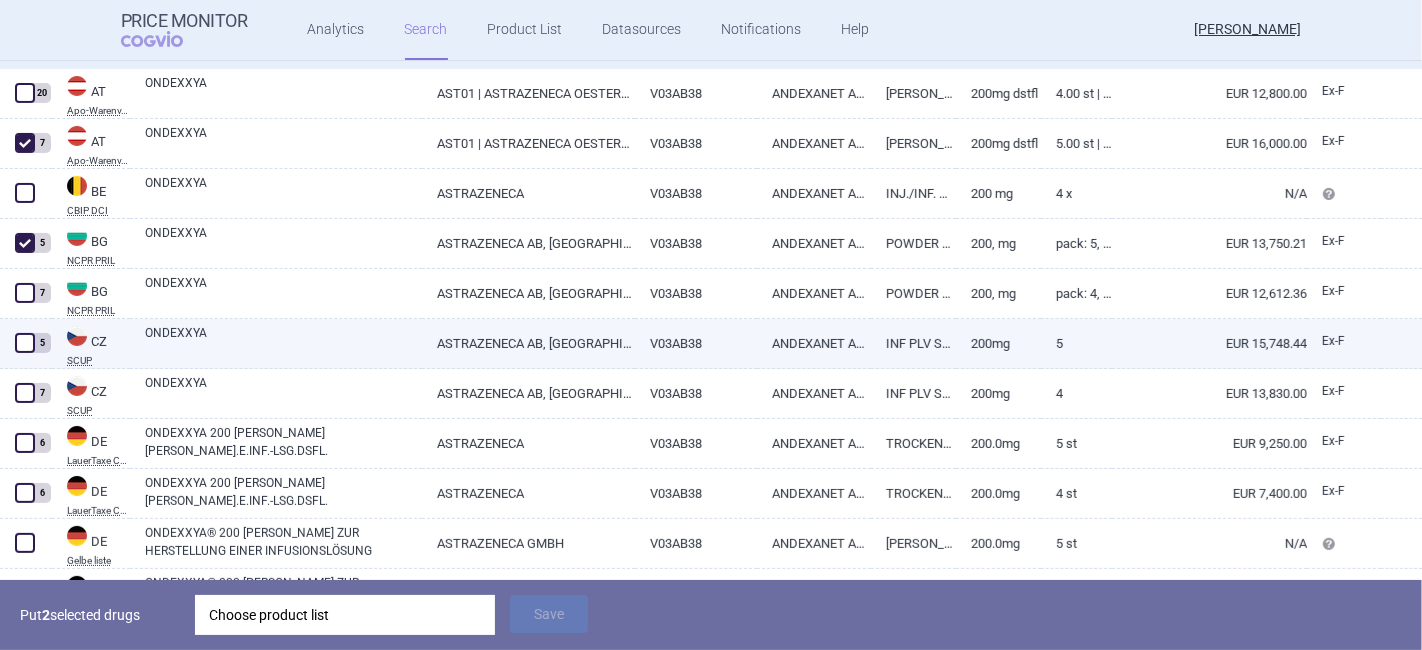 click on "5" at bounding box center (26, 344) 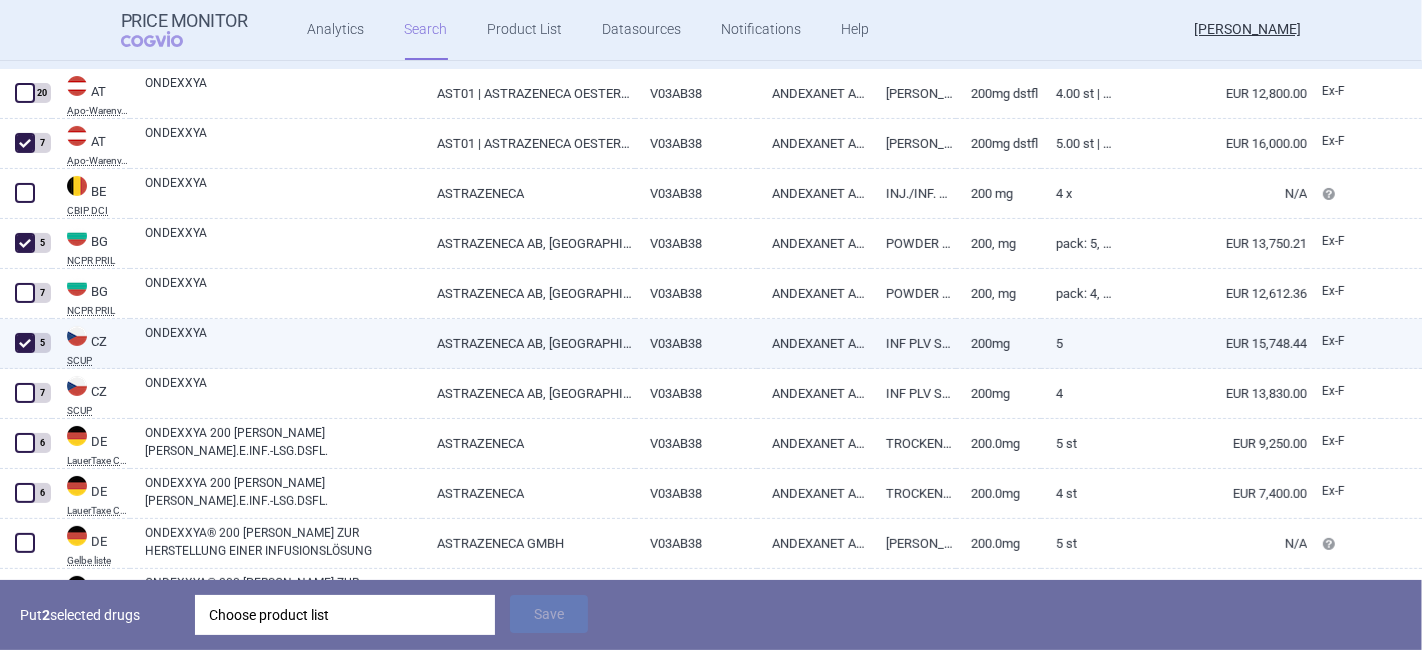 checkbox on "true" 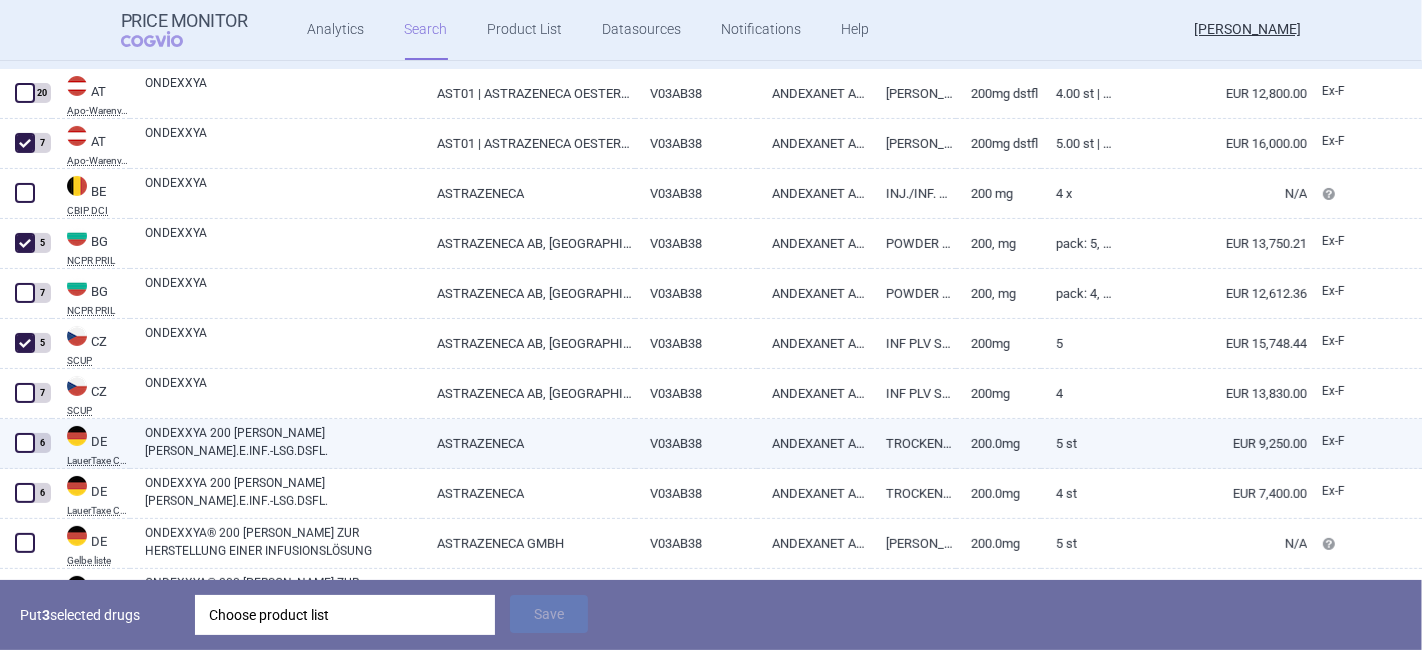 click at bounding box center (25, 443) 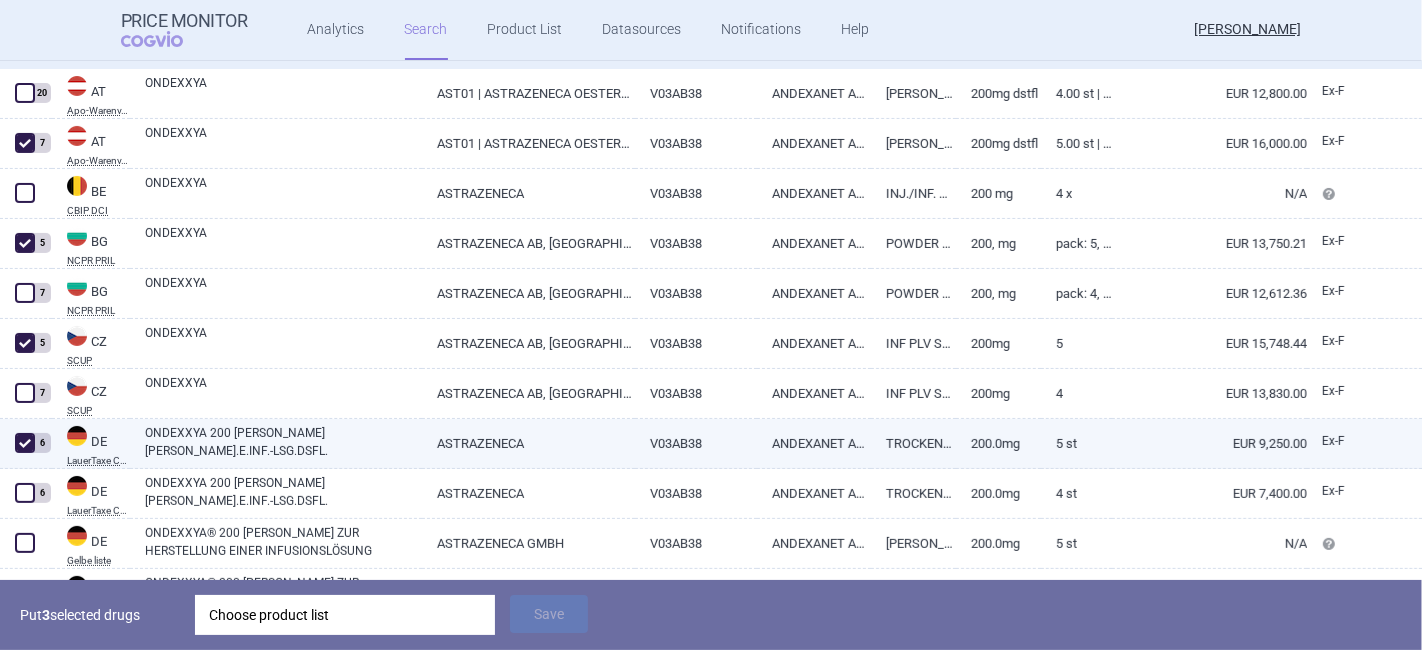 checkbox on "true" 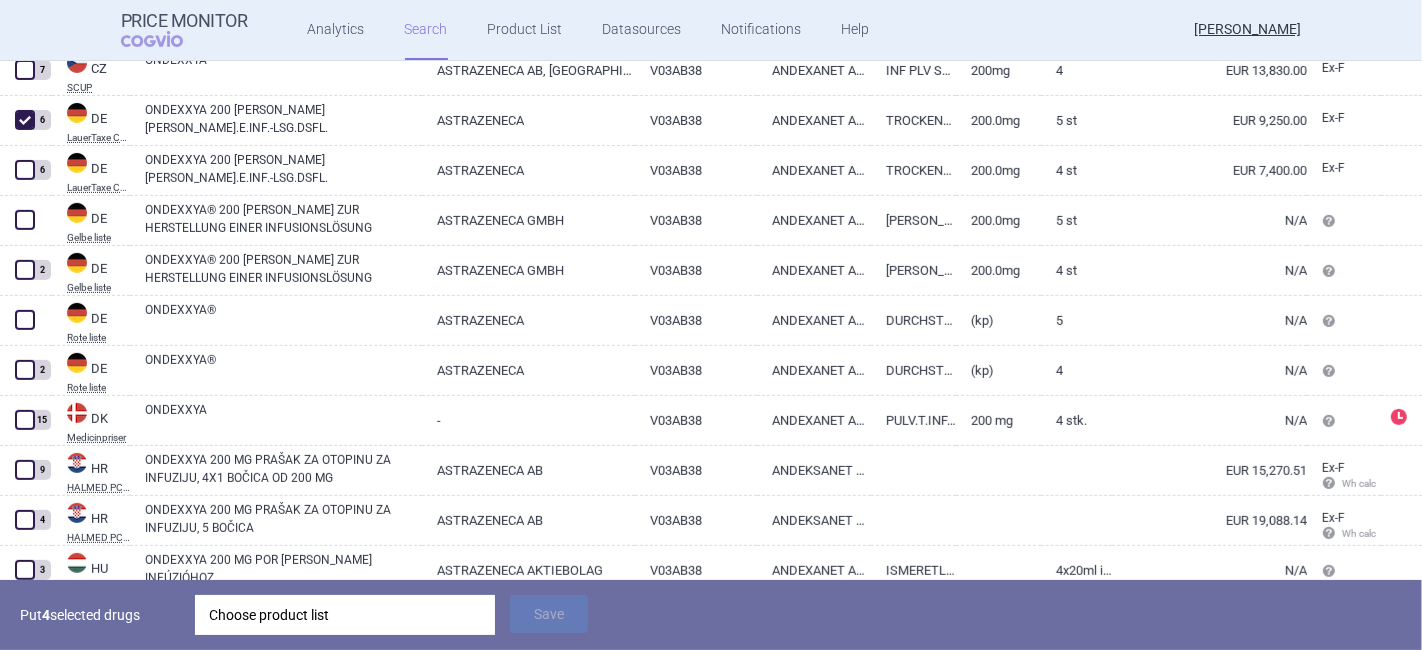 scroll, scrollTop: 735, scrollLeft: 0, axis: vertical 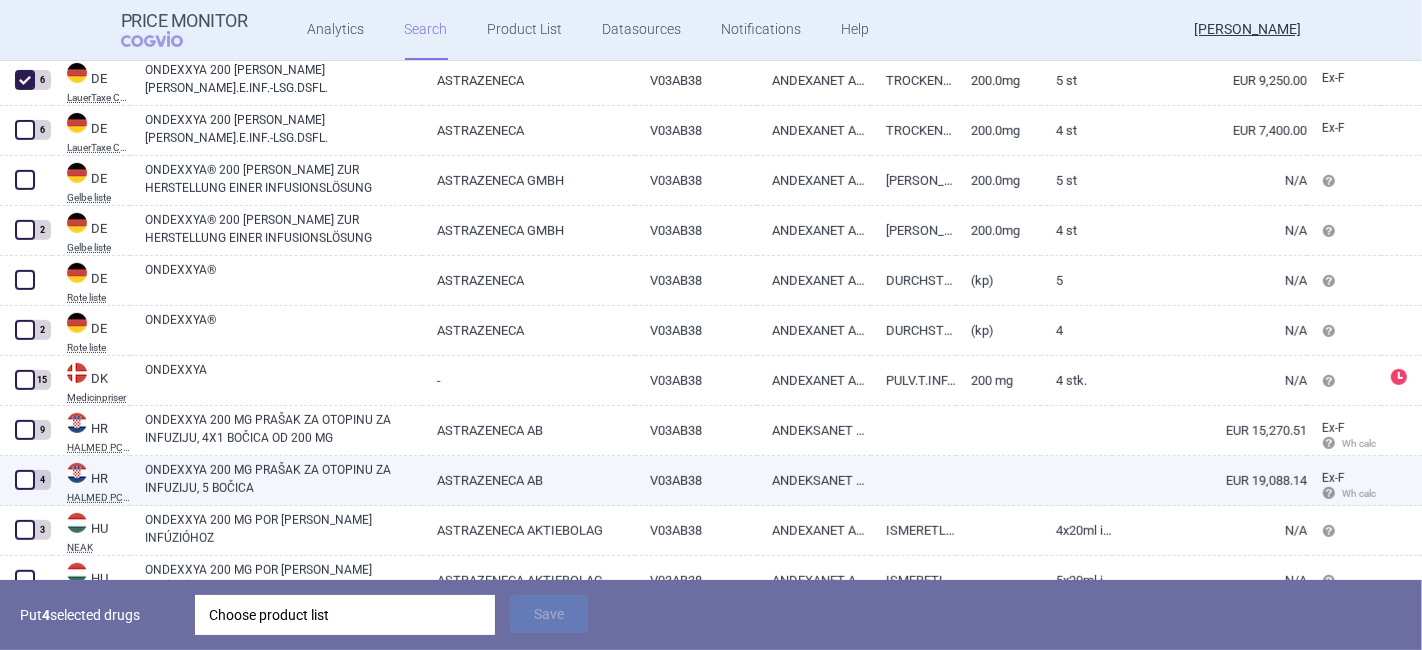 click at bounding box center (25, 480) 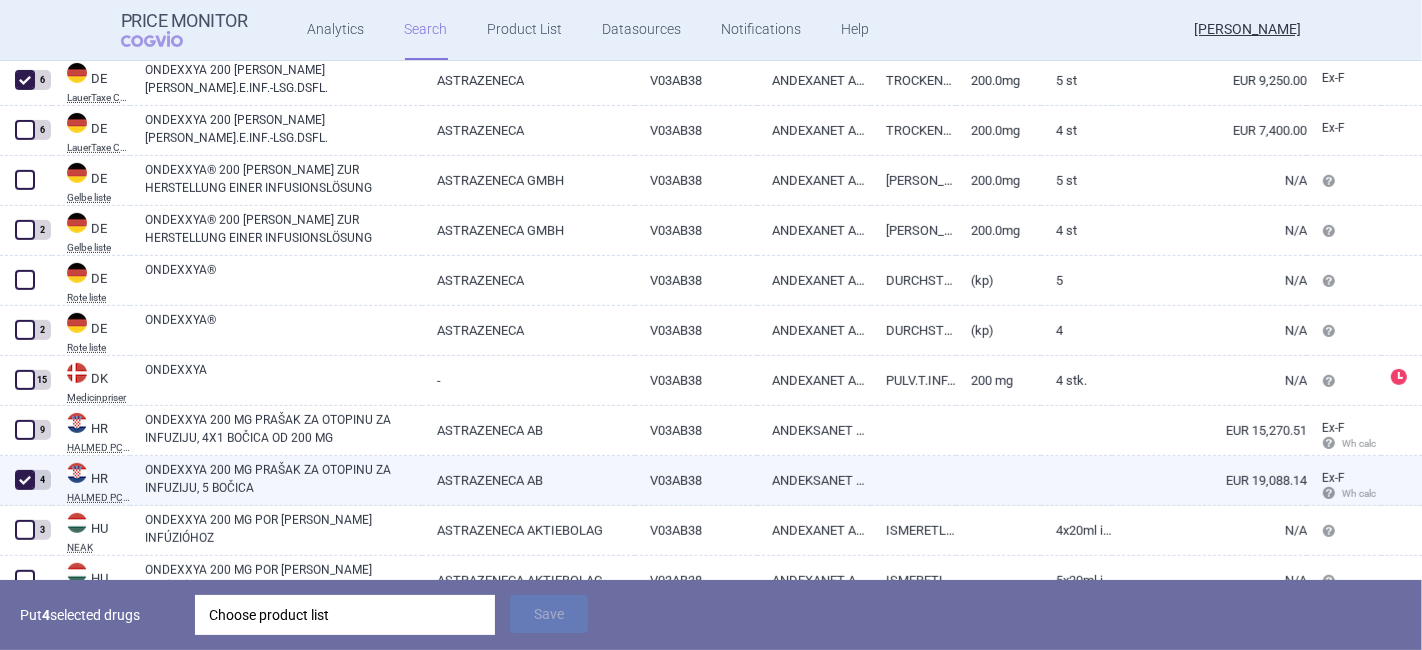 checkbox on "true" 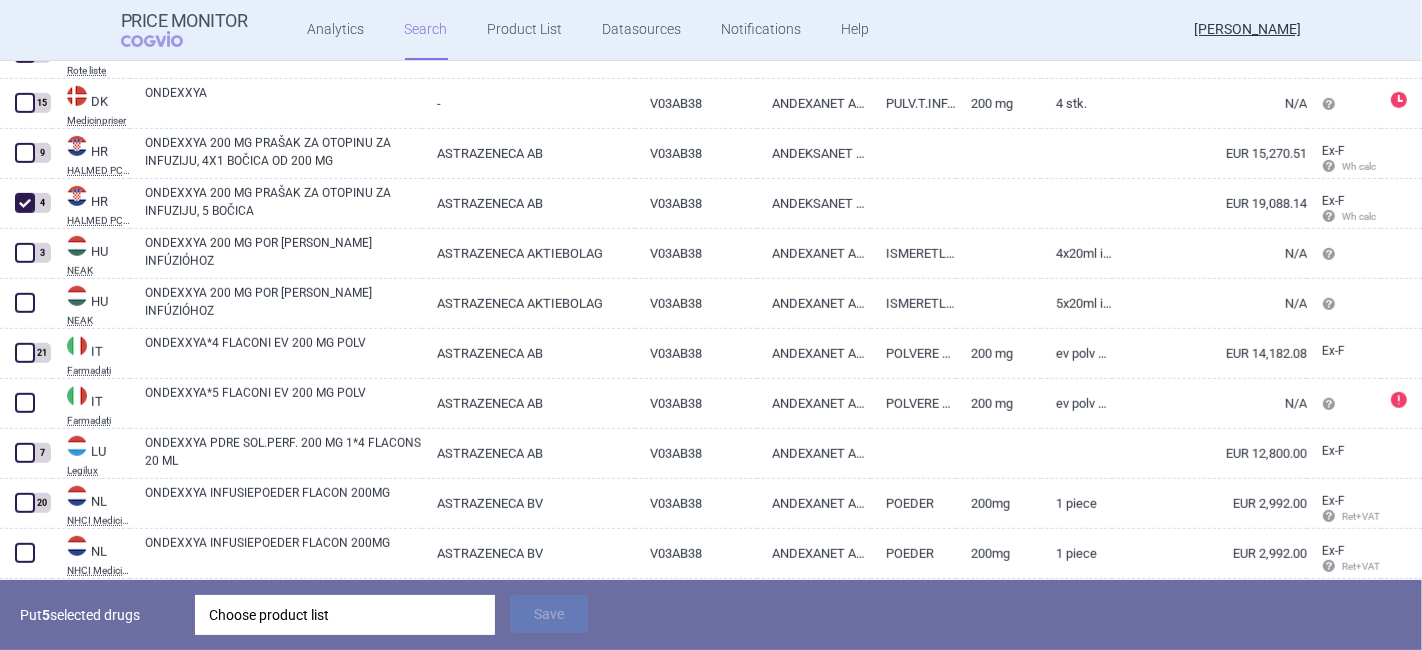 scroll, scrollTop: 1034, scrollLeft: 0, axis: vertical 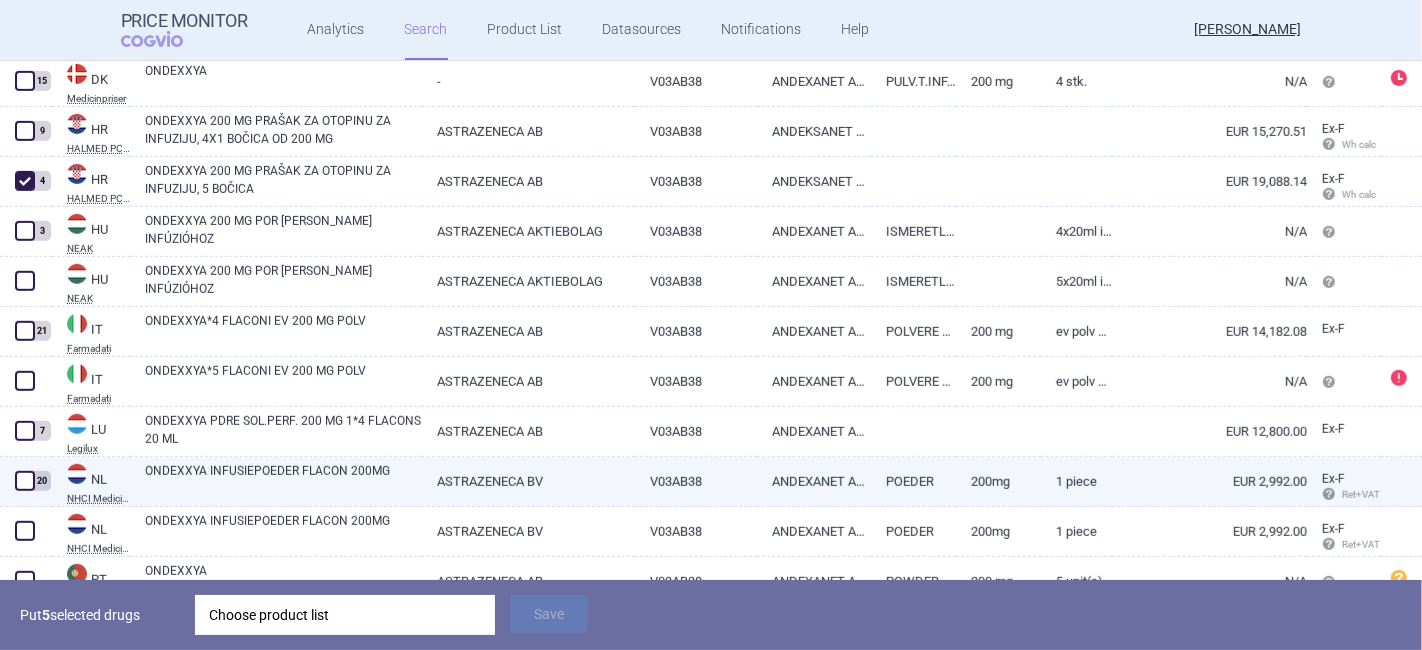 click at bounding box center [25, 481] 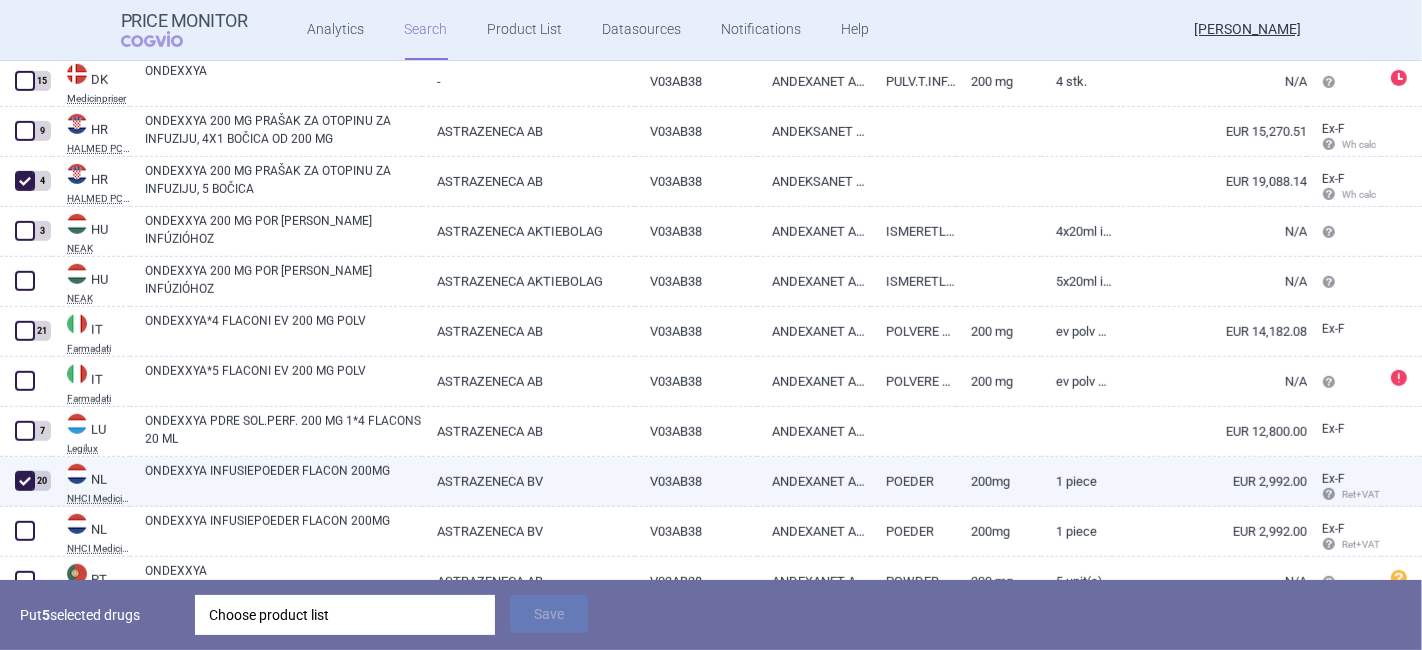 checkbox on "true" 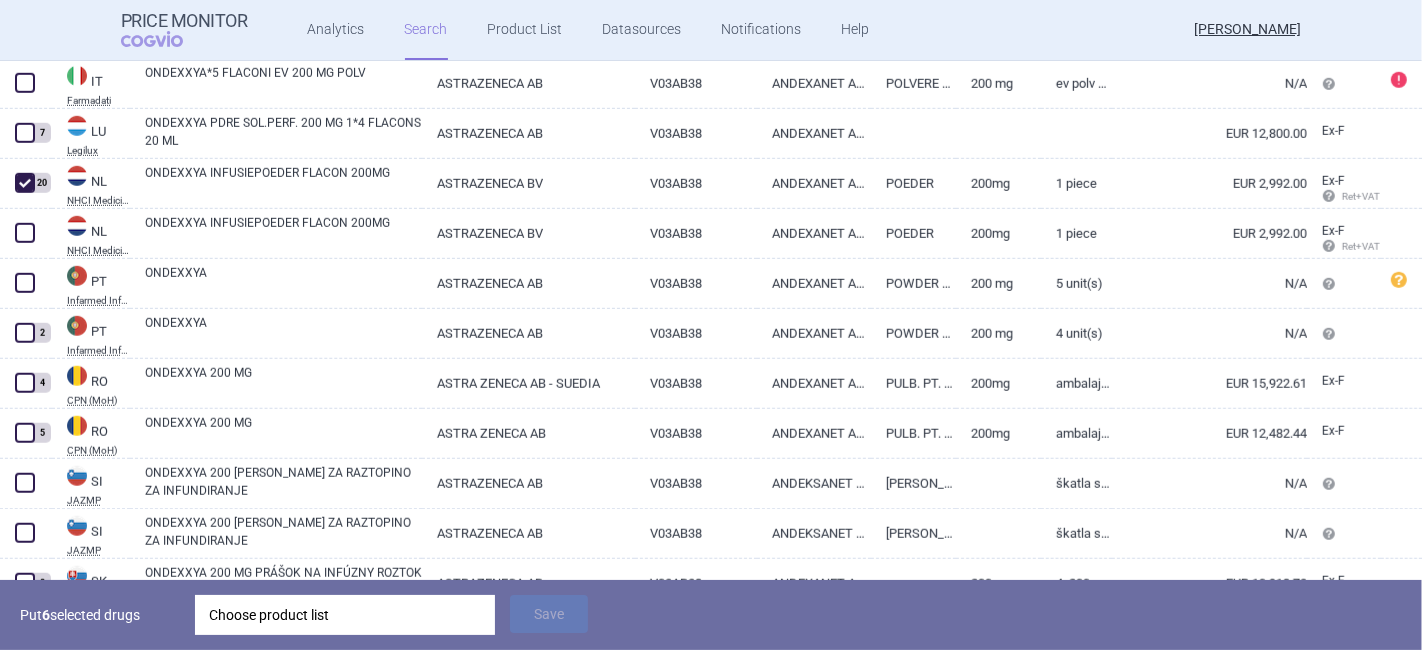 scroll, scrollTop: 1348, scrollLeft: 0, axis: vertical 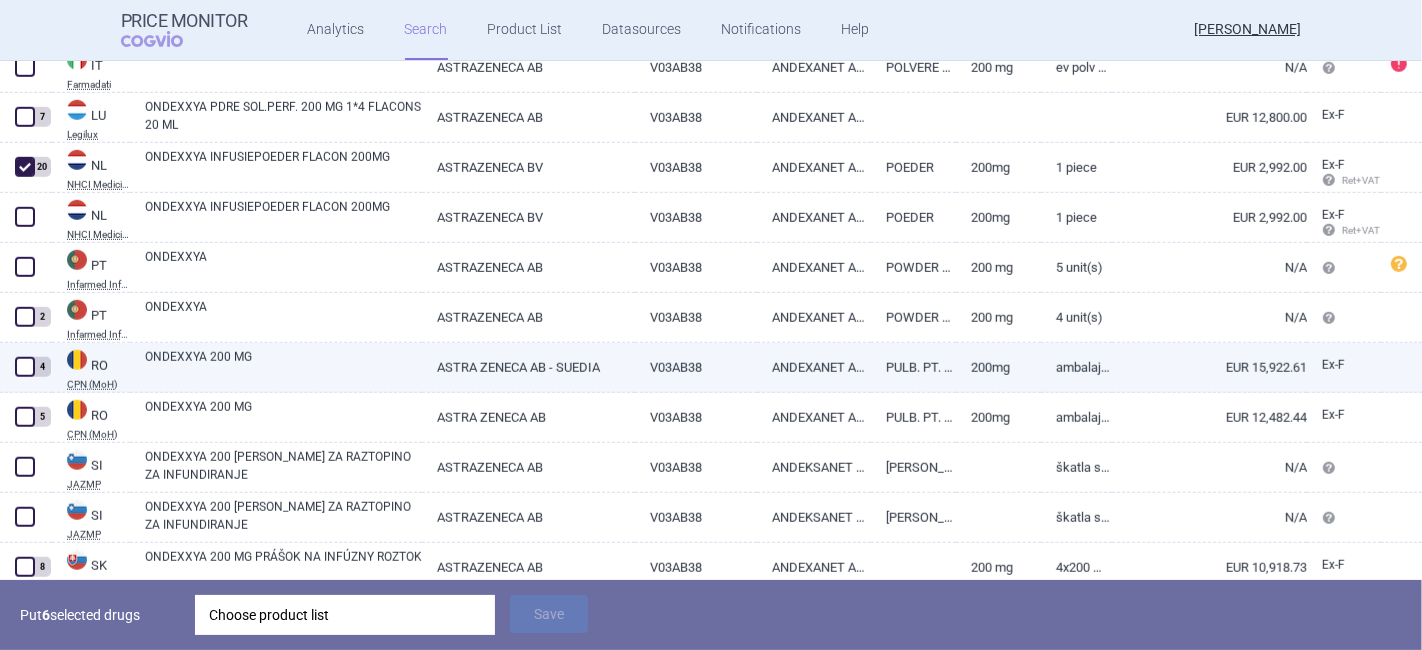 click at bounding box center [25, 367] 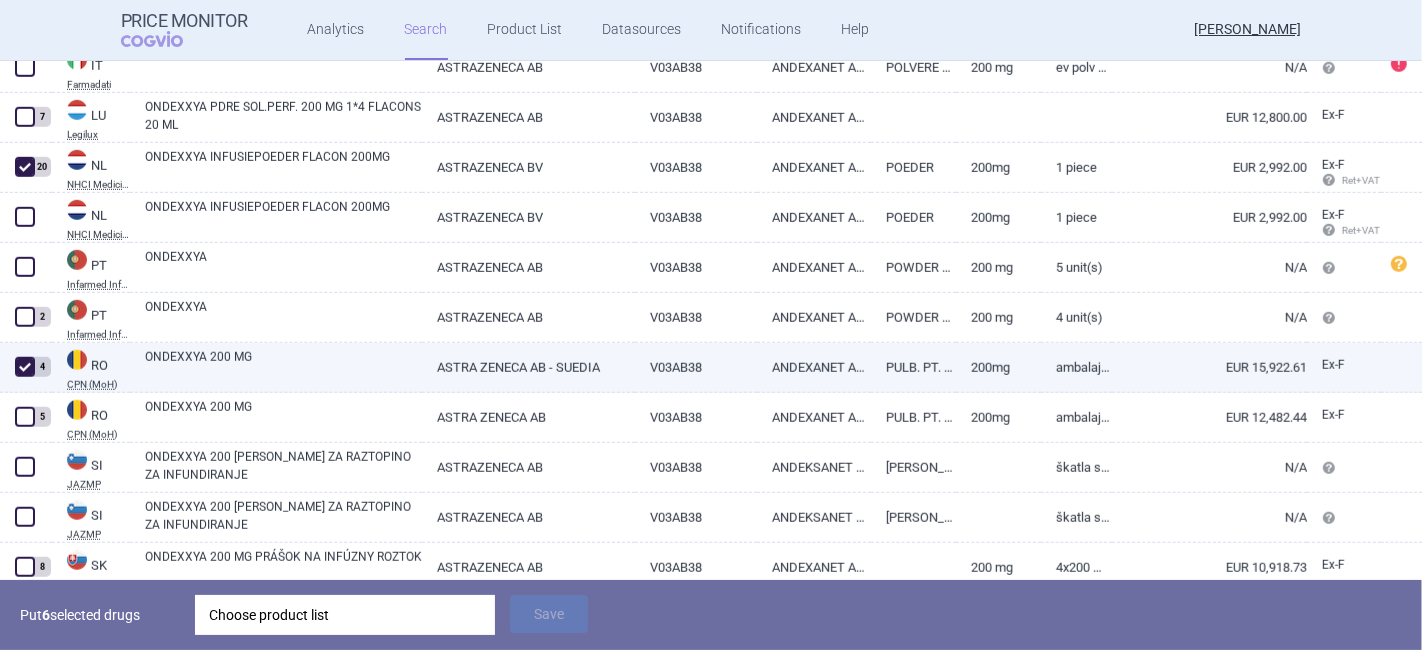 checkbox on "true" 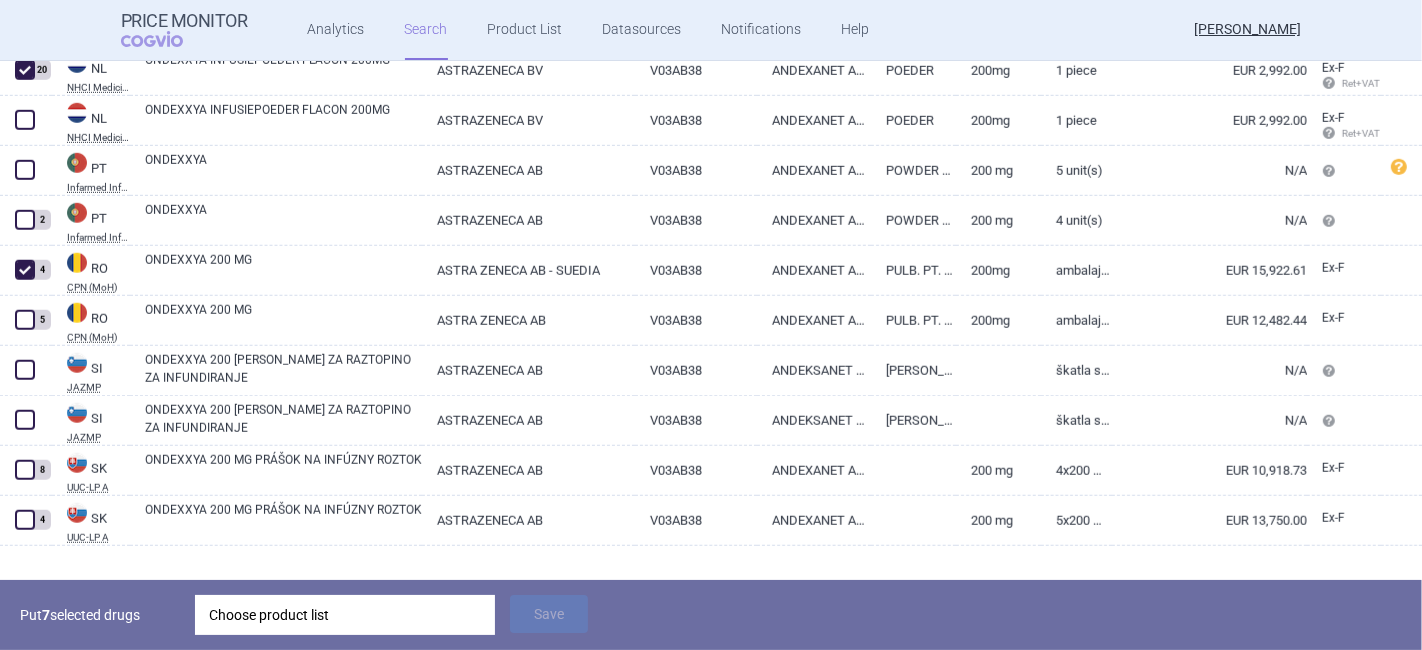 scroll, scrollTop: 1475, scrollLeft: 0, axis: vertical 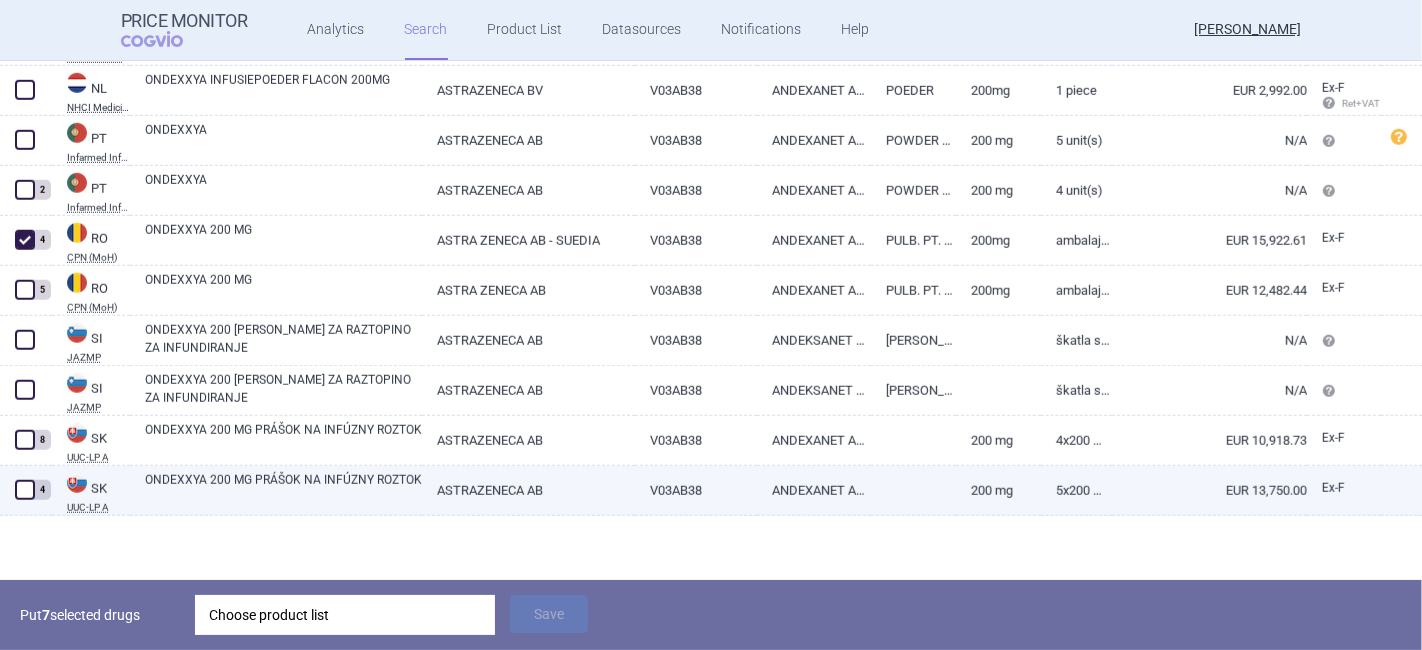 click at bounding box center [25, 490] 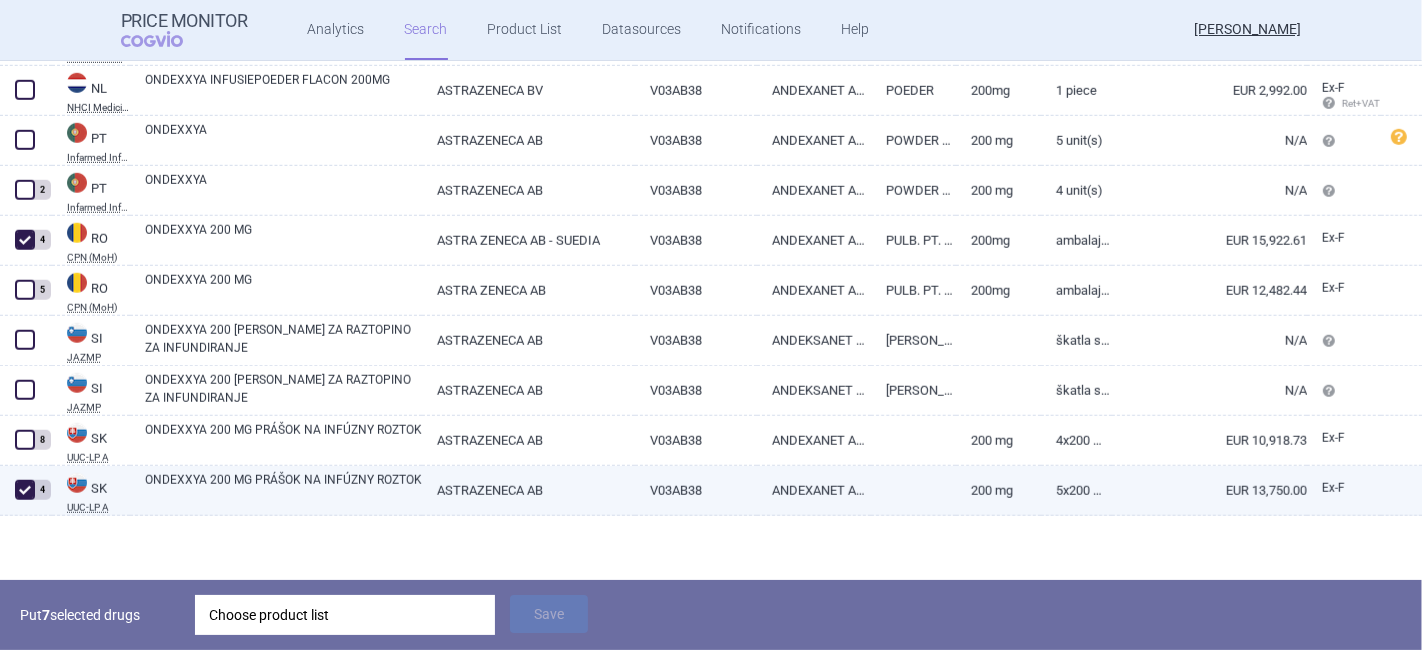 checkbox on "true" 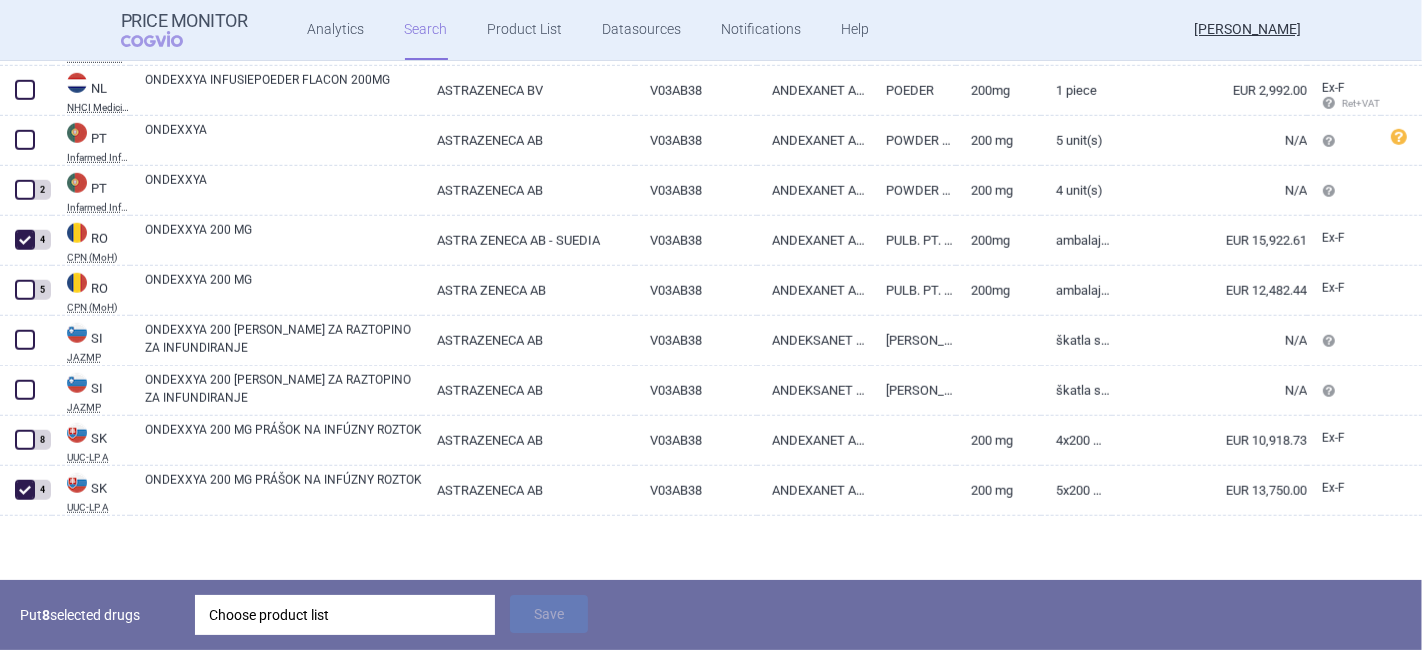 click on "Choose product list" at bounding box center (345, 615) 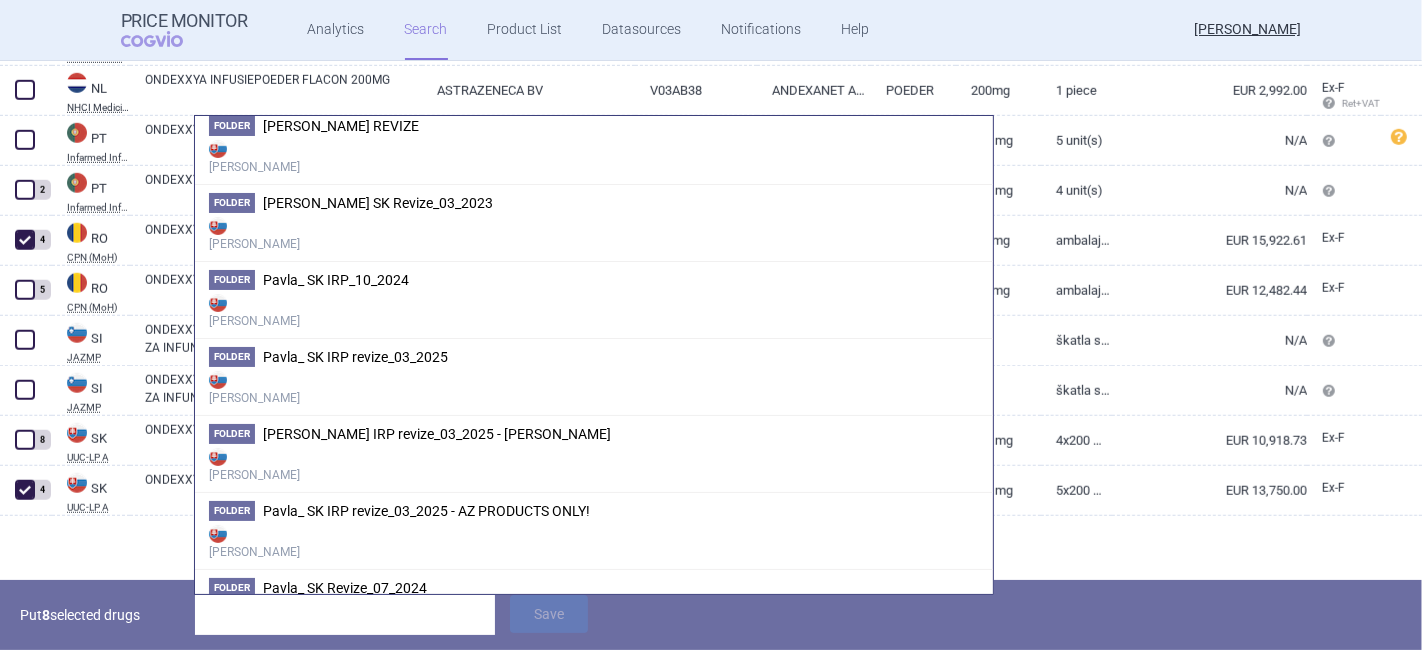 scroll, scrollTop: 4091, scrollLeft: 0, axis: vertical 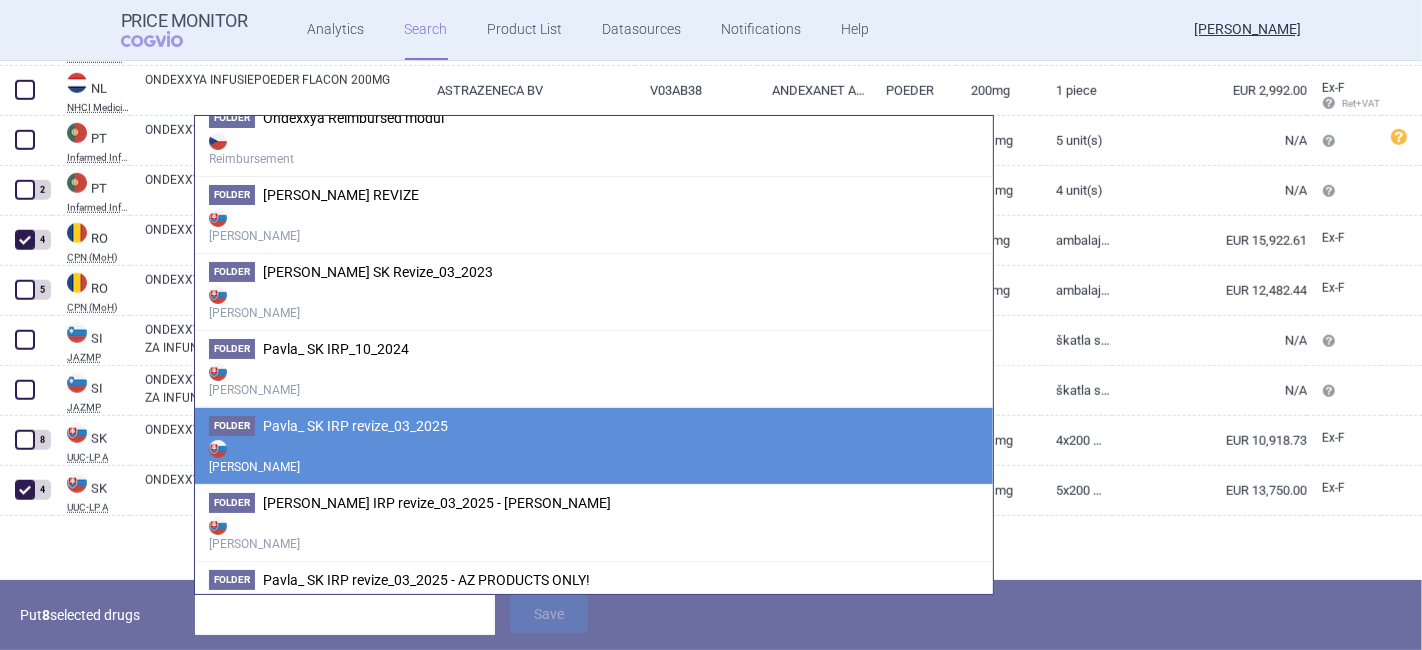 click on "[PERSON_NAME]" at bounding box center (594, 456) 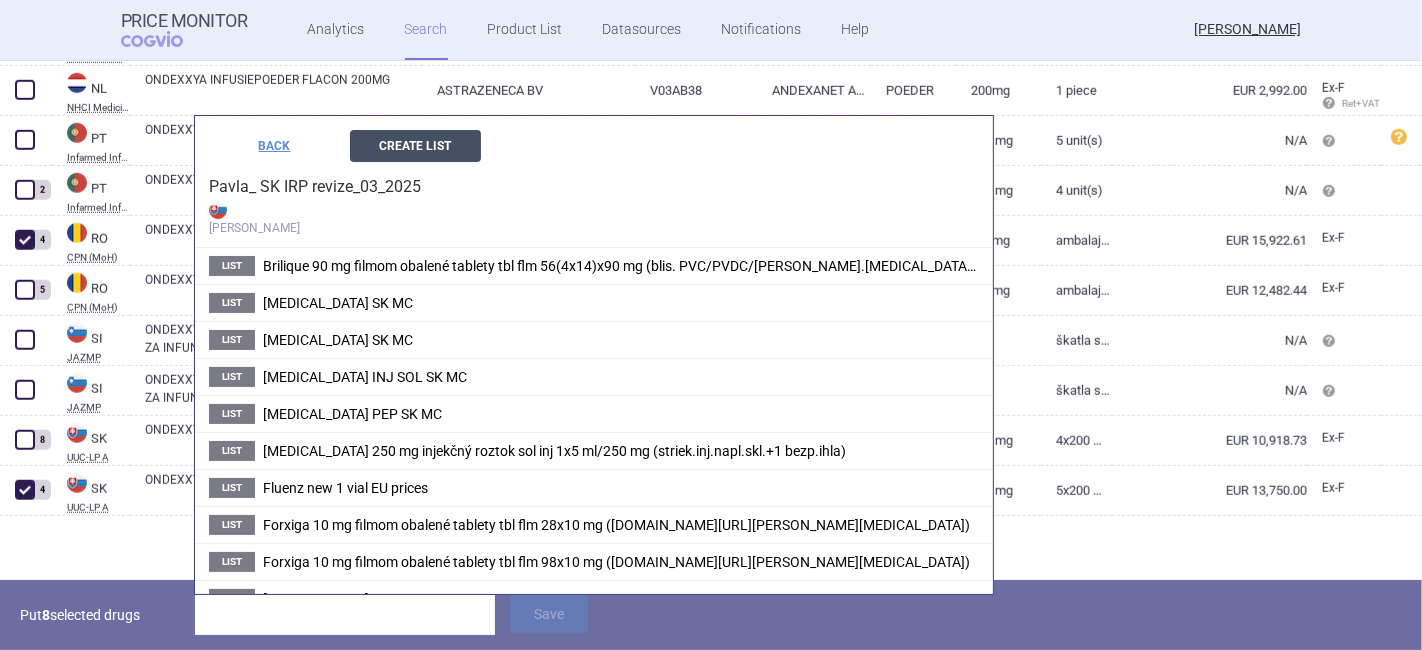 click on "Create List" at bounding box center [415, 146] 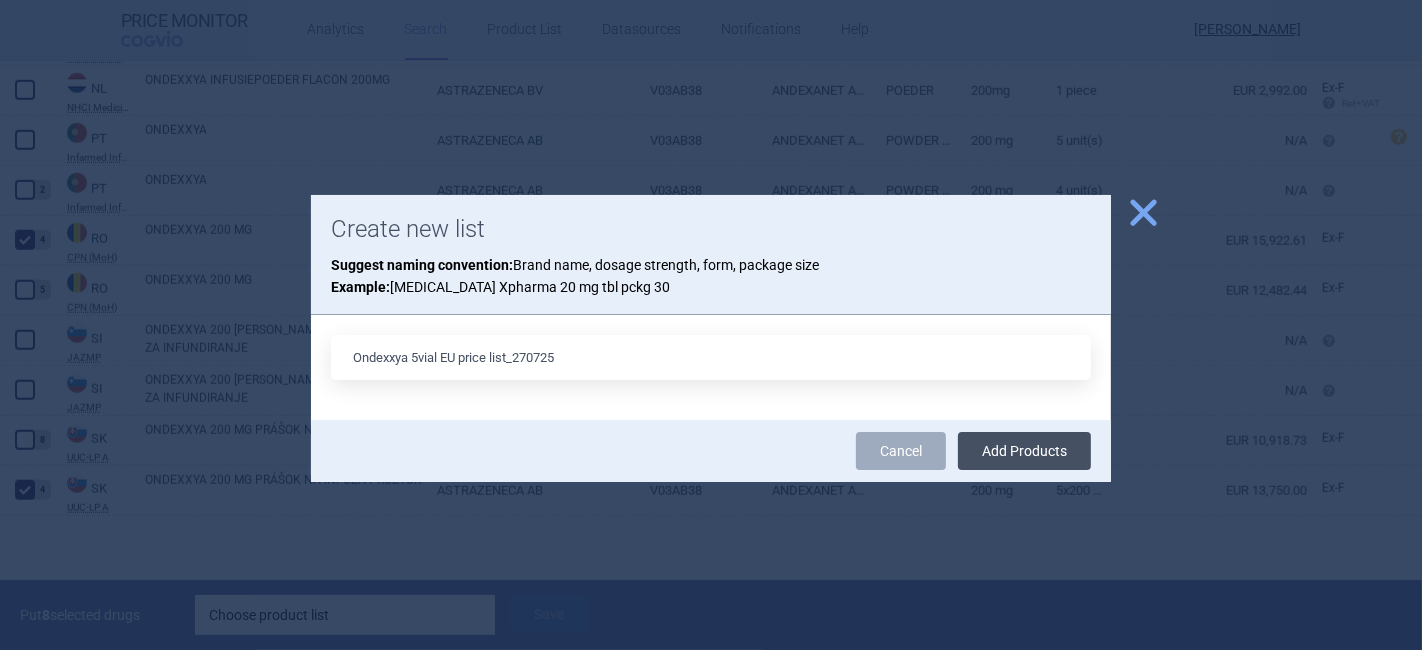 type on "Ondexxya 5vial EU price list_270725" 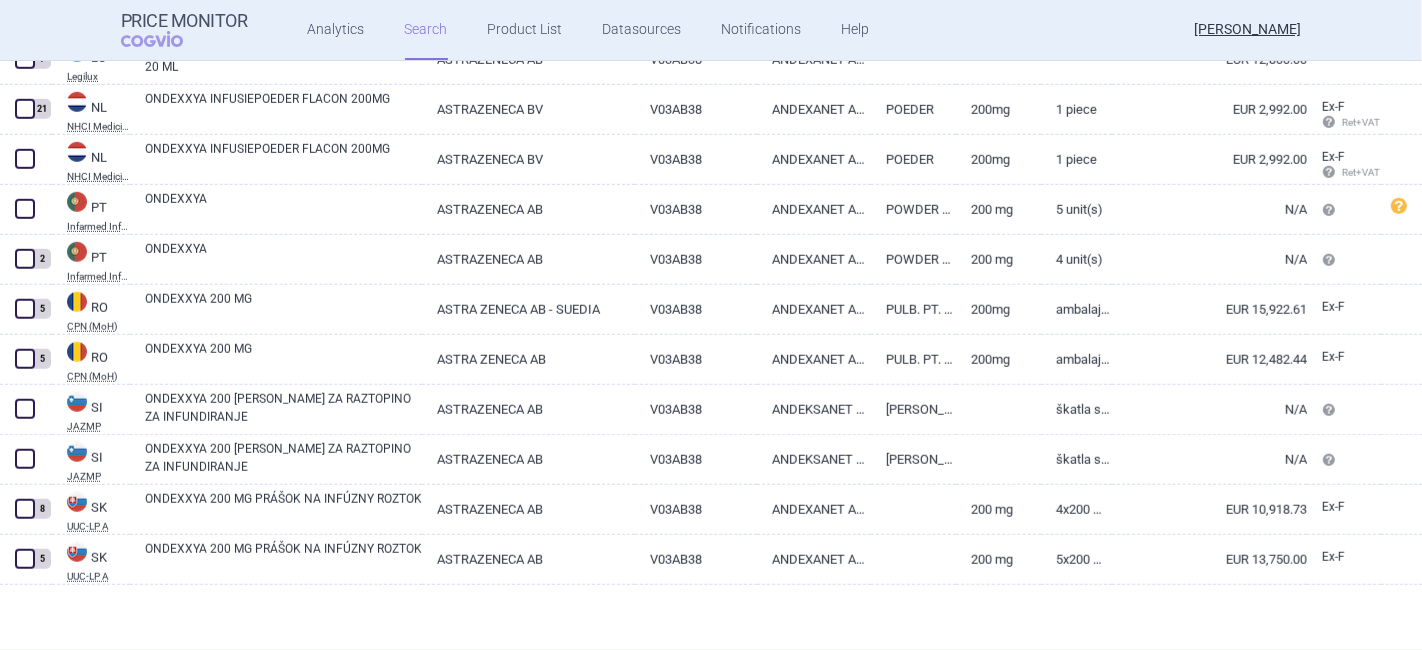 scroll, scrollTop: 1405, scrollLeft: 0, axis: vertical 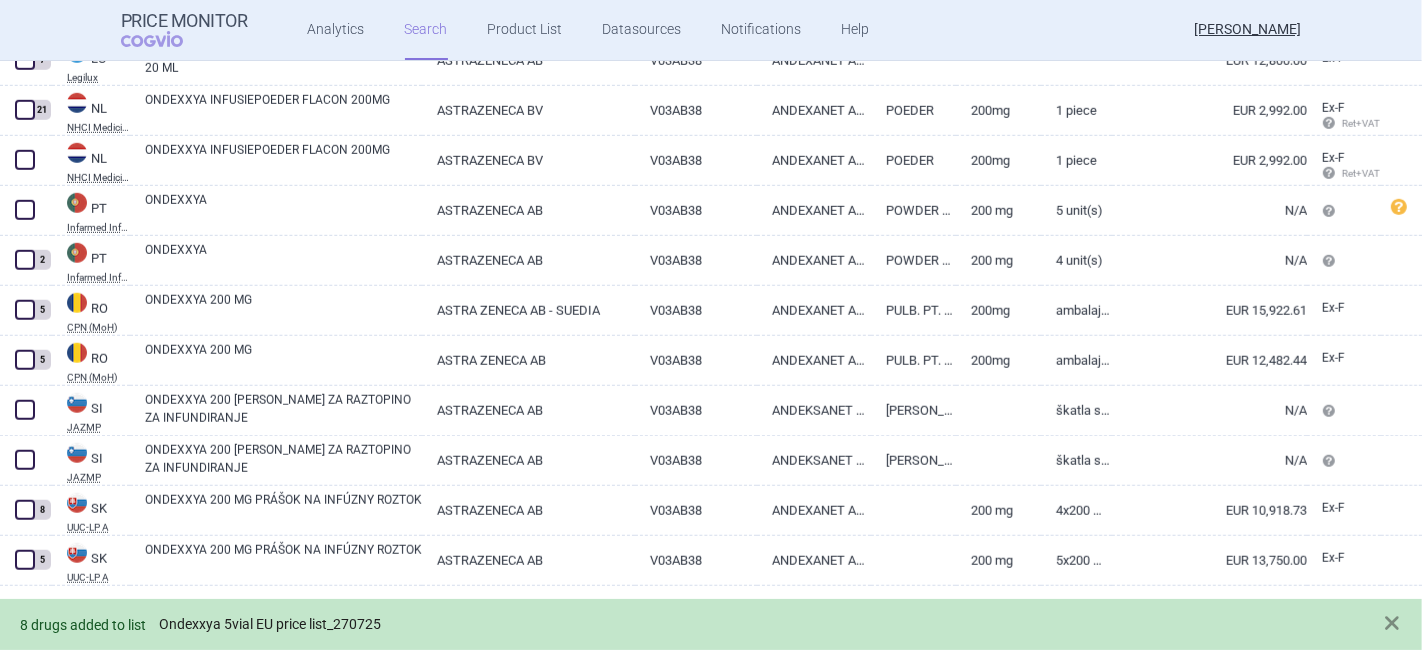 click on "Ondexxya 5vial EU price list_270725" at bounding box center (270, 624) 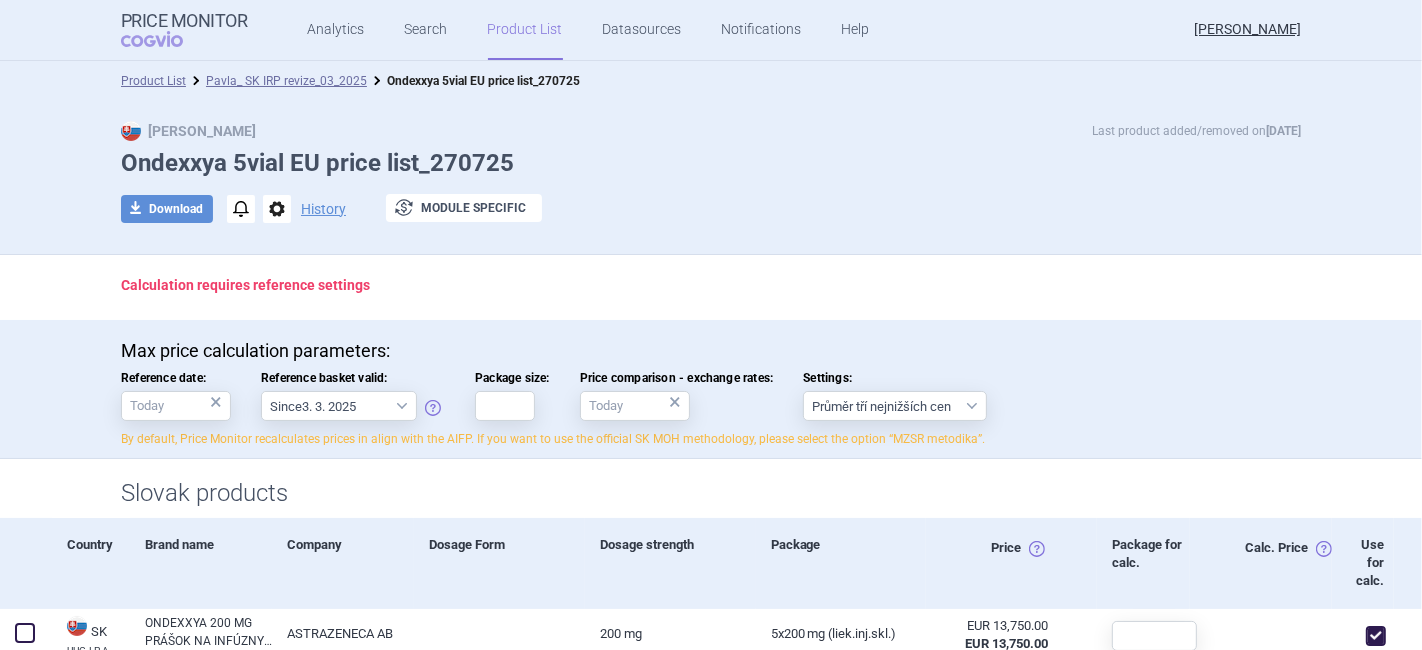 click on "Calculation requires reference settings" at bounding box center [245, 285] 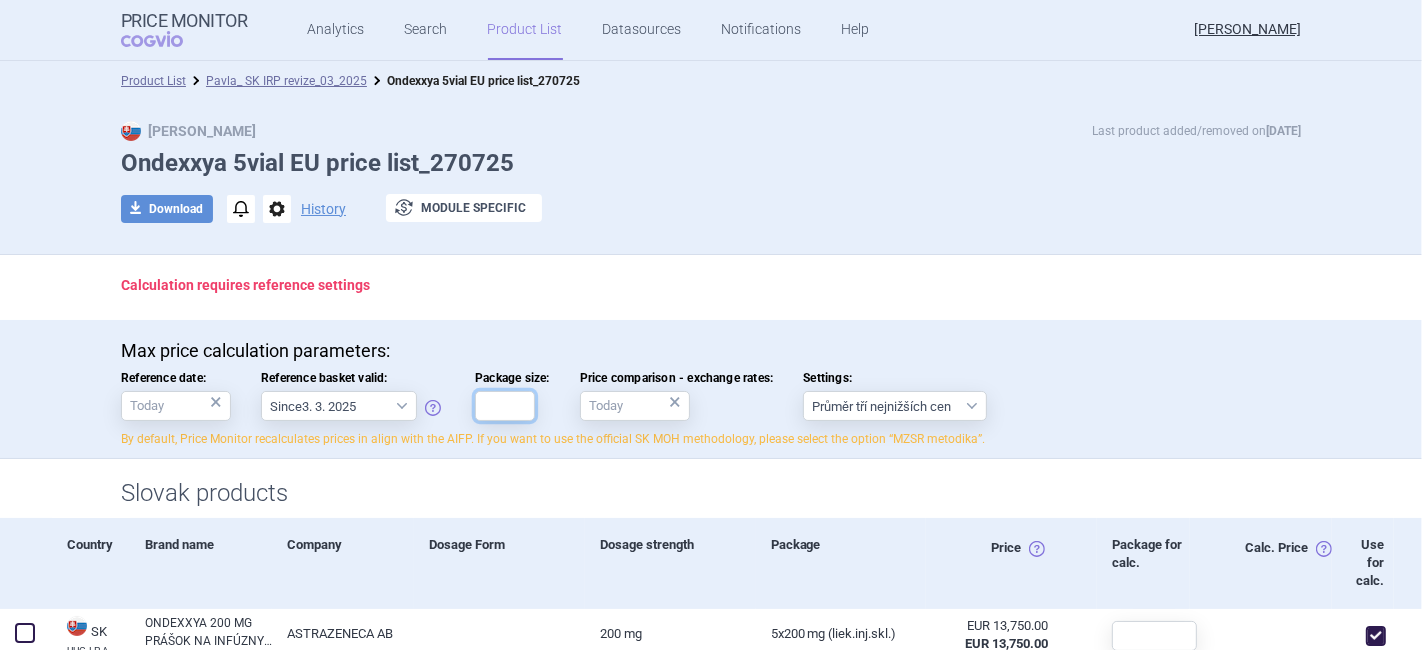 click on "Package size:" at bounding box center (505, 406) 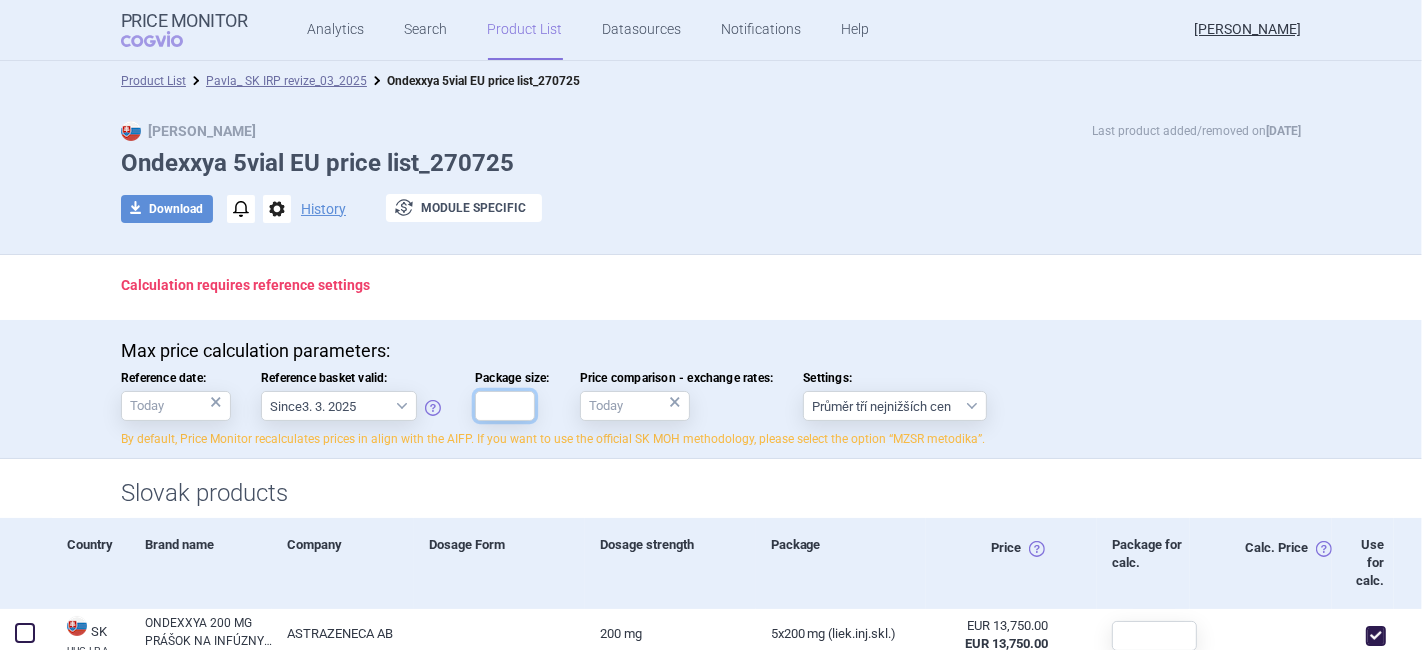 type on "1" 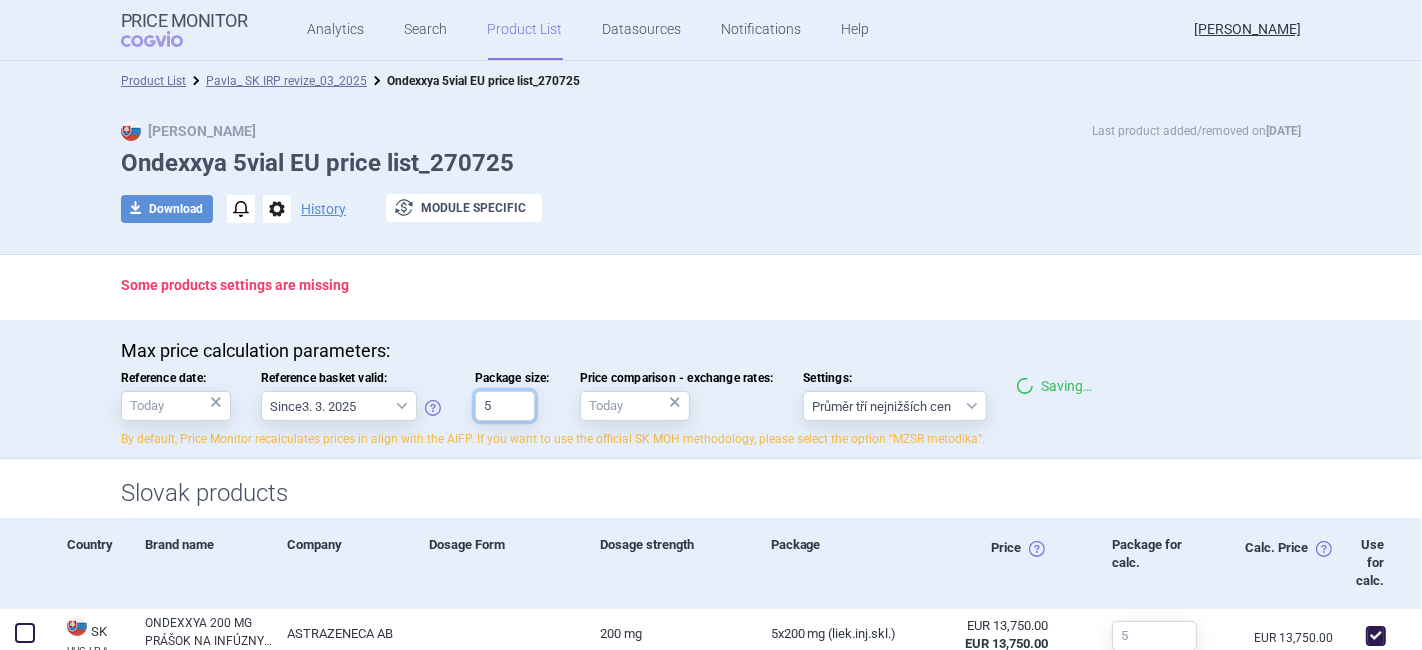type on "5" 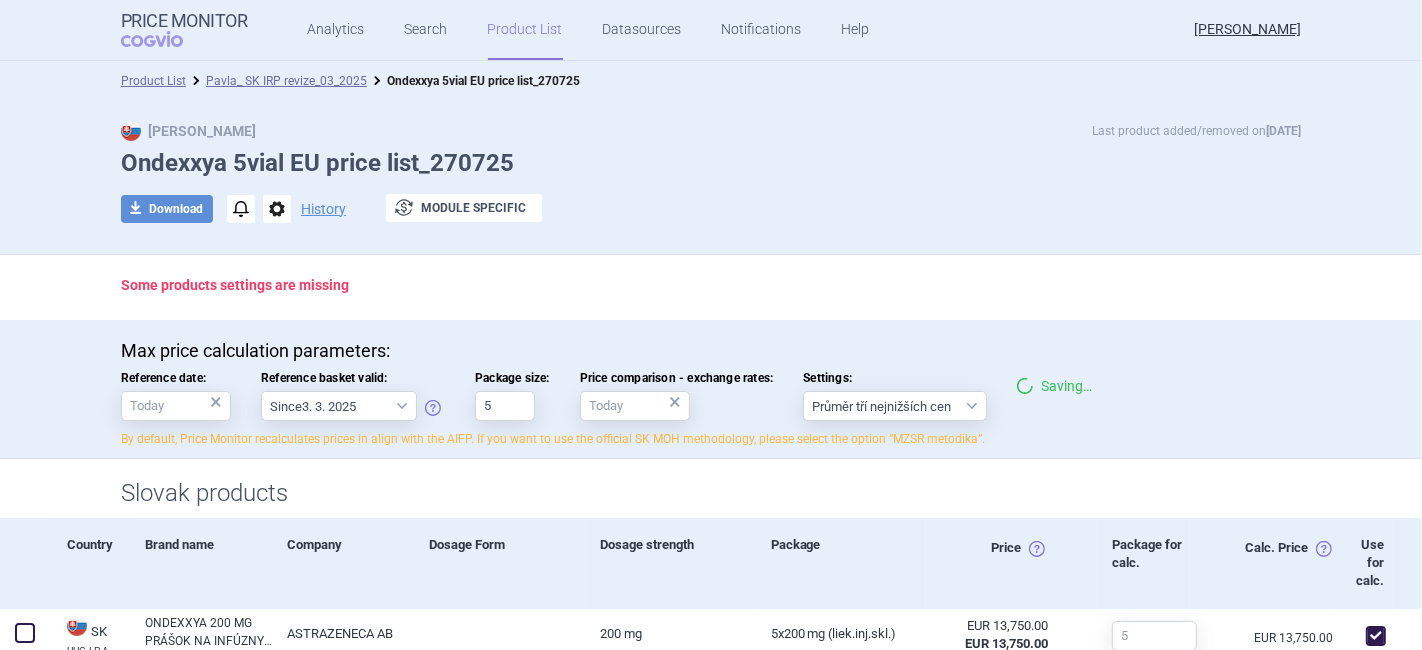 click on "Max price calculation parameters: Reference date: × Reference basket valid: Since  3. 3. 2025 Since  1. 7. 2023 Since  7. 4. 2023 Since  1. 12. 2022 Since  1. 9. 2022 Since  15. 3. 2022 Since  15. 10. 2021 Since  17. 8. 2021 Since  1. 2. 2020 Since  4. 4. 2016 Package size: 5 Price comparison - exchange rates: × Settings: Průměr tří nejnižších cen Saving… By default, Price Monitor recalculates prices in align with the AIFP. If you want to use the official SK MOH methodology, please select the option “MZSR metodika”." at bounding box center (711, 389) 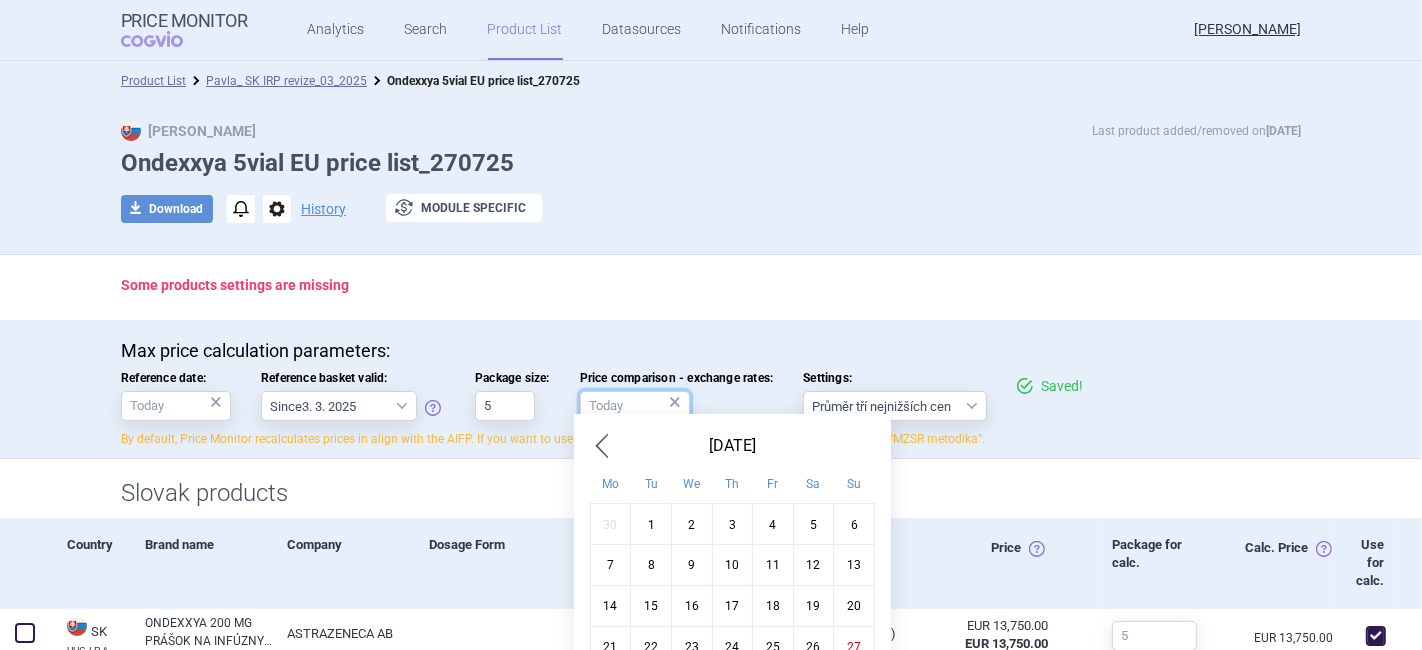 click on "Price comparison - exchange rates: ×" at bounding box center [635, 406] 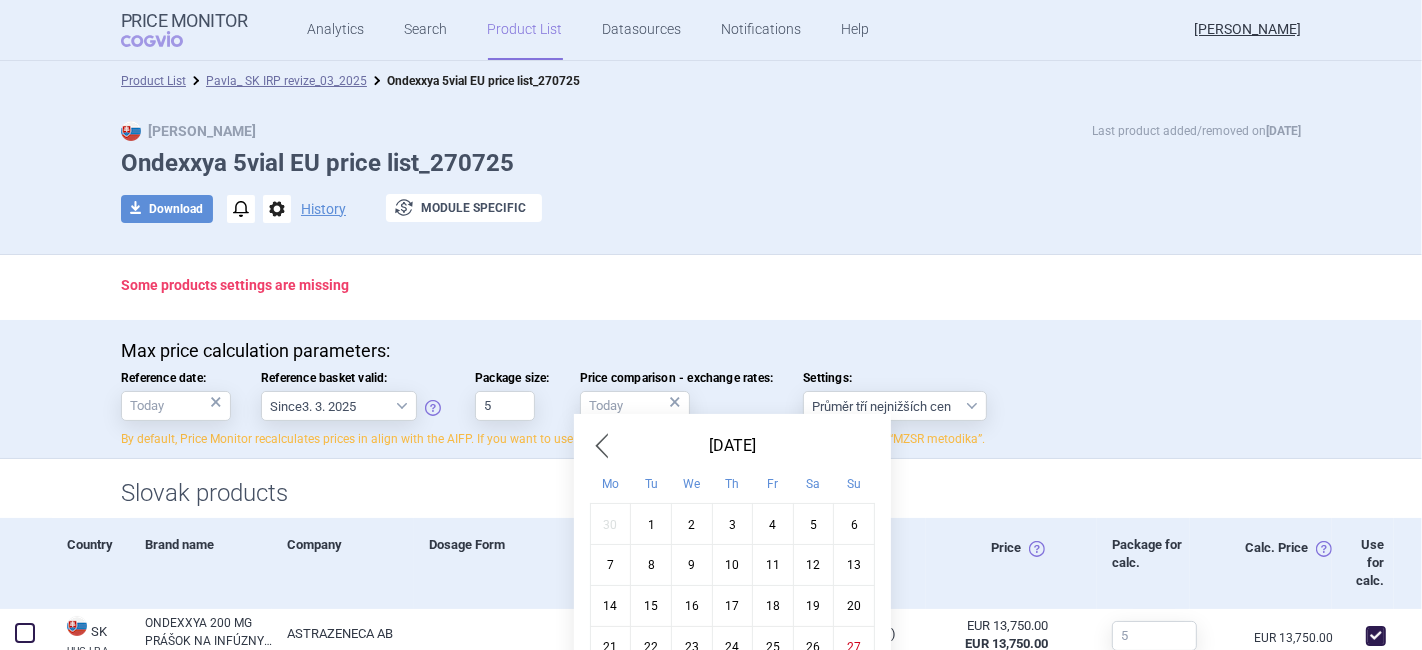 click on "1" at bounding box center [651, 523] 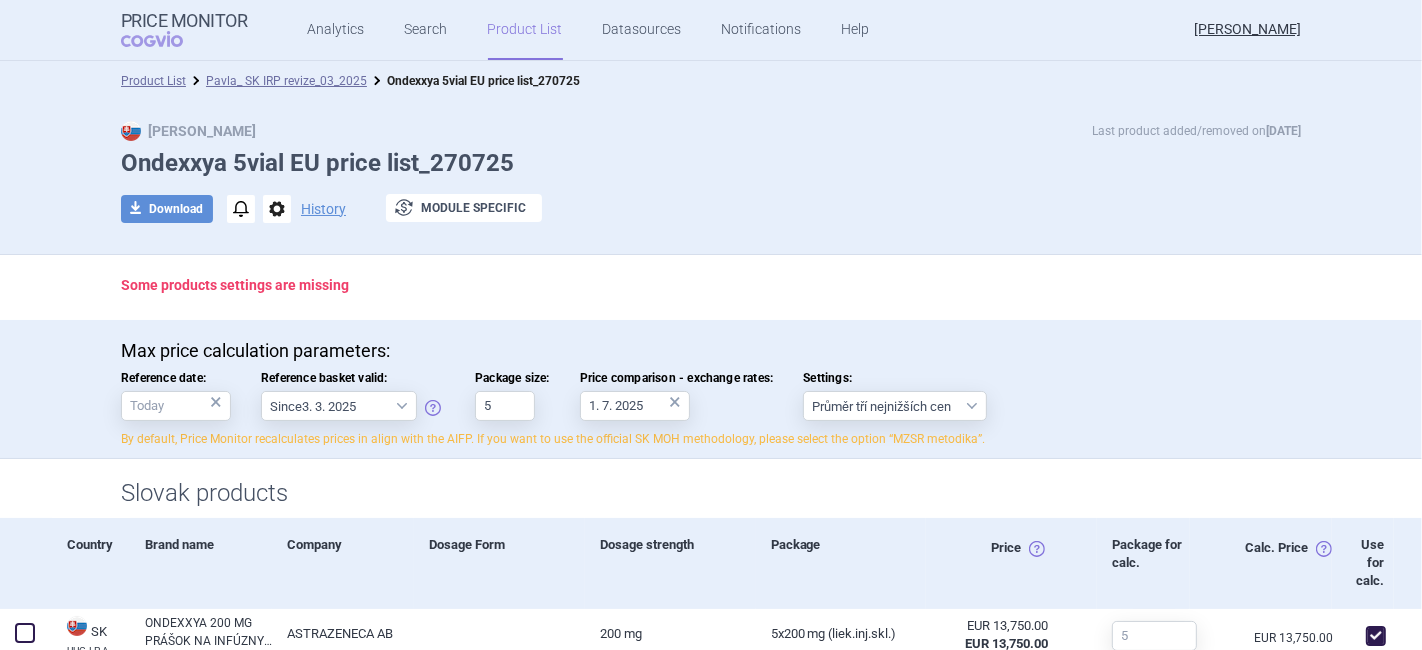 click on "×" at bounding box center (216, 402) 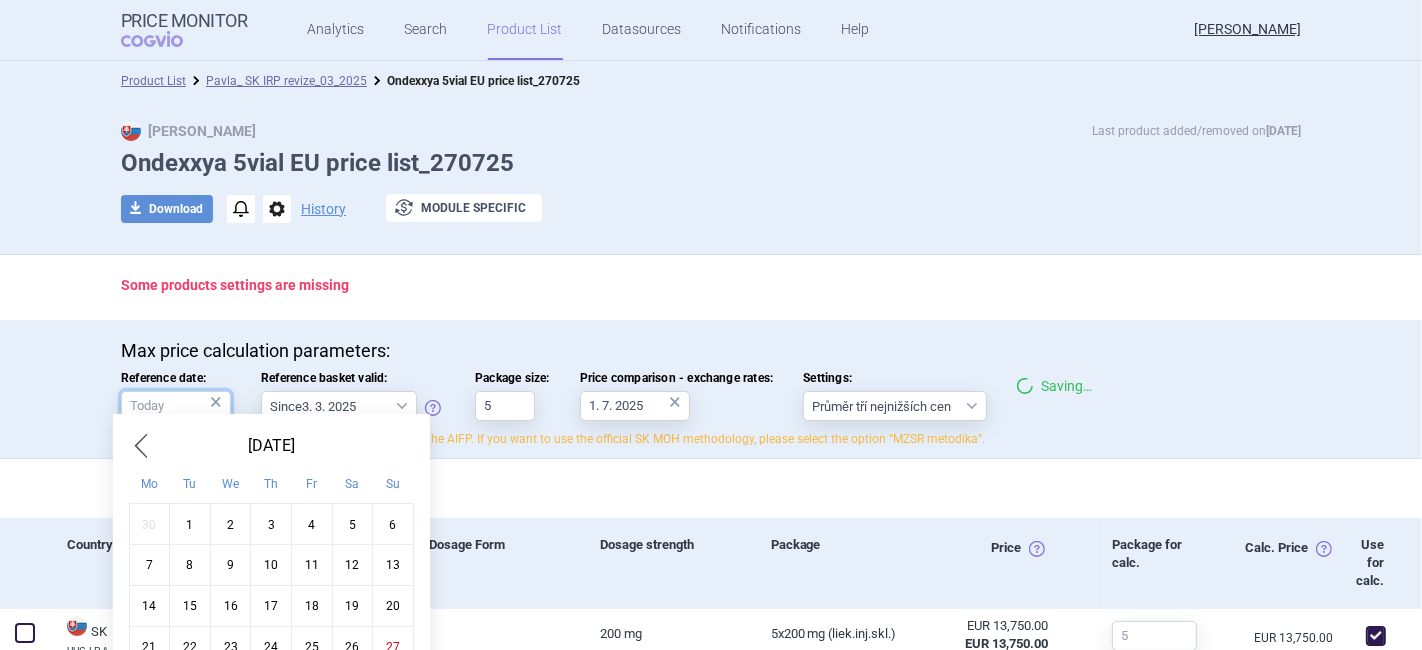 click on "Reference date: ×" at bounding box center (176, 406) 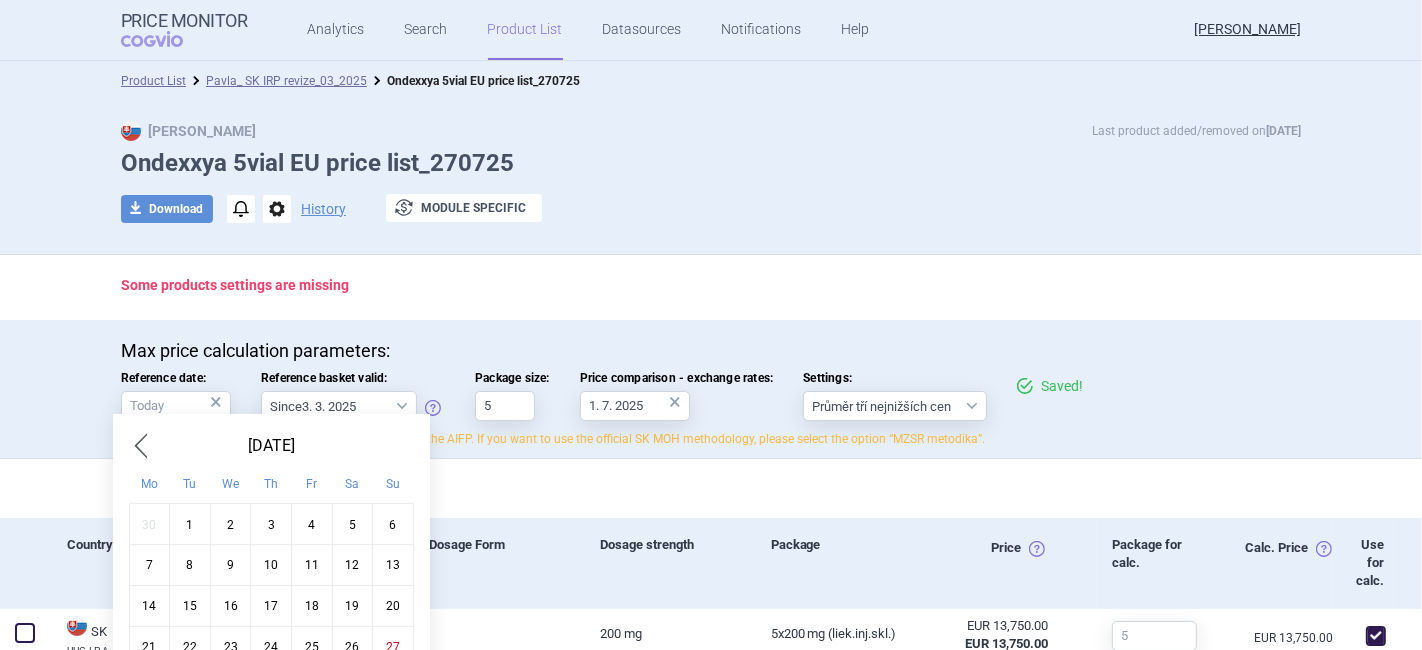 click on "1" at bounding box center (190, 523) 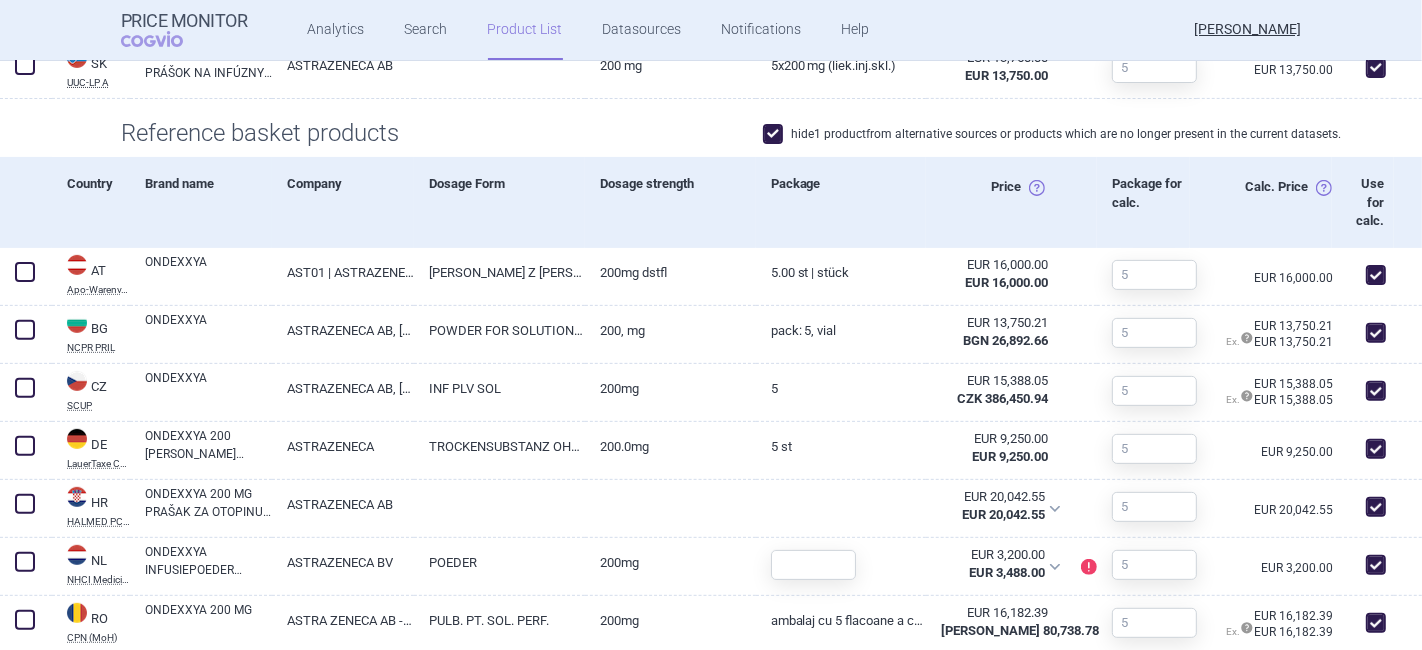 scroll, scrollTop: 840, scrollLeft: 0, axis: vertical 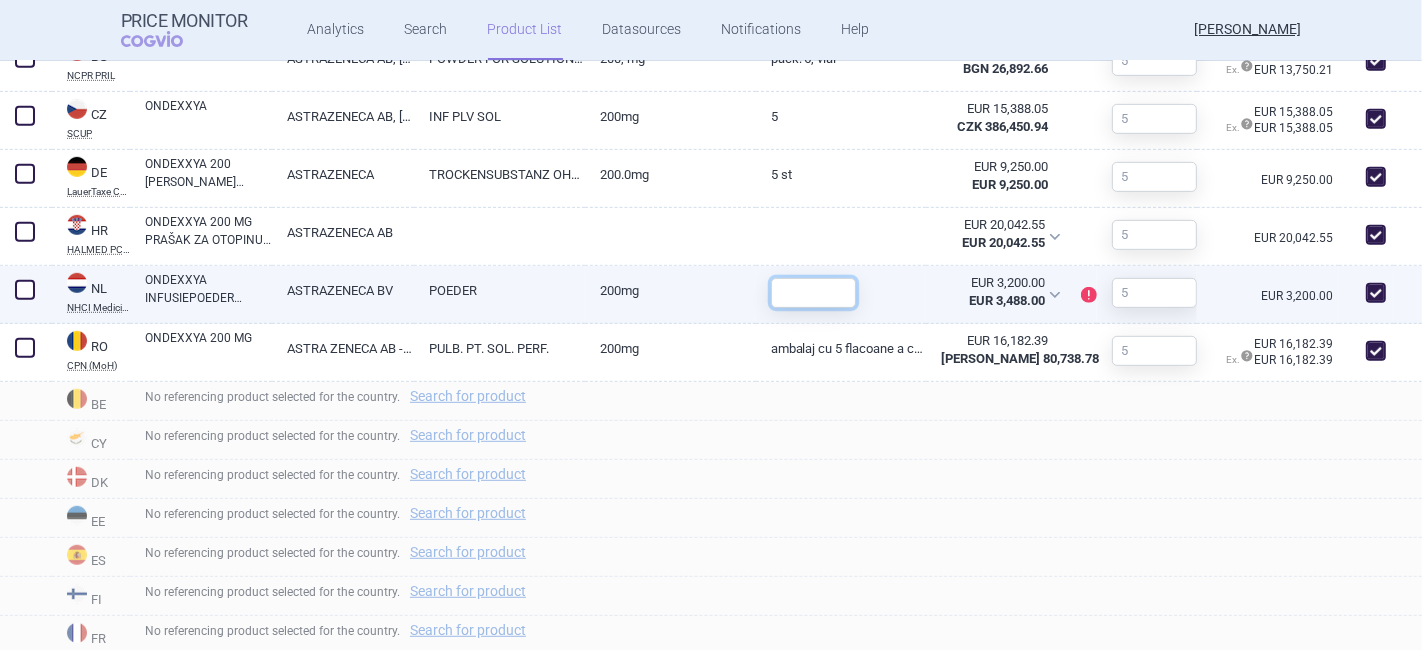 click at bounding box center (813, 293) 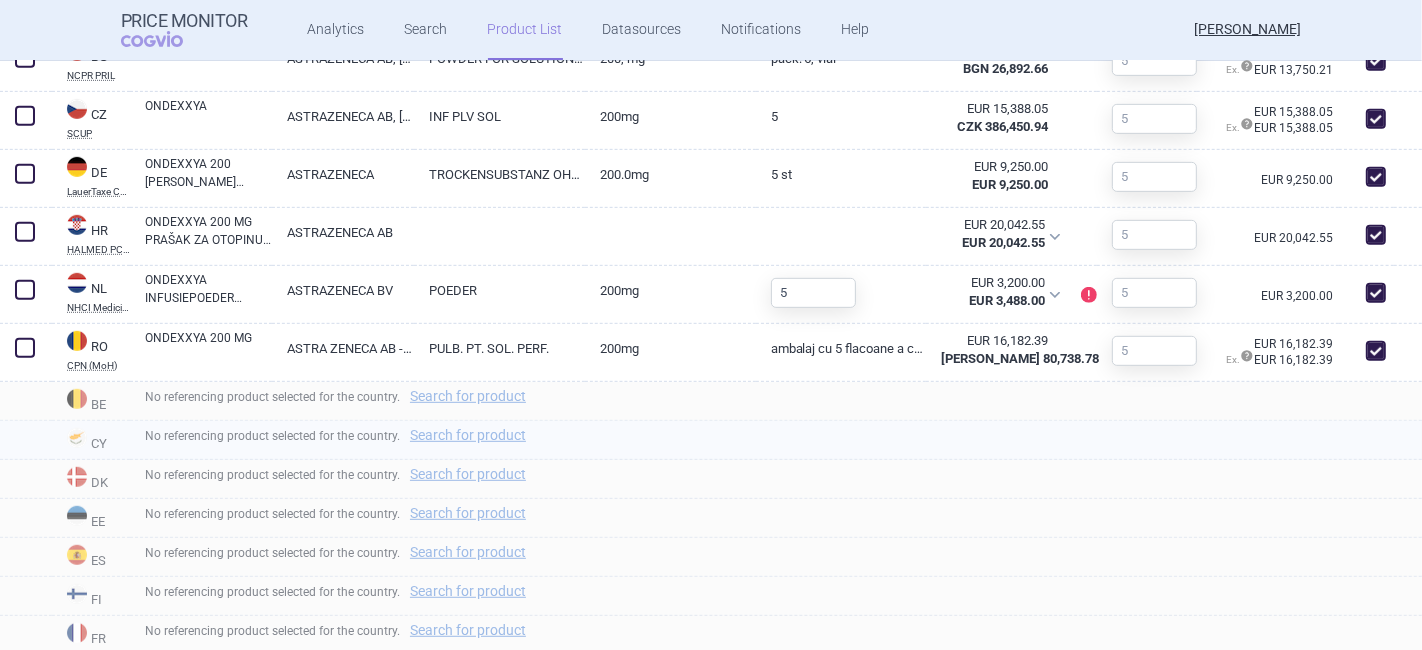 click on "No referencing product selected for the country.  Search for product" at bounding box center [776, 440] 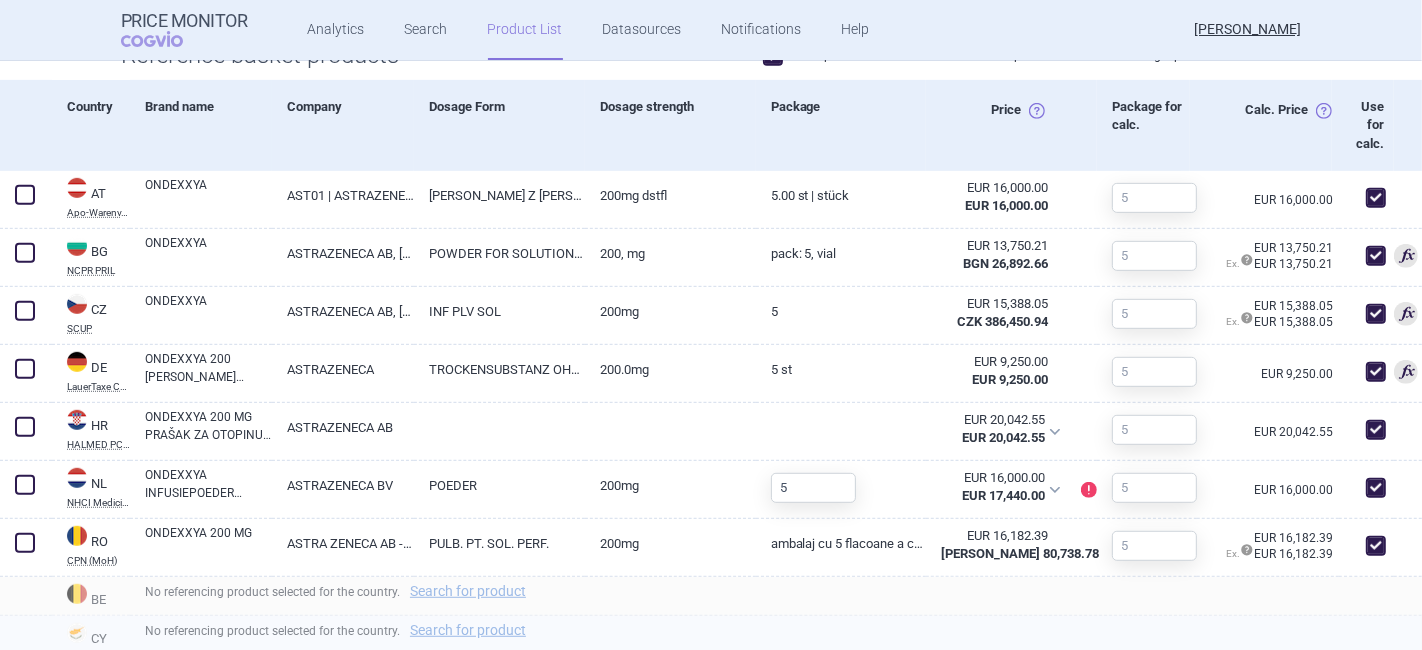 scroll, scrollTop: 1034, scrollLeft: 0, axis: vertical 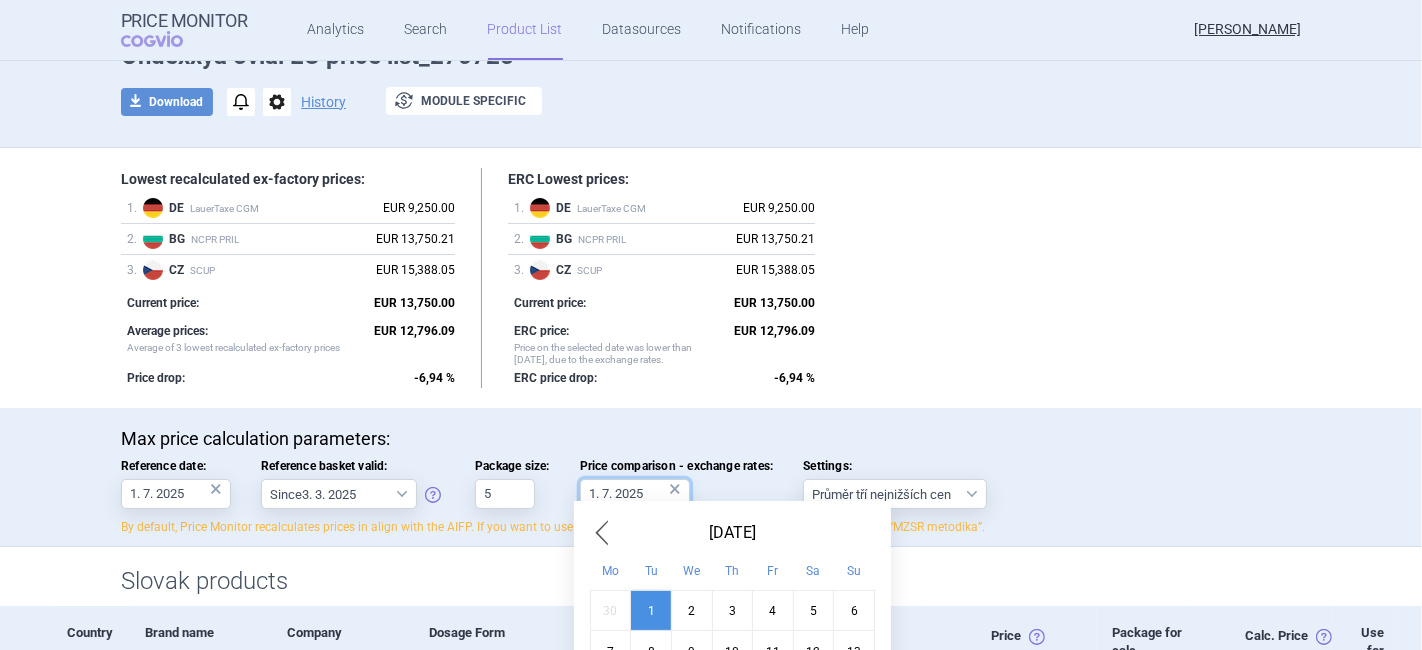 click on "1. 7. 2025" at bounding box center [635, 494] 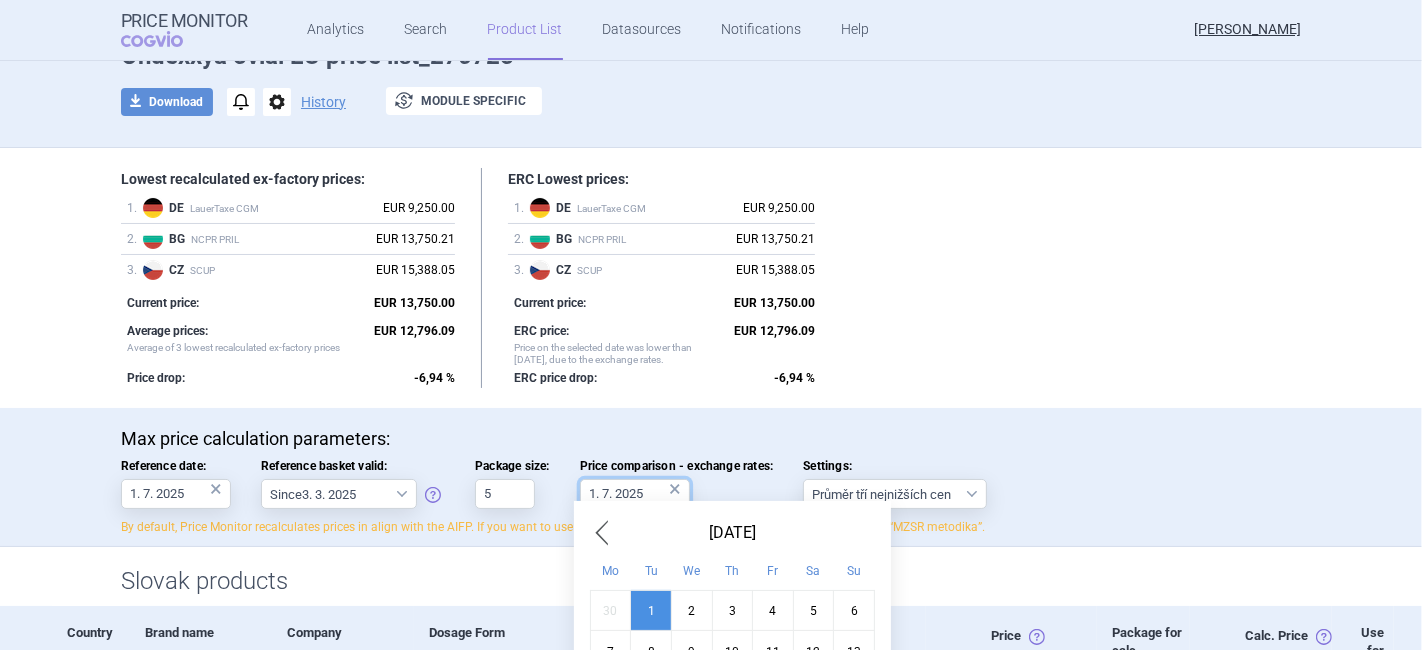 click on "1. 7. 2025" at bounding box center (635, 494) 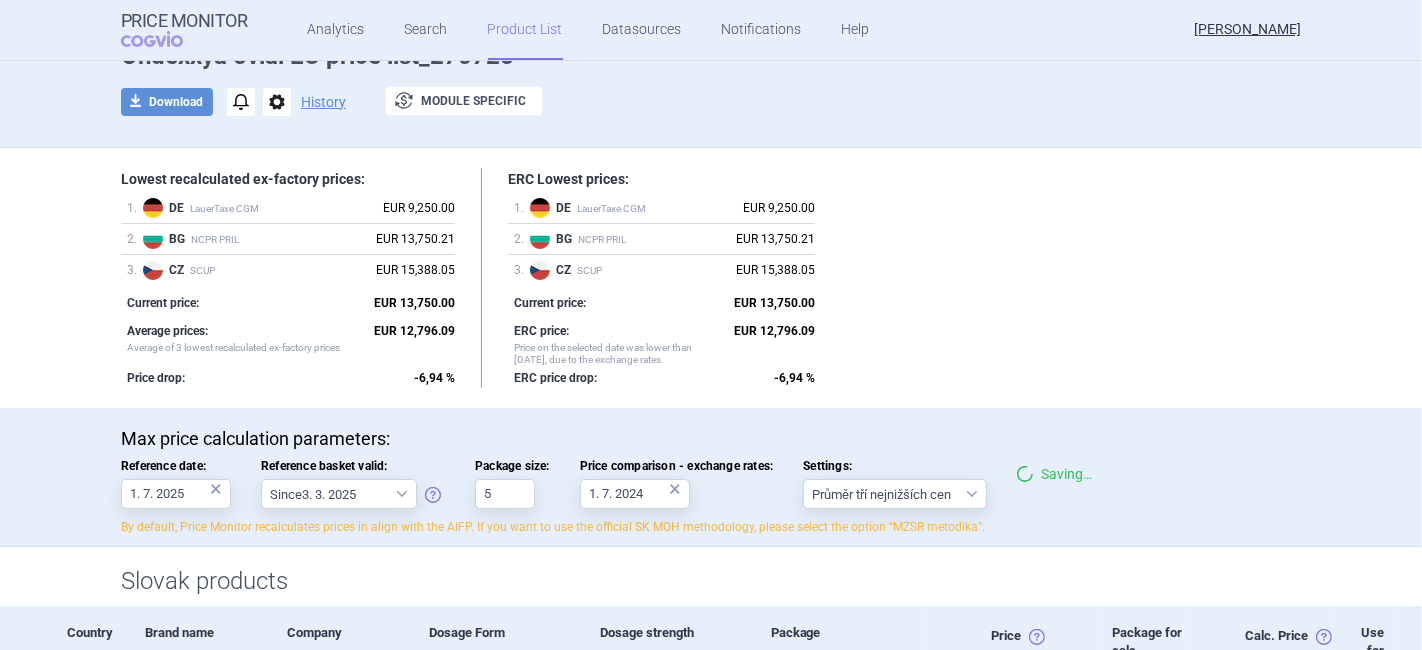 click on "Lowest recalculated ex-factory prices: 1 . DE   LauerTaxe CGM EUR 9,250.00 2 . BG   NCPR PRIL EUR 13,750.21 3 . CZ   SCUP EUR 15,388.05 Current price: EUR 13,750.00 Average prices: Average of 3 lowest recalculated ex-factory prices EUR 12,796.09 Price drop: -6,94 % ERC Lowest prices: 1 . DE   LauerTaxe CGM EUR 9,250.00 2 . BG   NCPR PRIL EUR 13,750.21 3 . CZ   SCUP EUR 15,388.05 Current price: EUR 13,750.00 ERC price: Price on the selected date was lower than [DATE], due to the exchange rates. EUR 12,796.09 ERC price drop: -6,94 %" at bounding box center [711, 278] 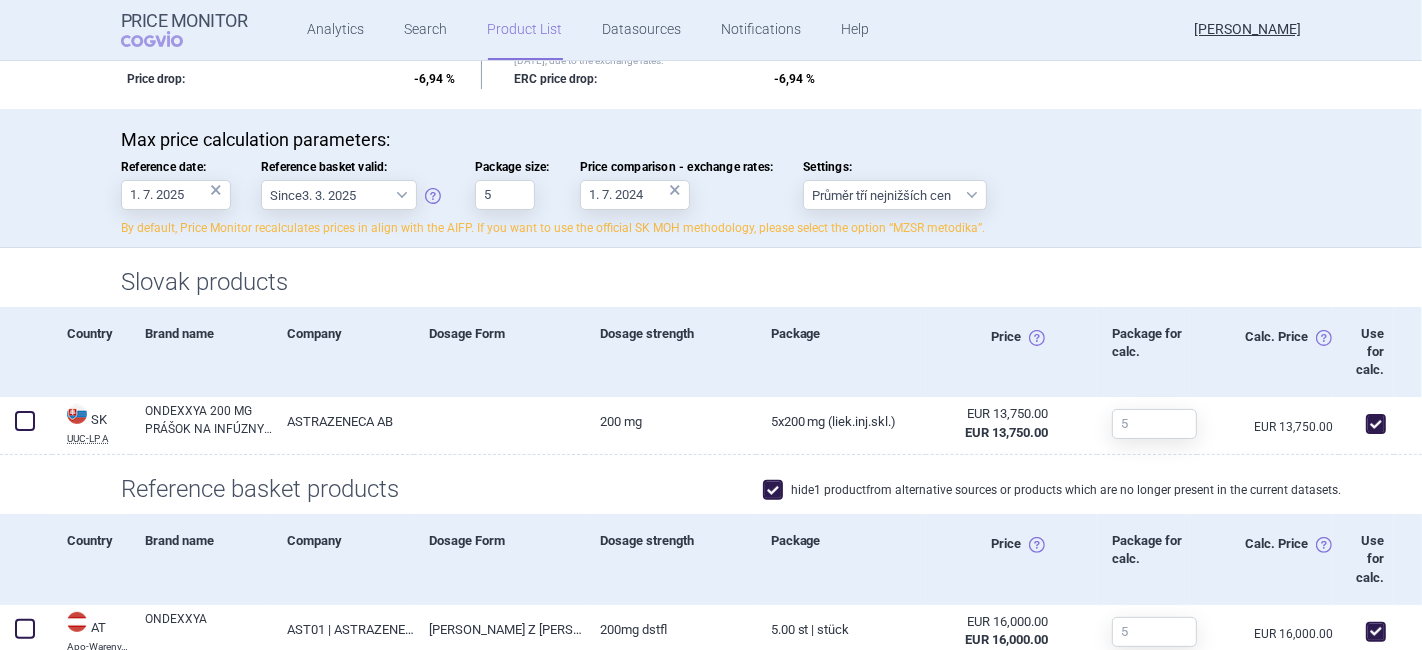 scroll, scrollTop: 397, scrollLeft: 0, axis: vertical 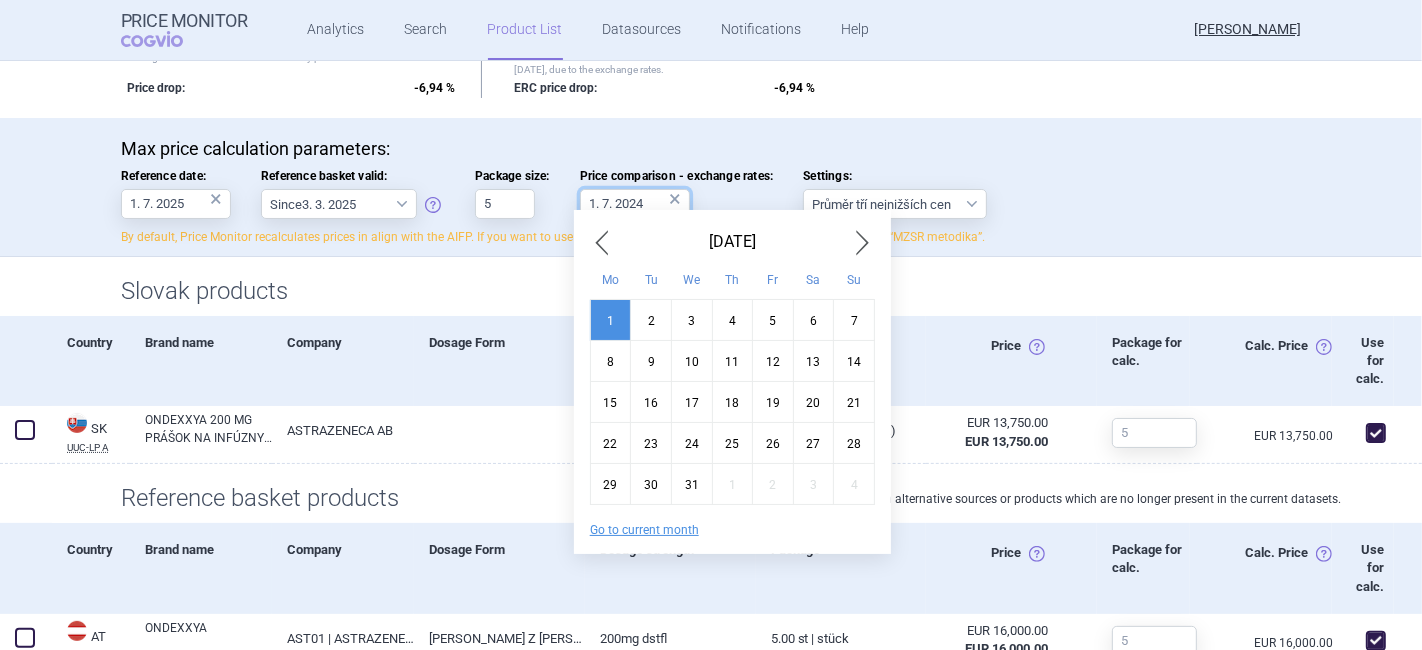 click on "Price Monitor COGVIO Analytics Search Product List Datasources Notifications Help [PERSON_NAME] Product List Pavla_ SK IRP revize_03_2025 Ondexxya 5vial EU price list_270725   Max Price Last product added/removed on  [DATE] Ondexxya 5vial EU price list_270725 download  Download notifications options History exchange Module specific Lowest recalculated ex-factory prices: 1 . DE   LauerTaxe CGM EUR 9,250.00 2 . BG   NCPR PRIL EUR 13,750.21 3 . CZ   SCUP EUR 15,388.05 Current price: EUR 13,750.00 Average prices: Average of 3 lowest recalculated ex-factory prices EUR 12,796.09 Price drop: -6,94 % ERC Lowest prices: 1 . DE   LauerTaxe CGM EUR 9,250.00 2 . BG   NCPR PRIL EUR 13,750.21 3 . CZ   SCUP EUR 15,388.05 Current price: EUR 13,750.00 ERC price: Price on the selected date was lower than [DATE], due to the exchange rates. EUR 12,796.09 ERC price drop: -6,94 % Max price calculation parameters: Reference date: 1. 7. 2025 × Reference basket valid: Since  3. 3. 2025 Since  1. 7. 2023 Since  5 1" at bounding box center [711, 325] 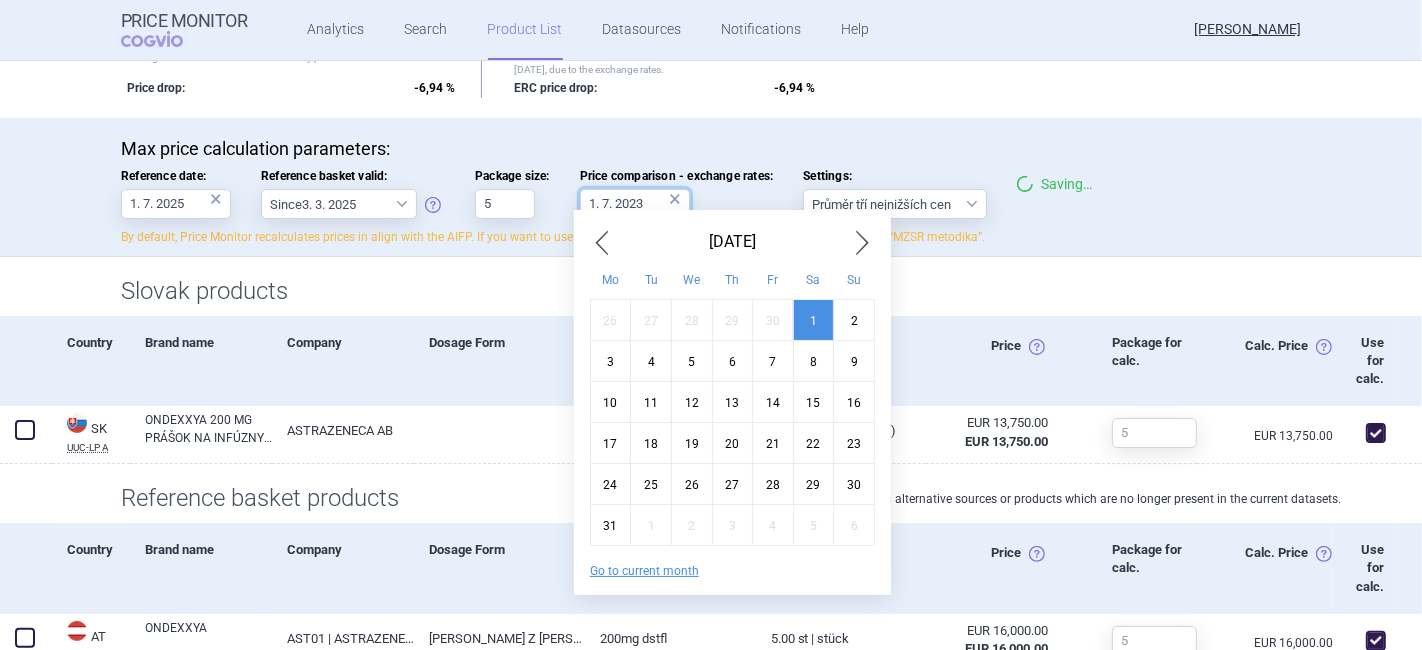 type on "1. 7. 2023" 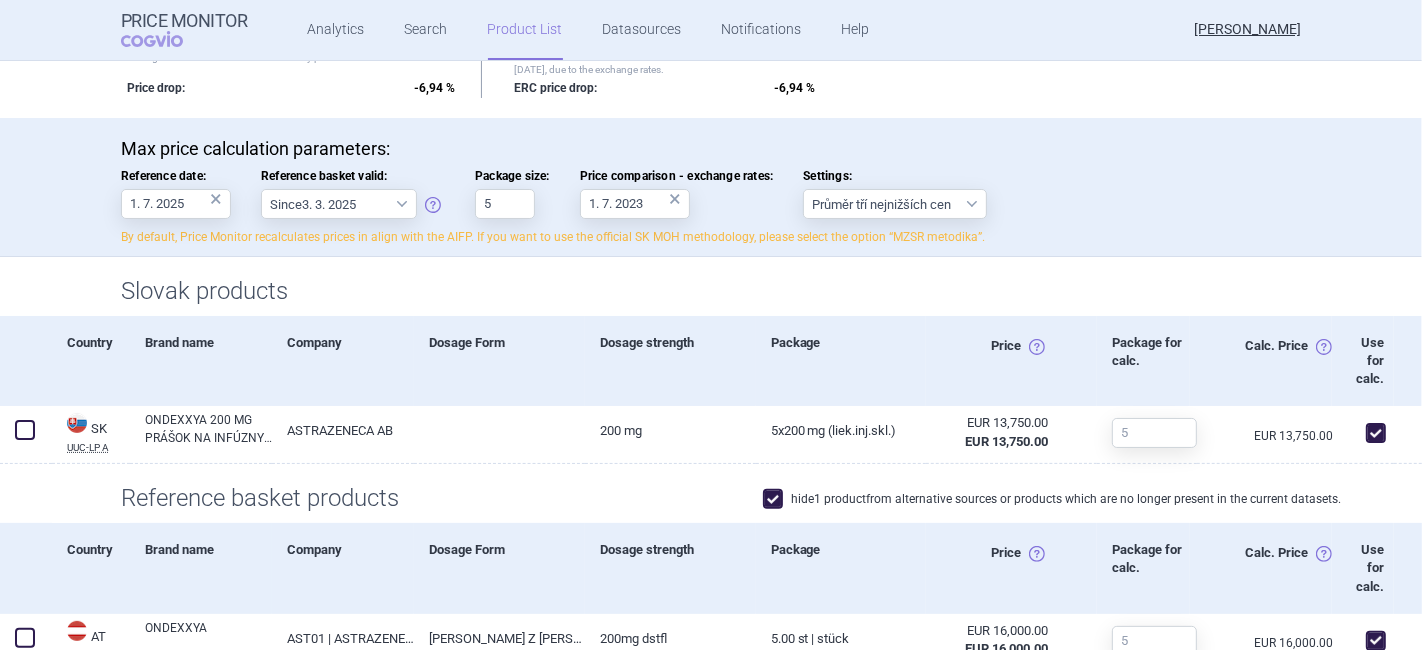 click on "Max price calculation parameters: Reference date: 1. 7. 2025 × Reference basket valid: Since  3. 3. 2025 Since  1. 7. 2023 Since  7. 4. 2023 Since  1. 12. 2022 Since  1. 9. 2022 Since  15. 3. 2022 Since  15. 10. 2021 Since  17. 8. 2021 Since  1. 2. 2020 Since  4. 4. 2016 Package size: 5 Price comparison - exchange rates: 1. 7. 2023 × Settings: Průměr tří nejnižších cen Saved! By default, Price Monitor recalculates prices in align with the AIFP. If you want to use the official SK MOH methodology, please select the option “MZSR metodika”." at bounding box center [711, 192] 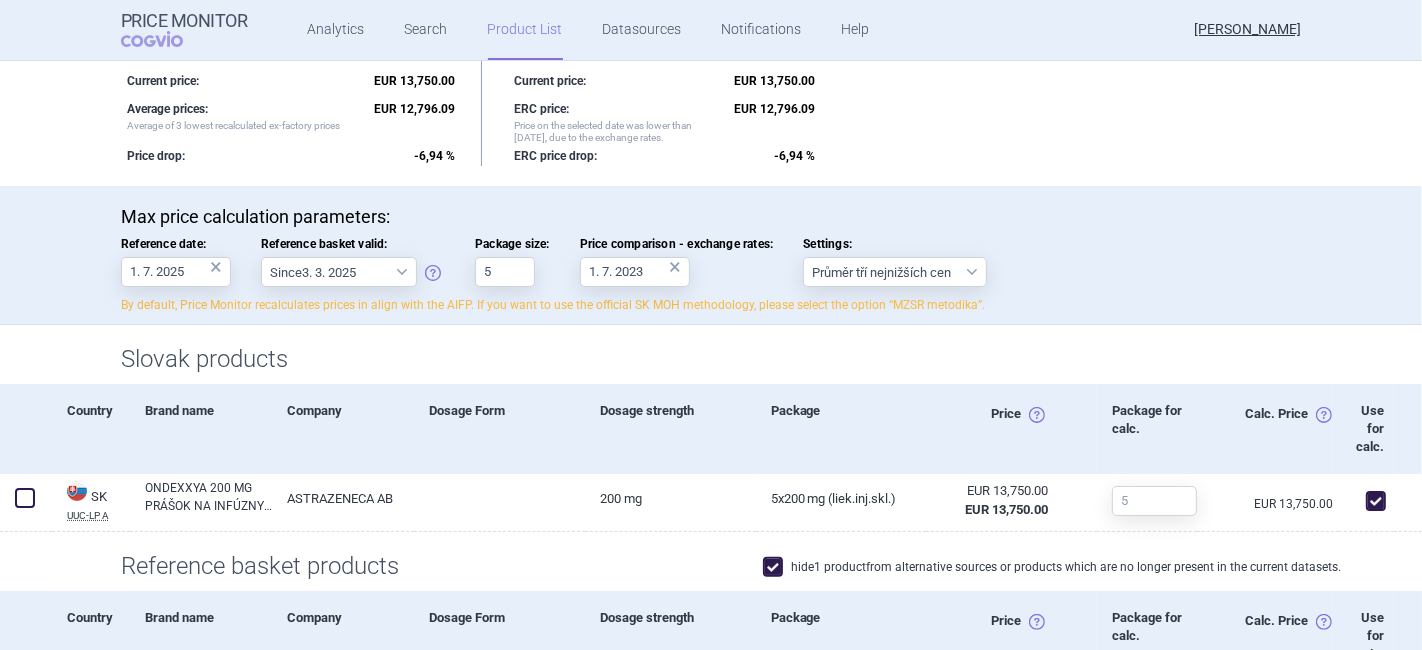 scroll, scrollTop: 315, scrollLeft: 0, axis: vertical 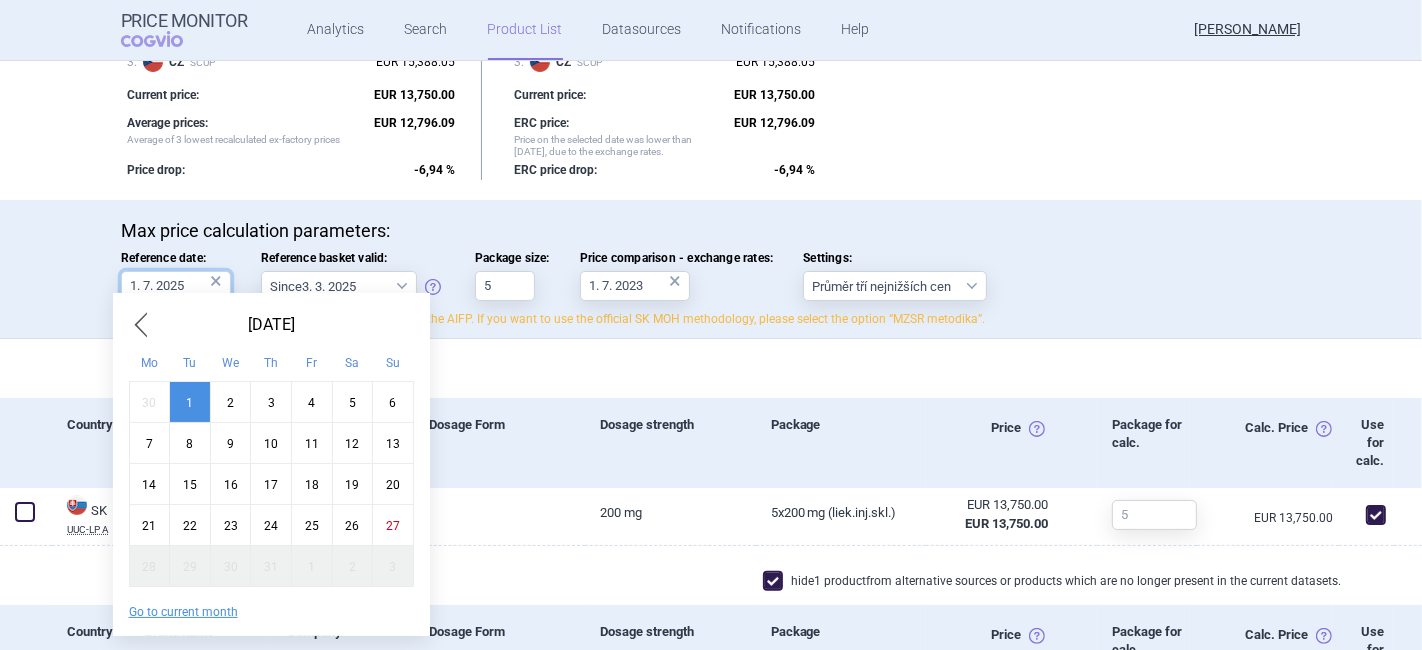 click on "Price Monitor COGVIO Analytics Search Product List Datasources Notifications Help [PERSON_NAME] Product List Pavla_ SK IRP revize_03_2025 Ondexxya 5vial EU price list_270725   Max Price Last product added/removed on  [DATE] Ondexxya 5vial EU price list_270725 download  Download notifications options History exchange Module specific Lowest recalculated ex-factory prices: 1 . DE   LauerTaxe CGM EUR 9,250.00 2 . BG   NCPR PRIL EUR 13,750.21 3 . CZ   SCUP EUR 15,388.05 Current price: EUR 13,750.00 Average prices: Average of 3 lowest recalculated ex-factory prices EUR 12,796.09 Price drop: -6,94 % ERC Lowest prices: 1 . DE   LauerTaxe CGM EUR 9,250.00 2 . BG   NCPR PRIL EUR 13,750.21 3 . CZ   SCUP EUR 15,388.05 Current price: EUR 13,750.00 ERC price: Price on the selected date was lower than [DATE], due to the exchange rates. EUR 12,796.09 ERC price drop: -6,94 % Max price calculation parameters: Reference date: 1. 7. 2025 × Reference basket valid: Since  3. 3. 2025 Since  1. 7. 2023 Since  5 1" at bounding box center [711, 325] 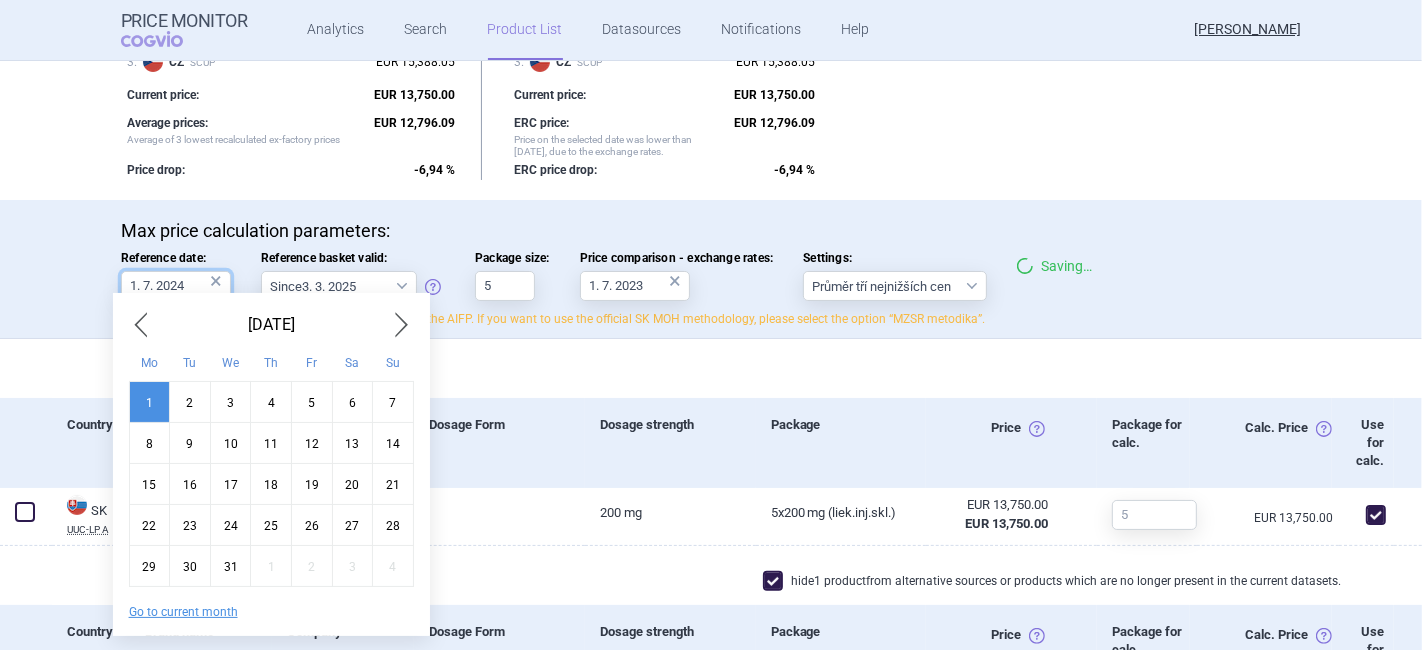 type on "1. 7. 2024" 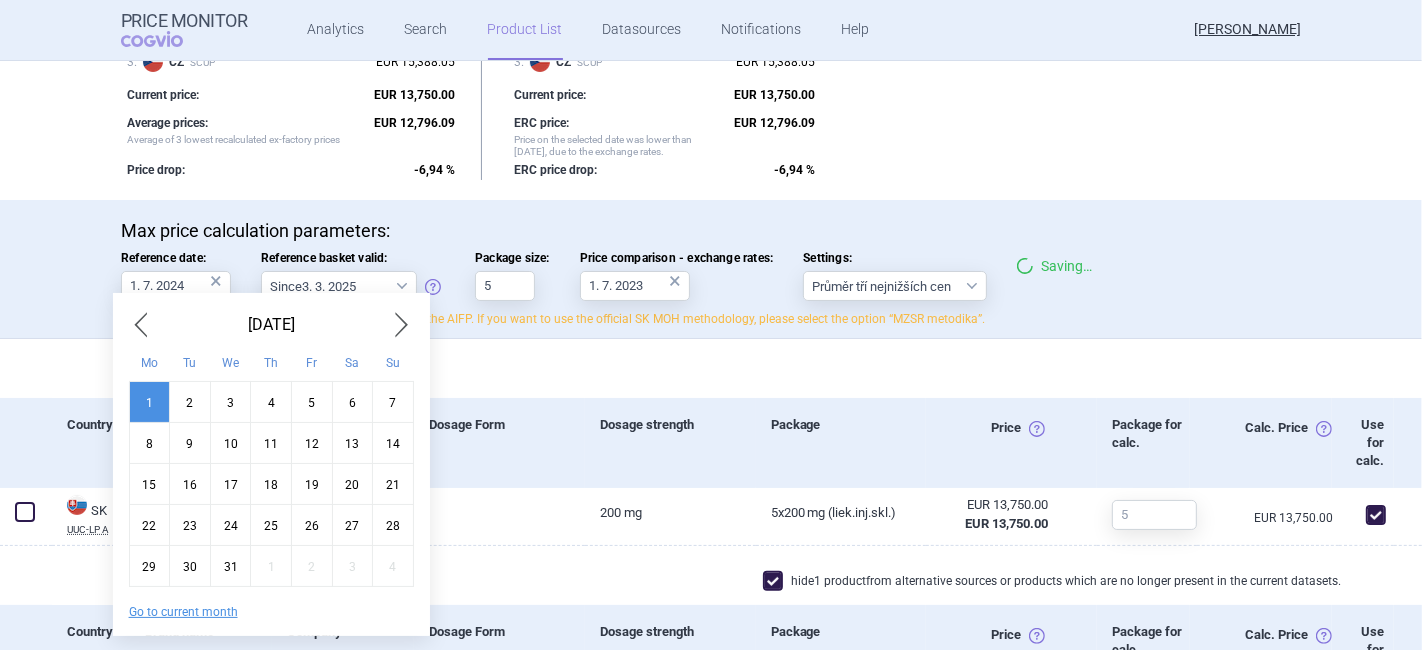 click on "1" at bounding box center (149, 402) 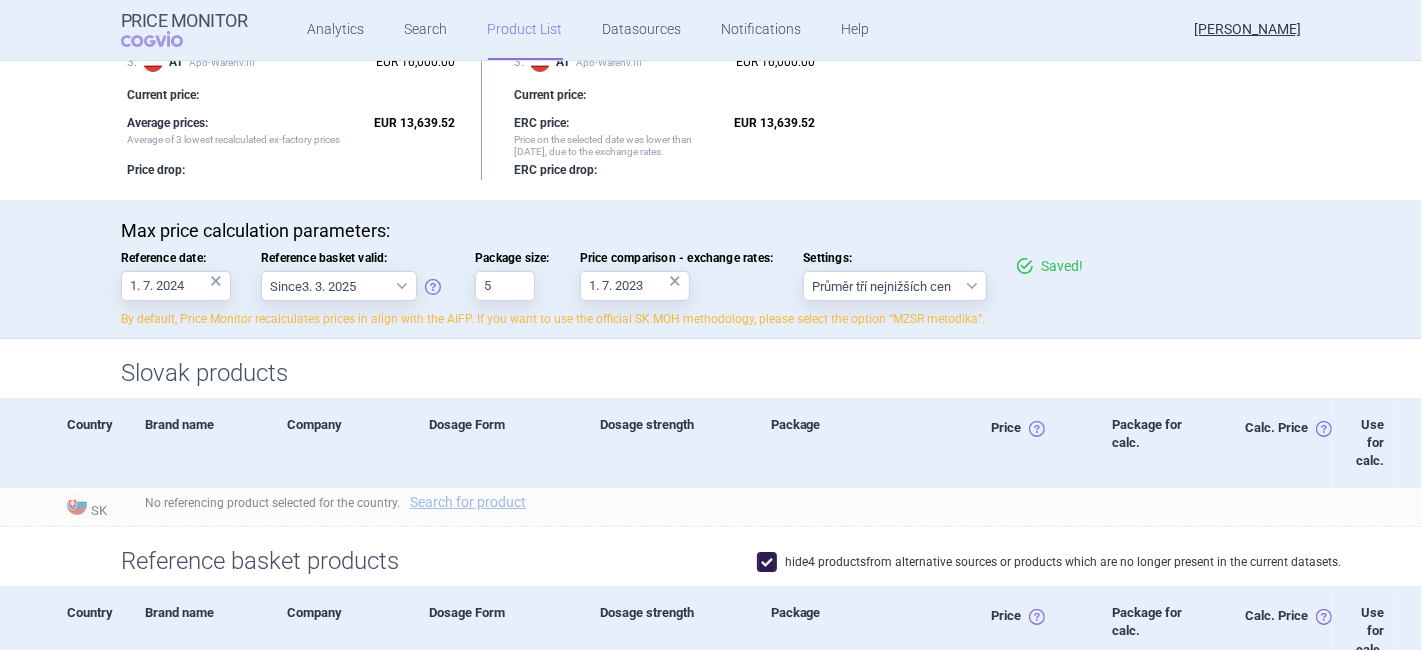 scroll, scrollTop: 285, scrollLeft: 0, axis: vertical 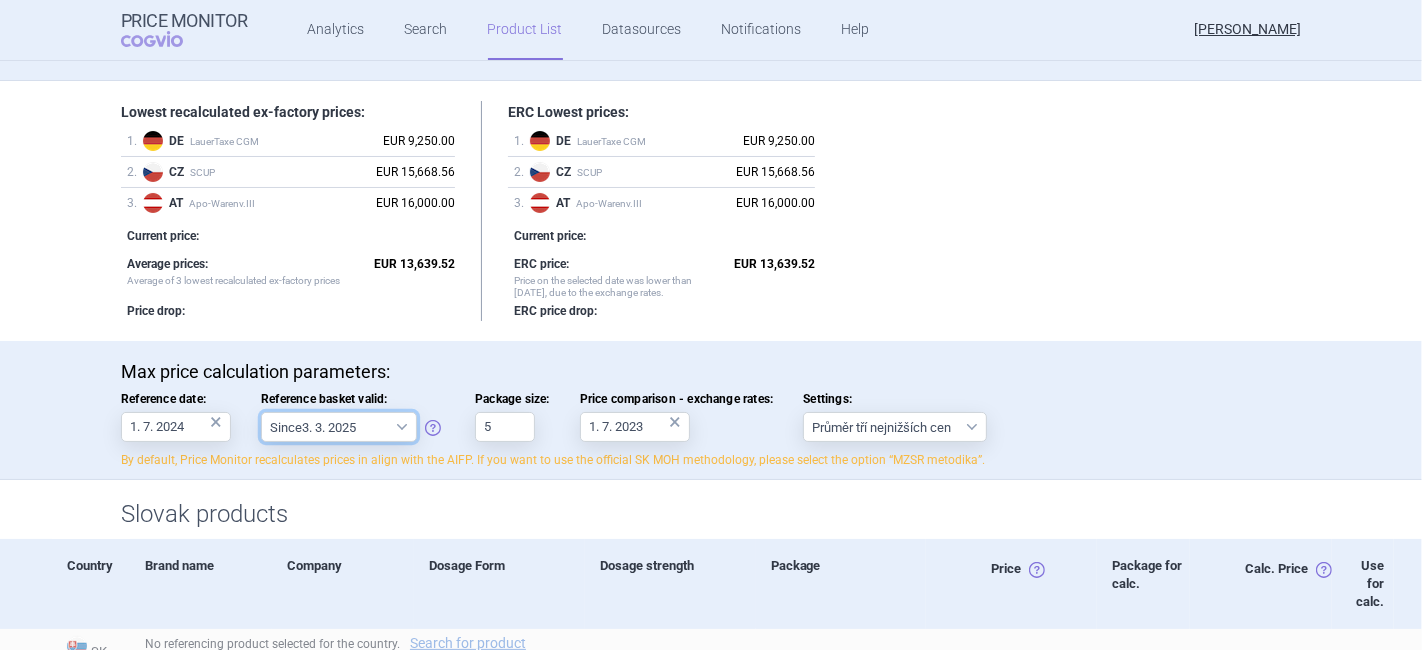click on "Since  3. 3. 2025 Since  1. 7. 2023 Since  7. 4. 2023 Since  1. 12. 2022 Since  1. 9. 2022 Since  15. 3. 2022 Since  15. 10. 2021 Since  17. 8. 2021 Since  1. 2. 2020 Since  4. 4. 2016" at bounding box center [339, 427] 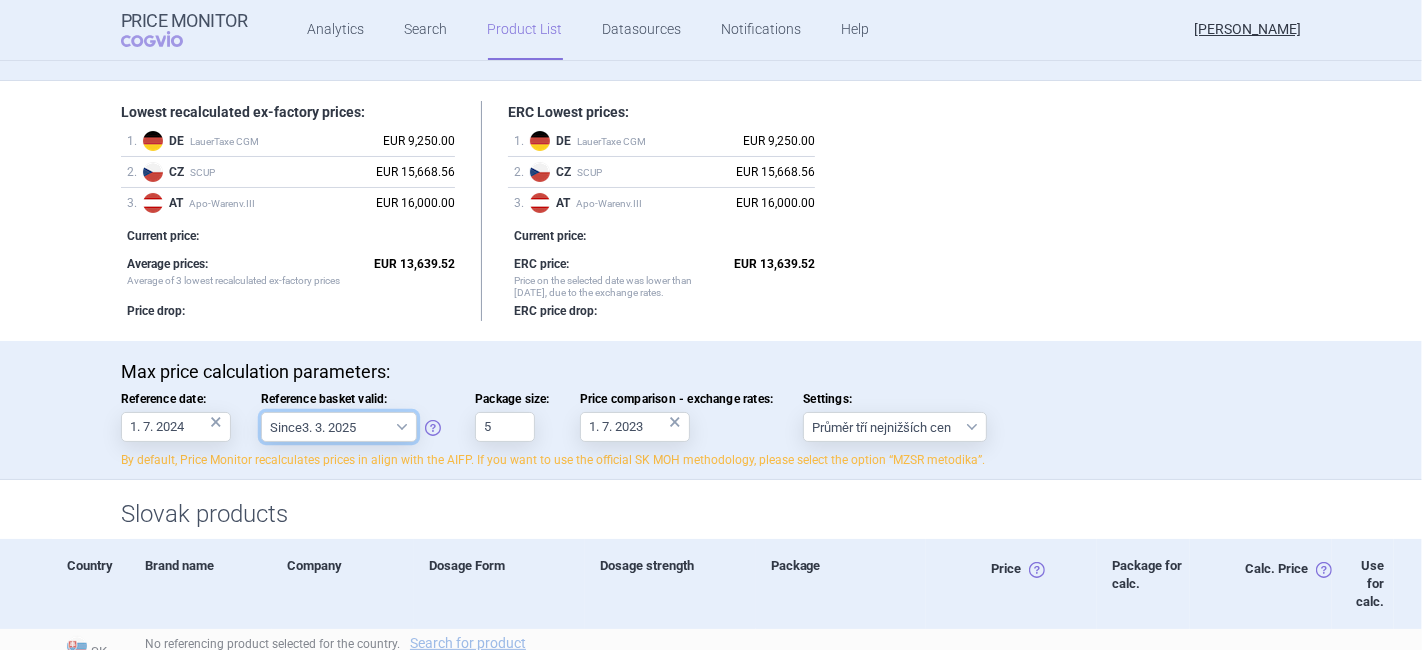select on "[DATE]" 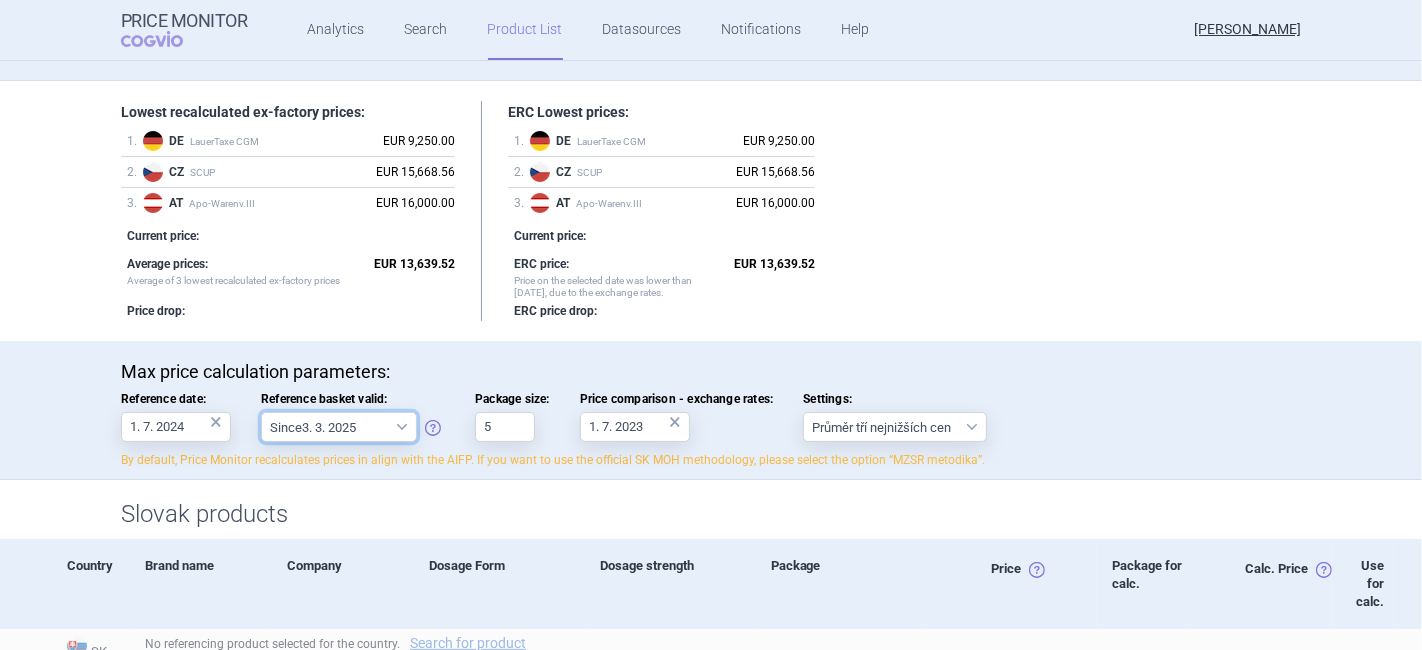click on "Since  3. 3. 2025 Since  1. 7. 2023 Since  7. 4. 2023 Since  1. 12. 2022 Since  1. 9. 2022 Since  15. 3. 2022 Since  15. 10. 2021 Since  17. 8. 2021 Since  1. 2. 2020 Since  4. 4. 2016" at bounding box center (339, 427) 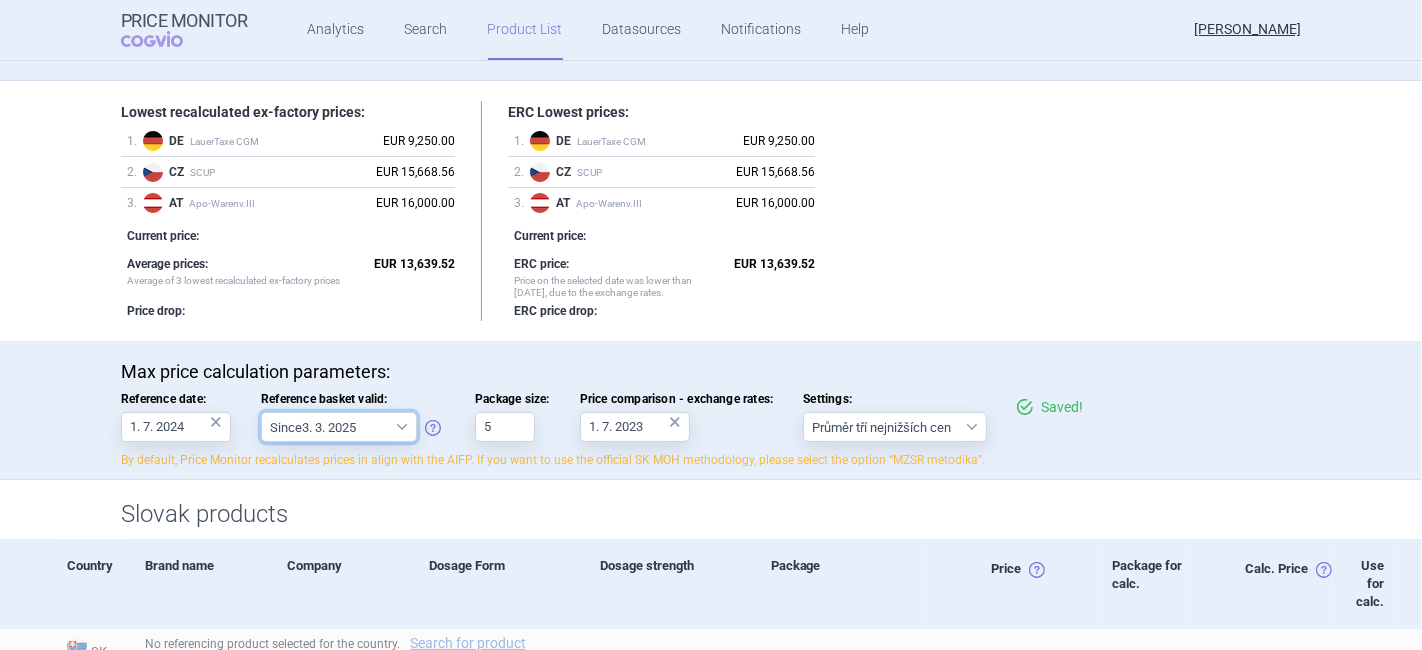 click on "Since  3. 3. 2025 Since  1. 7. 2023 Since  7. 4. 2023 Since  1. 12. 2022 Since  1. 9. 2022 Since  15. 3. 2022 Since  15. 10. 2021 Since  17. 8. 2021 Since  1. 2. 2020 Since  4. 4. 2016" at bounding box center [339, 427] 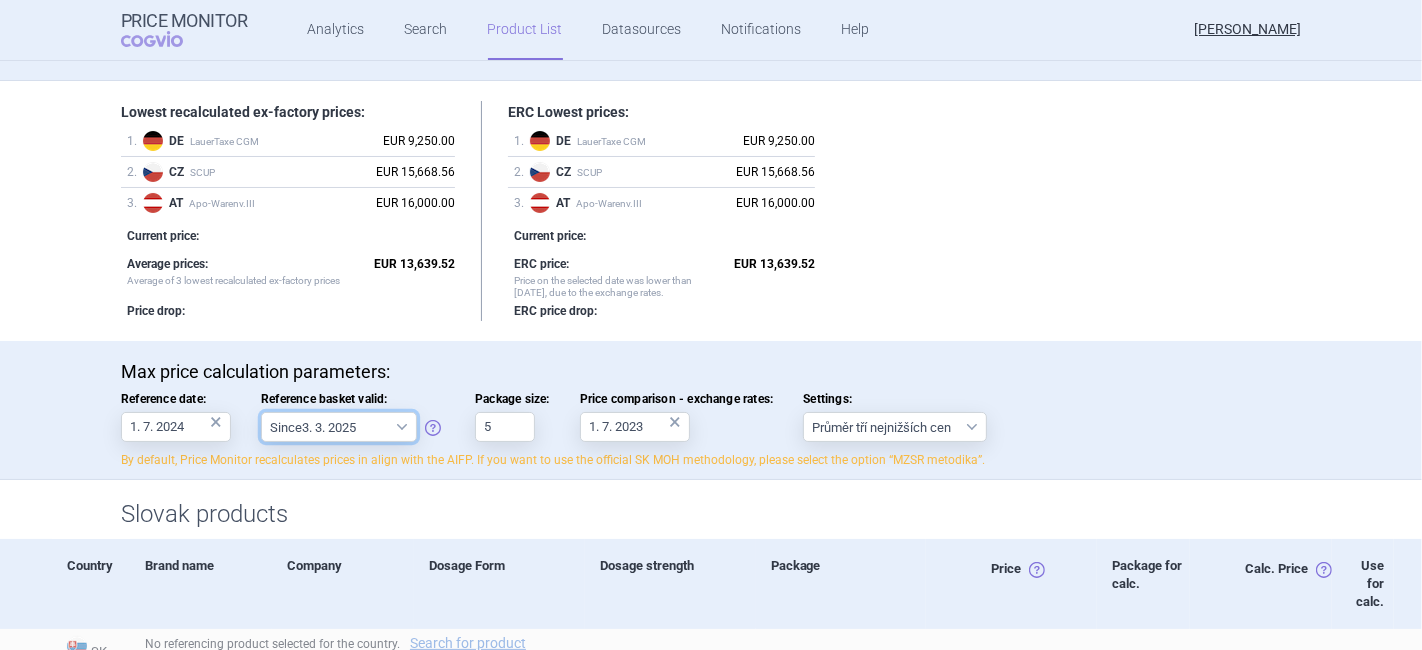 click on "Since  3. 3. 2025 Since  1. 7. 2023 Since  7. 4. 2023 Since  1. 12. 2022 Since  1. 9. 2022 Since  15. 3. 2022 Since  15. 10. 2021 Since  17. 8. 2021 Since  1. 2. 2020 Since  4. 4. 2016" at bounding box center (339, 427) 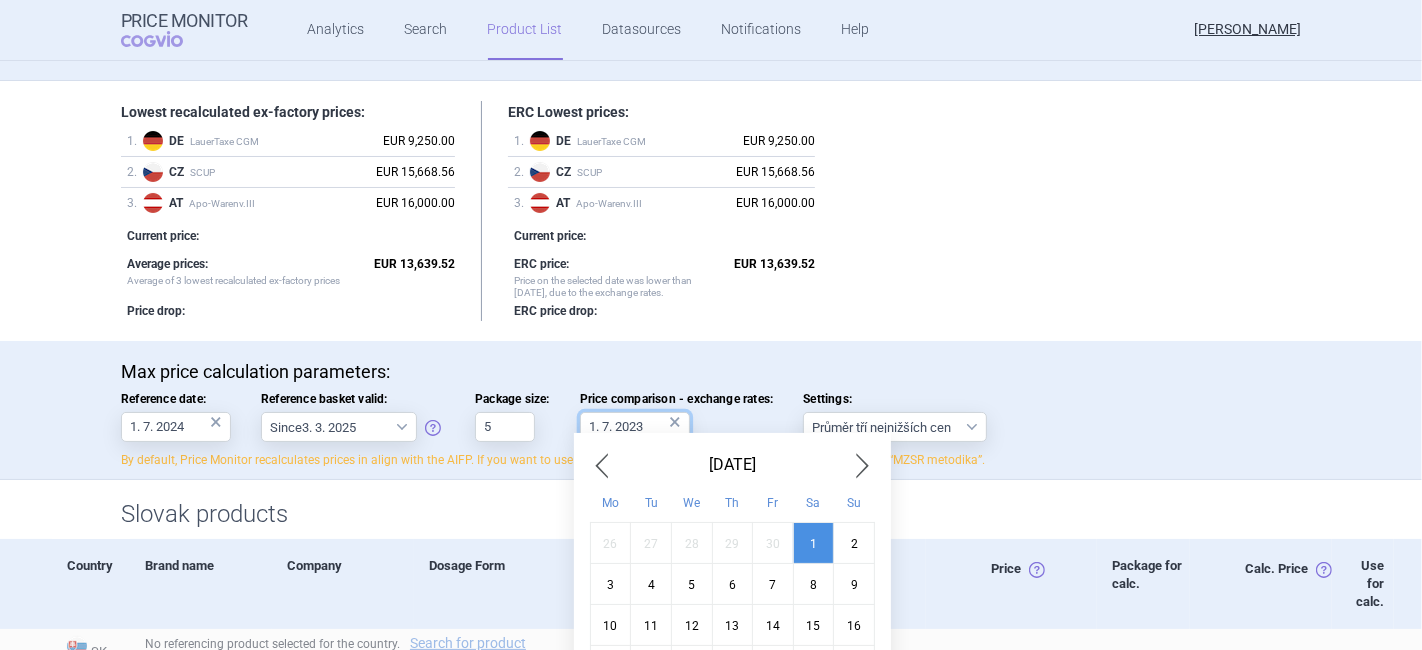 click on "1. 7. 2023" at bounding box center (635, 427) 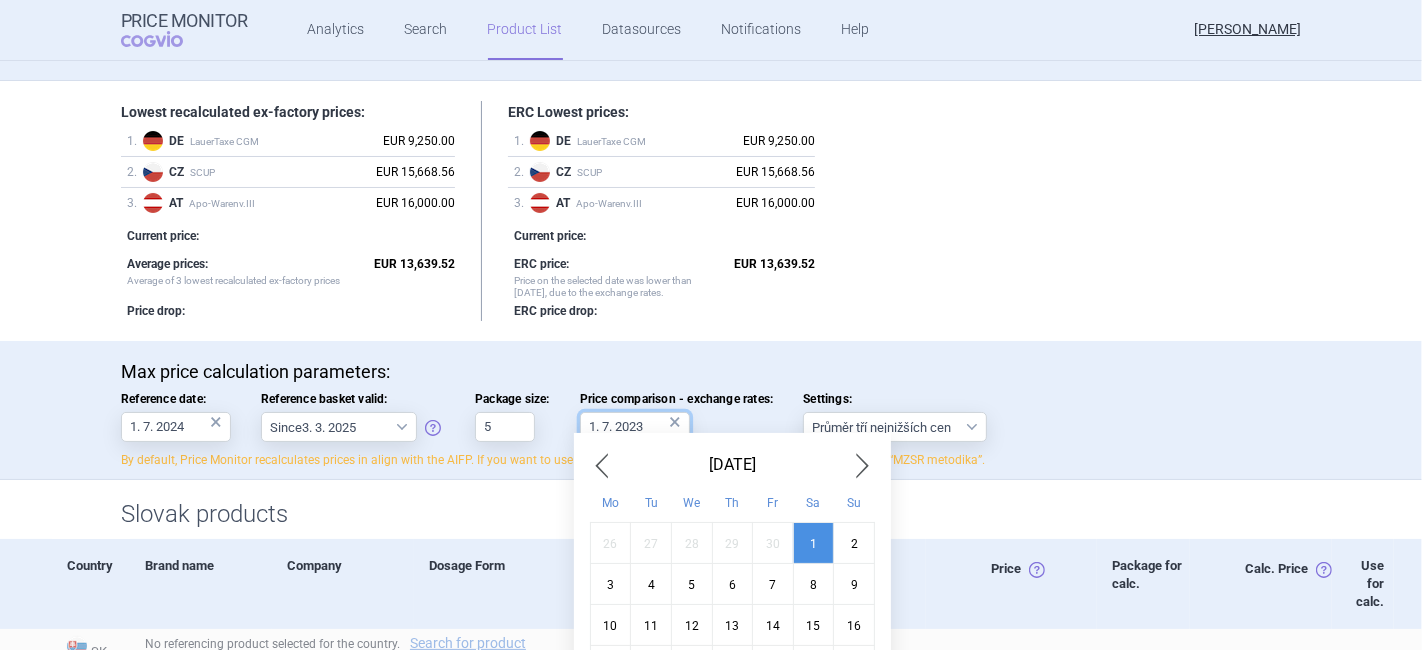 click on "1. 7. 2023" at bounding box center [635, 427] 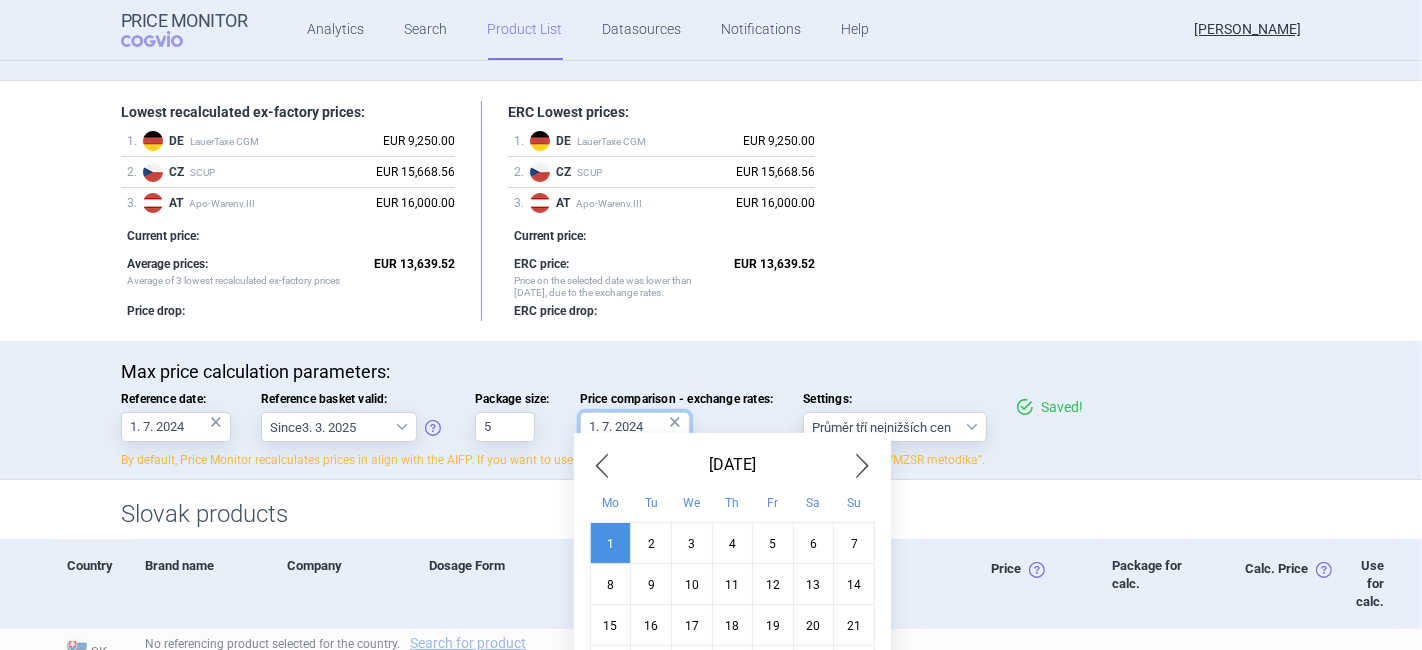 type on "1. 7. 2024" 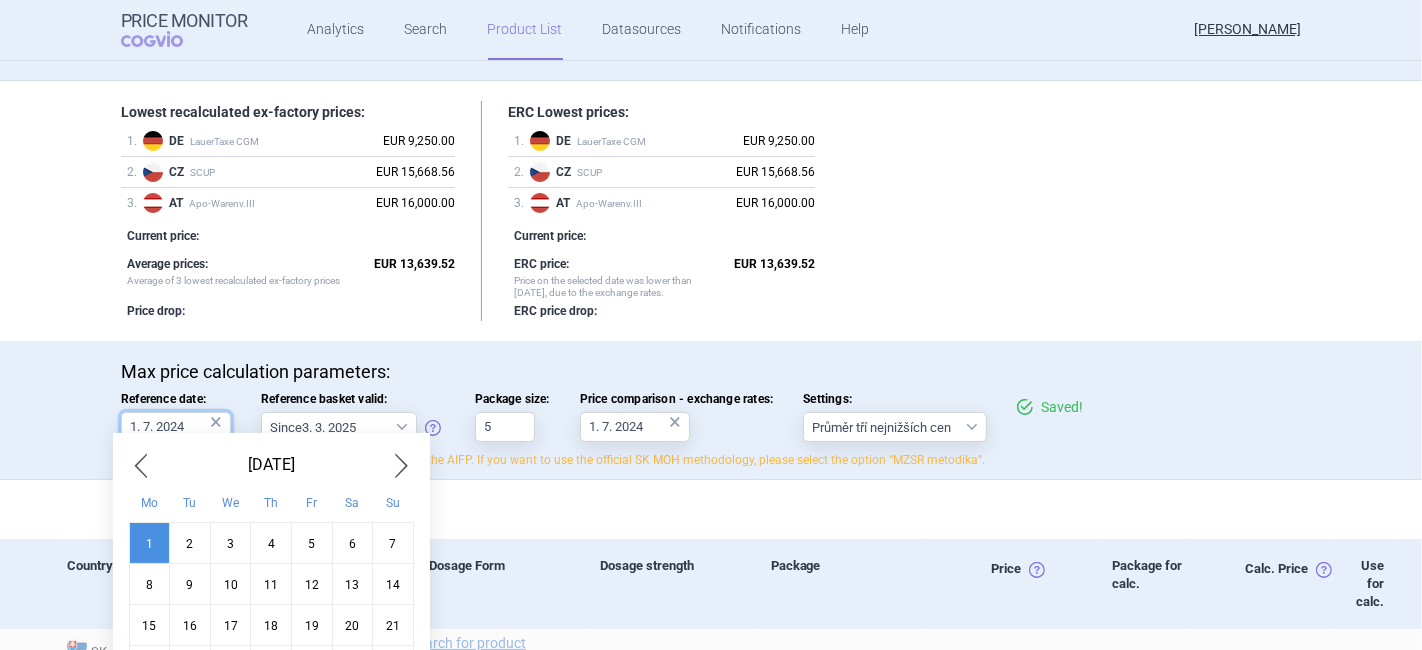 click on "1. 7. 2024" at bounding box center [176, 427] 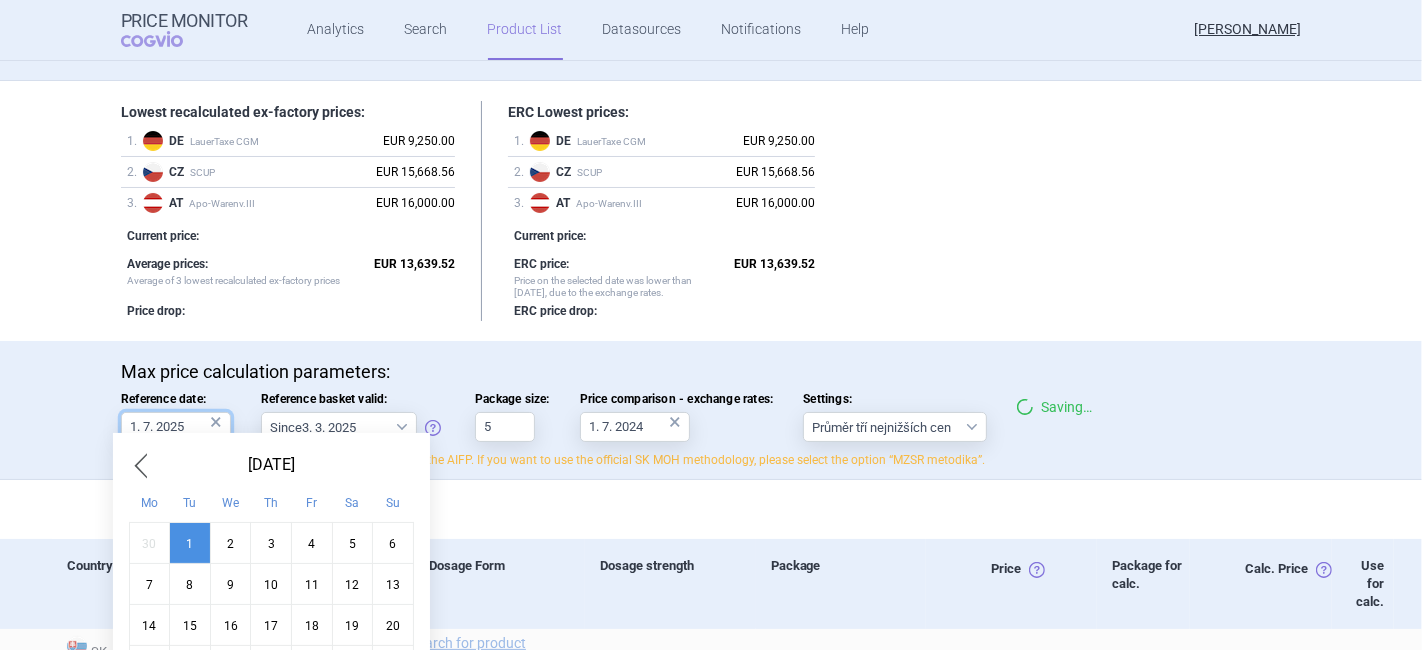 type on "1. 7. 2025" 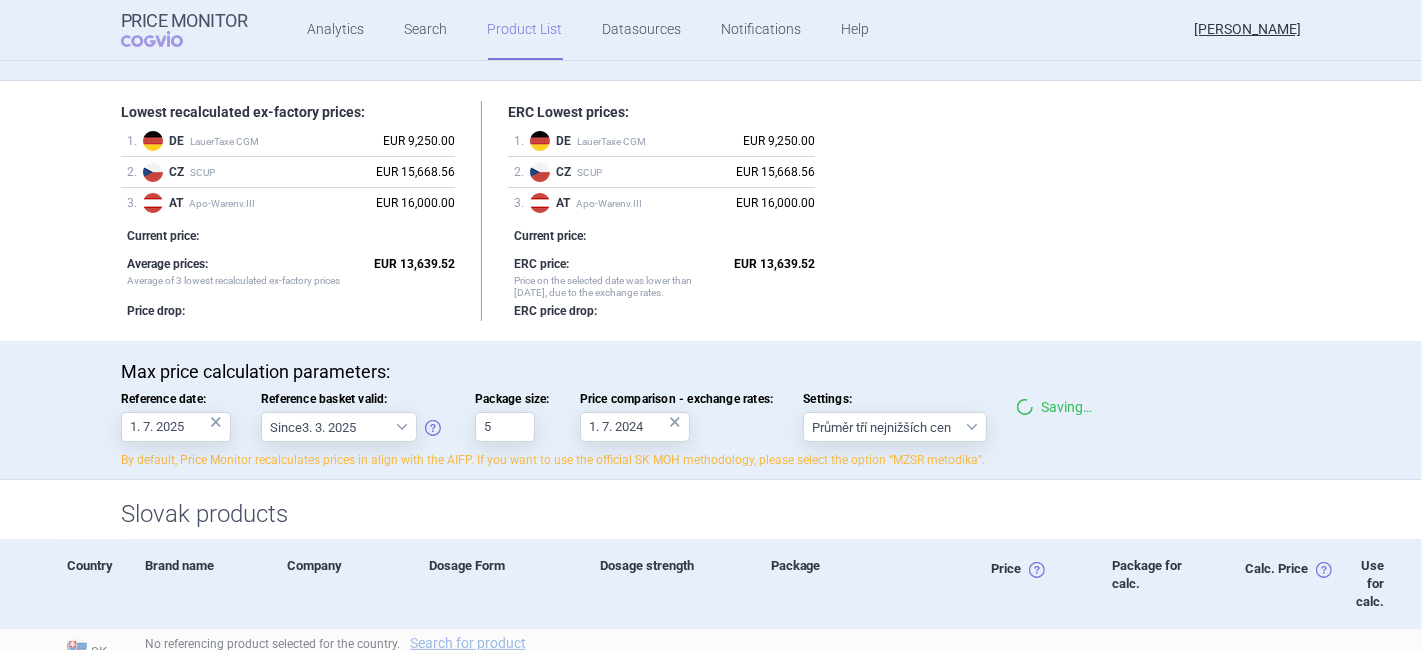 click on "Lowest recalculated ex-factory prices: 1 . DE   LauerTaxe CGM EUR 9,250.00 2 . CZ   SCUP EUR 15,668.56 3 . AT   Apo-Warenv.III EUR 16,000.00 Current price: Average prices: Average of 3 lowest recalculated ex-factory prices EUR 13,639.52 Price drop: ERC Lowest prices: 1 . DE   LauerTaxe CGM EUR 9,250.00 2 . CZ   SCUP EUR 15,668.56 3 . AT   Apo-Warenv.III EUR 16,000.00 Current price: ERC price: Price on the selected date was lower than [DATE], due to the exchange rates. EUR 13,639.52 ERC price drop:" at bounding box center (711, 211) 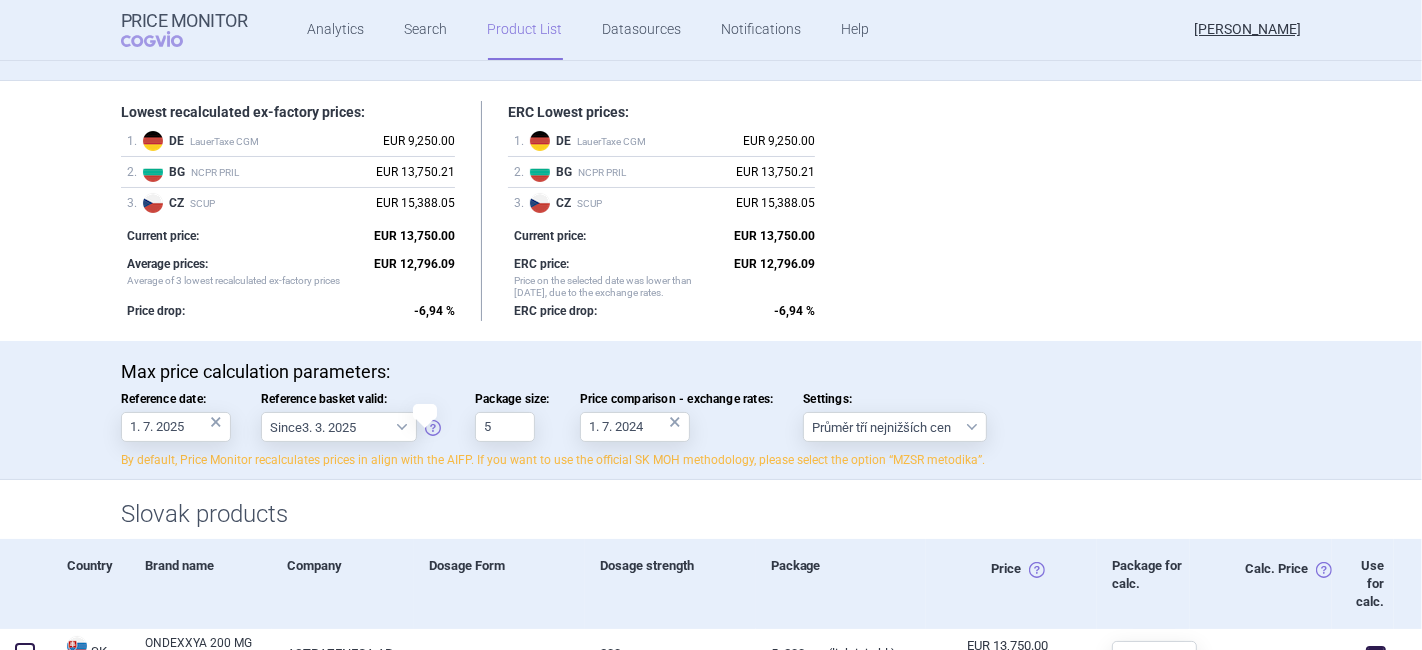 click at bounding box center (425, 428) 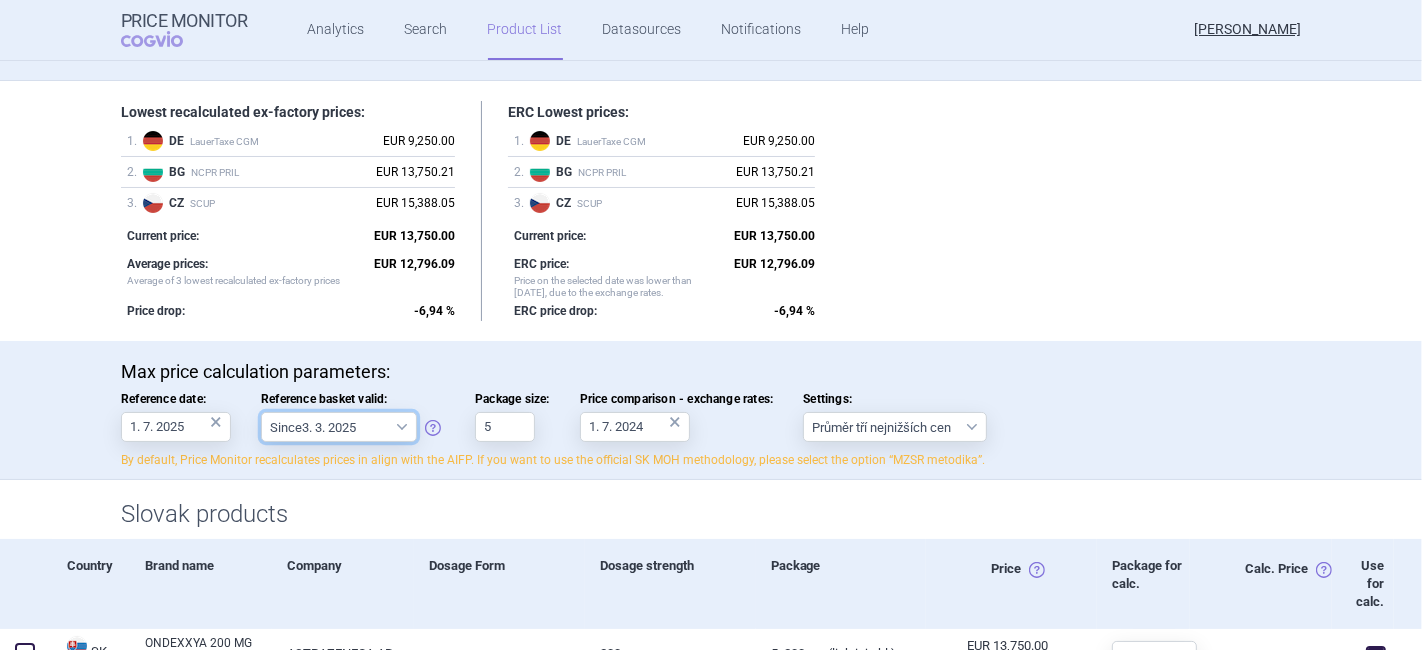 click on "Since  3. 3. 2025 Since  1. 7. 2023 Since  7. 4. 2023 Since  1. 12. 2022 Since  1. 9. 2022 Since  15. 3. 2022 Since  15. 10. 2021 Since  17. 8. 2021 Since  1. 2. 2020 Since  4. 4. 2016" at bounding box center (339, 427) 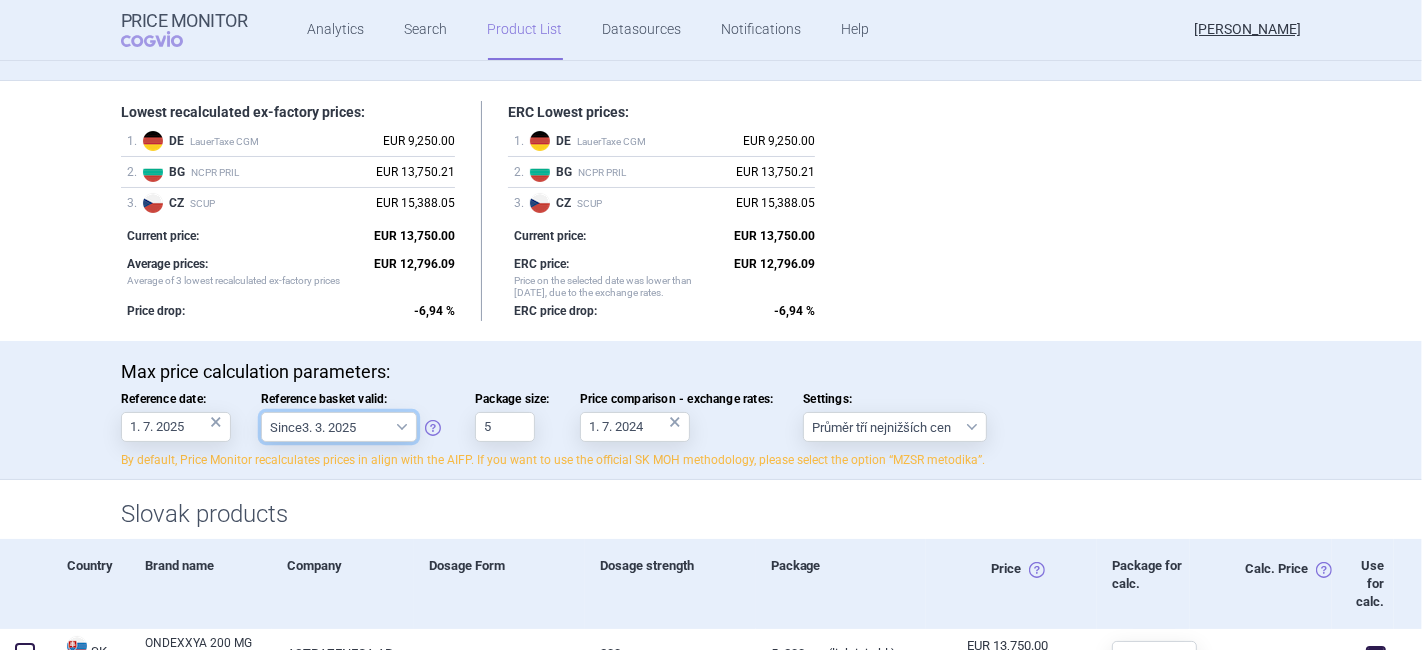 select on "[DATE]" 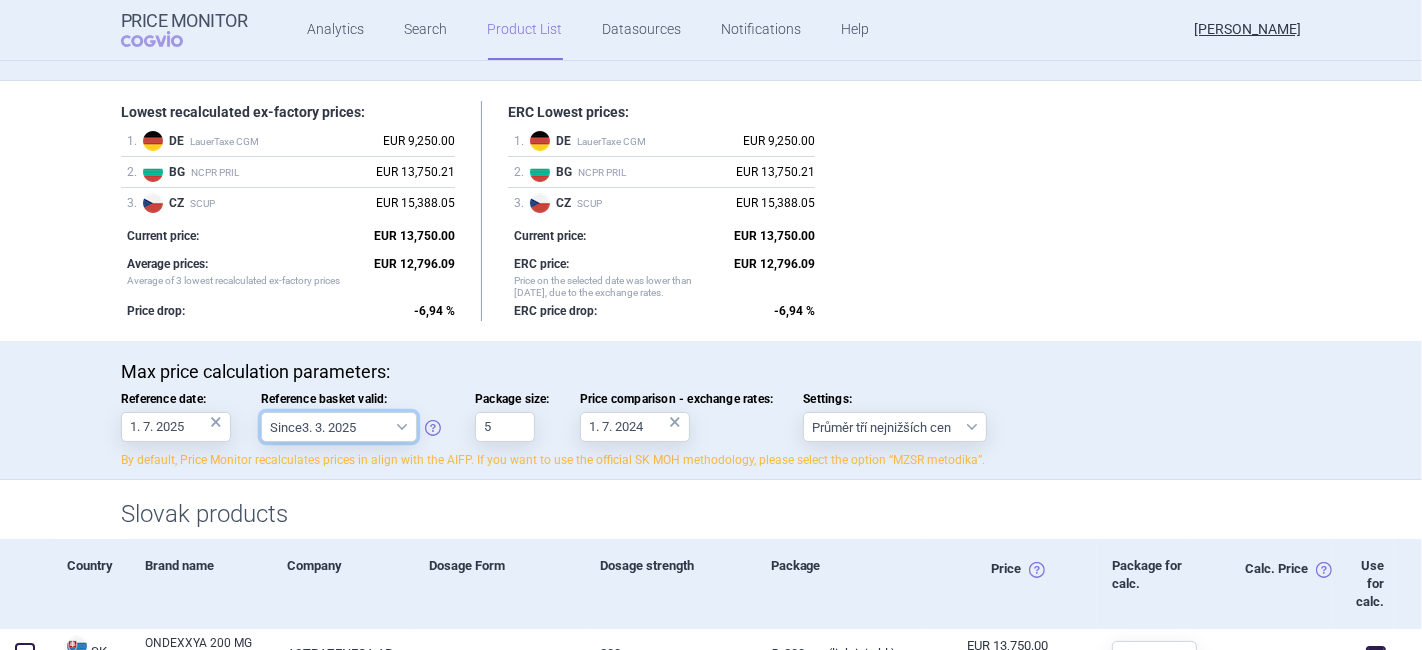 click on "Since  3. 3. 2025 Since  1. 7. 2023 Since  7. 4. 2023 Since  1. 12. 2022 Since  1. 9. 2022 Since  15. 3. 2022 Since  15. 10. 2021 Since  17. 8. 2021 Since  1. 2. 2020 Since  4. 4. 2016" at bounding box center (339, 427) 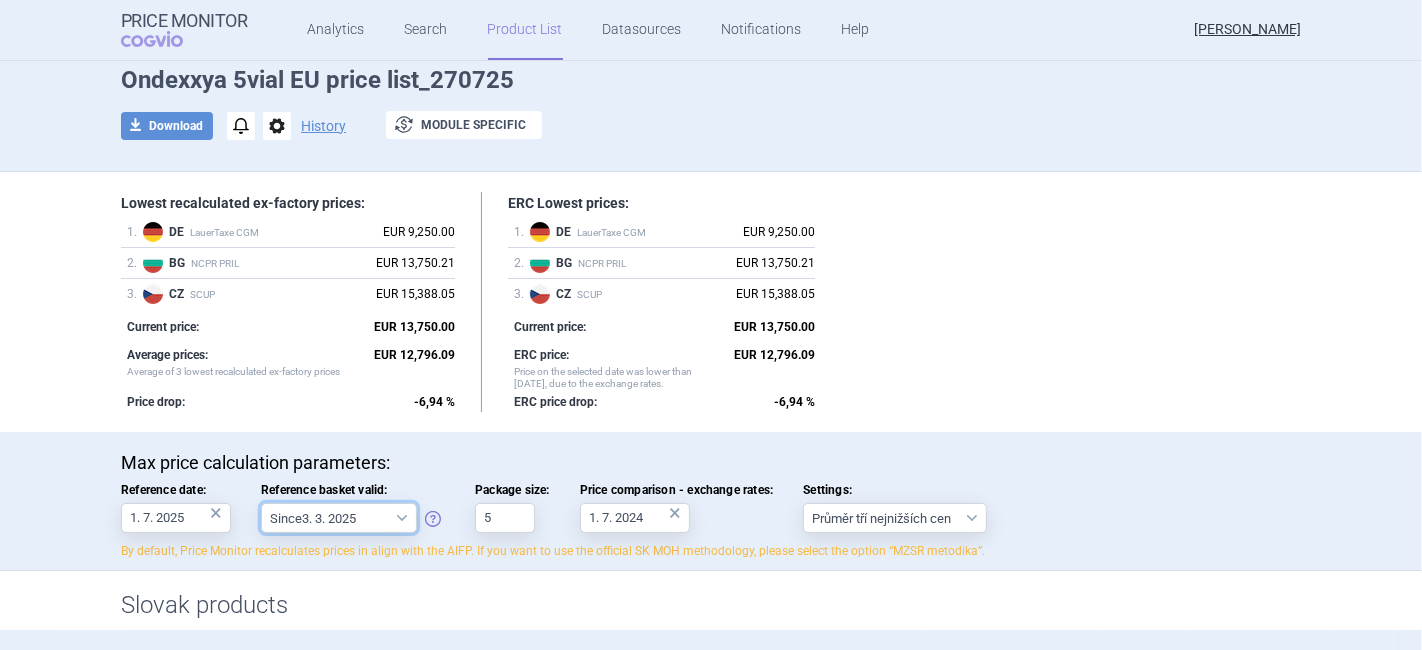 scroll, scrollTop: 80, scrollLeft: 0, axis: vertical 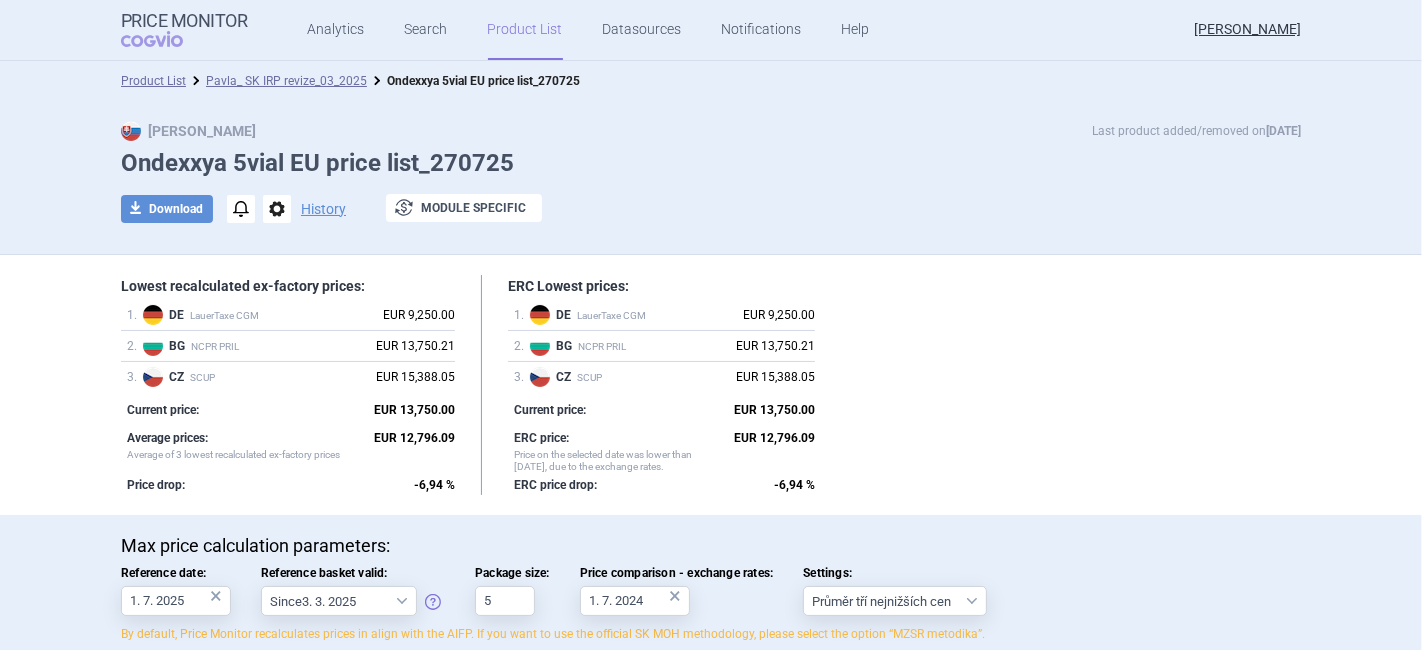 click on "Pavla_ SK IRP revize_03_2025" at bounding box center [276, 81] 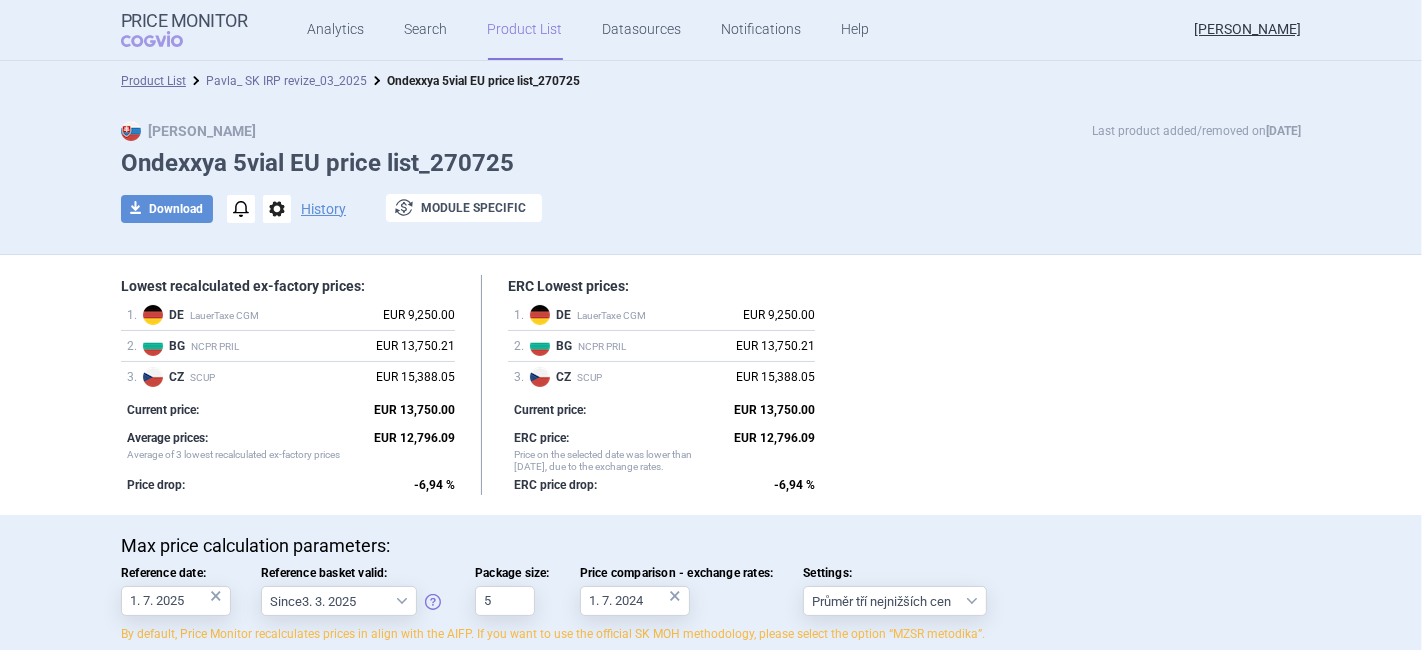 click on "Pavla_ SK IRP revize_03_2025" at bounding box center [286, 81] 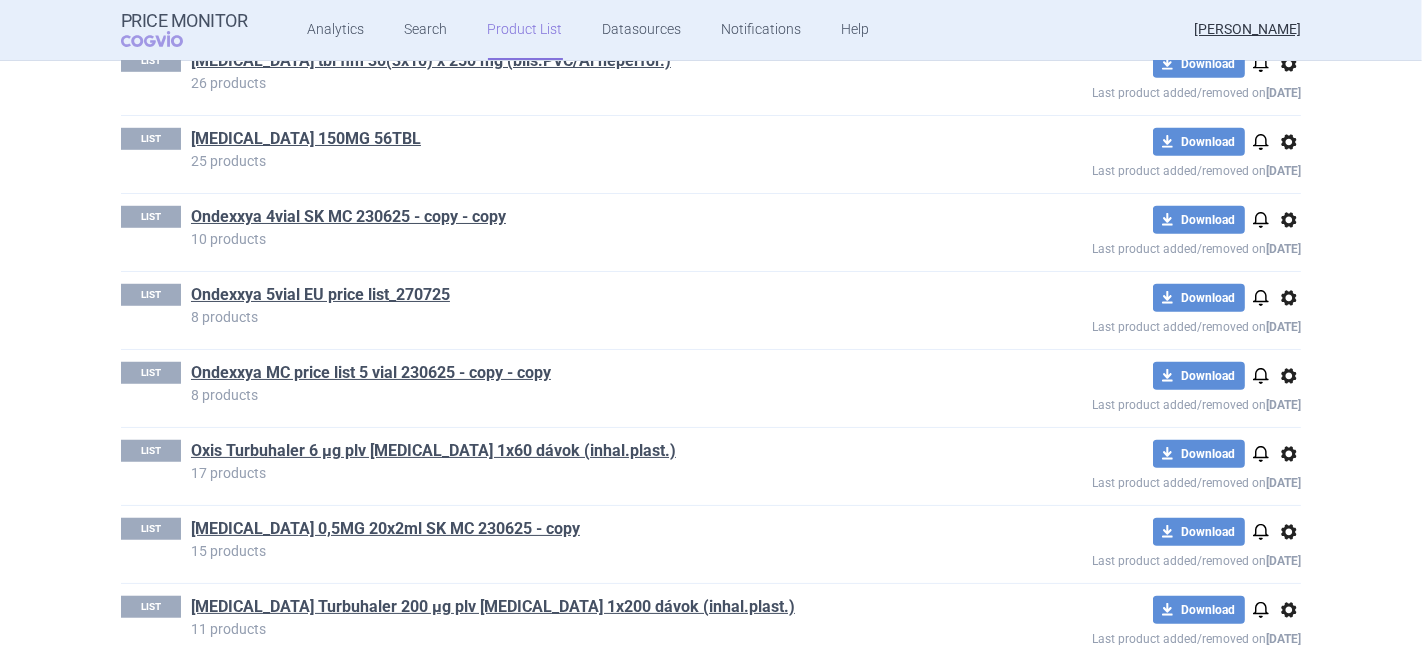 scroll, scrollTop: 1243, scrollLeft: 0, axis: vertical 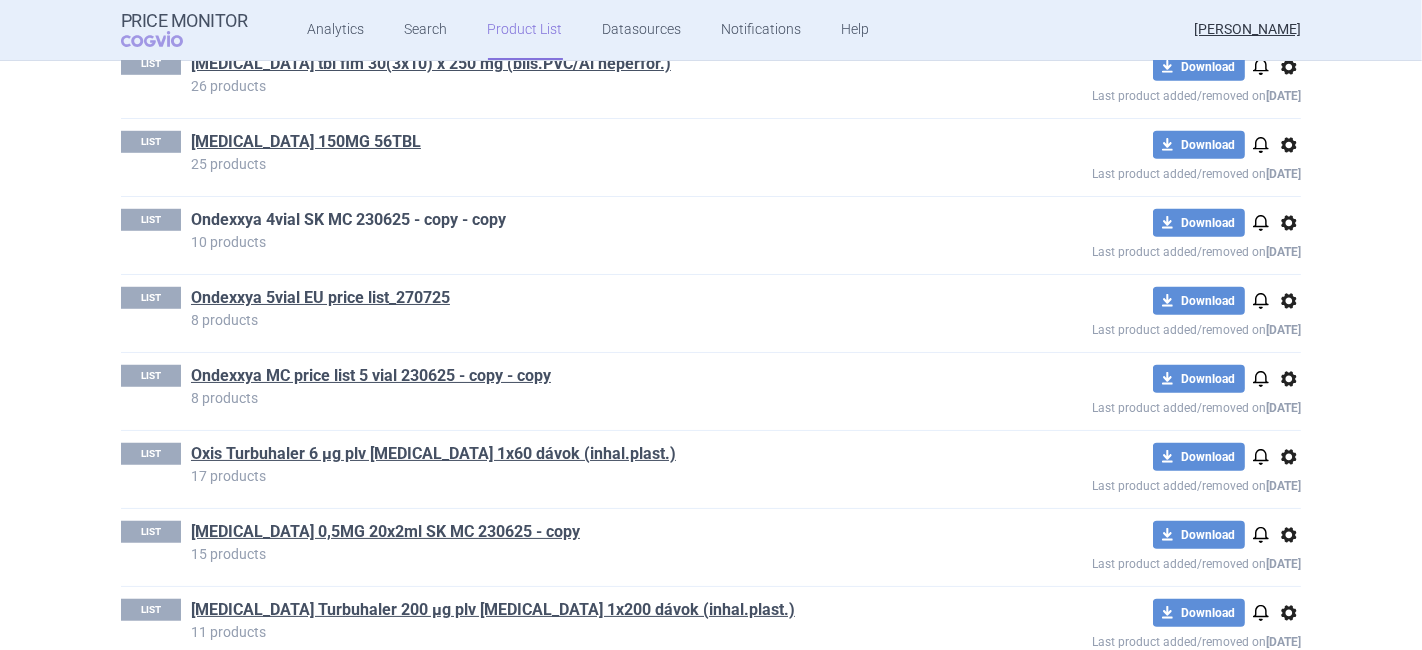 click on "Ondexxya 4vial SK MC 230625 - copy - copy" at bounding box center [348, 220] 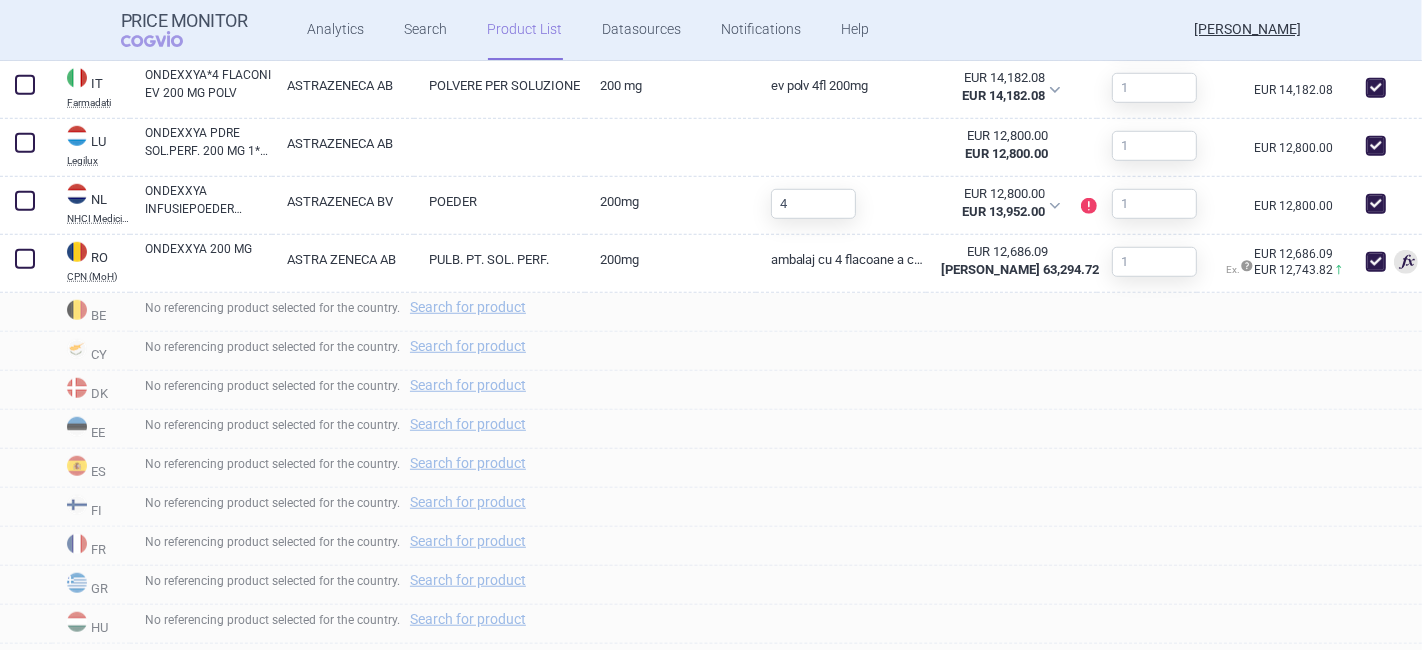 scroll, scrollTop: 1254, scrollLeft: 0, axis: vertical 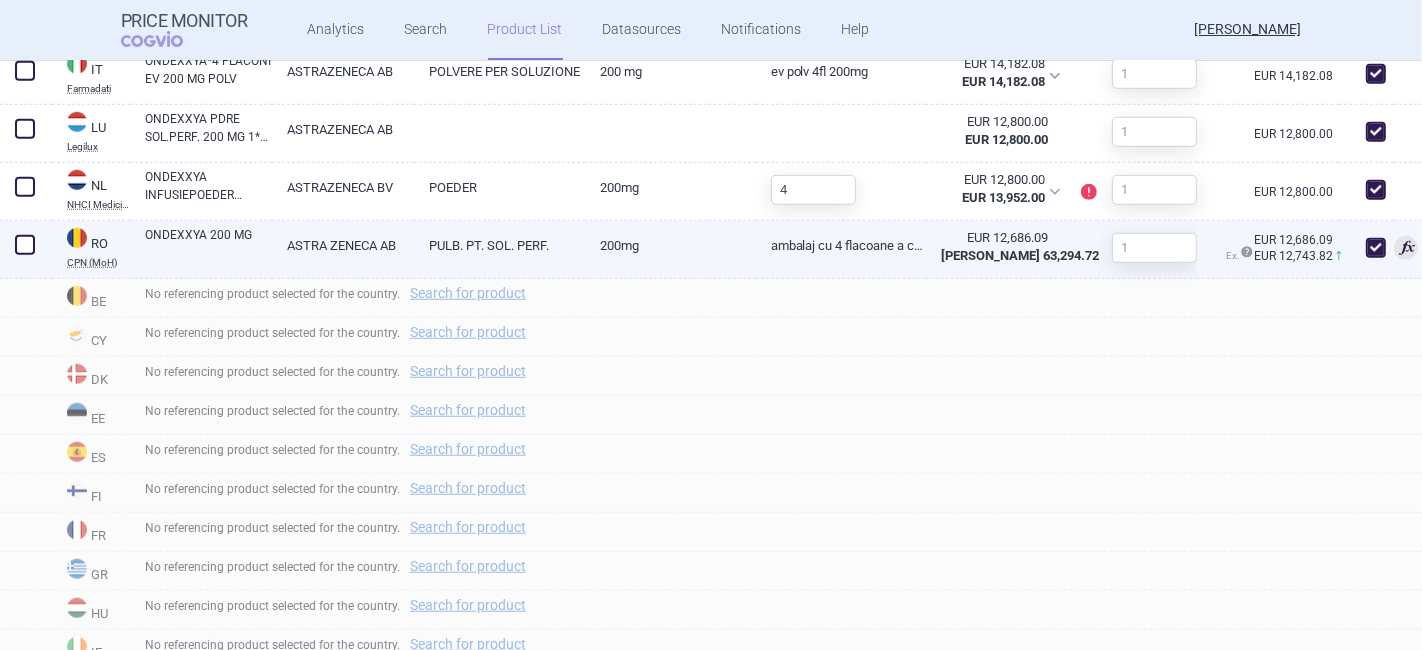 click at bounding box center [1406, 248] 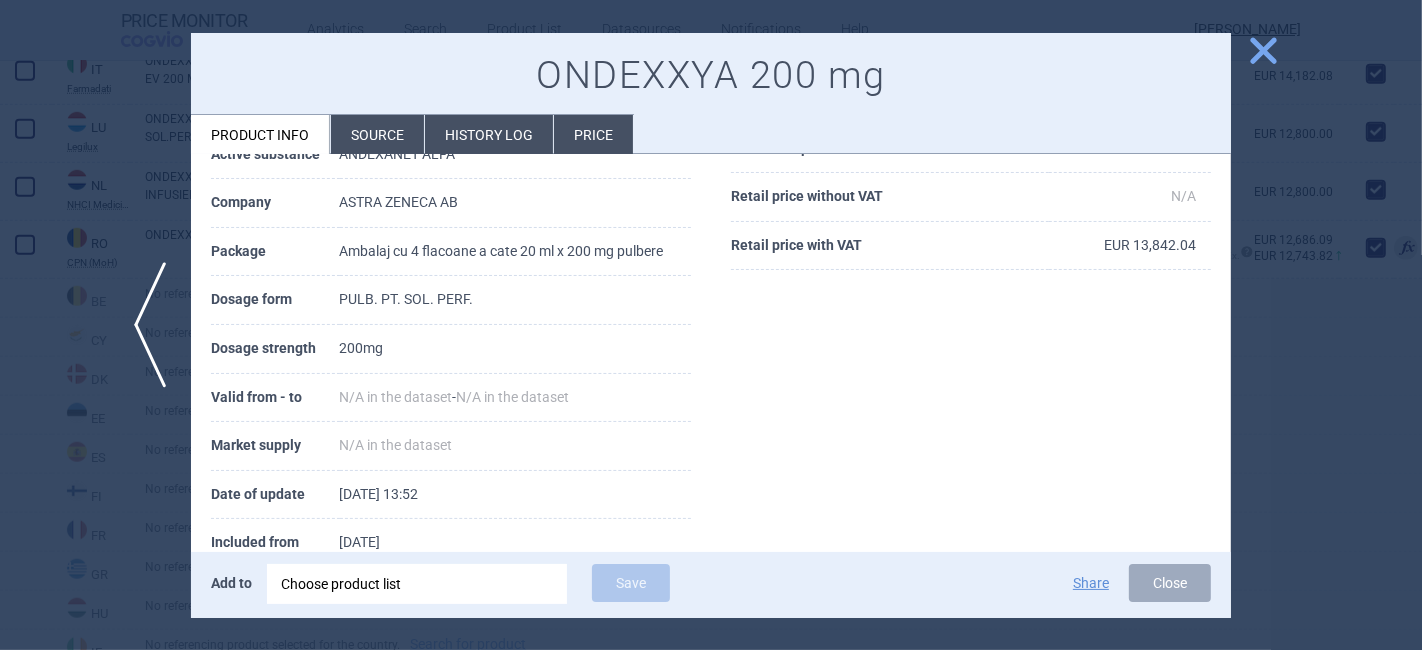 scroll, scrollTop: 306, scrollLeft: 0, axis: vertical 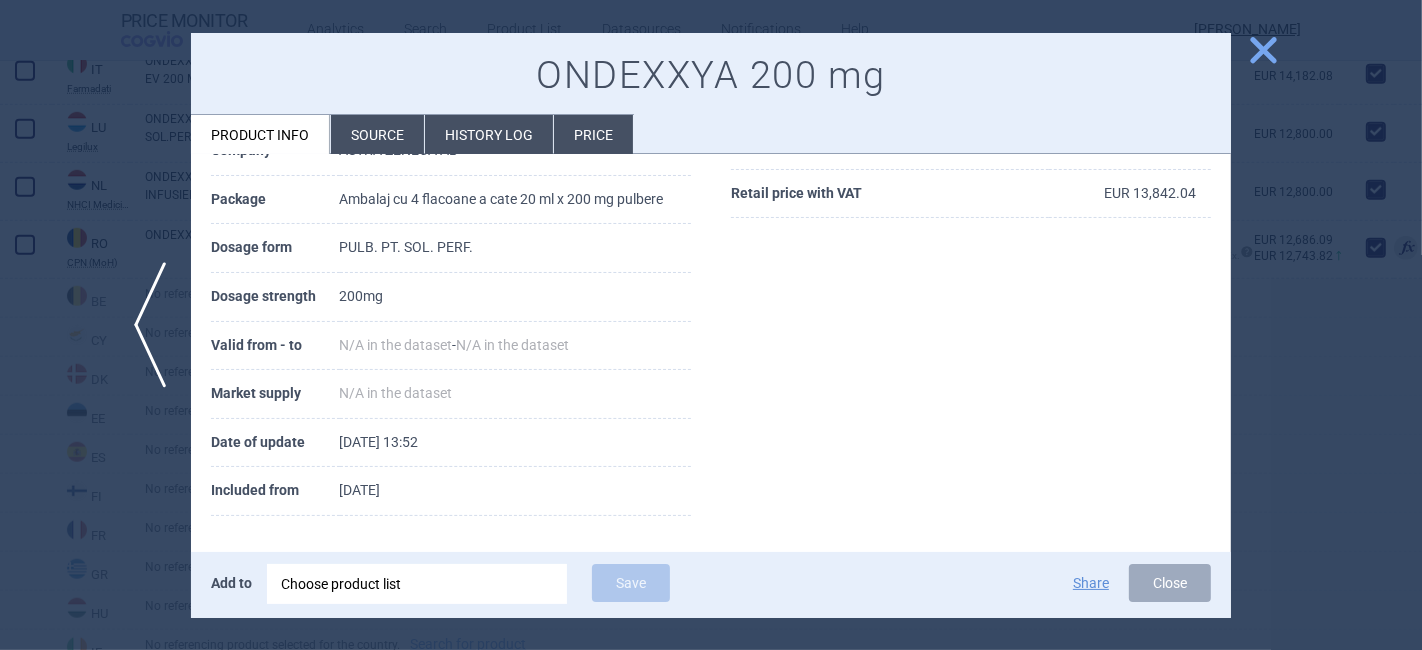 click on "close" at bounding box center [1263, 50] 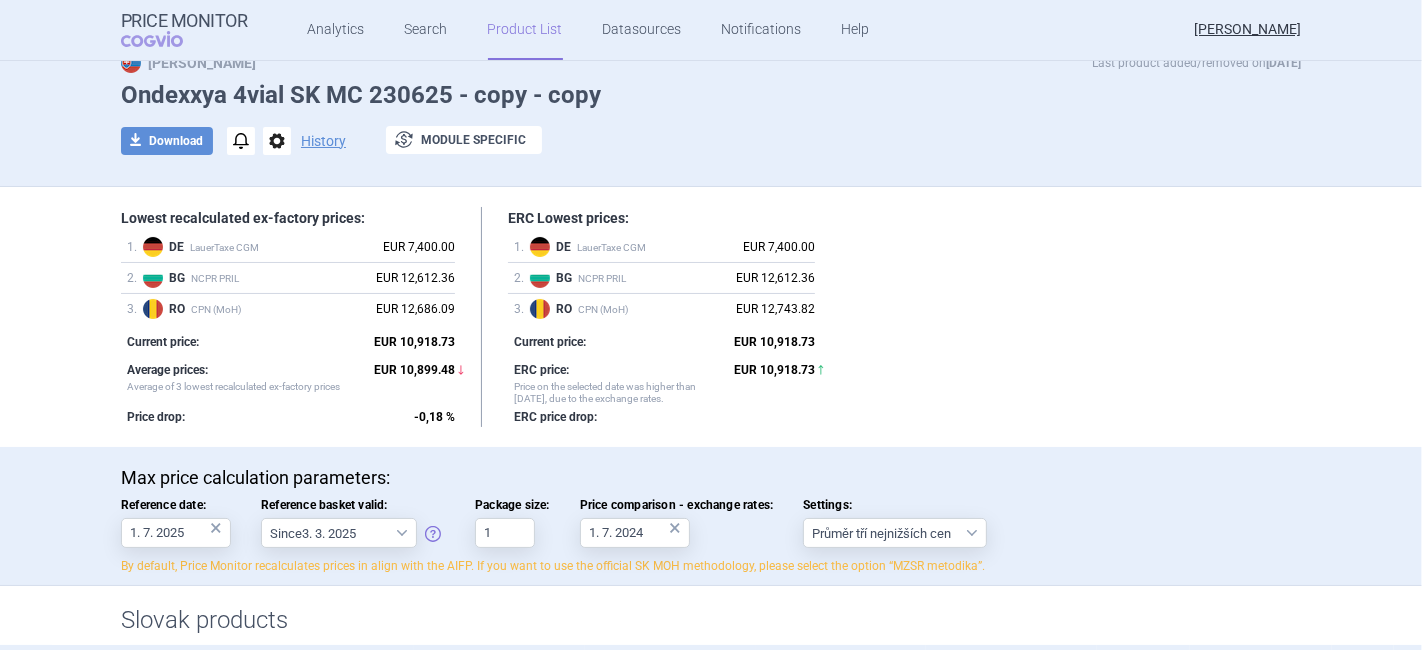 scroll, scrollTop: 0, scrollLeft: 0, axis: both 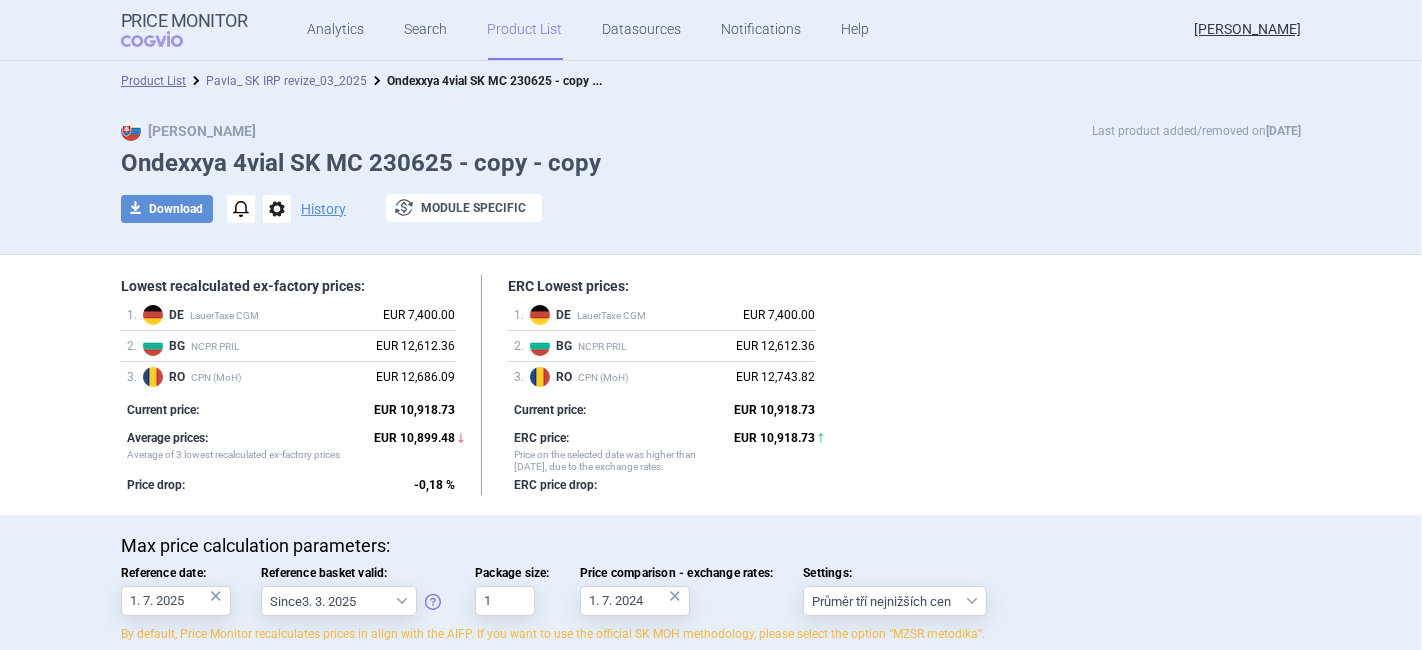 click on "Pavla_ SK IRP revize_03_2025" at bounding box center [286, 81] 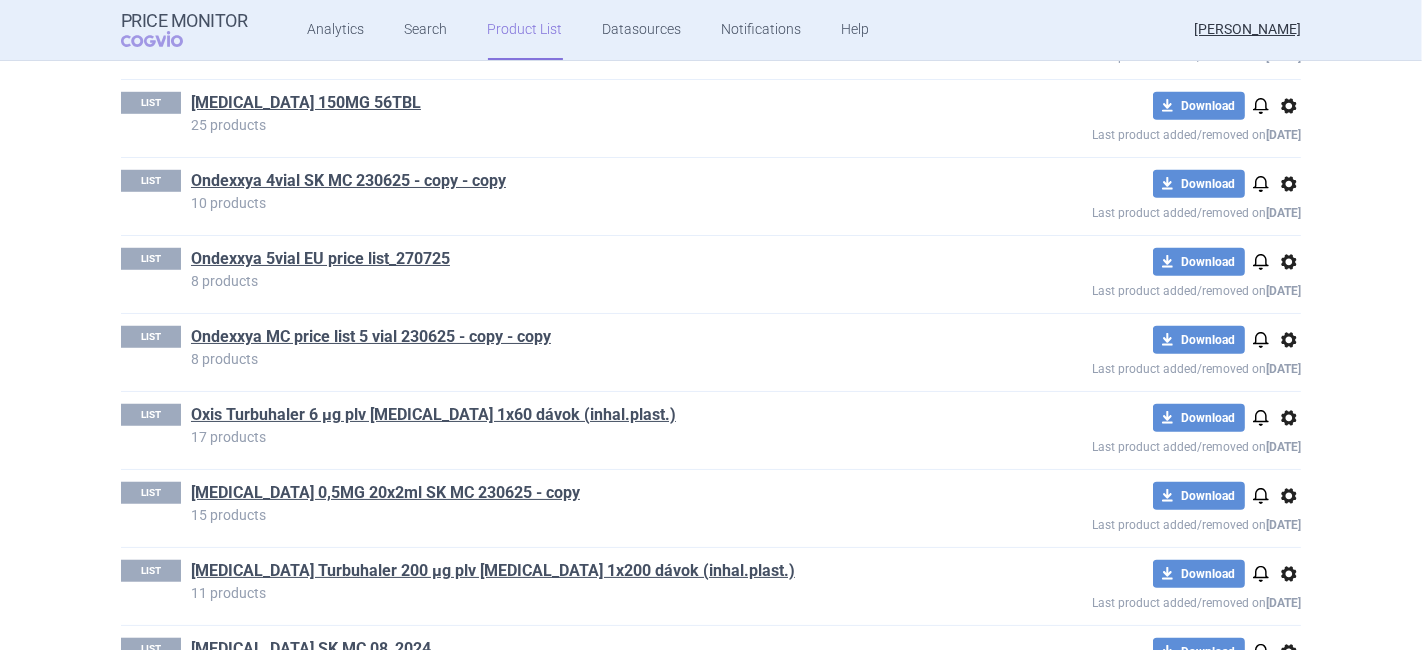 scroll, scrollTop: 1289, scrollLeft: 0, axis: vertical 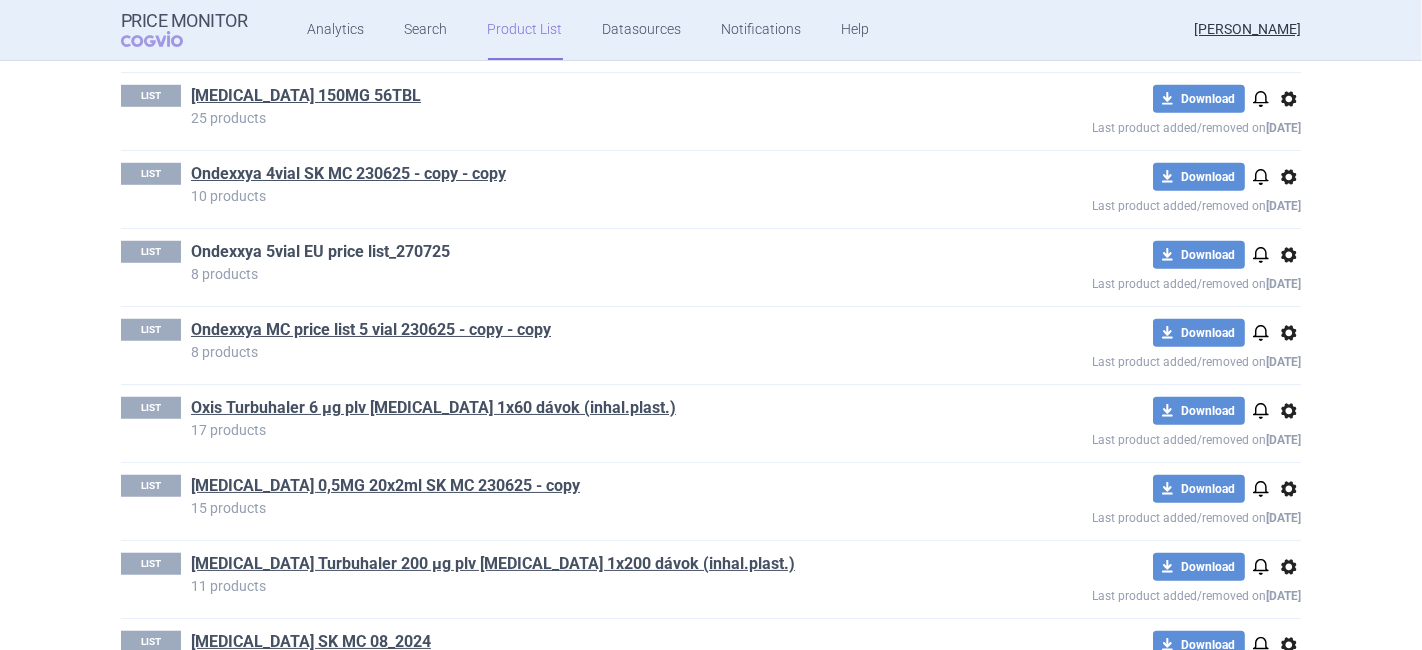 click on "Ondexxya 5vial EU price list_270725" at bounding box center (320, 252) 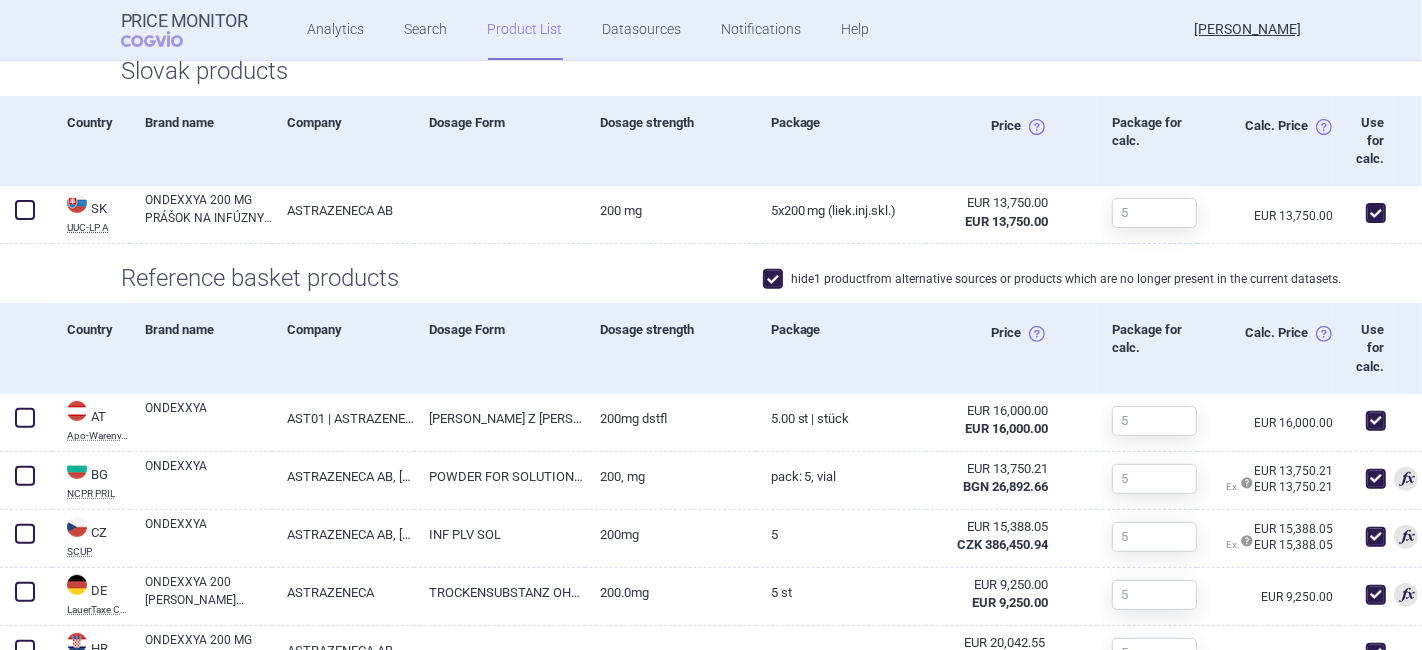 scroll, scrollTop: 683, scrollLeft: 0, axis: vertical 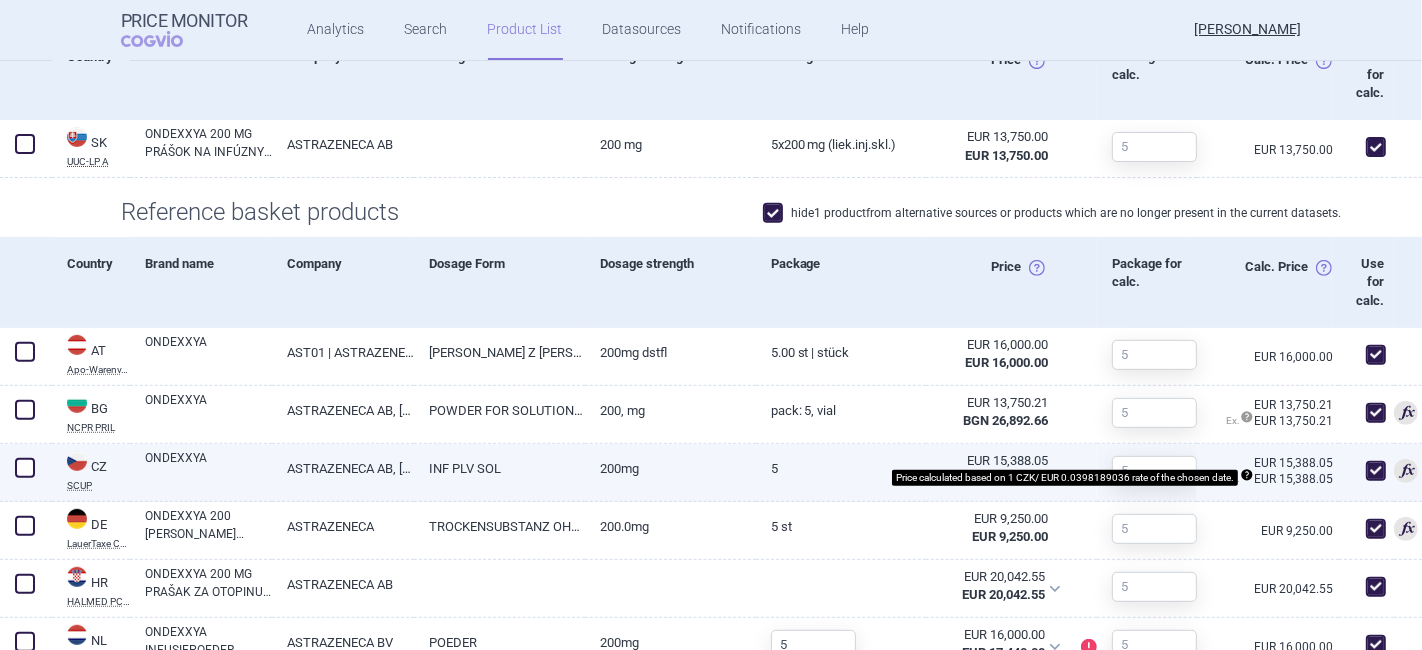 click 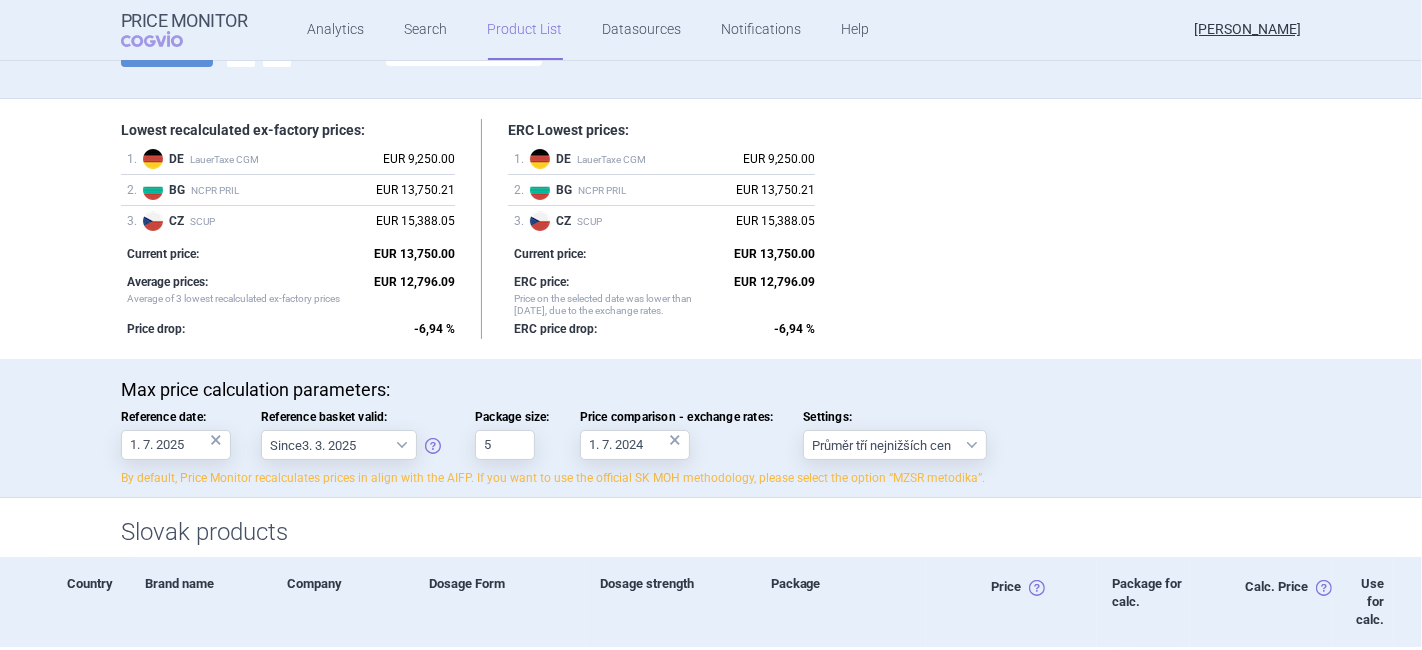 scroll, scrollTop: 0, scrollLeft: 0, axis: both 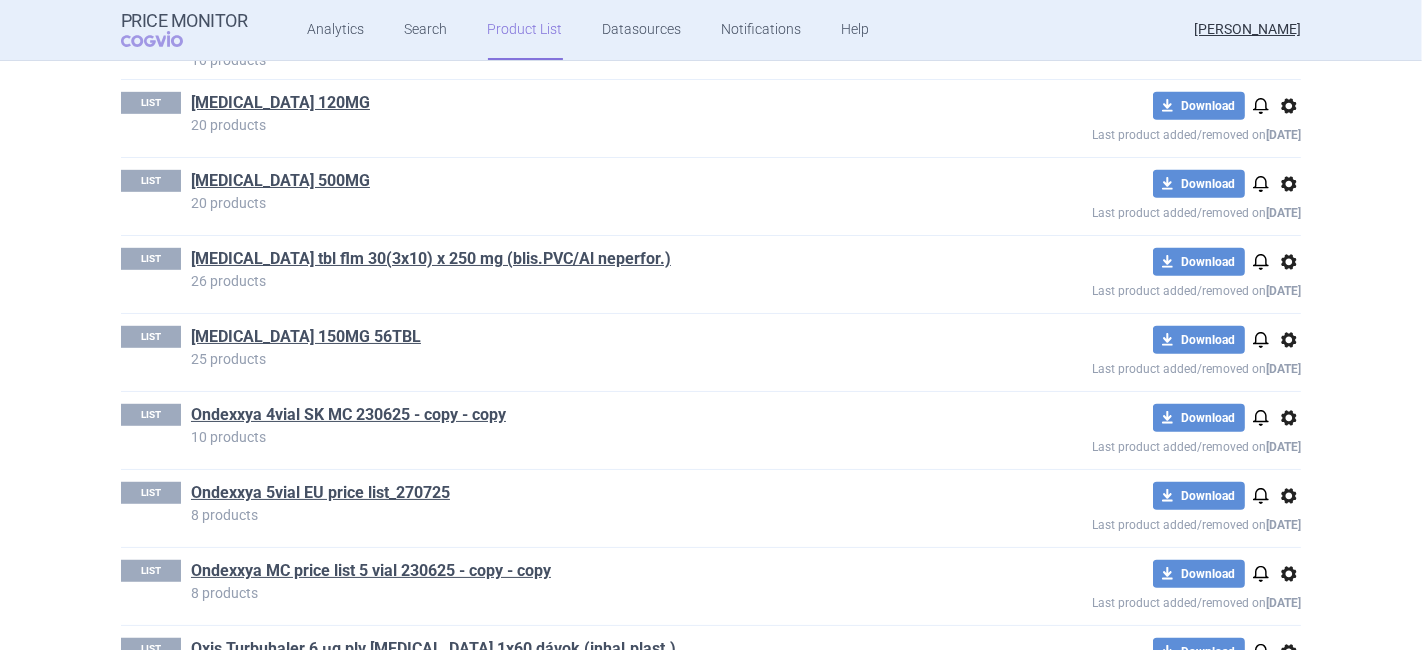 click on "options" at bounding box center (1289, 418) 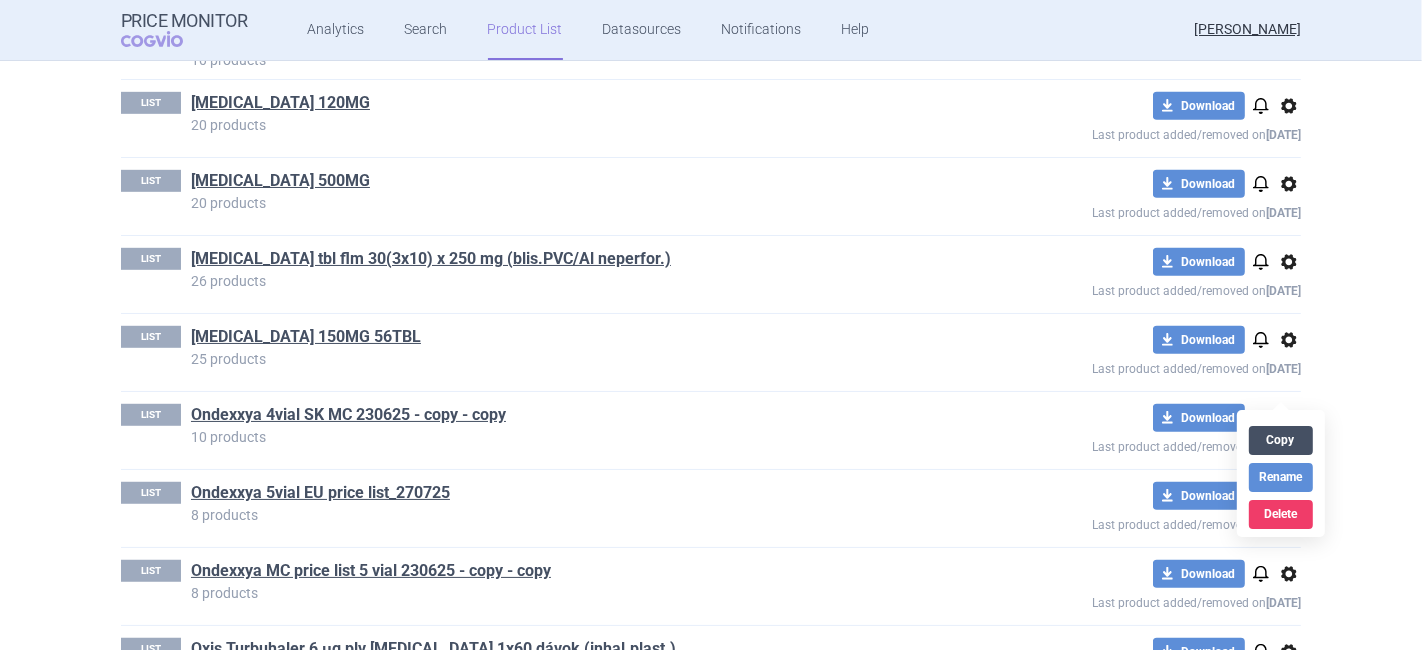 click on "Copy" at bounding box center (1281, 440) 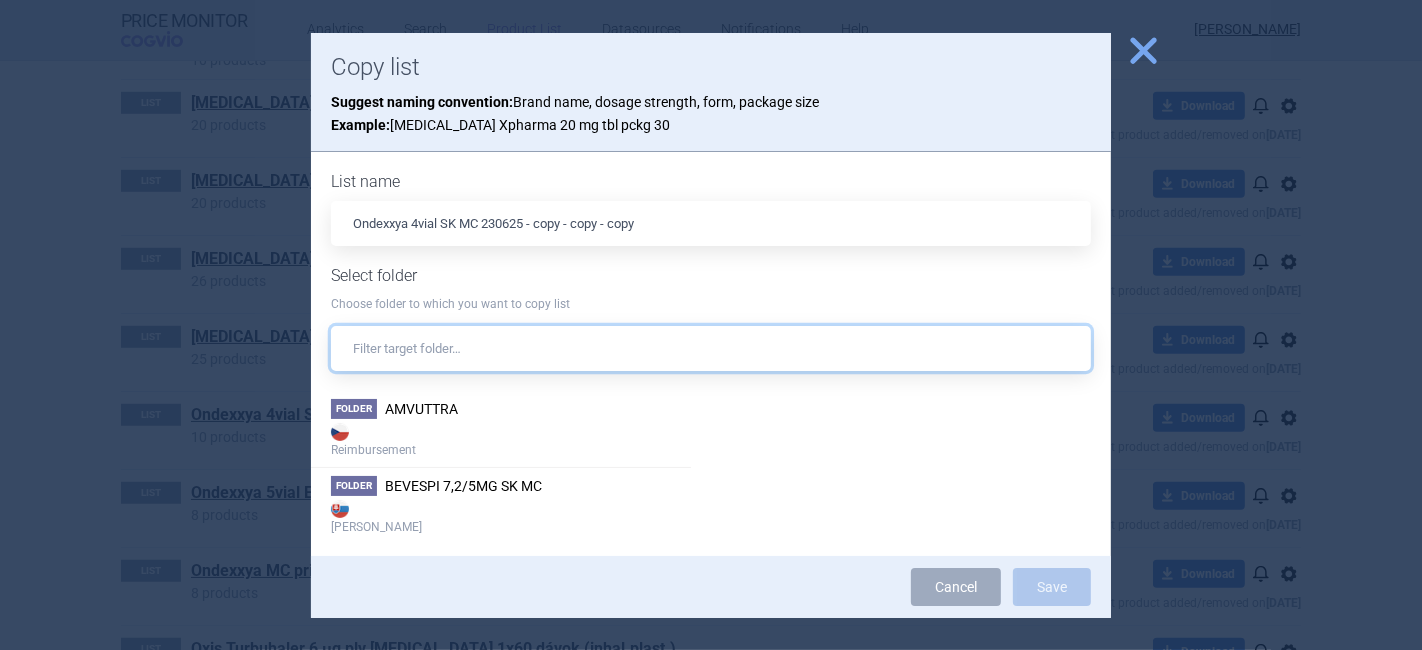click at bounding box center [711, 348] 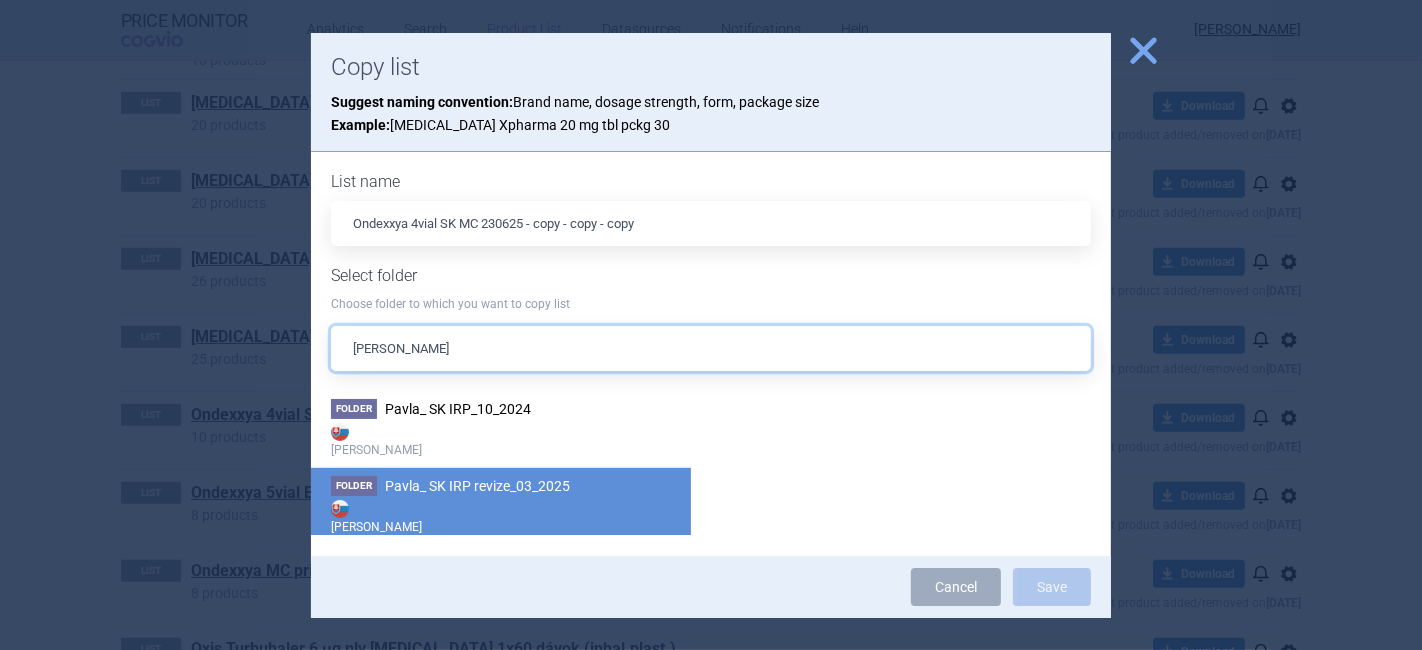 type on "[PERSON_NAME]" 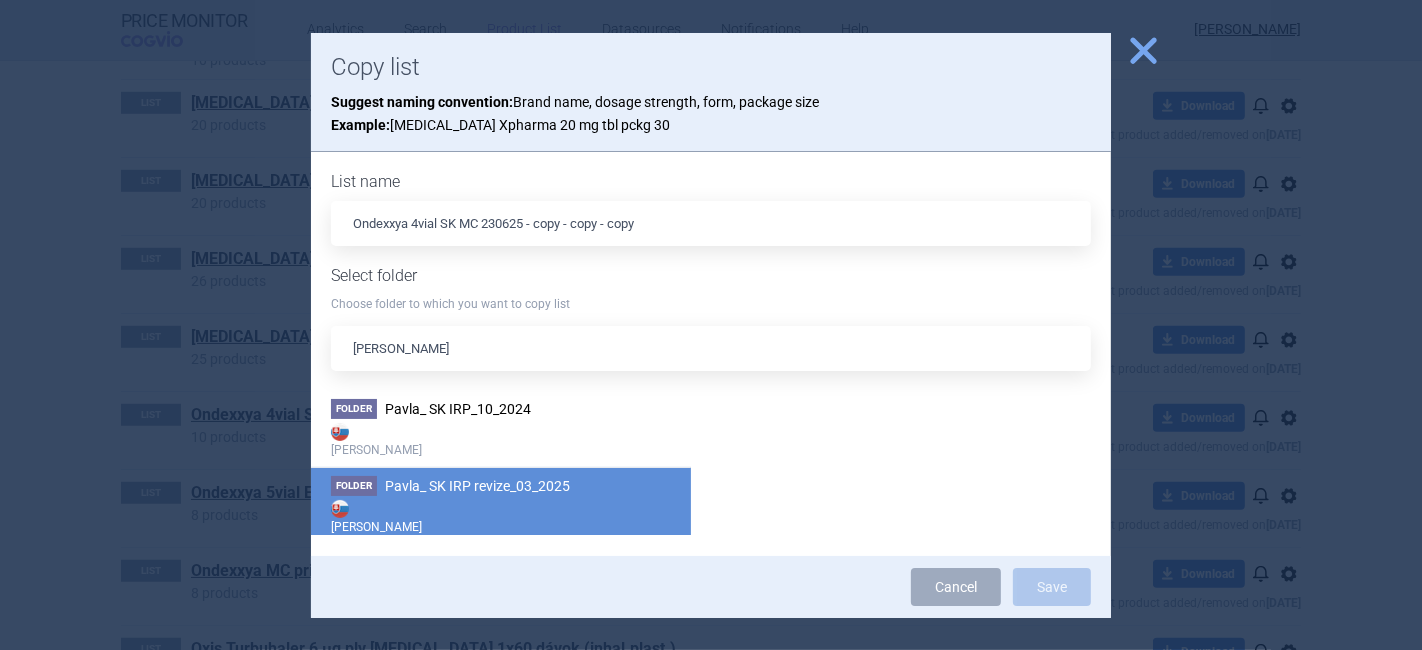 click on "Pavla_ SK IRP revize_03_2025" at bounding box center (477, 486) 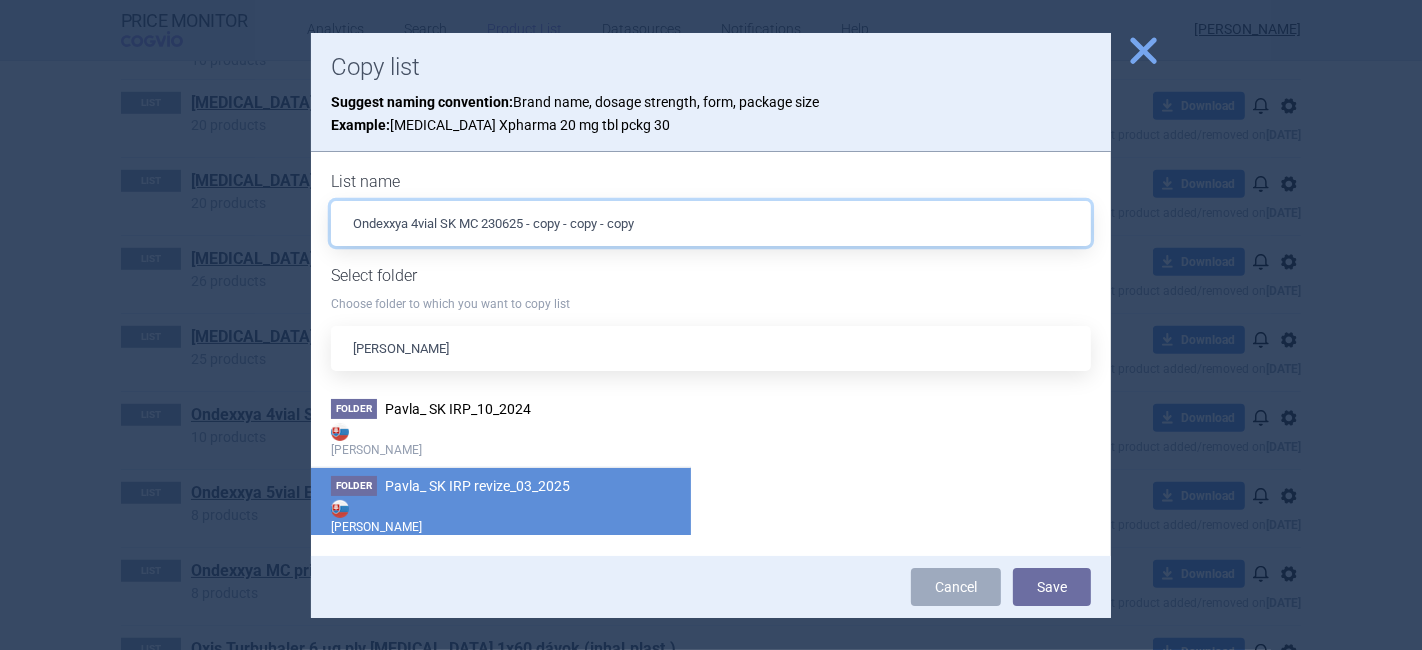 click on "Ondexxya 4vial SK MC 230625 - copy - copy - copy" at bounding box center [711, 223] 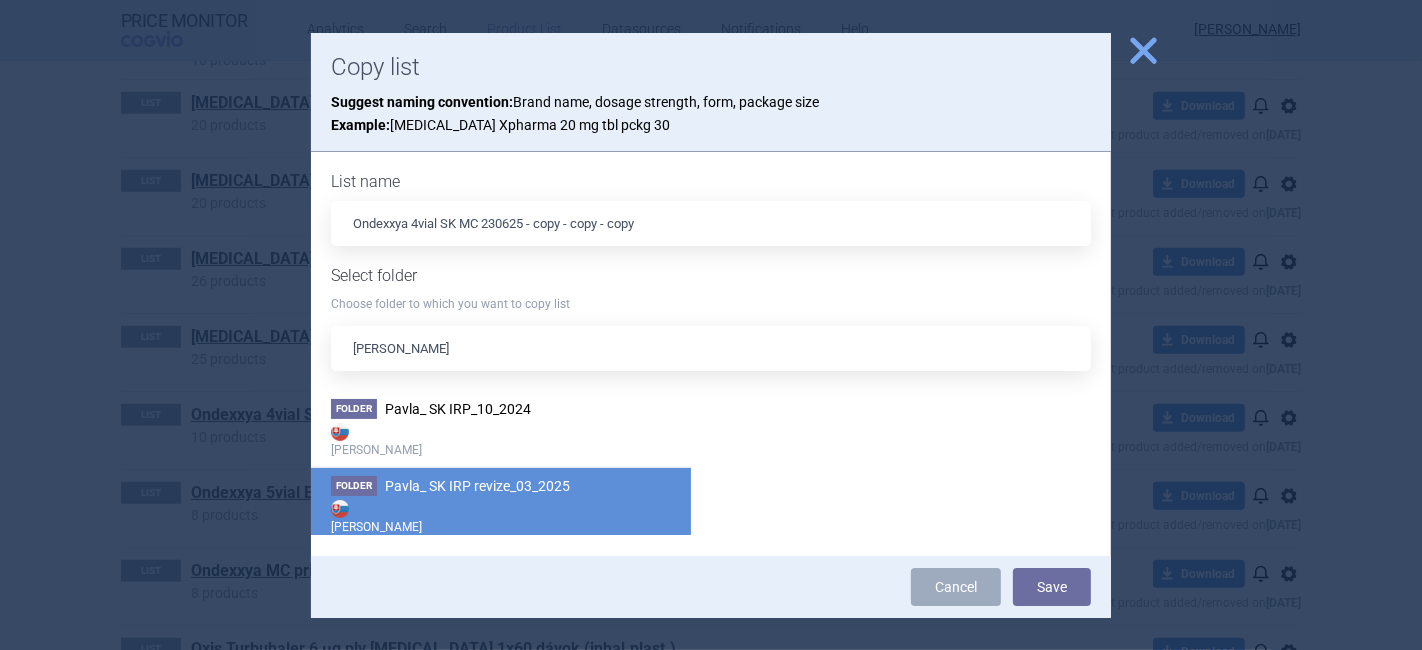 click on "List name Ondexxya 4vial SK MC 230625 - copy - copy - copy Select folder Choose folder to which you want to copy list Pavla Folder Pavla_ SK IRP_10_2024  [PERSON_NAME] Folder [PERSON_NAME] SK IRP revize_03_2025  [PERSON_NAME] Folder Pavla_ SK IRP revize_03_2025 - [PERSON_NAME] Price Folder [PERSON_NAME] SK IRP revize_03_2025 - AZ PRODUCTS ONLY!  [PERSON_NAME] Folder [PERSON_NAME] SK Revize_07_2024  [PERSON_NAME] Folder SK_revize_Pavla_07_2025  [PERSON_NAME]" at bounding box center (711, 353) 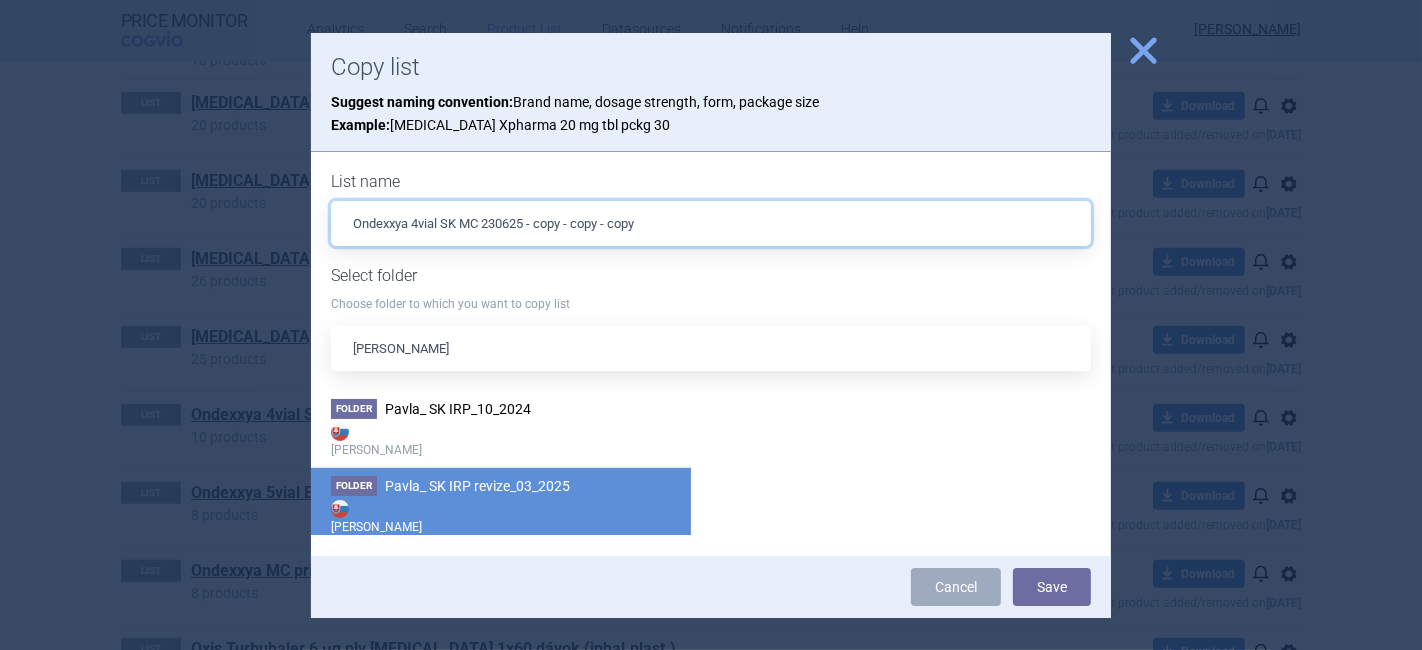 drag, startPoint x: 650, startPoint y: 226, endPoint x: 525, endPoint y: 221, distance: 125.09996 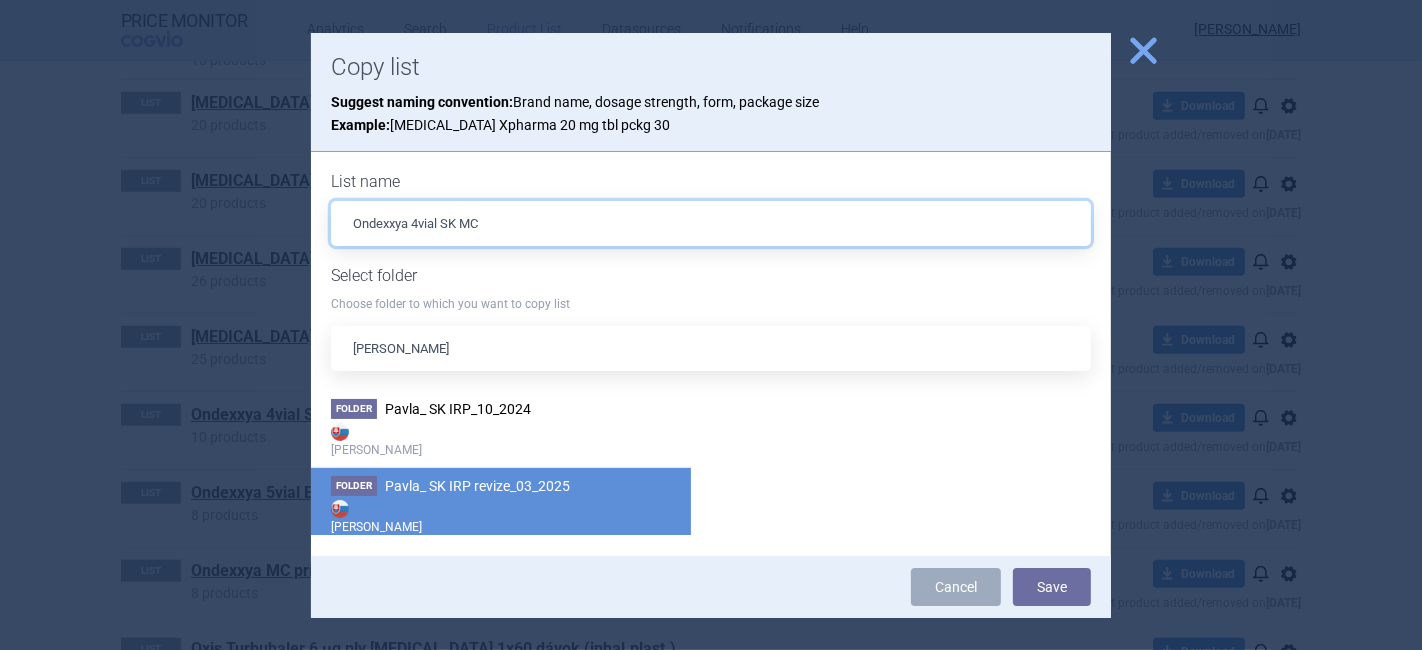 click on "Ondexxya 4vial SK MC" at bounding box center (711, 223) 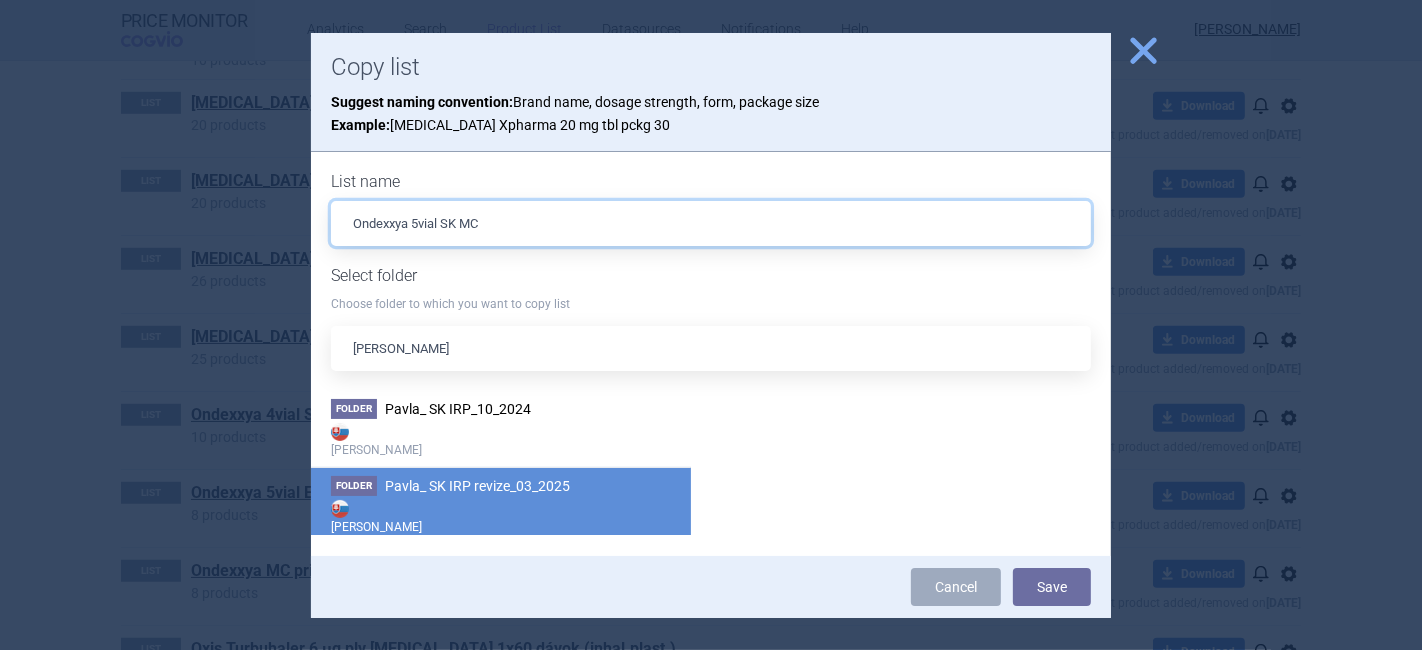 click on "Ondexxya 5vial SK MC" at bounding box center [711, 223] 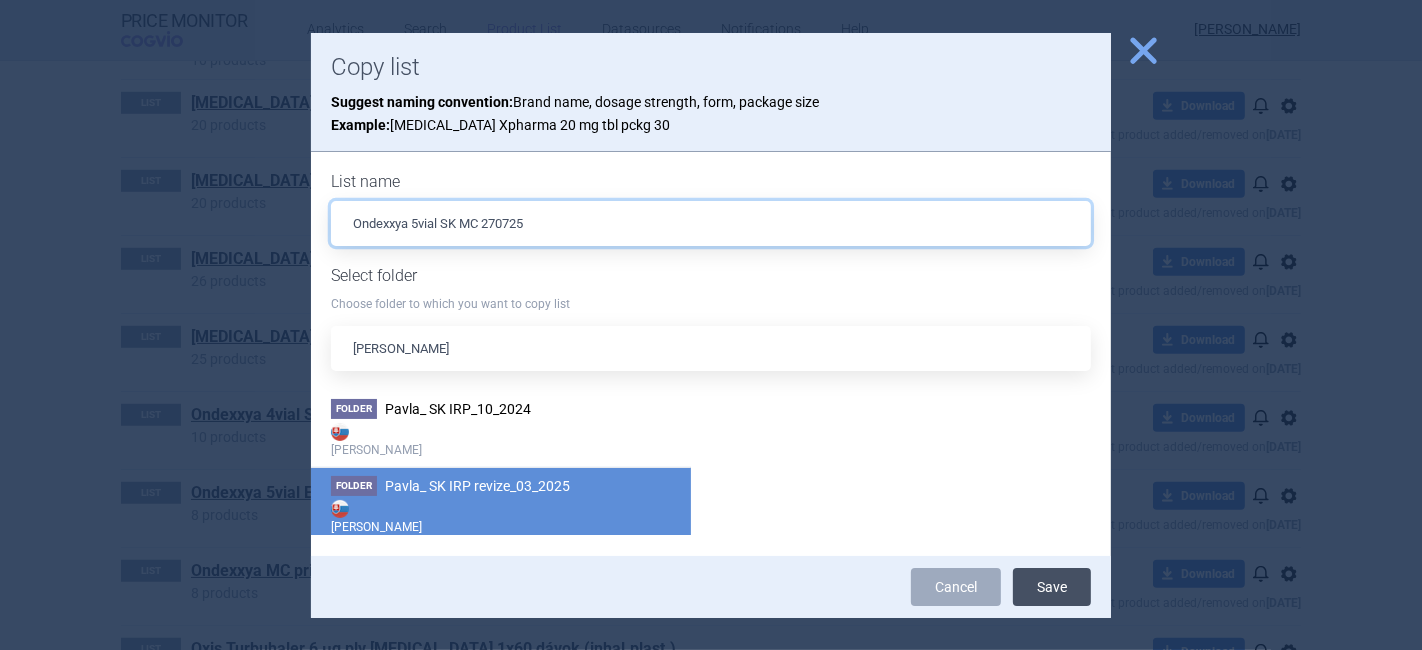 type on "Ondexxya 5vial SK MC 270725" 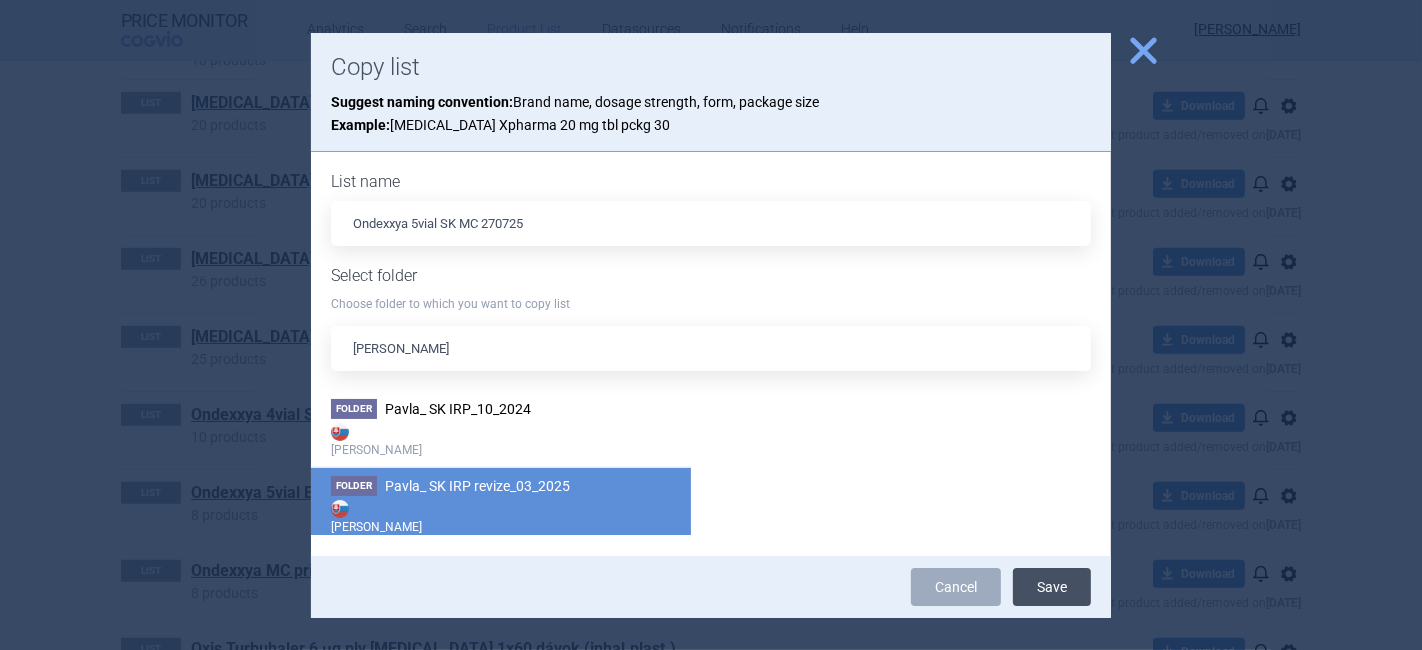 click on "Save" at bounding box center [1052, 587] 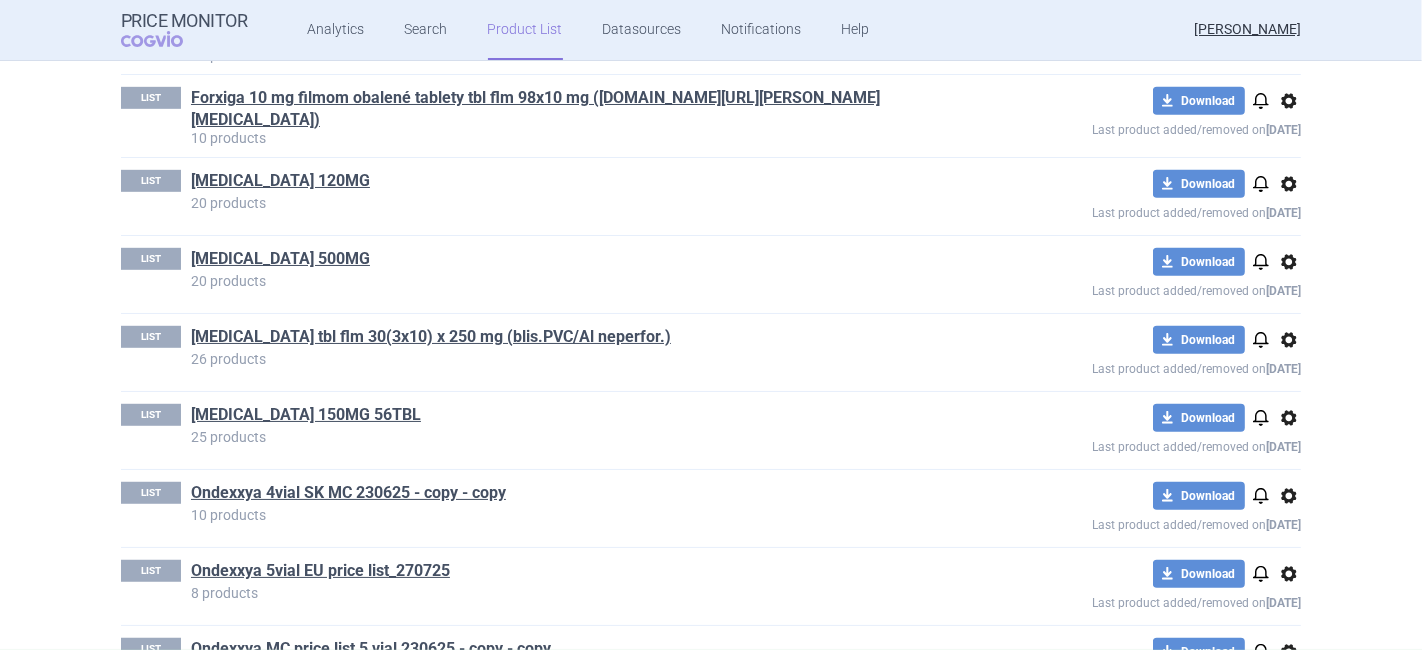 scroll, scrollTop: 1126, scrollLeft: 0, axis: vertical 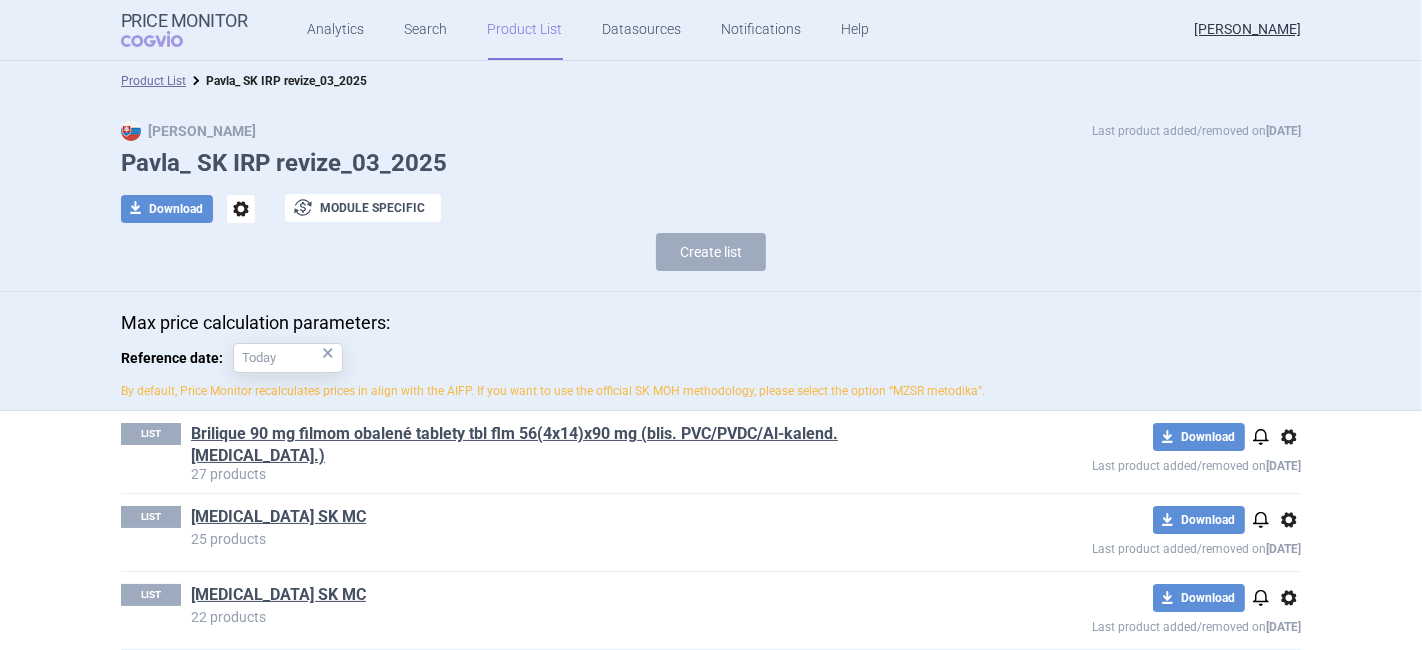 click on "Analytics Search Product List Datasources Notifications Help" at bounding box center [564, 30] 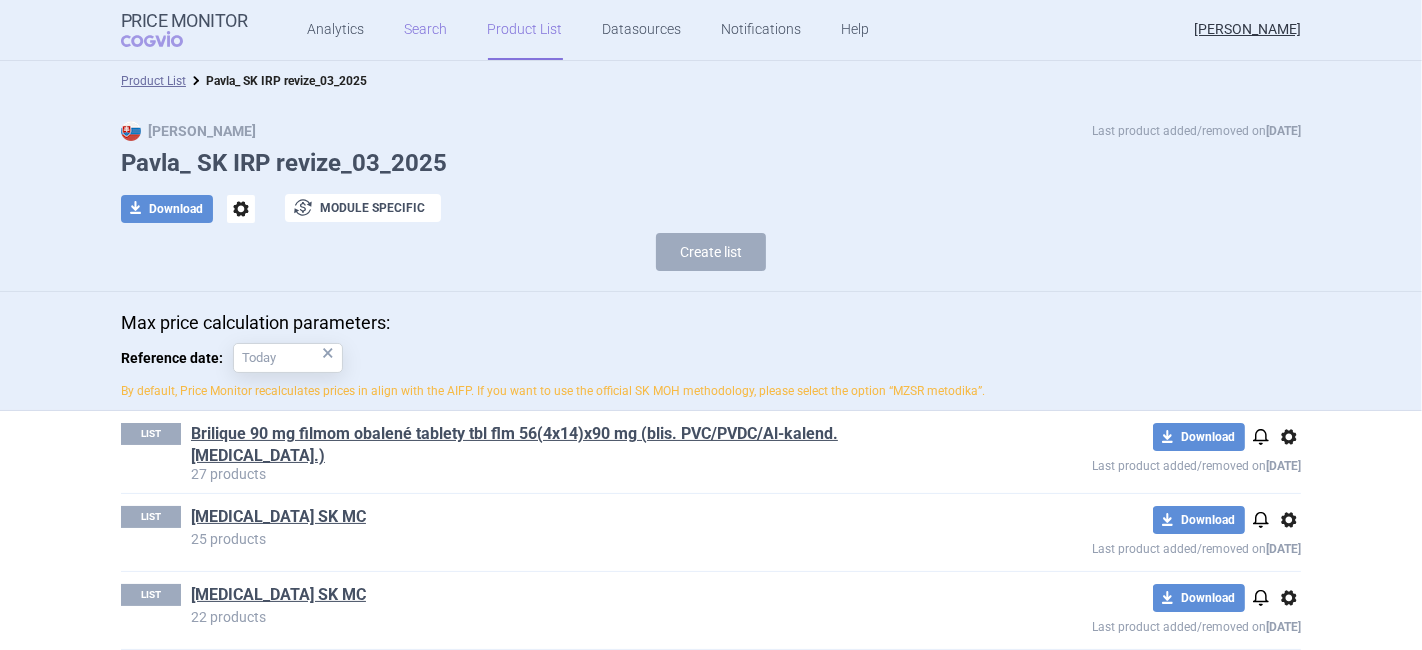 click on "Search" at bounding box center [426, 30] 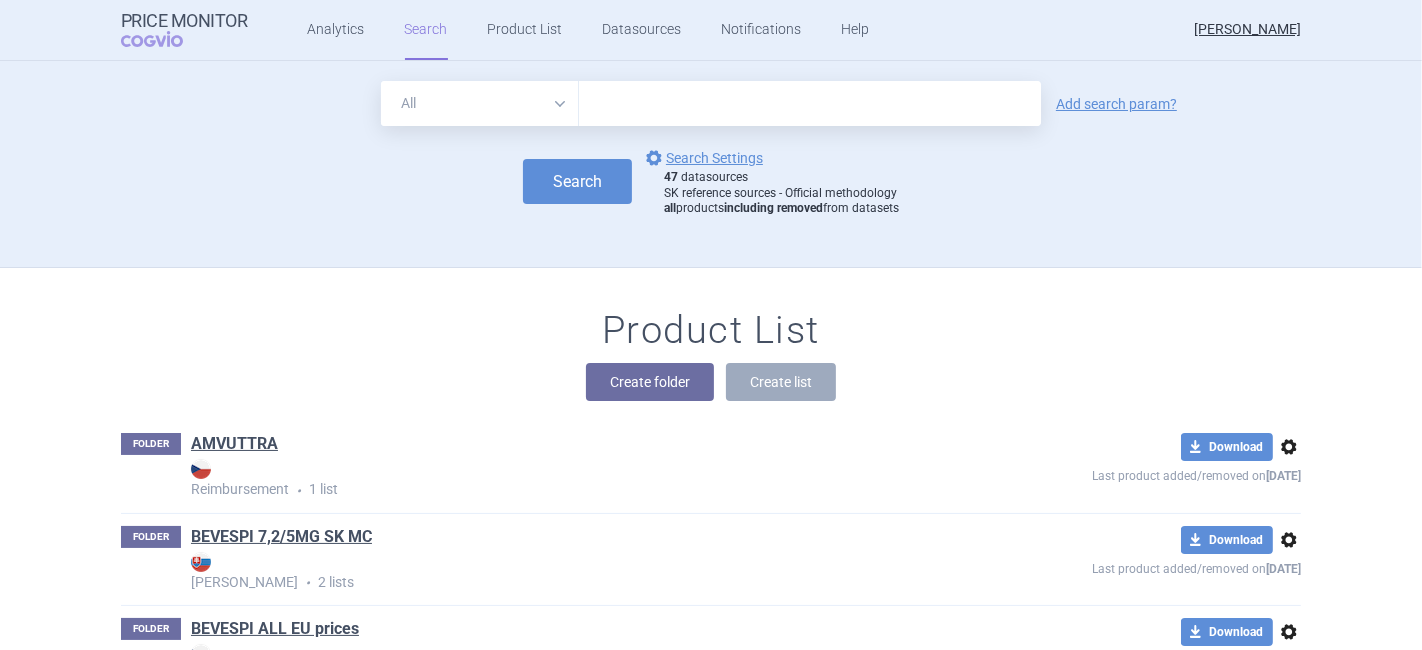 click at bounding box center [810, 103] 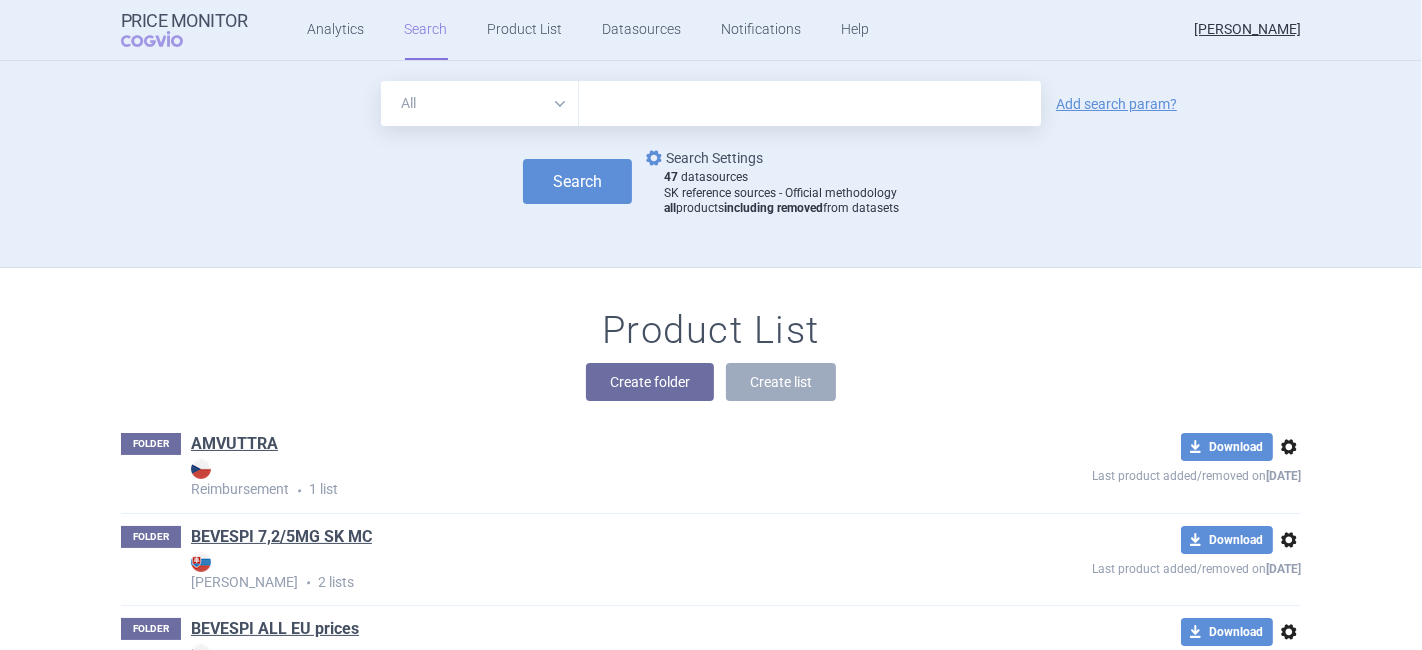 type on "ondexxya" 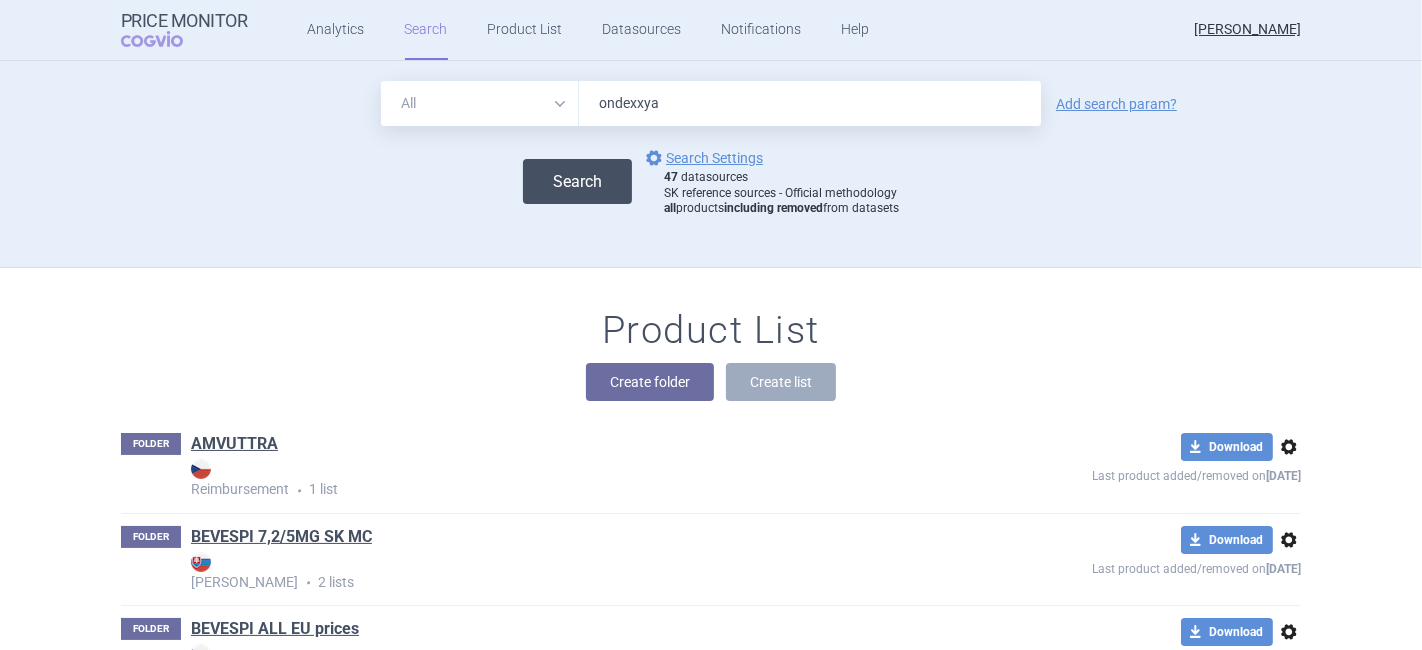 click on "Search" at bounding box center (577, 181) 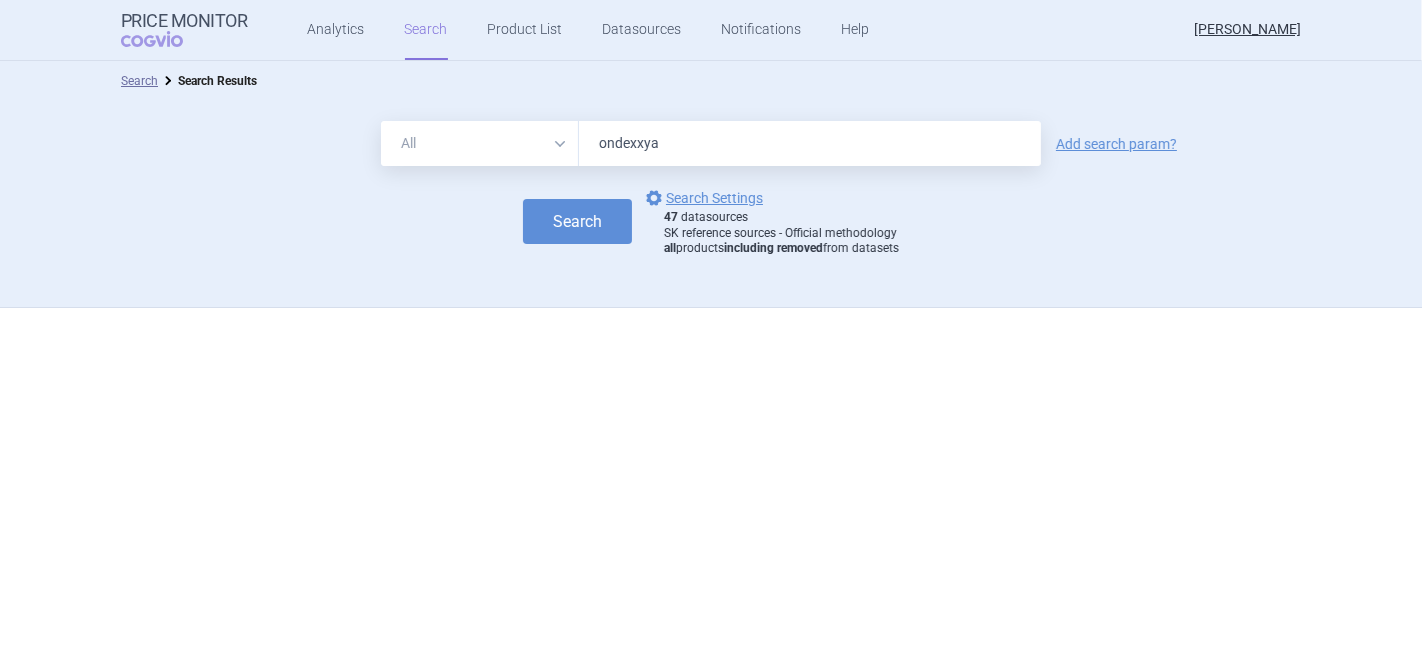 click on "All Brand Name ATC Company Active Substance Country Newer than ondexxya Add search param? Search options Search Settings 47   datasources SK reference sources - Official methodology all  products  including removed  from datasets" at bounding box center (711, 189) 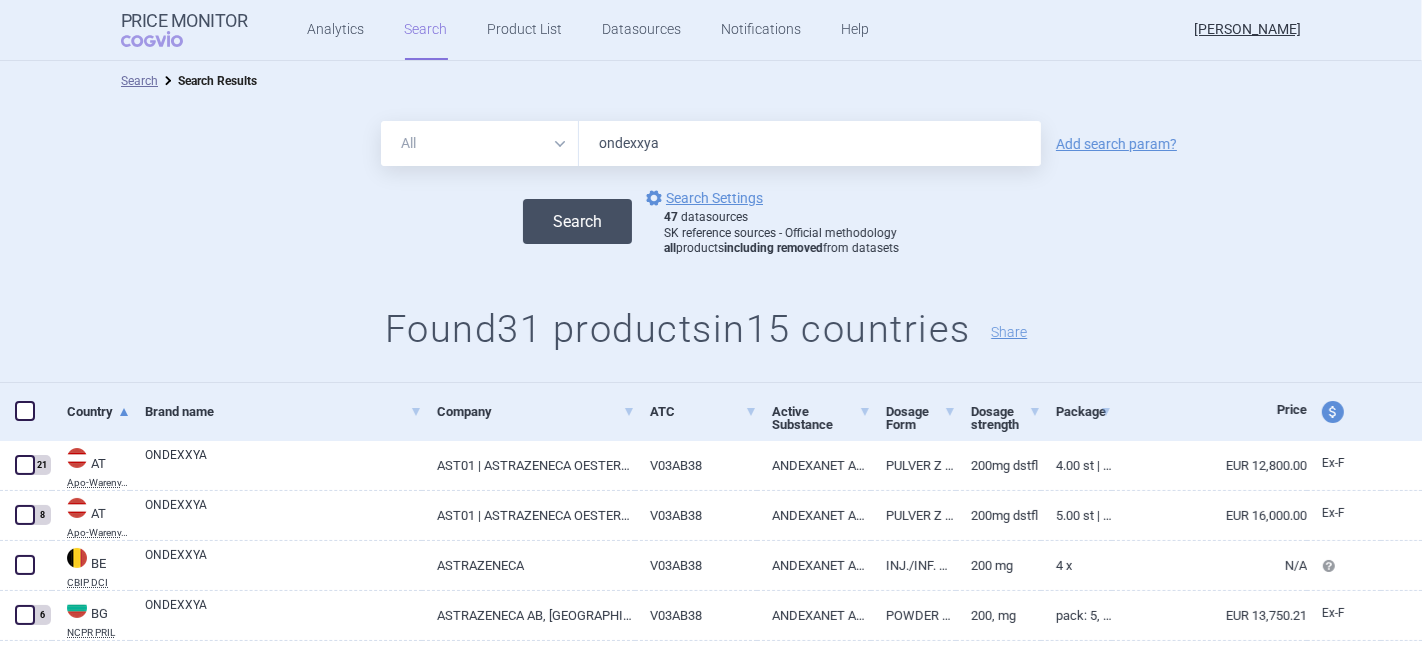 click on "Search" at bounding box center (577, 221) 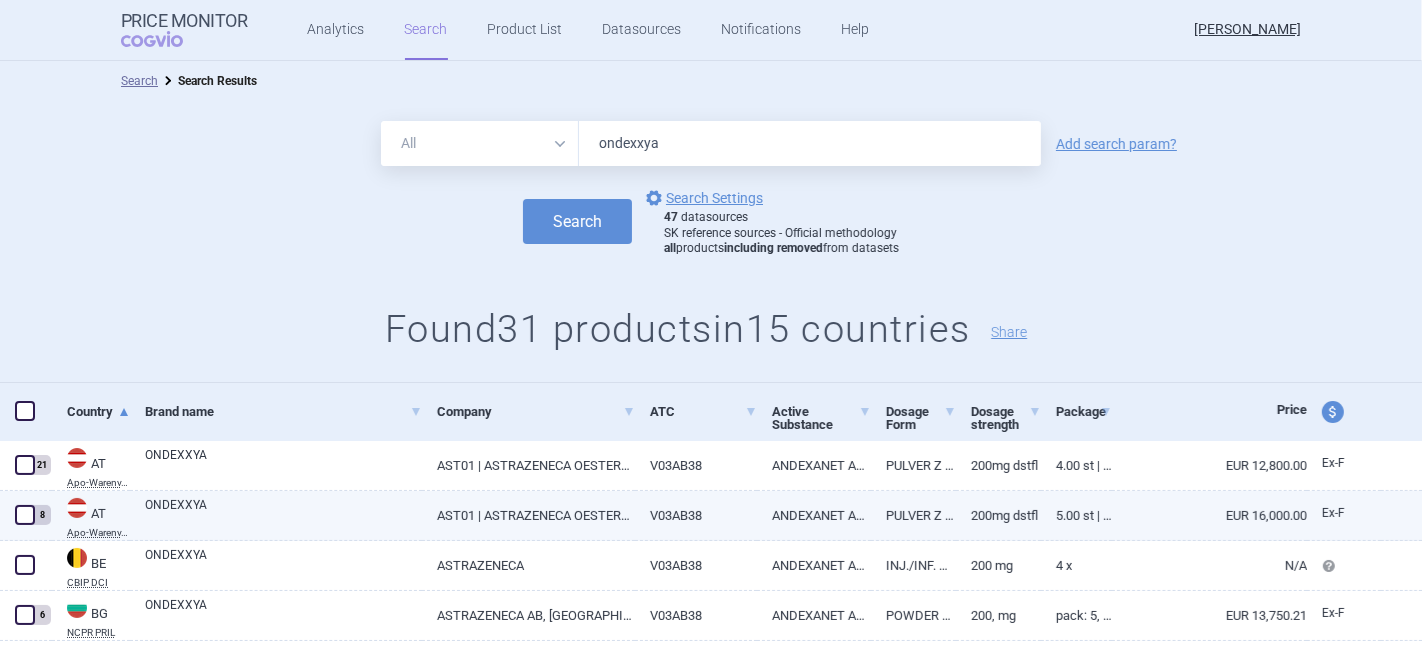 click at bounding box center [25, 515] 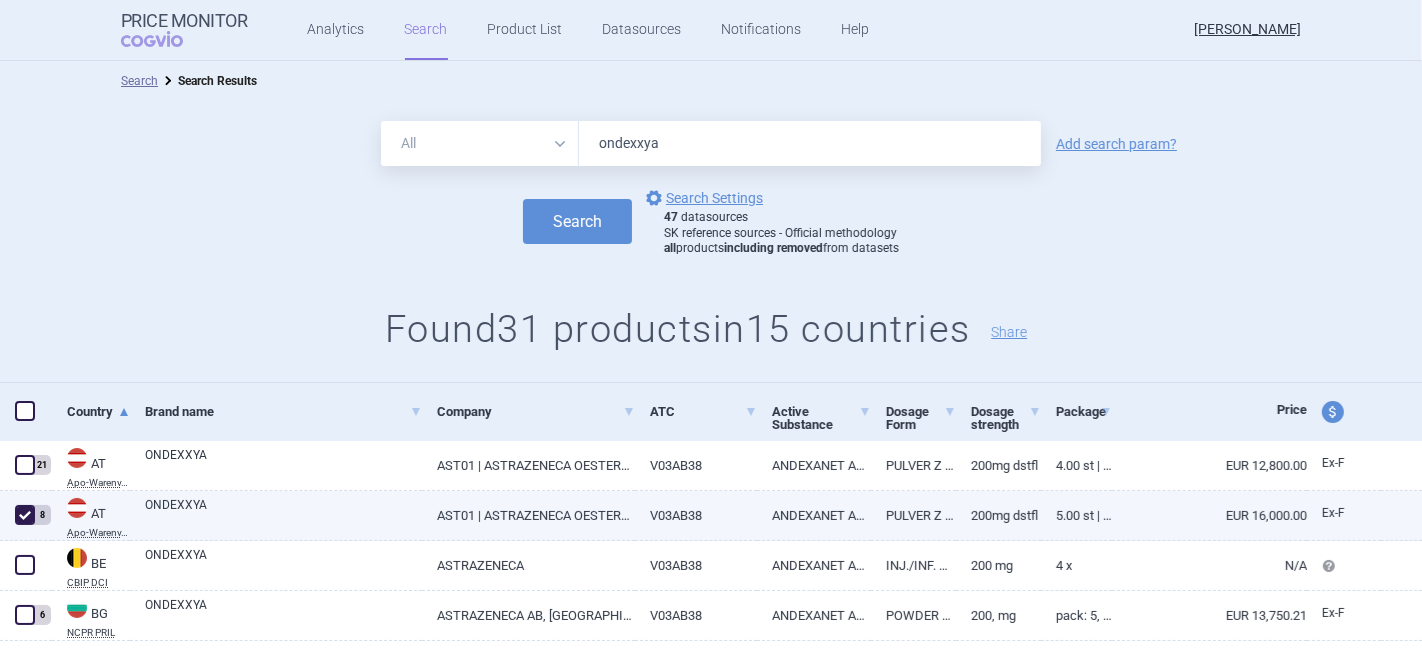 checkbox on "true" 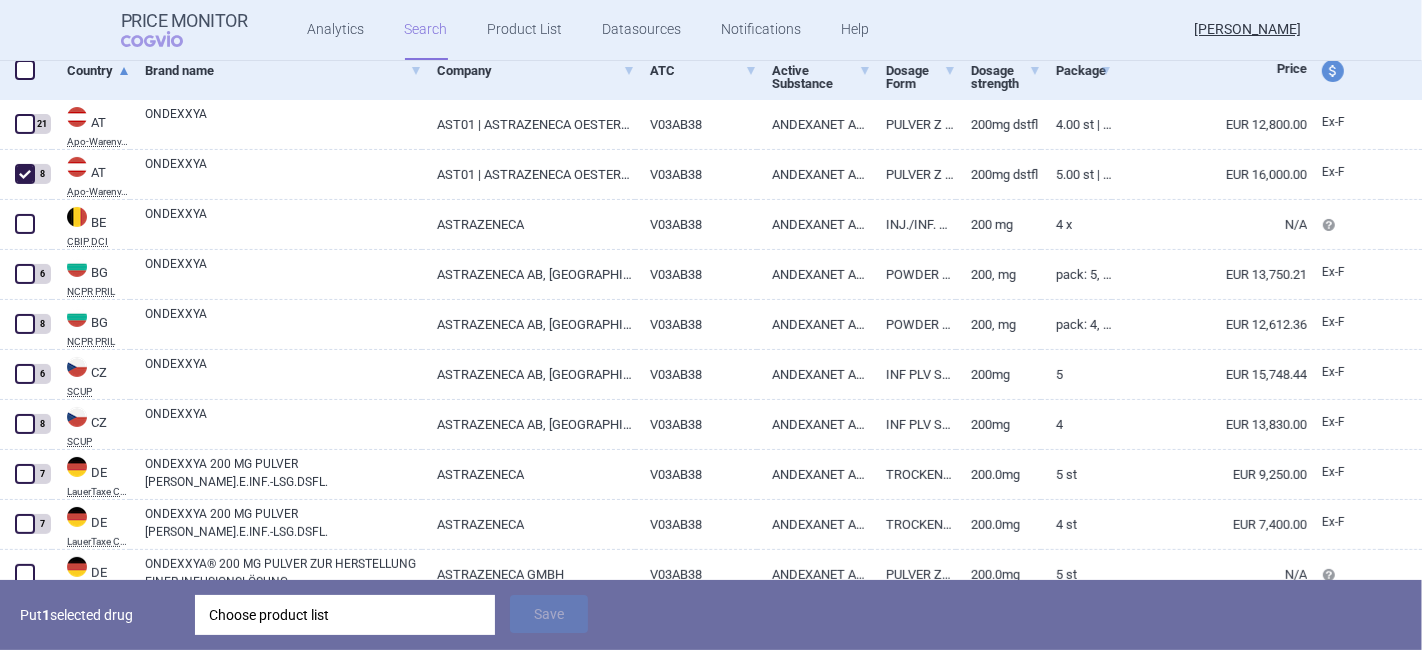 scroll, scrollTop: 353, scrollLeft: 0, axis: vertical 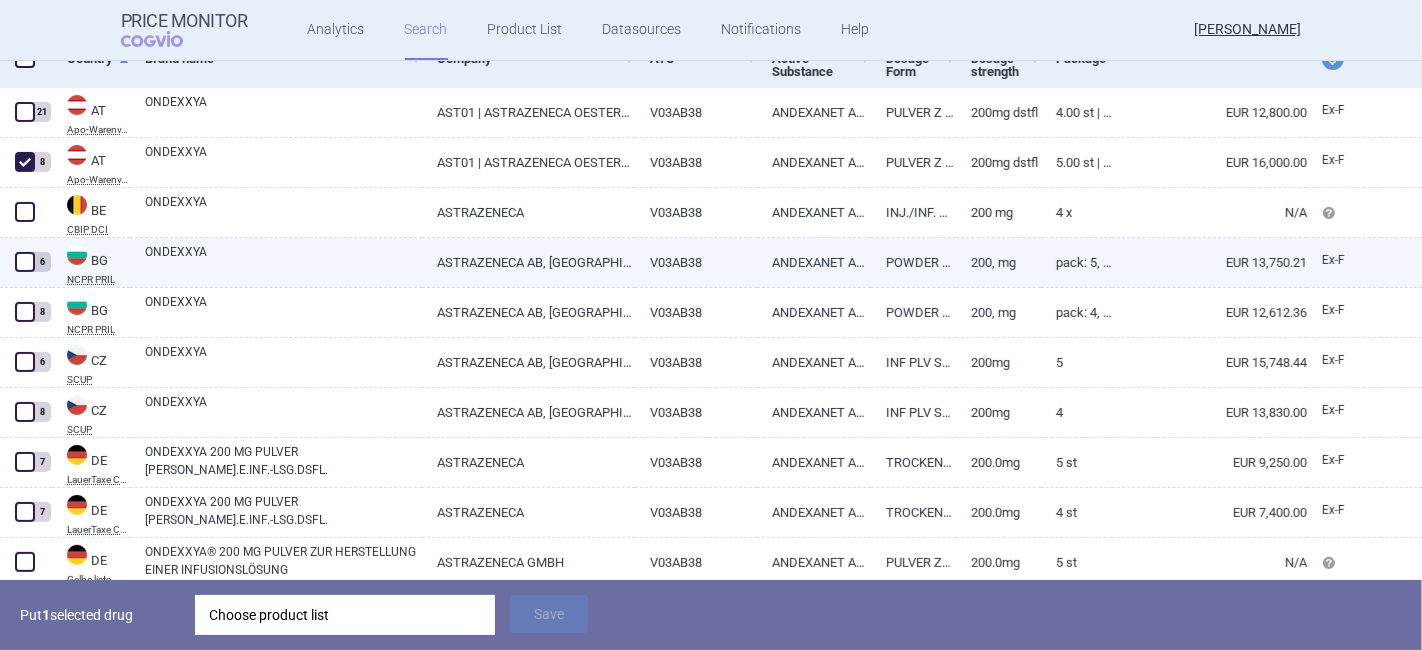 click at bounding box center (25, 262) 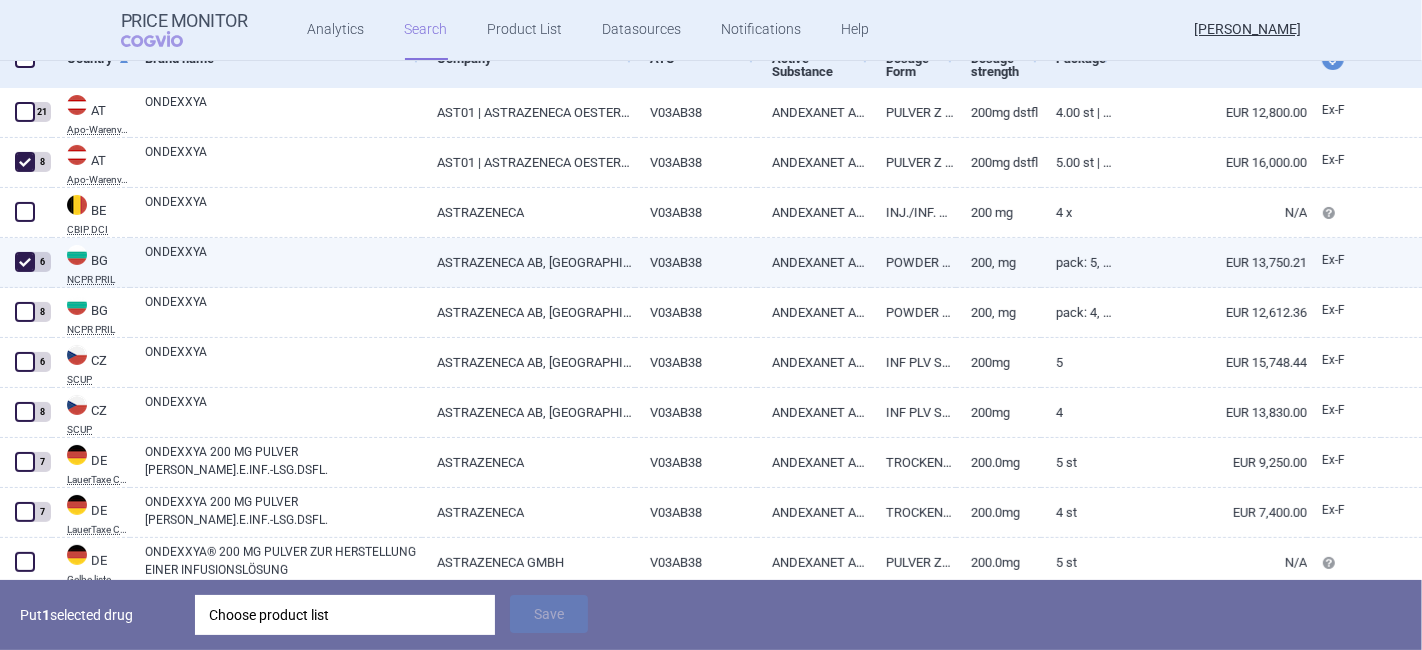 checkbox on "true" 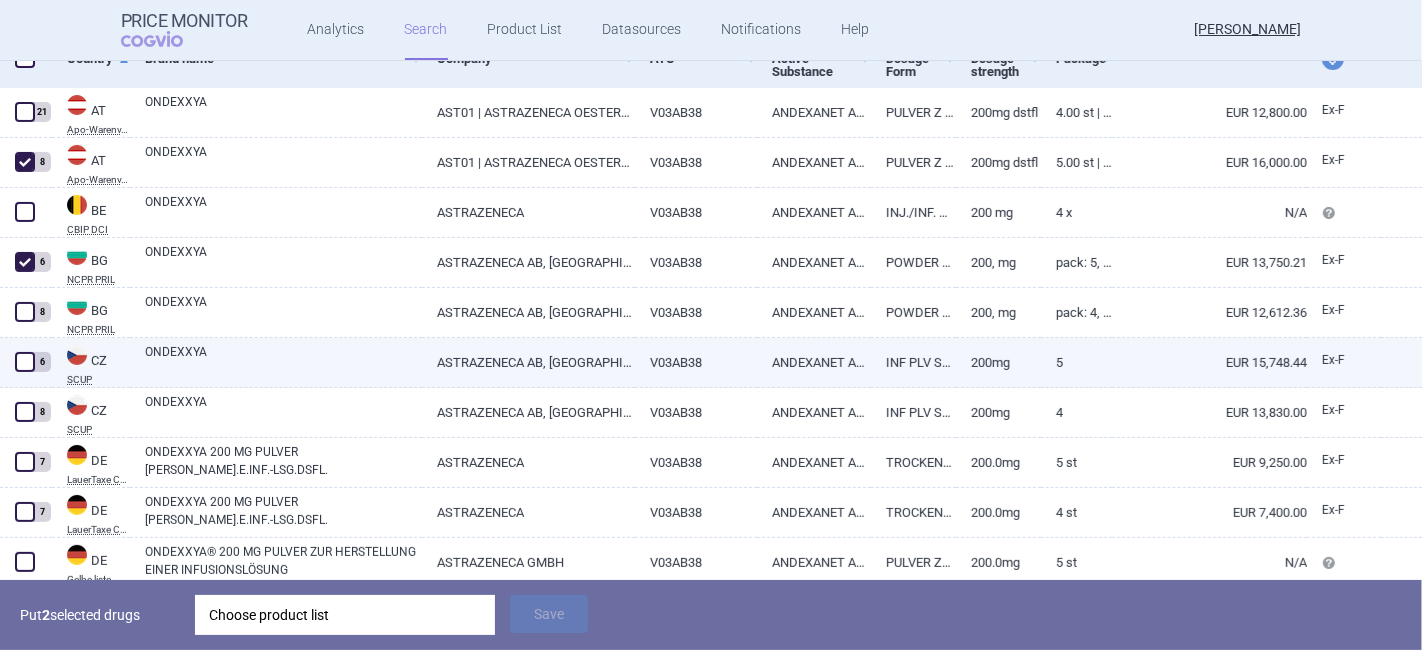 click at bounding box center (25, 362) 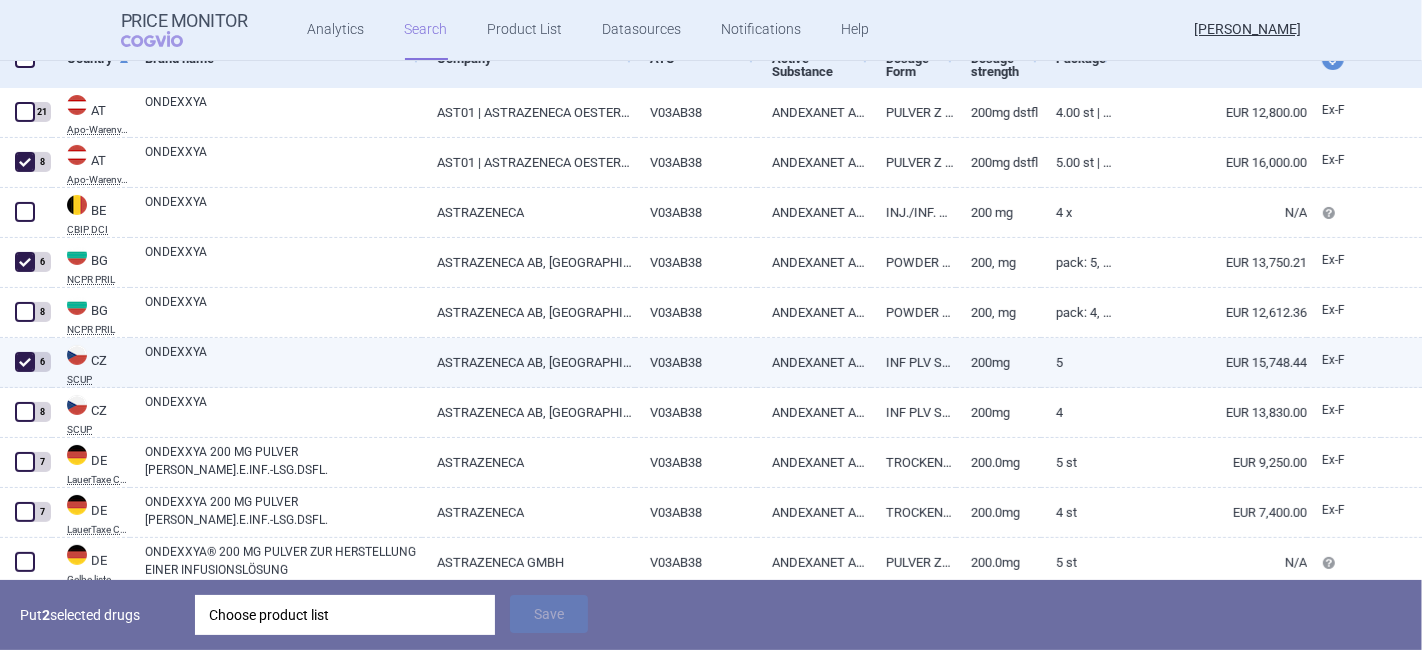 checkbox on "true" 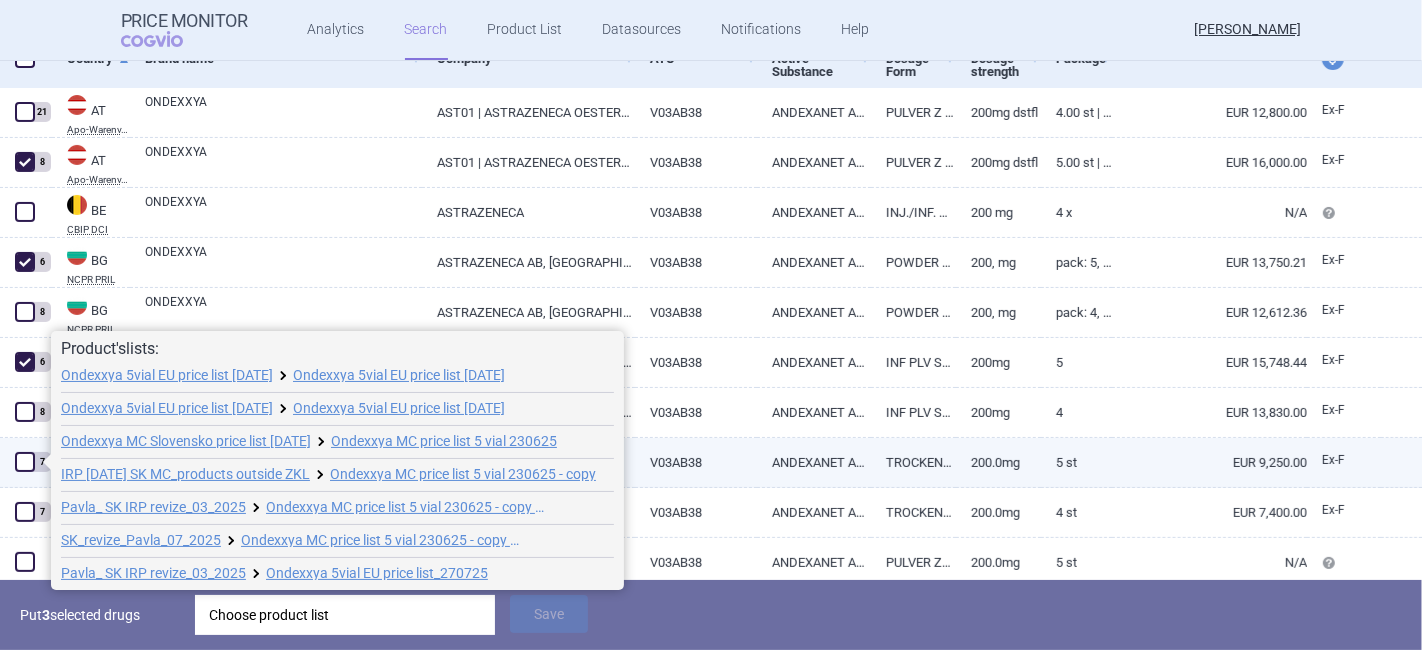 click at bounding box center [25, 462] 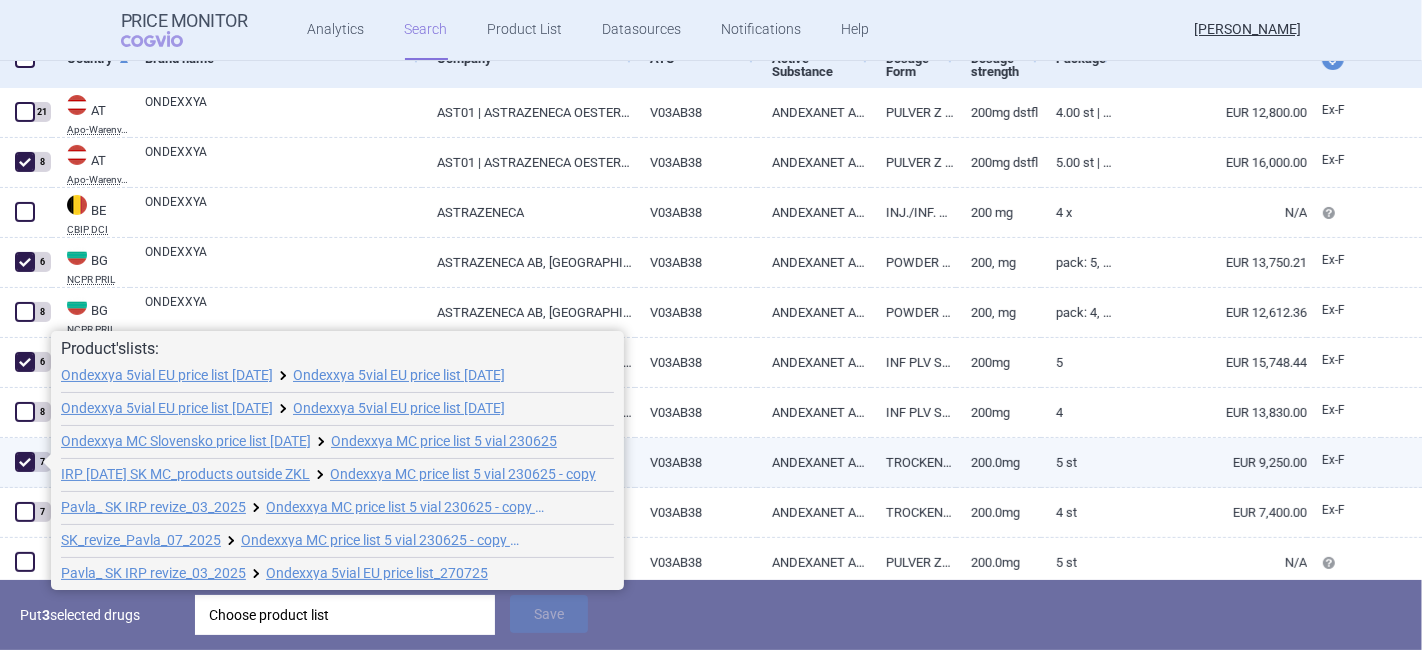 checkbox on "true" 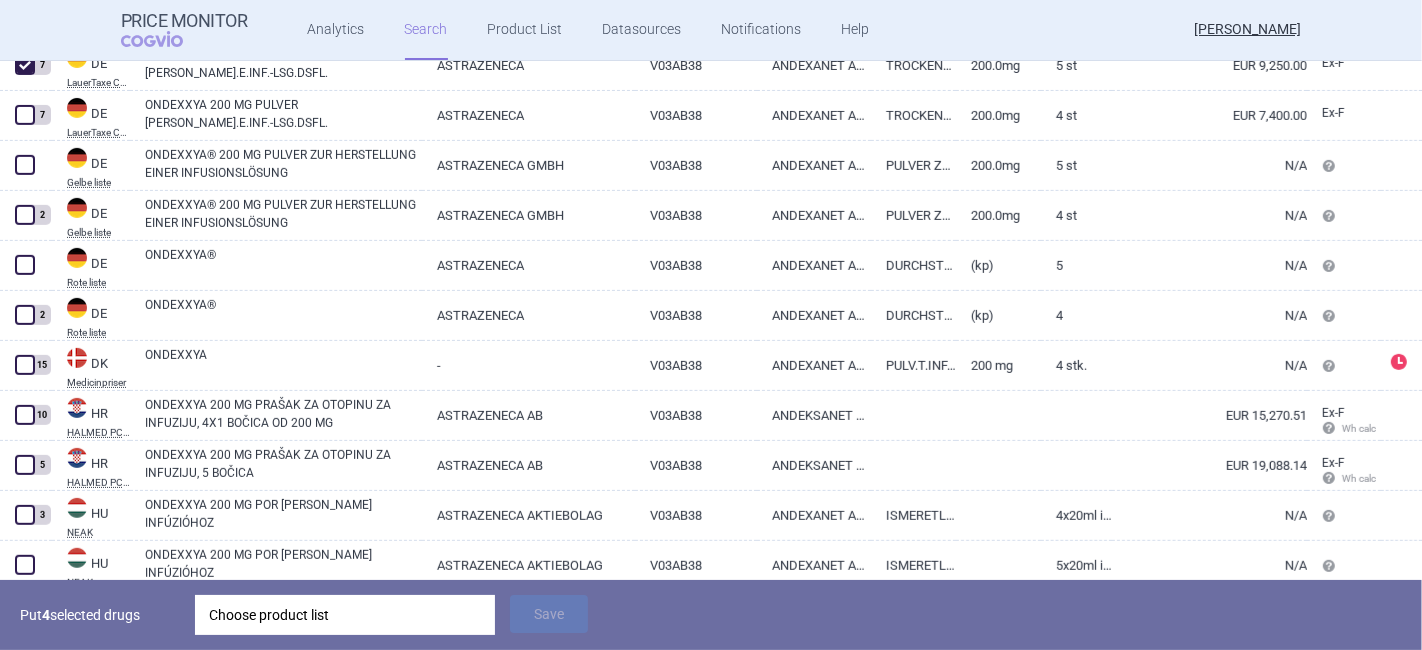 scroll, scrollTop: 756, scrollLeft: 0, axis: vertical 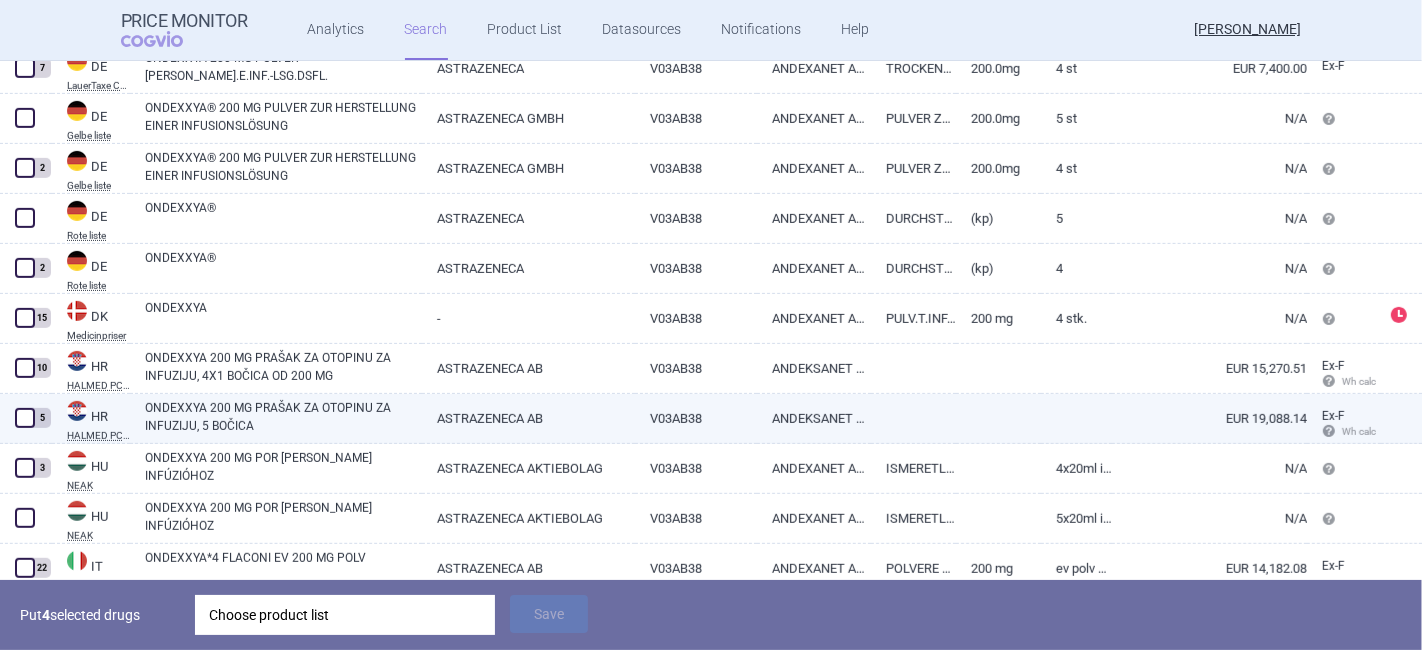 click at bounding box center [25, 418] 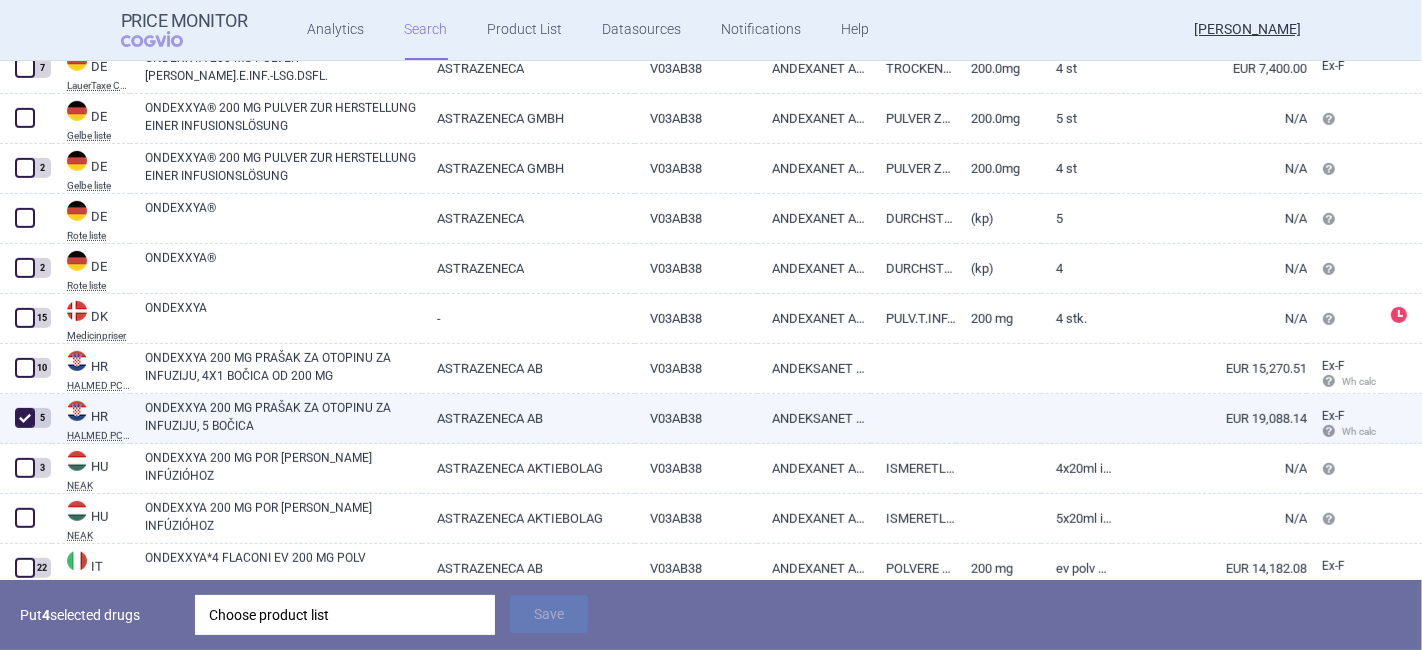 checkbox on "true" 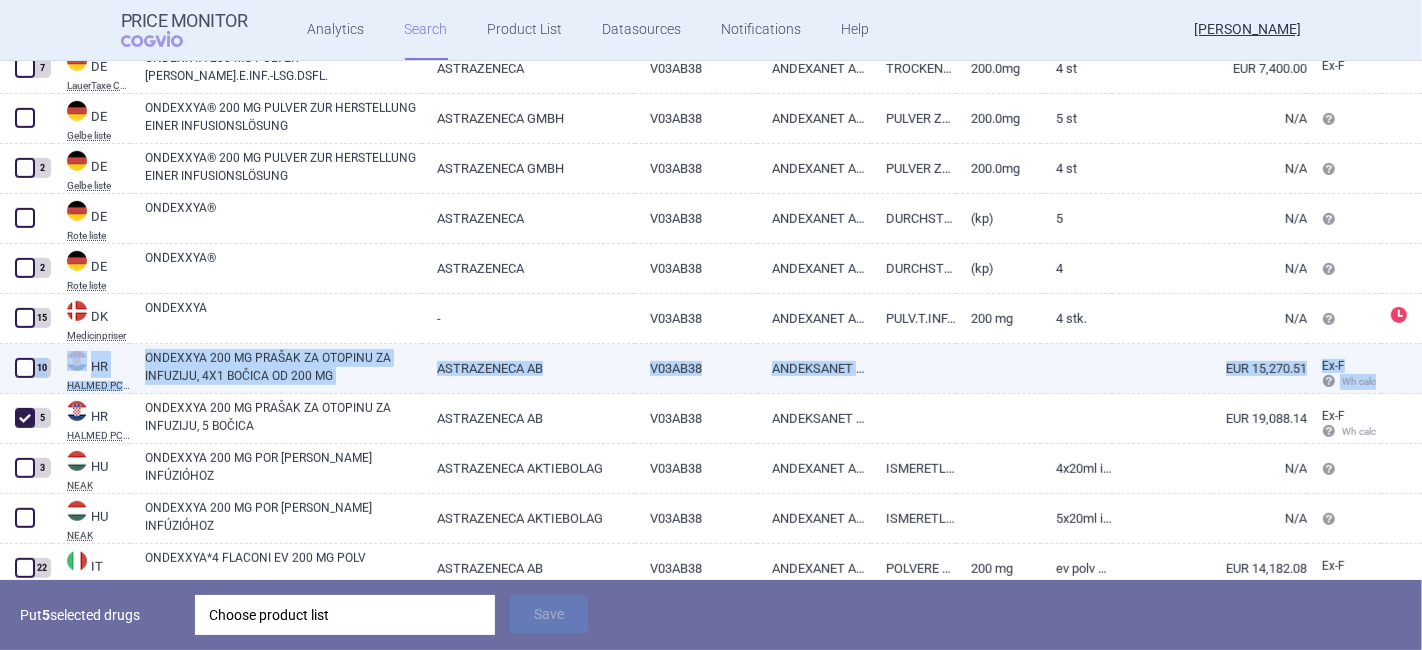 drag, startPoint x: 1403, startPoint y: 309, endPoint x: 1401, endPoint y: 350, distance: 41.04875 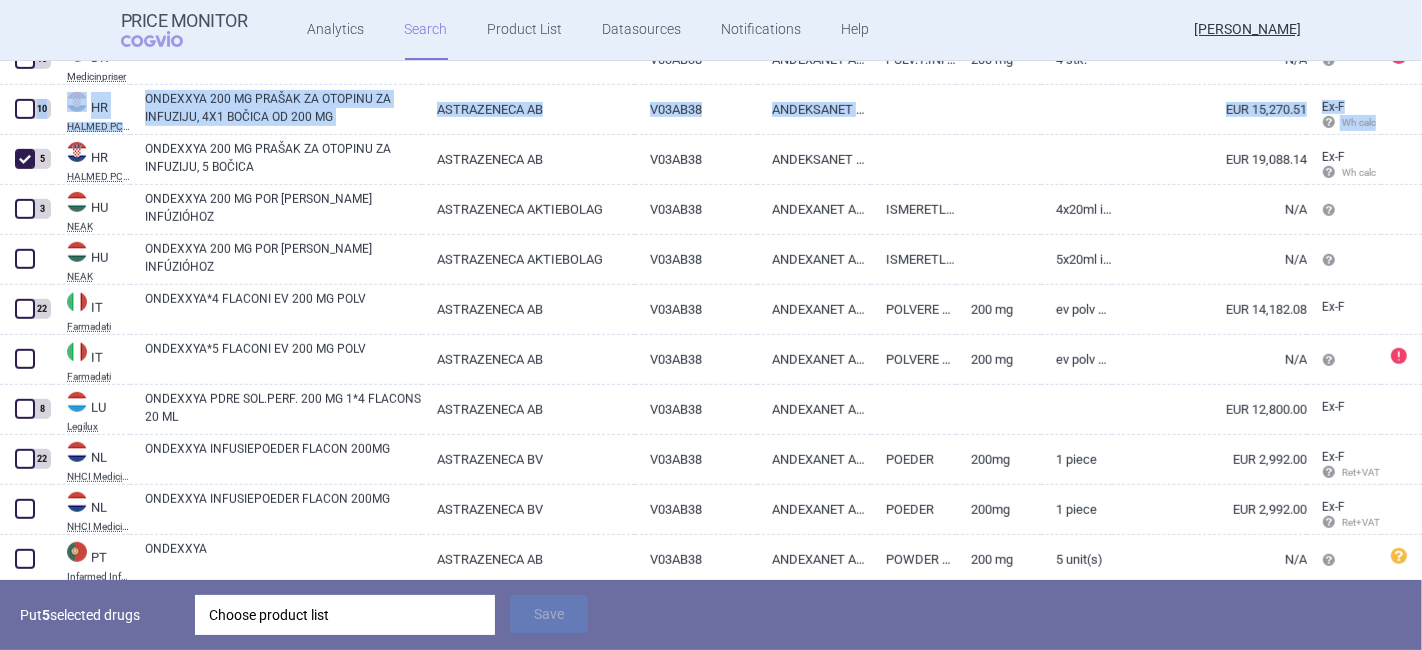 scroll, scrollTop: 1074, scrollLeft: 0, axis: vertical 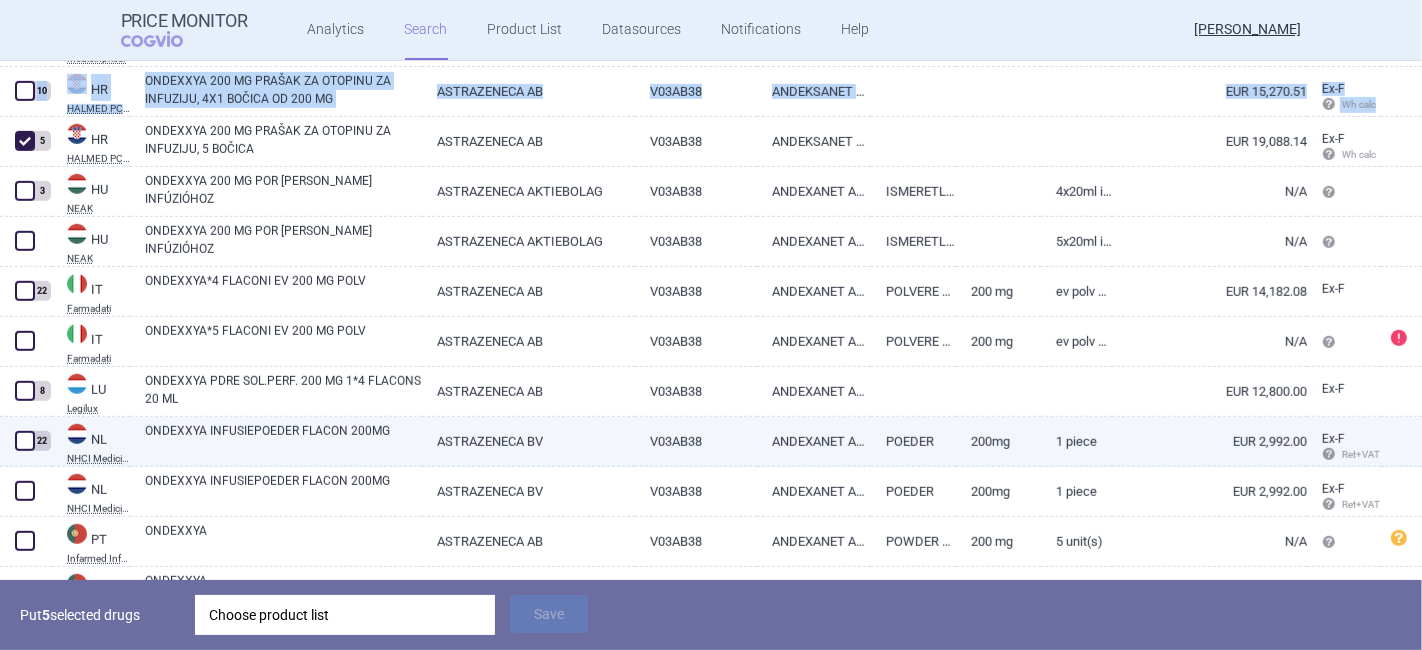 click at bounding box center (25, 441) 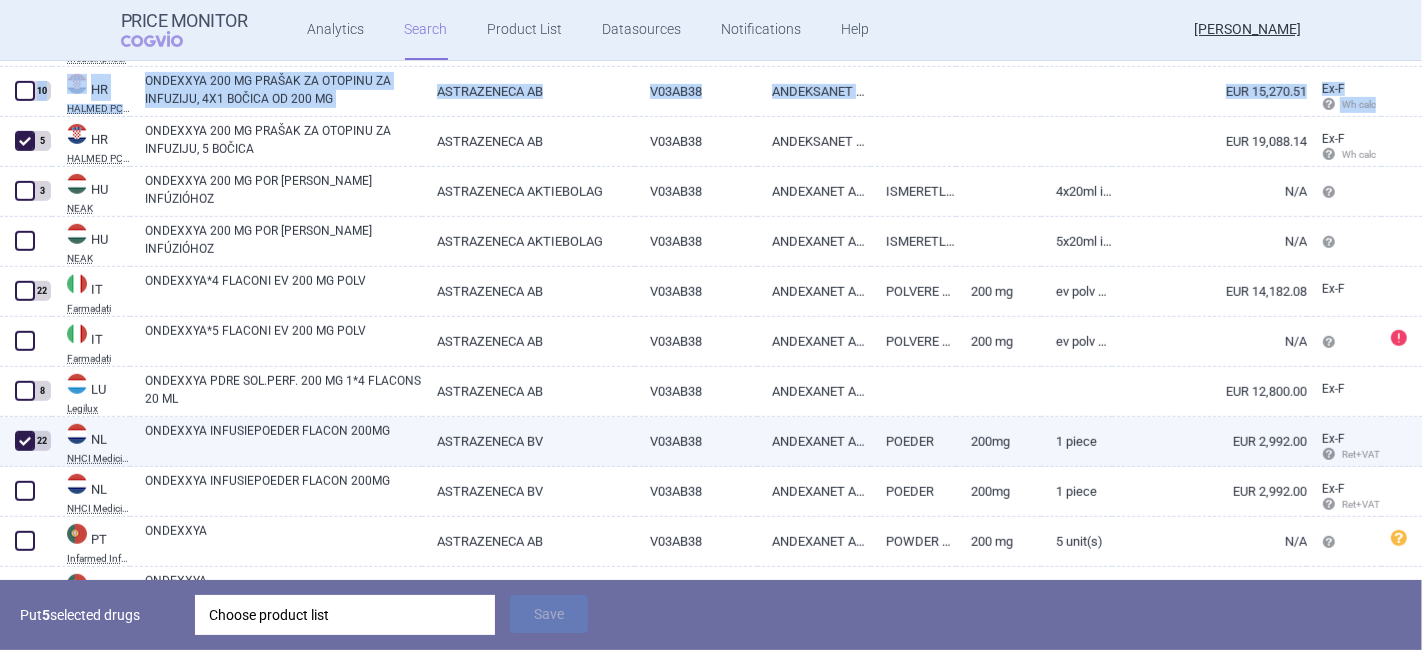checkbox on "true" 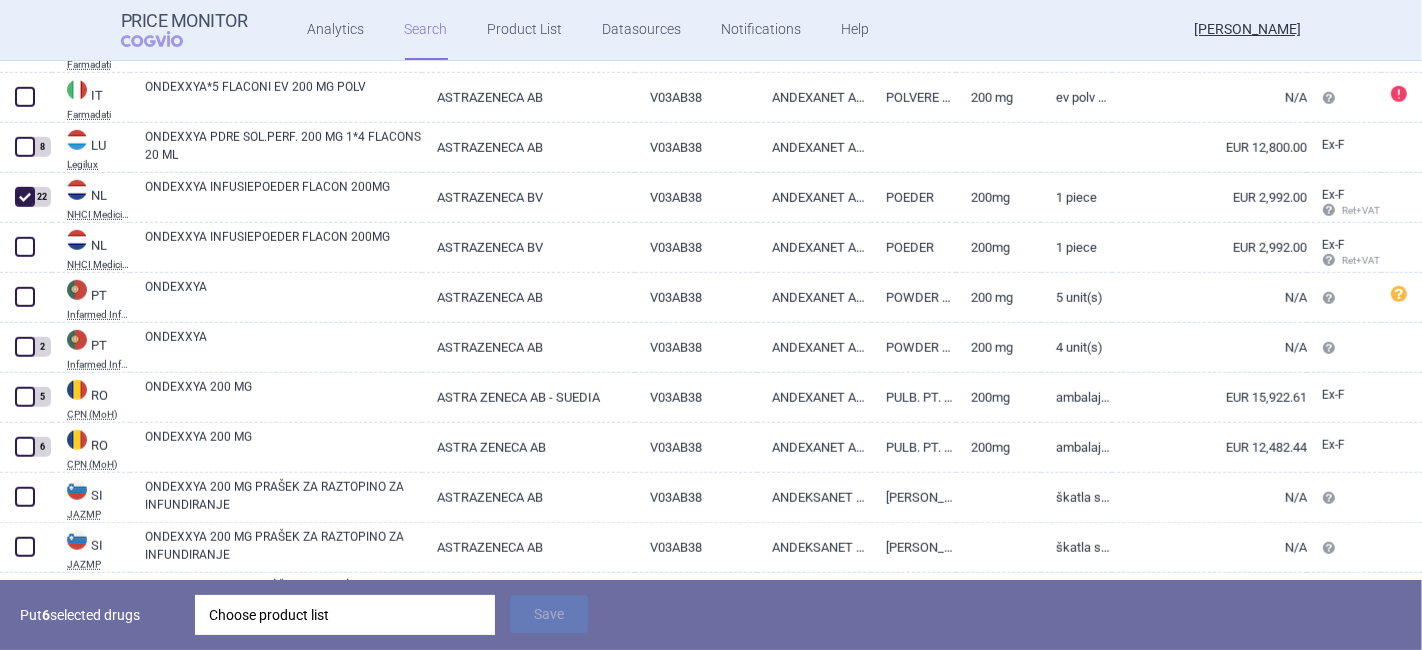 scroll, scrollTop: 1337, scrollLeft: 0, axis: vertical 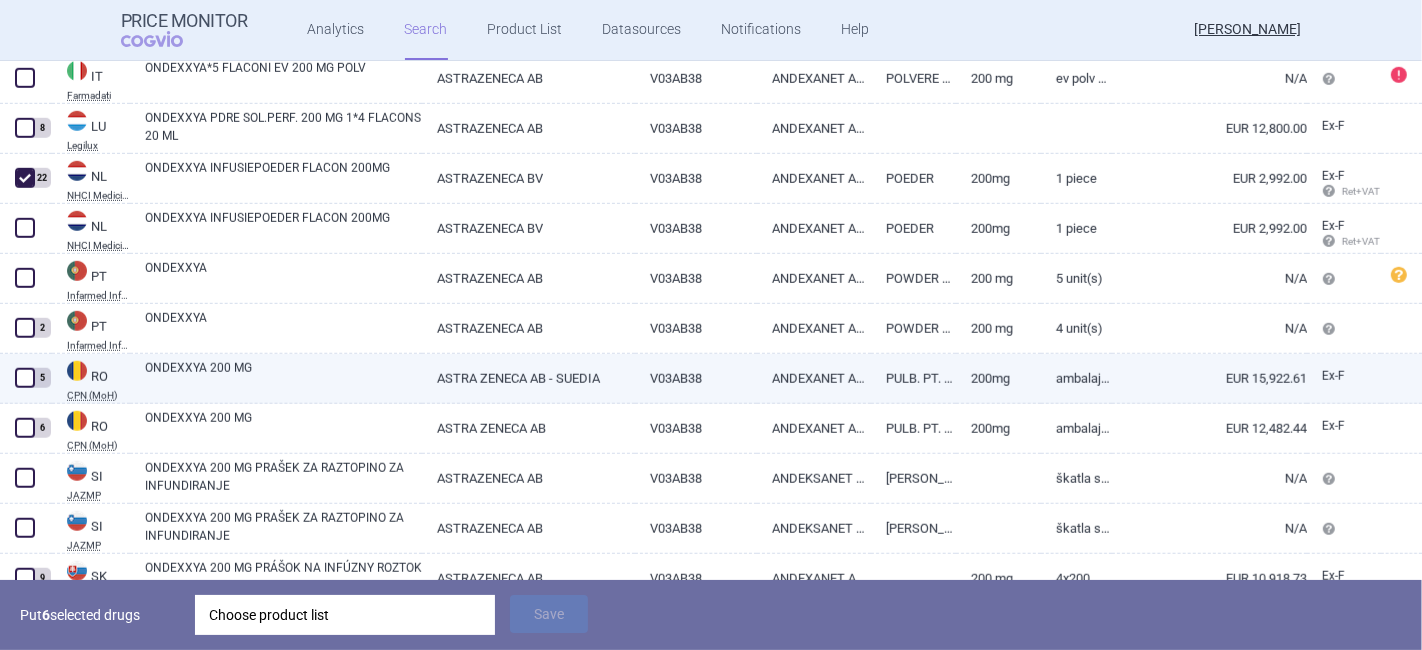 click at bounding box center [25, 378] 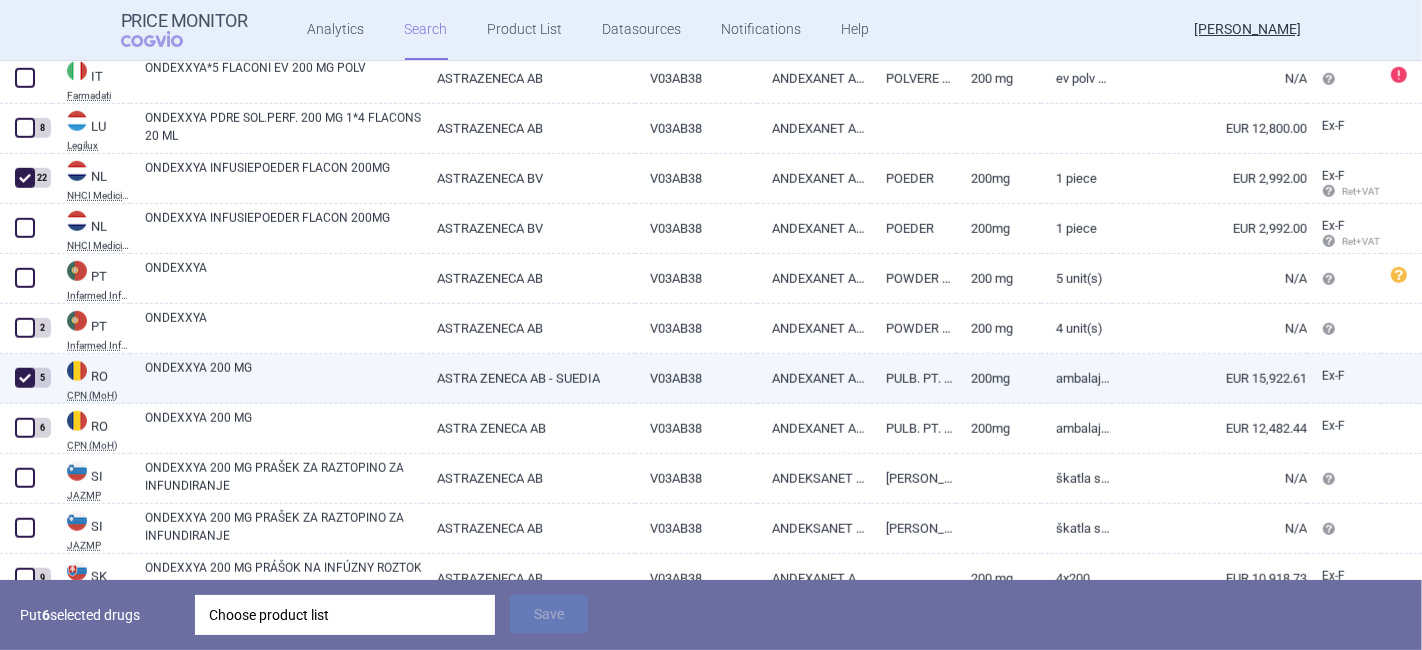 checkbox on "true" 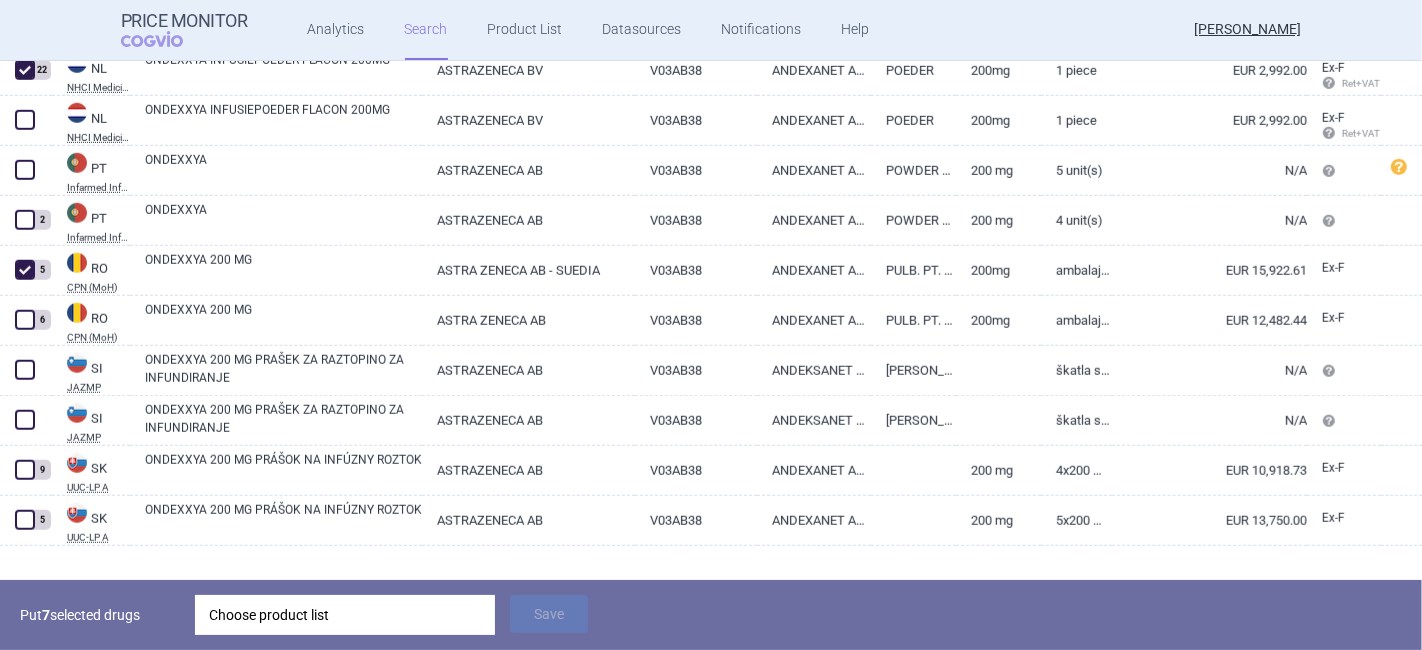 scroll, scrollTop: 1475, scrollLeft: 0, axis: vertical 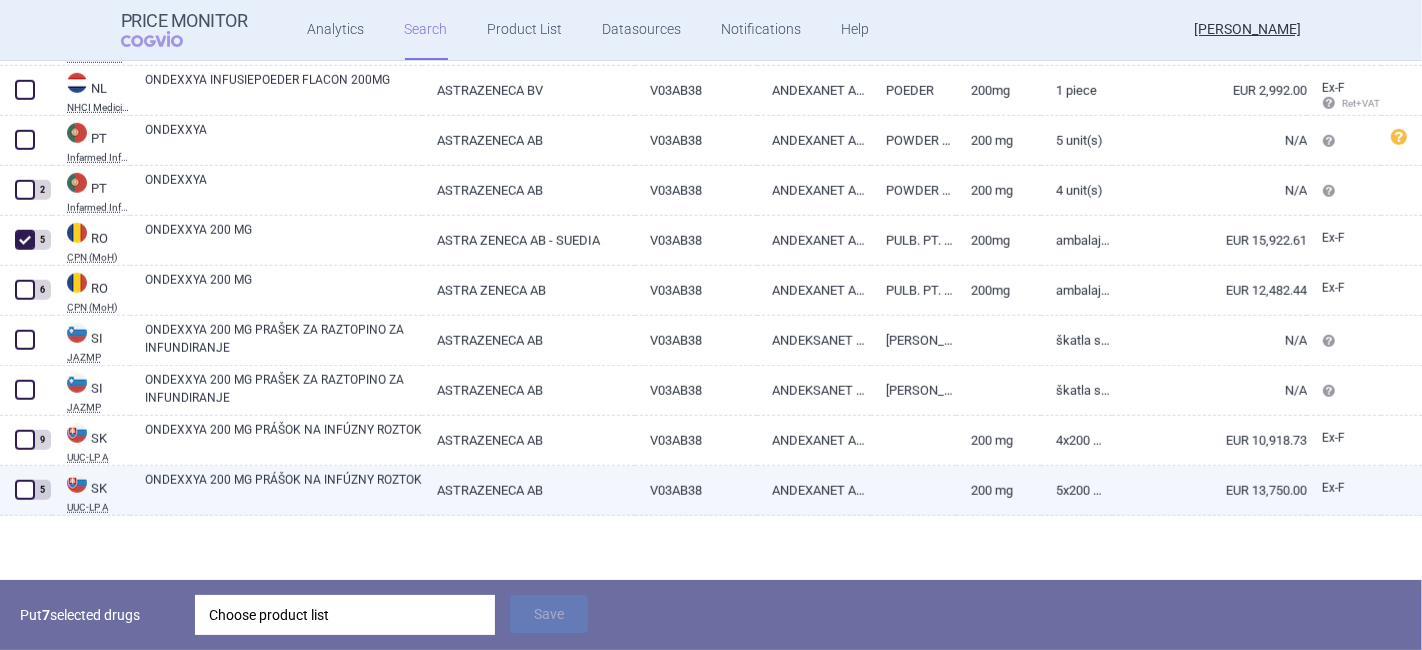 click at bounding box center (25, 490) 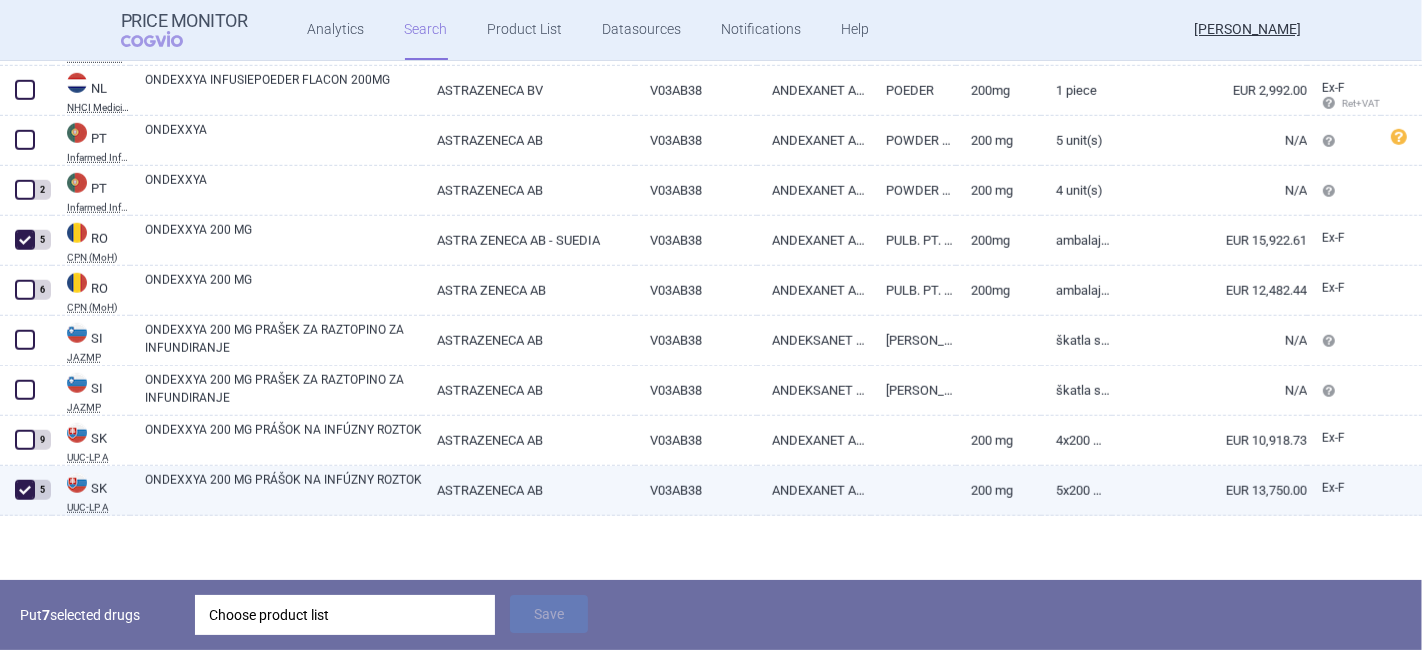 checkbox on "true" 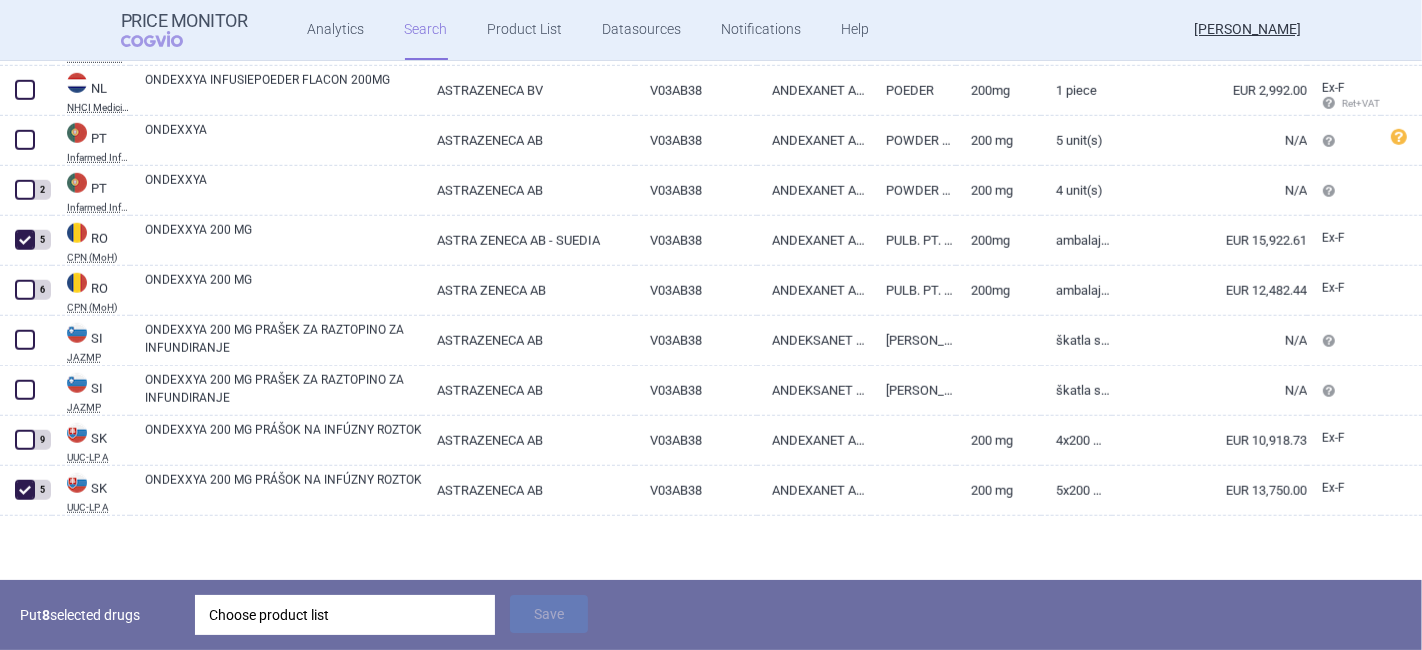 click on "Choose product list" at bounding box center [345, 615] 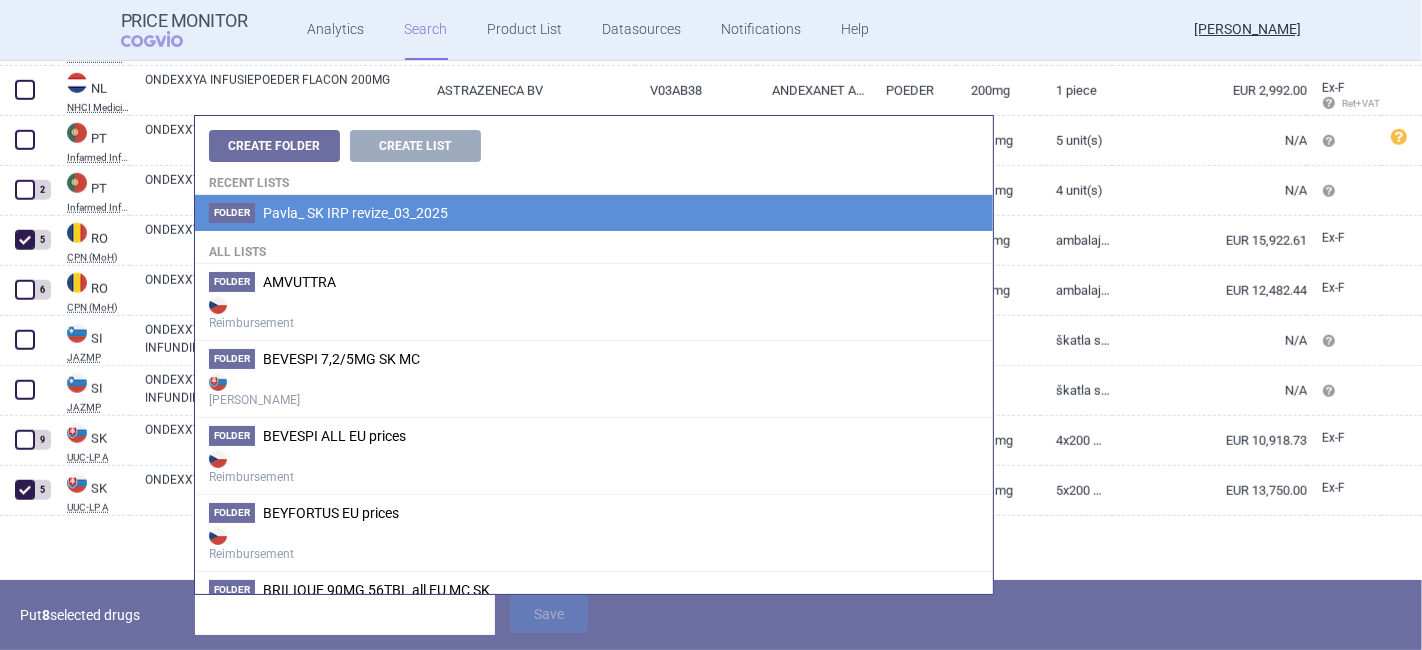 click on "Pavla_ SK IRP revize_03_2025" at bounding box center (355, 213) 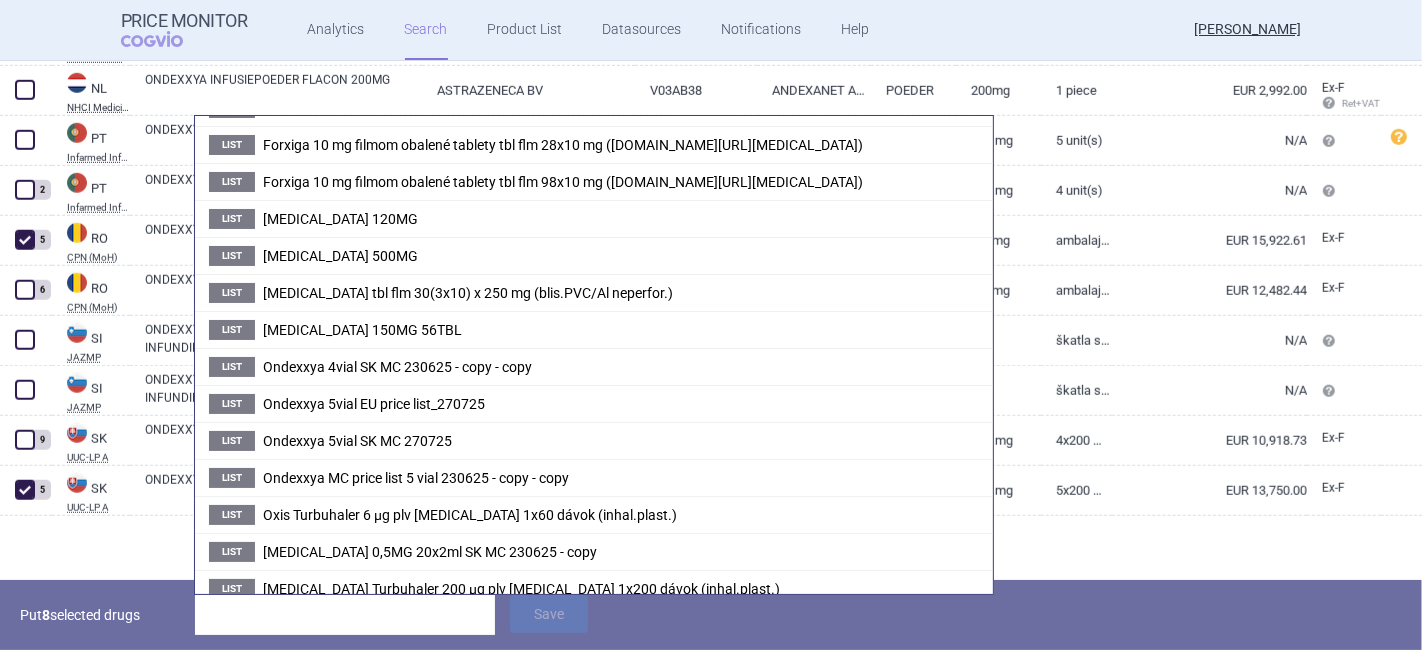 scroll, scrollTop: 386, scrollLeft: 0, axis: vertical 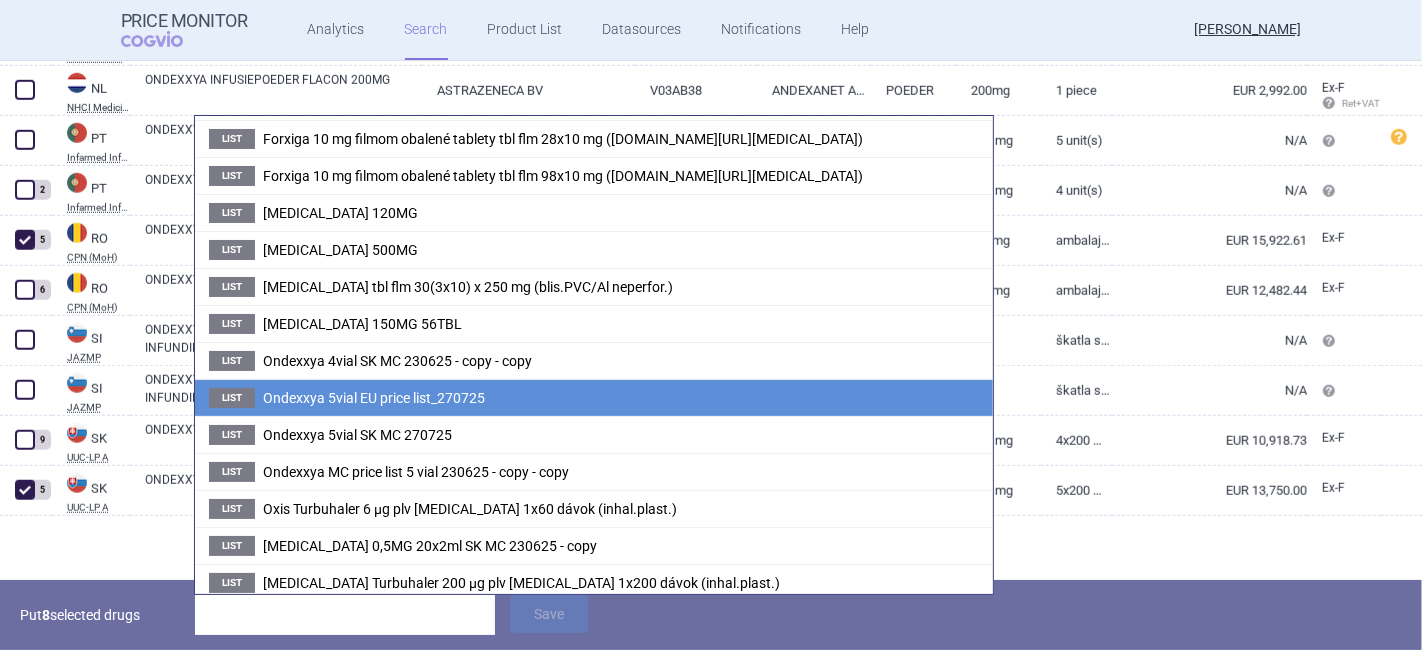 click on "Ondexxya 5vial EU price list_270725" at bounding box center (374, 398) 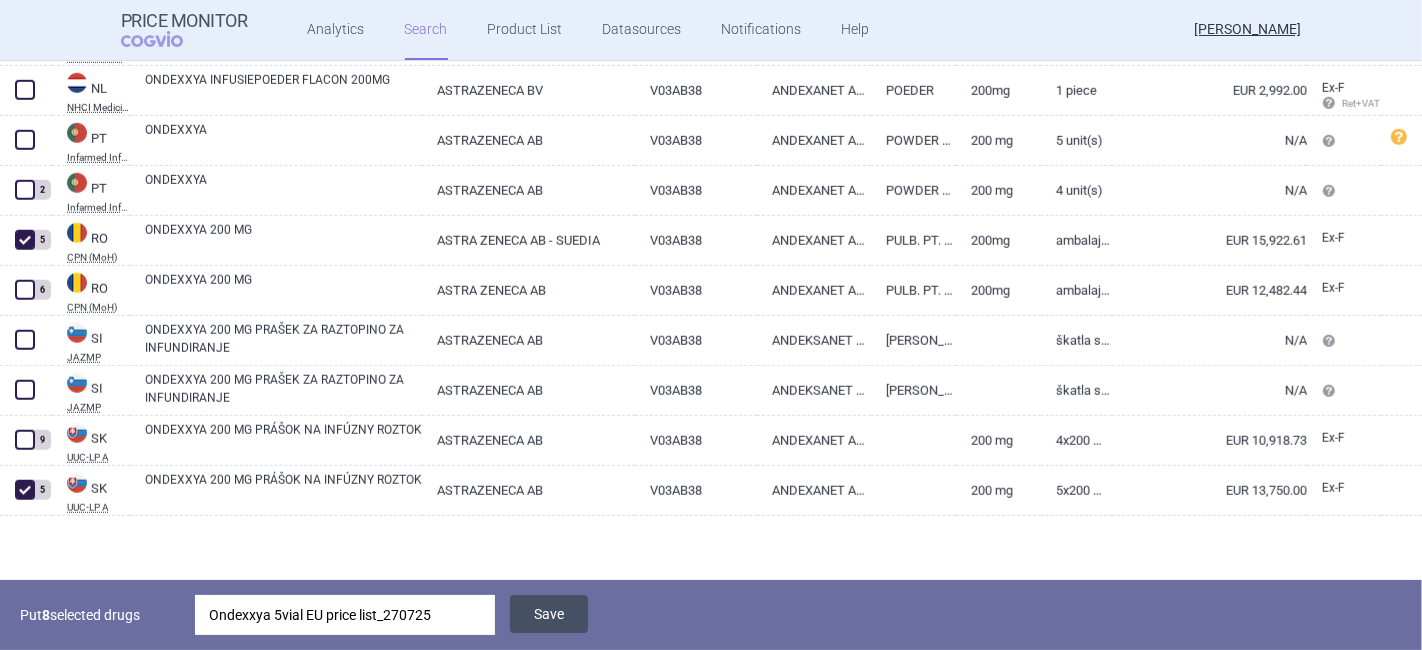 click on "Save" at bounding box center (549, 614) 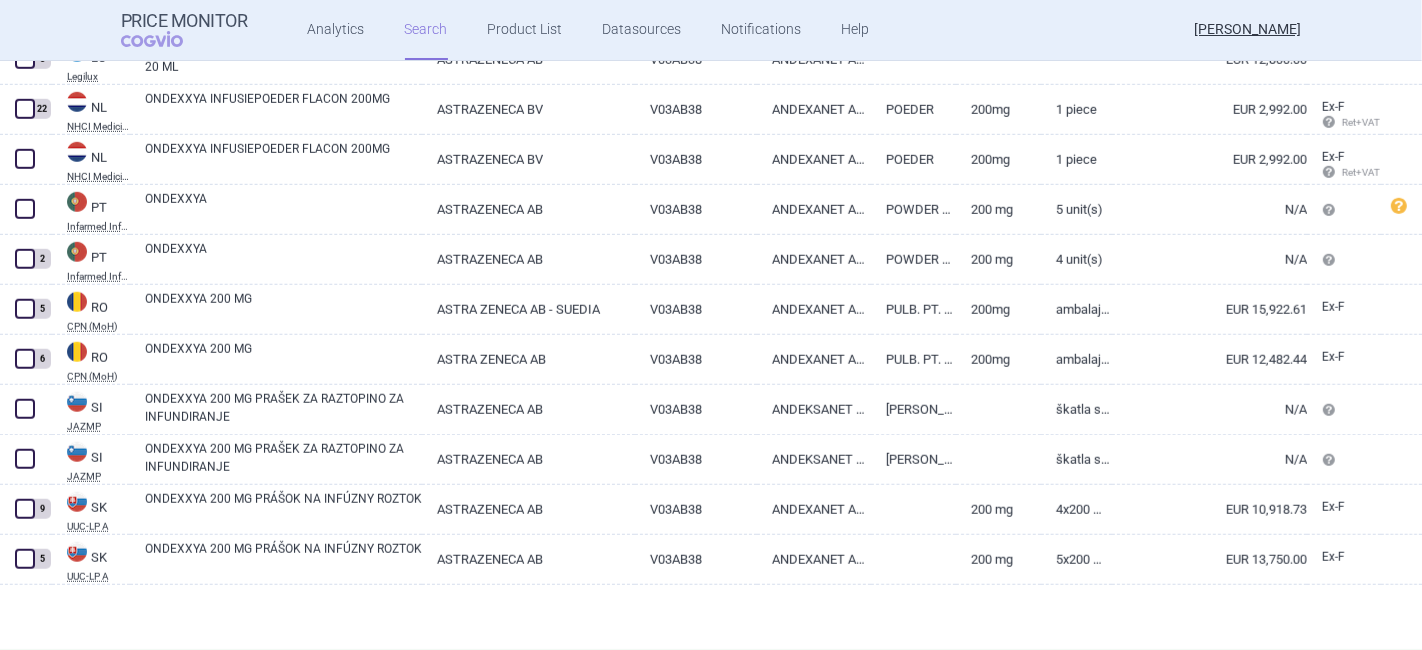 scroll, scrollTop: 1405, scrollLeft: 0, axis: vertical 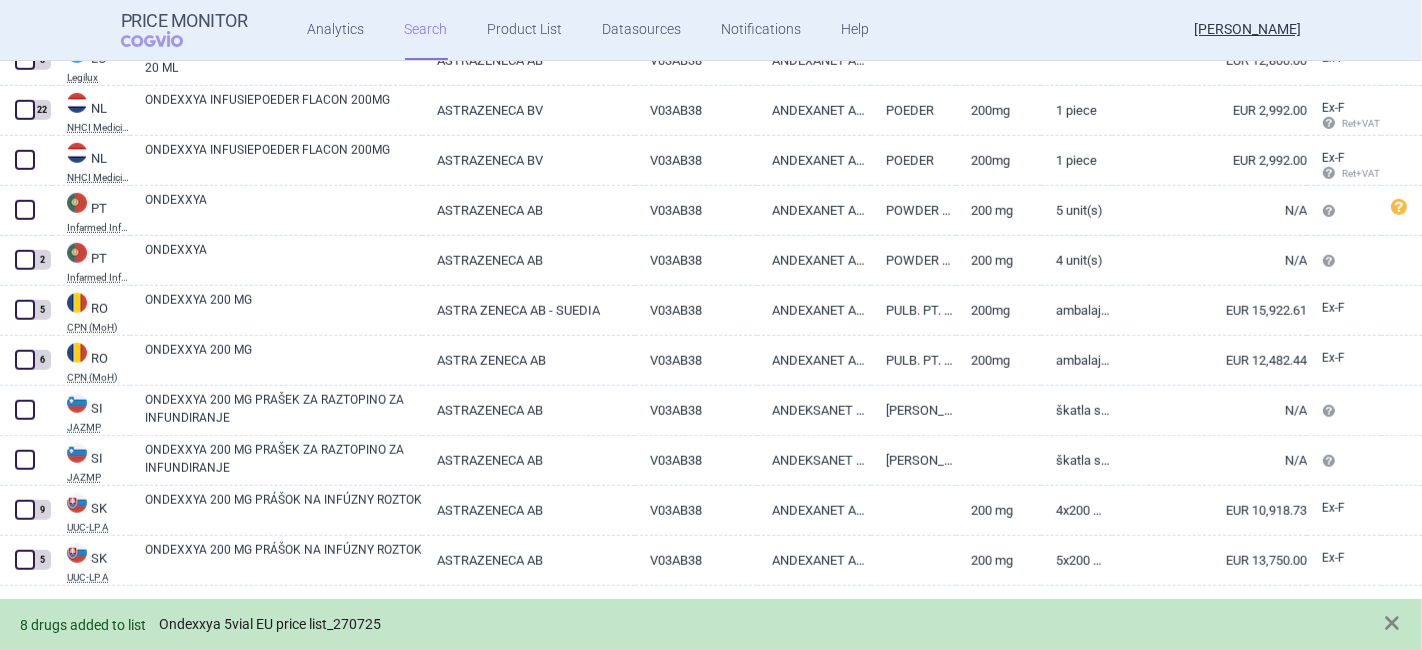 click on "Ondexxya 5vial EU price list_270725" at bounding box center [270, 624] 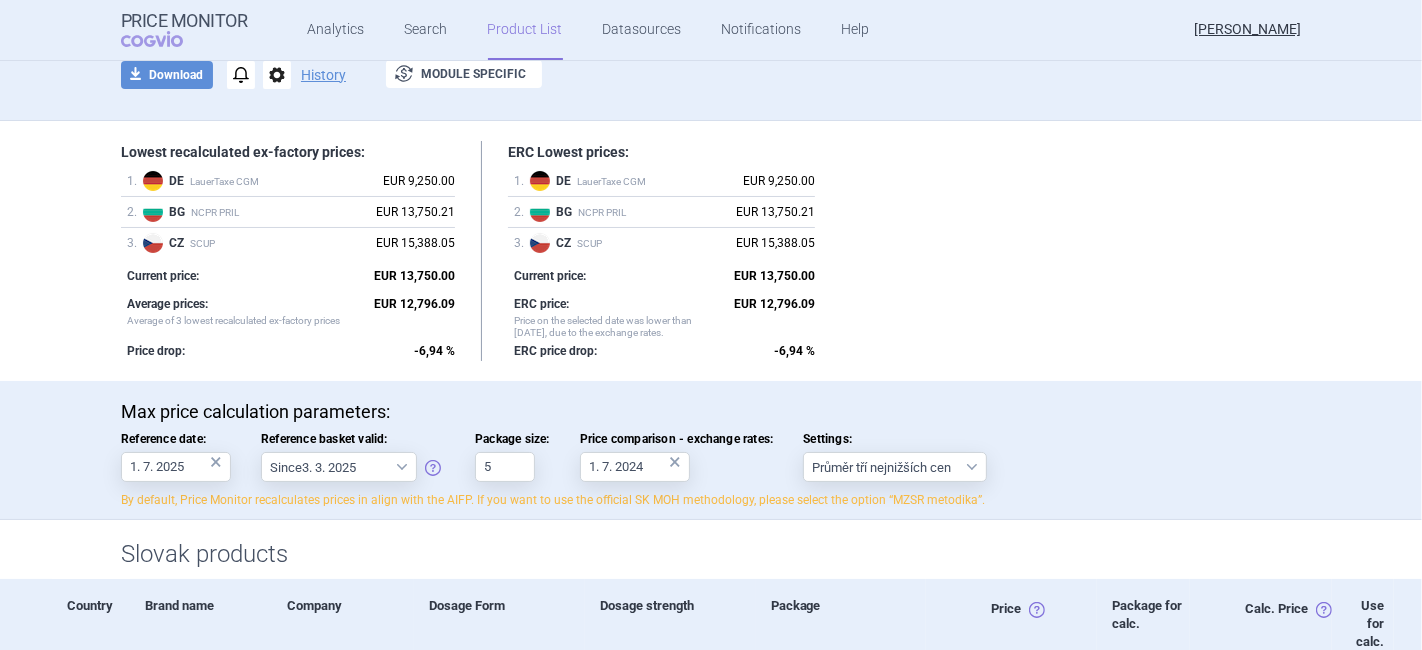 scroll, scrollTop: 131, scrollLeft: 0, axis: vertical 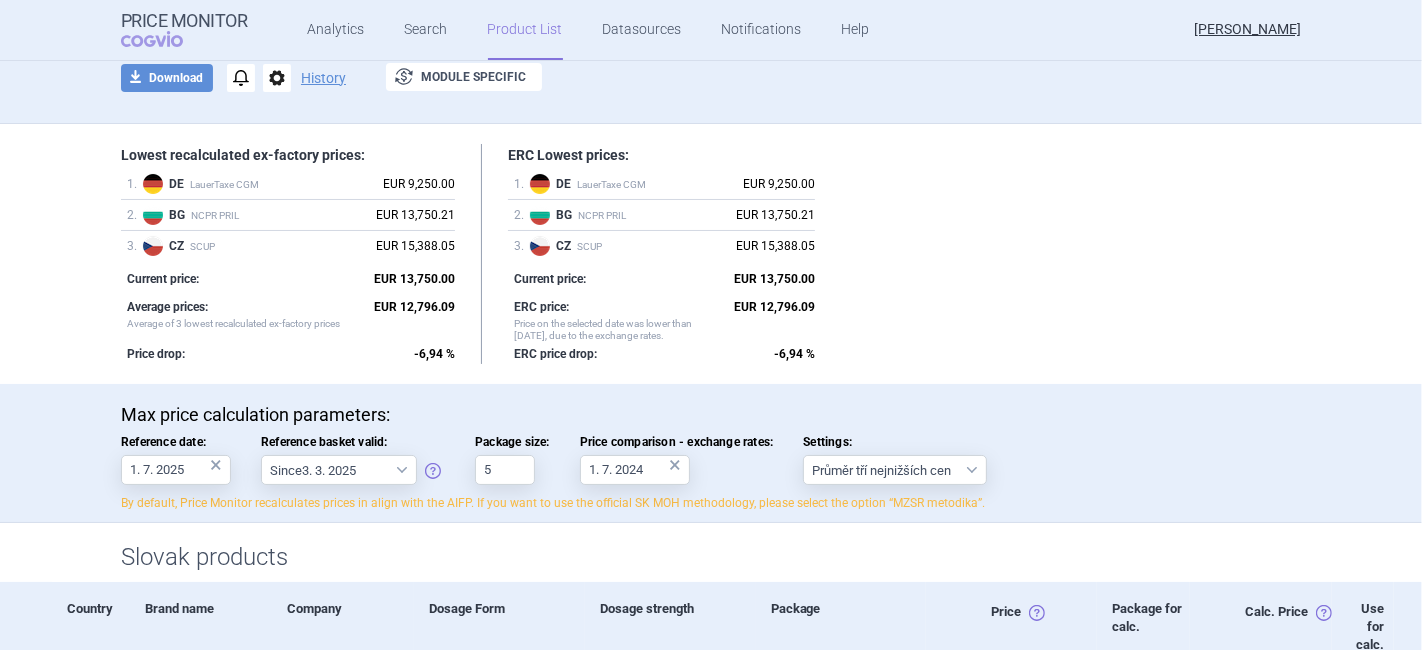 click on "×" at bounding box center [675, 465] 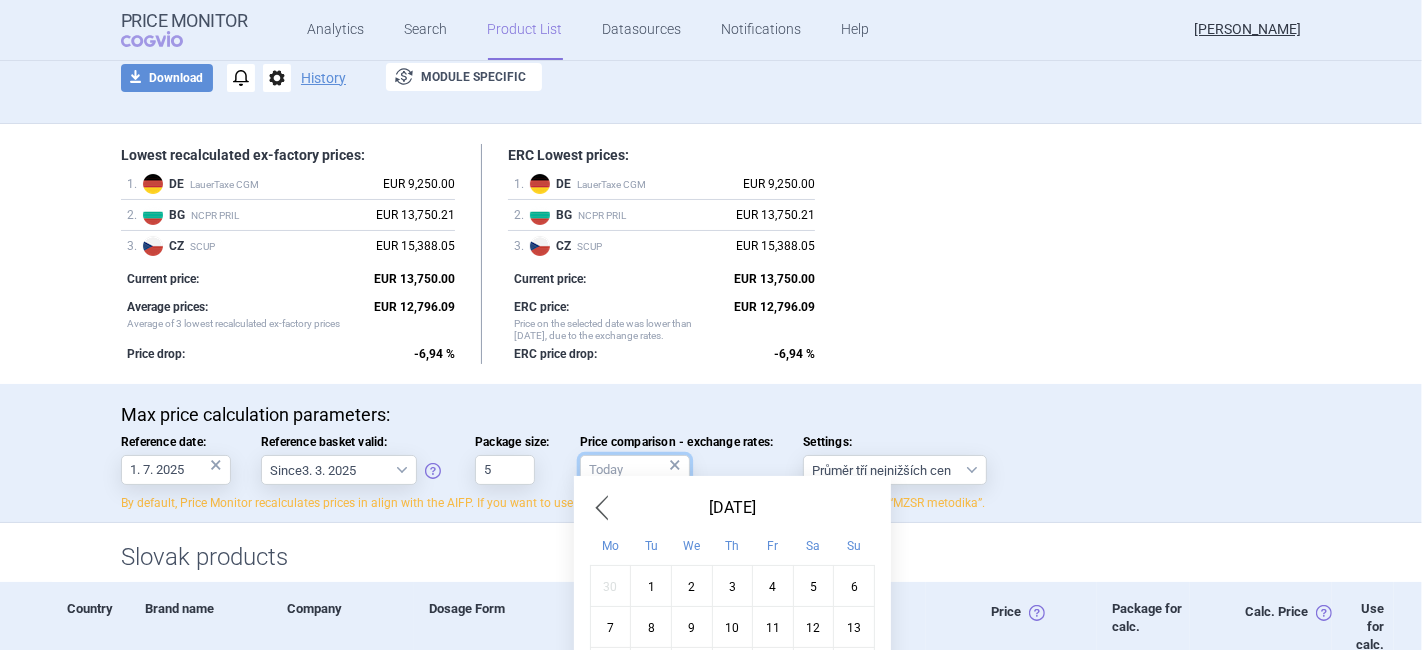 click on "Price comparison - exchange rates: ×" at bounding box center [635, 470] 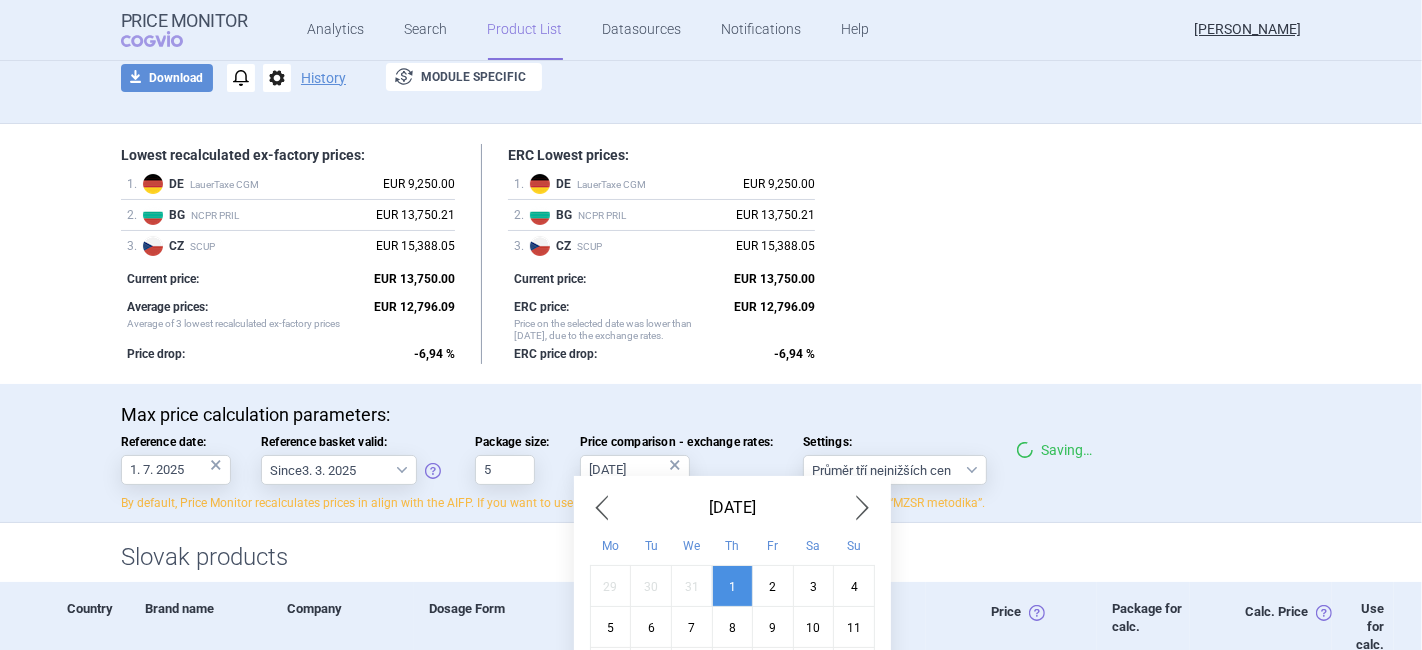 click on "1" at bounding box center (732, 586) 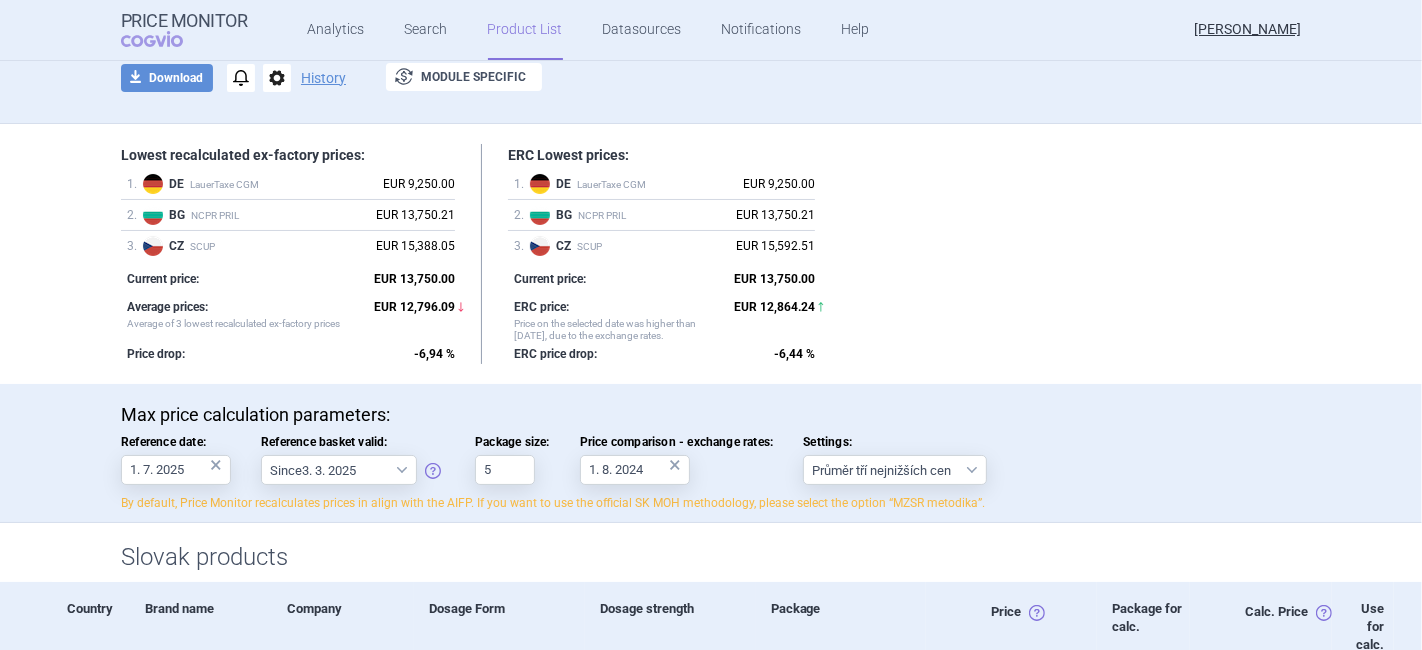 click on "EUR 15,592.51" at bounding box center (775, 246) 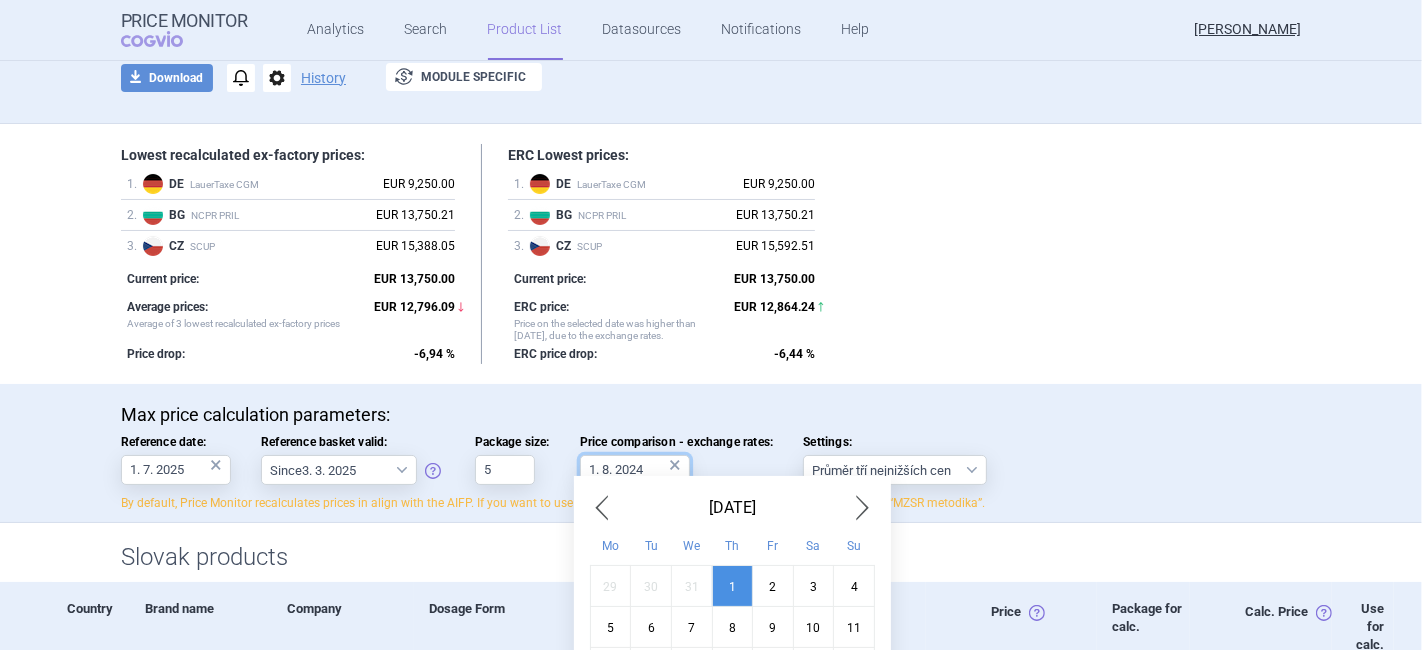 click on "1. 8. 2024" at bounding box center (635, 470) 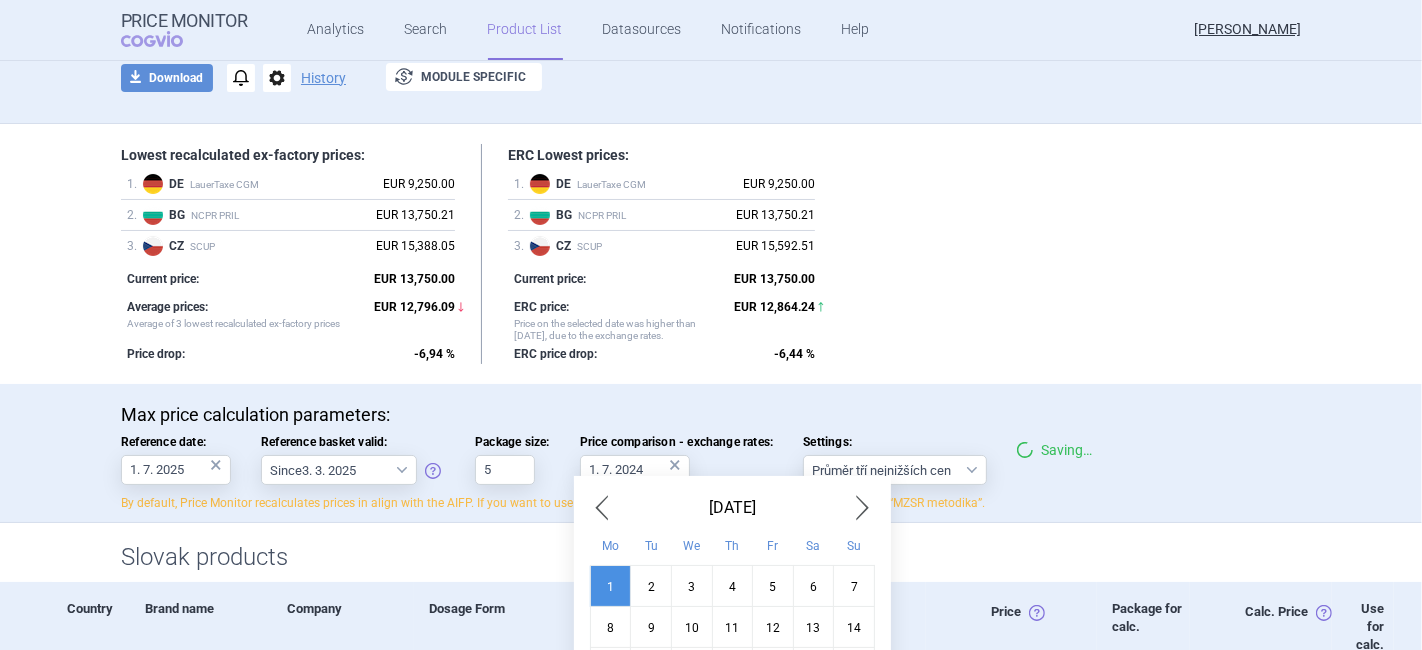 click on "2" at bounding box center (651, 586) 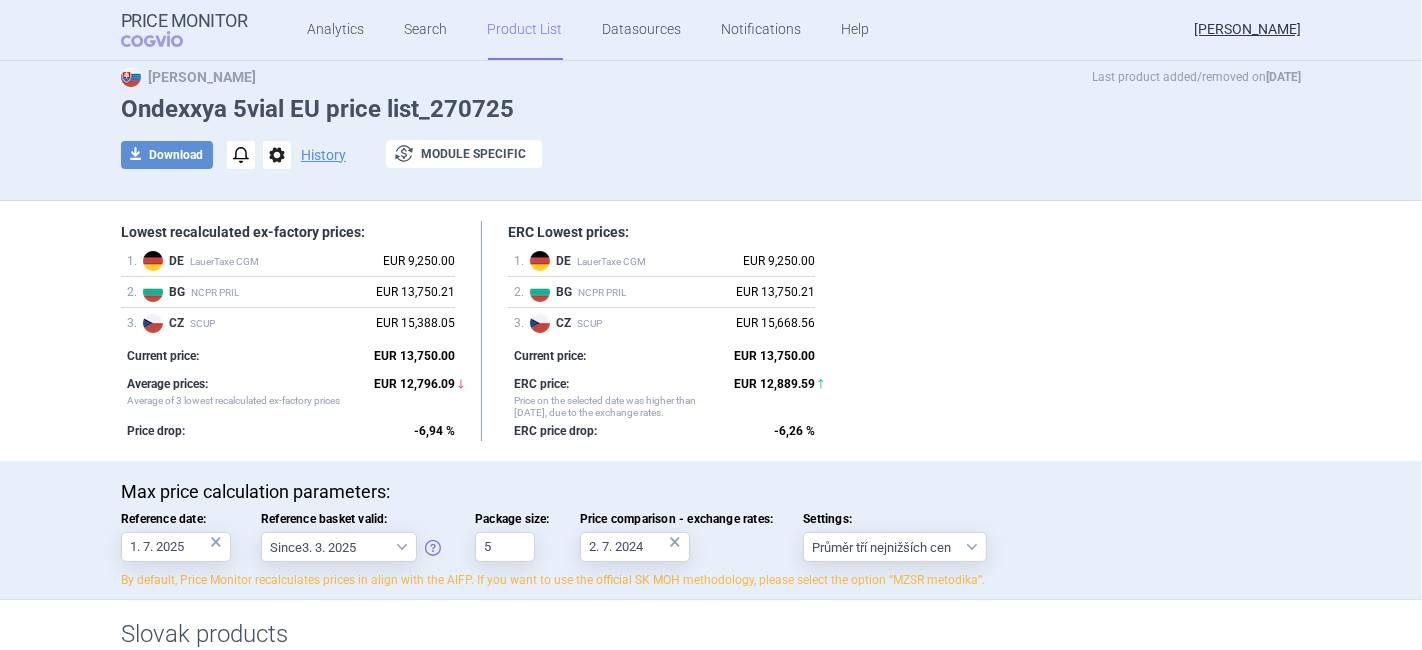 scroll, scrollTop: 0, scrollLeft: 0, axis: both 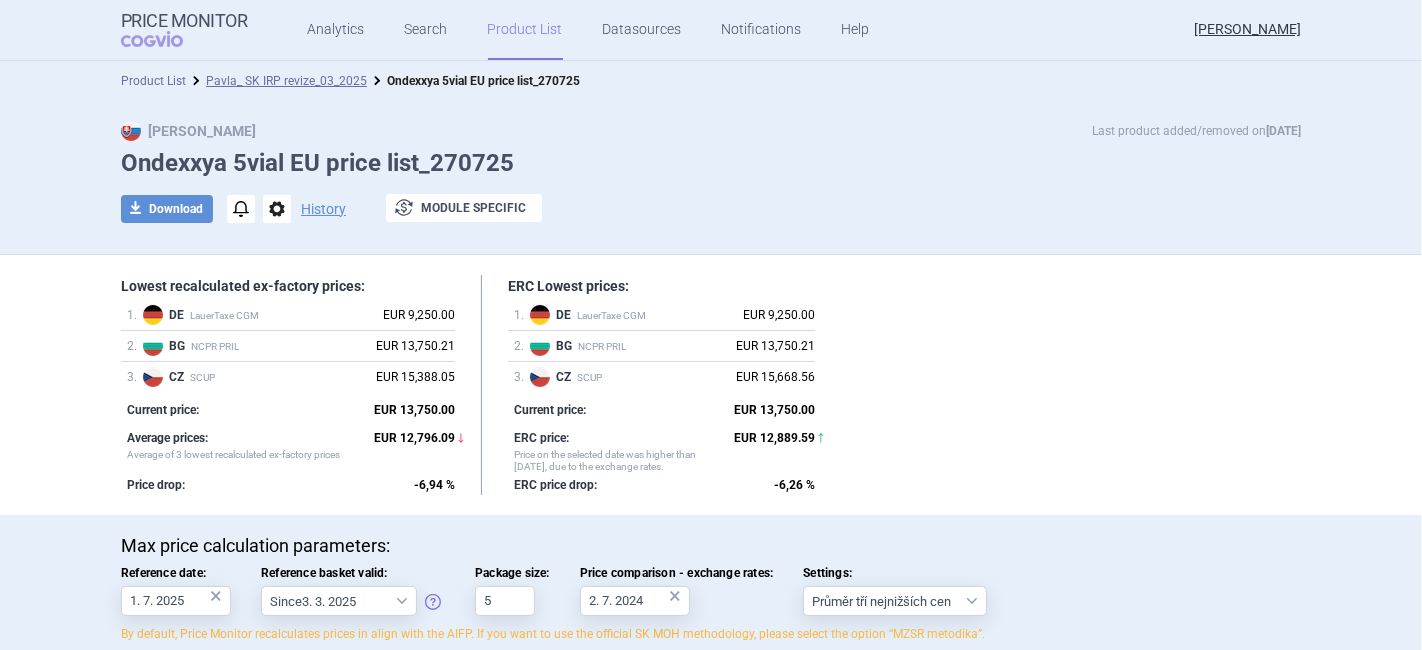 click on "Product List" at bounding box center [153, 81] 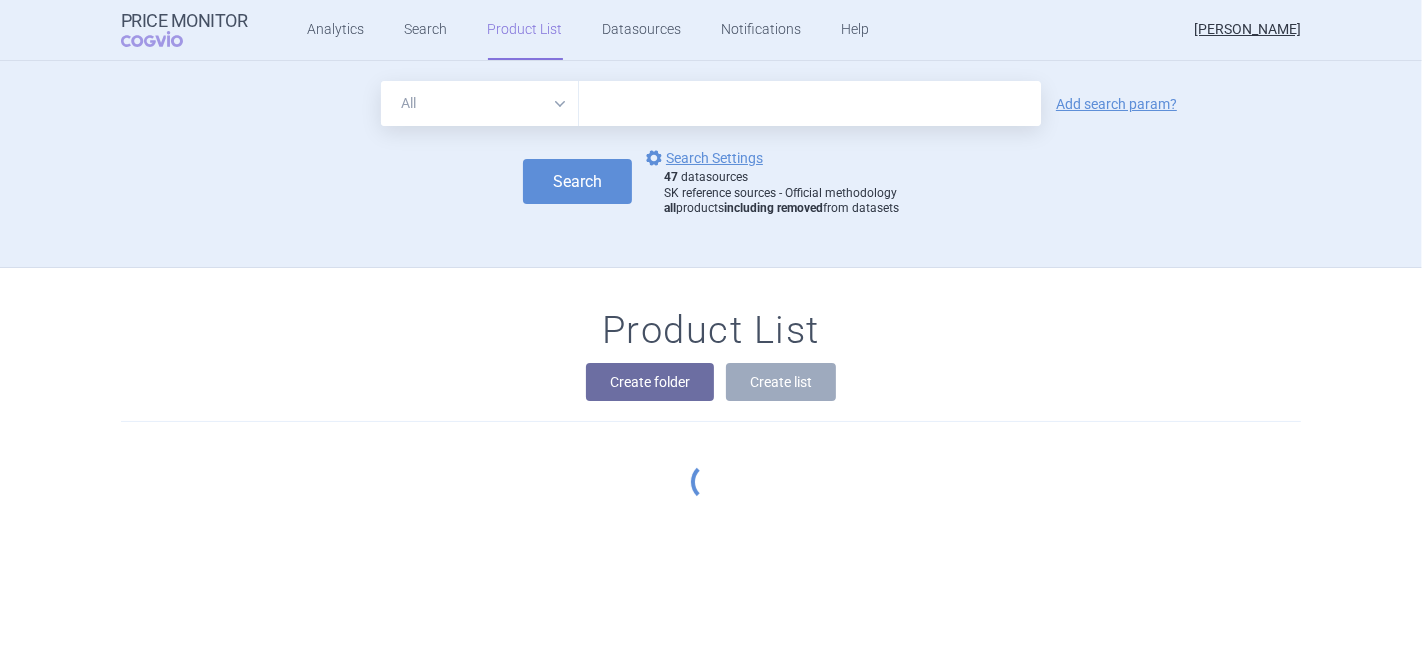 scroll, scrollTop: 206, scrollLeft: 0, axis: vertical 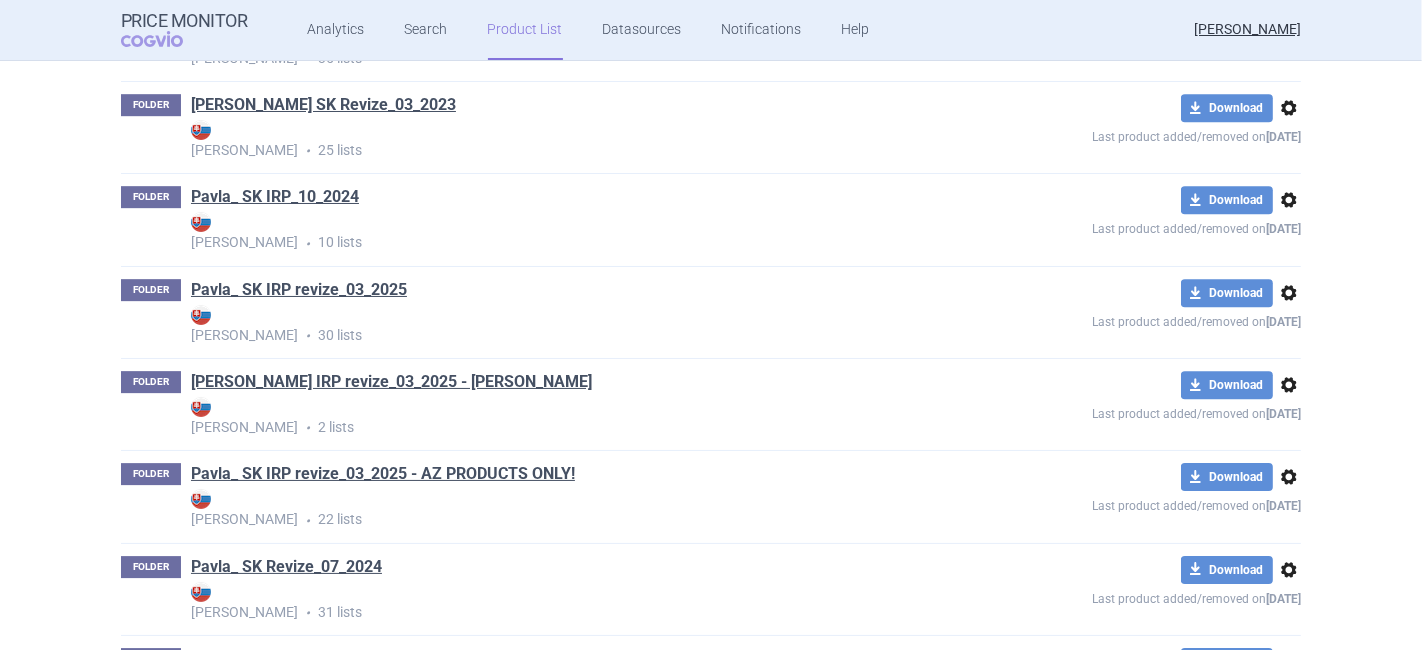 click on "options" at bounding box center [1289, 293] 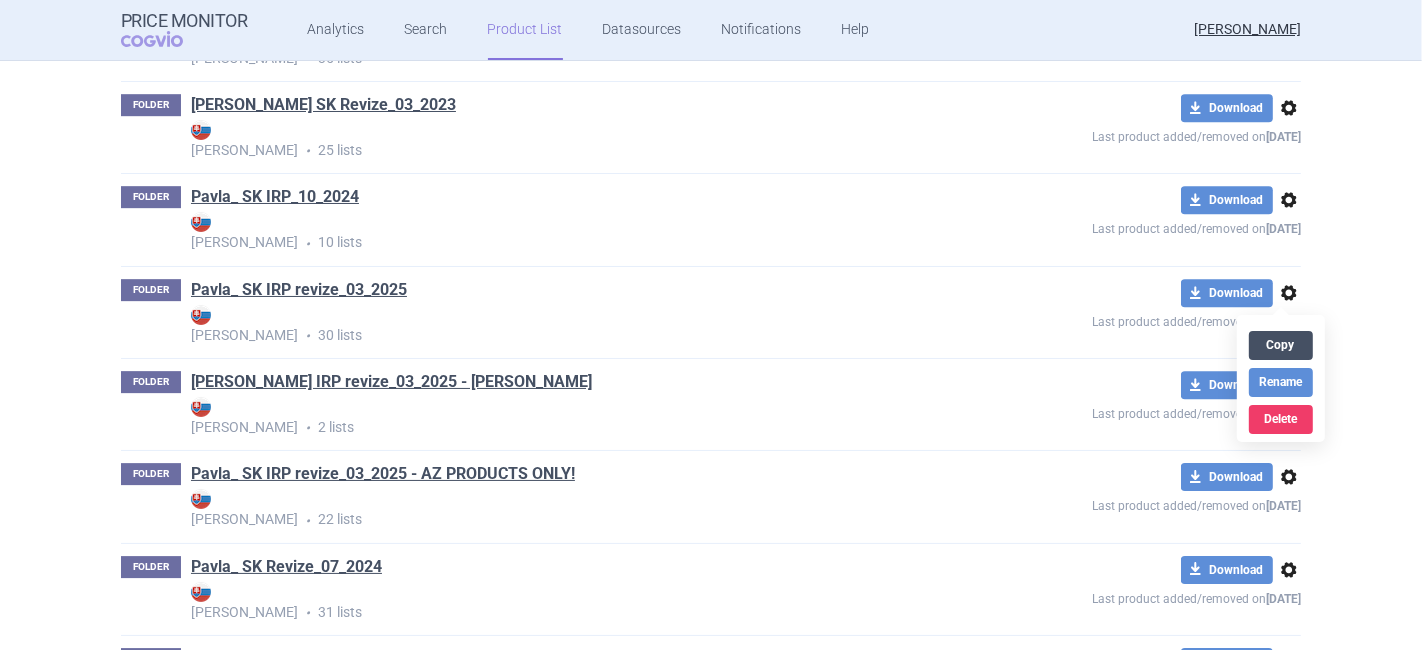 click on "Copy" at bounding box center (1281, 345) 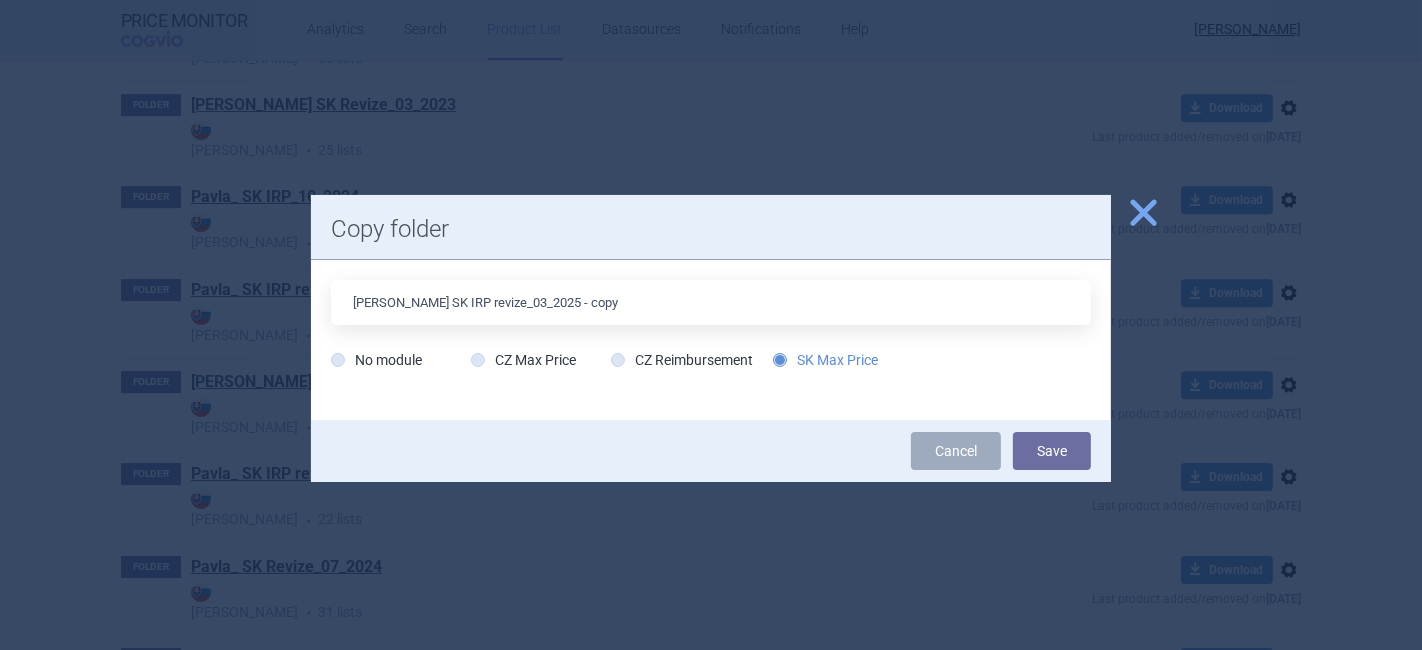 click on "Pavla_ SK IRP revize_03_2025 - copy" at bounding box center [711, 302] 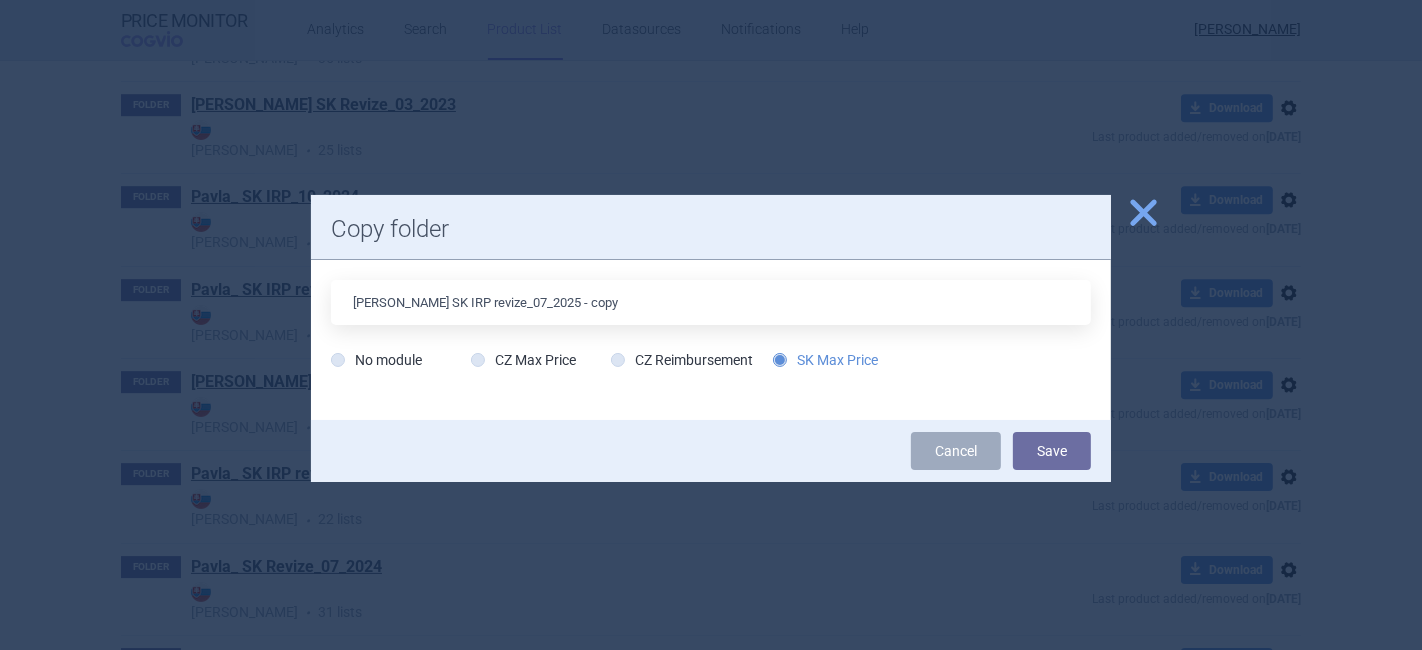 click on "Pavla_ SK IRP revize_07_2025 - copy" at bounding box center [711, 302] 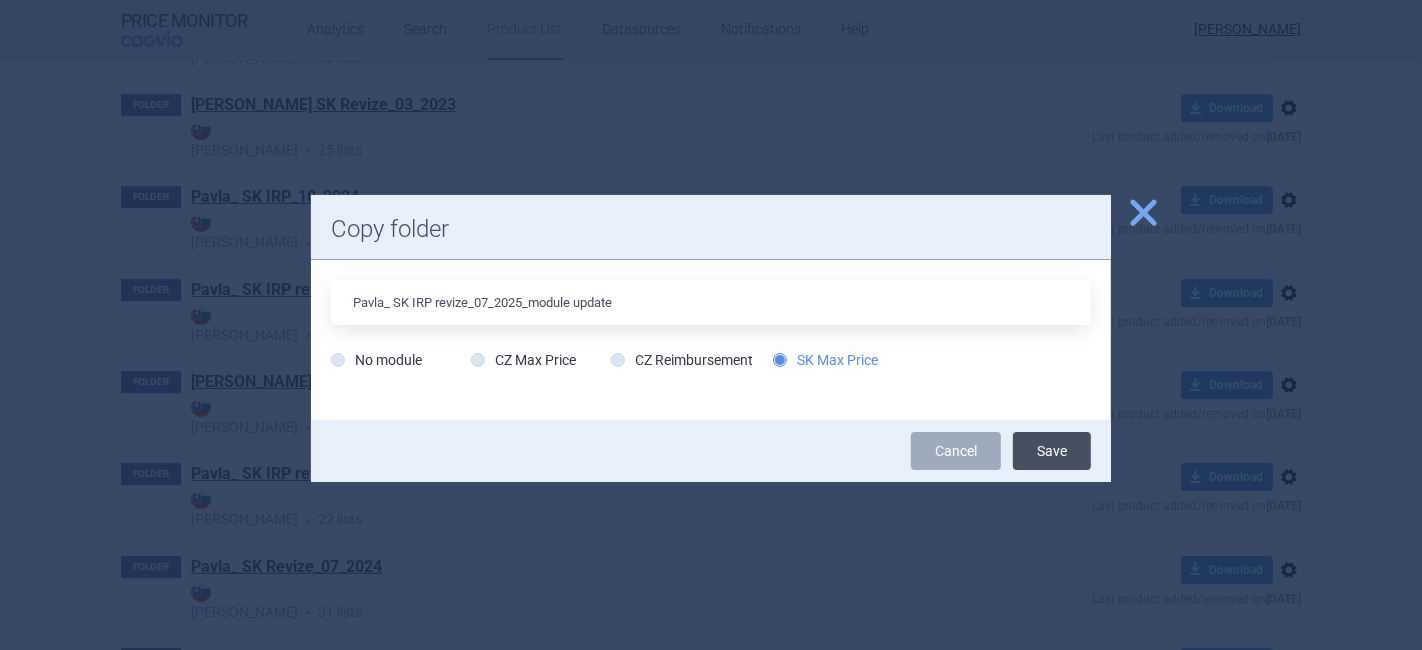 type on "Pavla_ SK IRP revize_07_2025_module update" 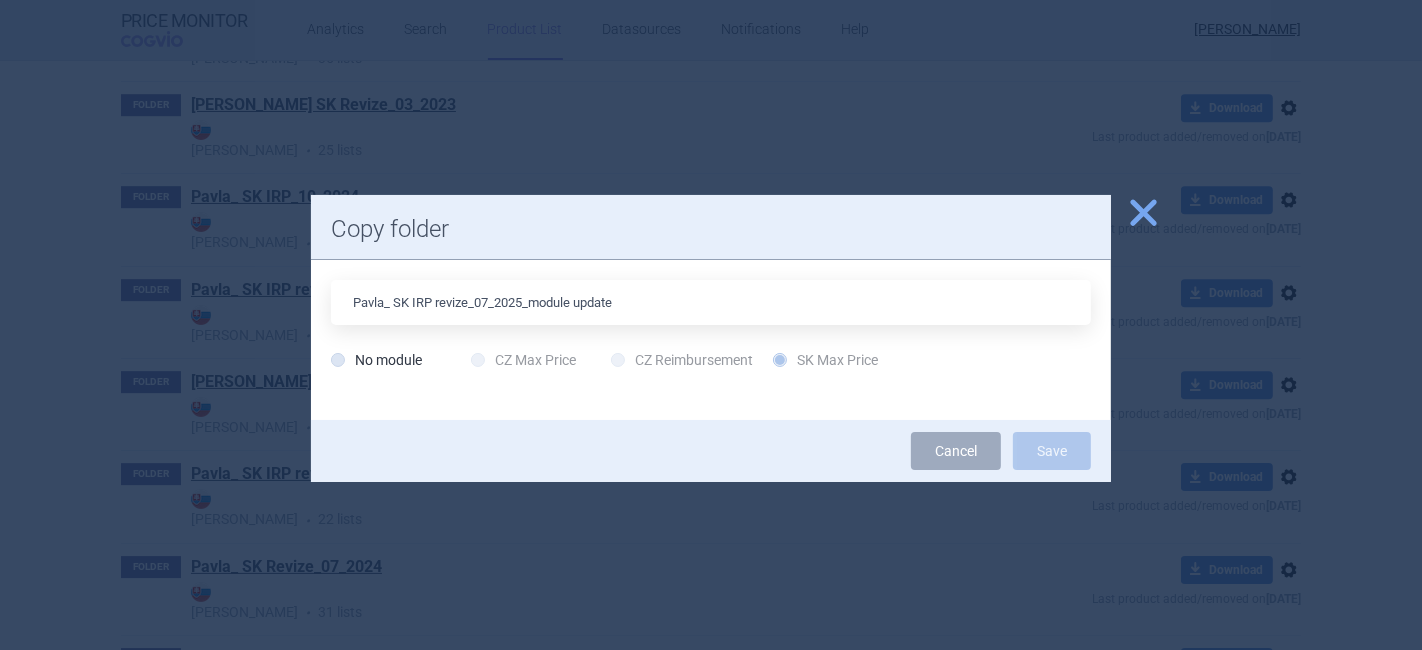 scroll, scrollTop: 5324, scrollLeft: 0, axis: vertical 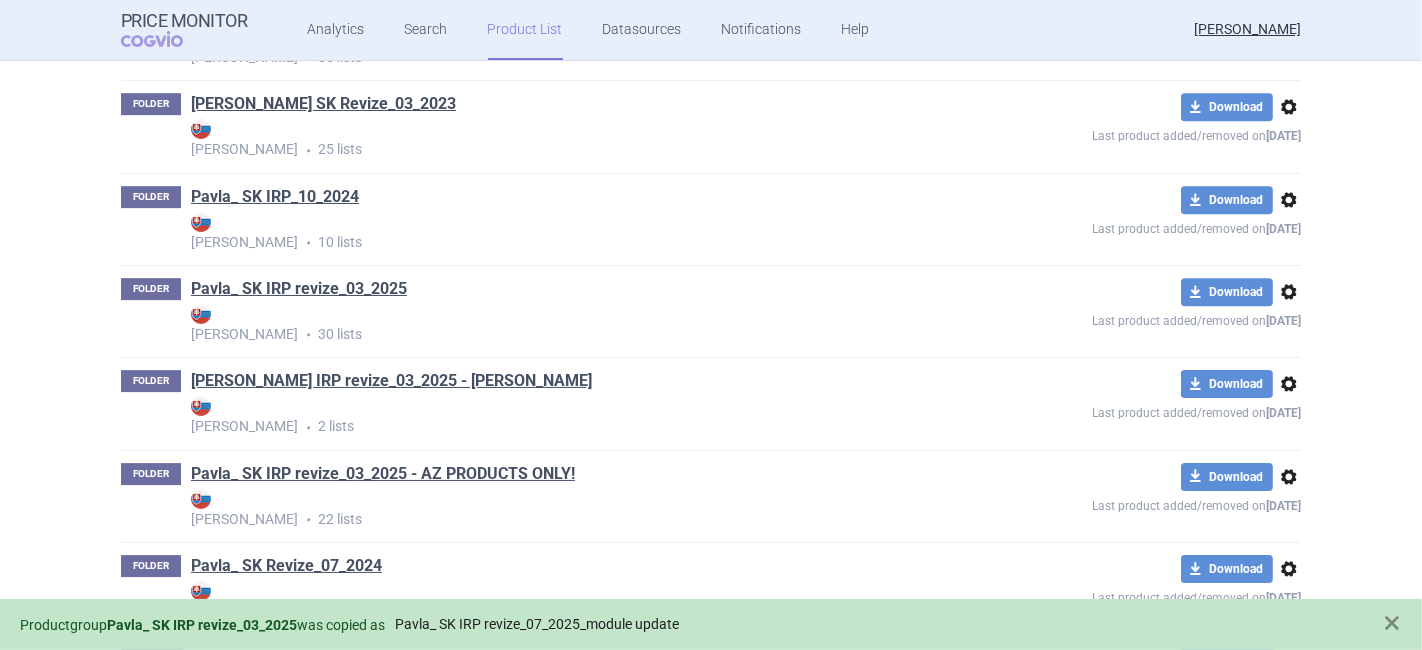 click on "Pavla_ SK IRP revize_07_2025_module update" at bounding box center (537, 624) 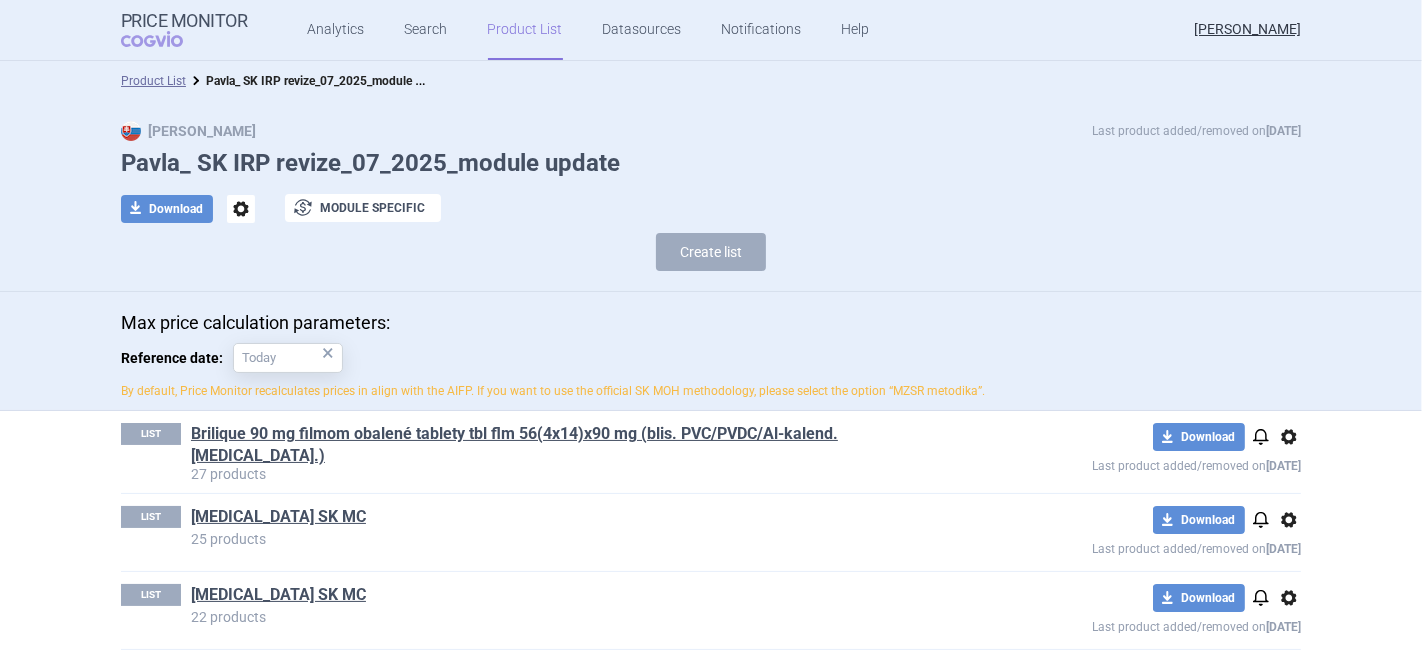 click on "options" at bounding box center [1289, 437] 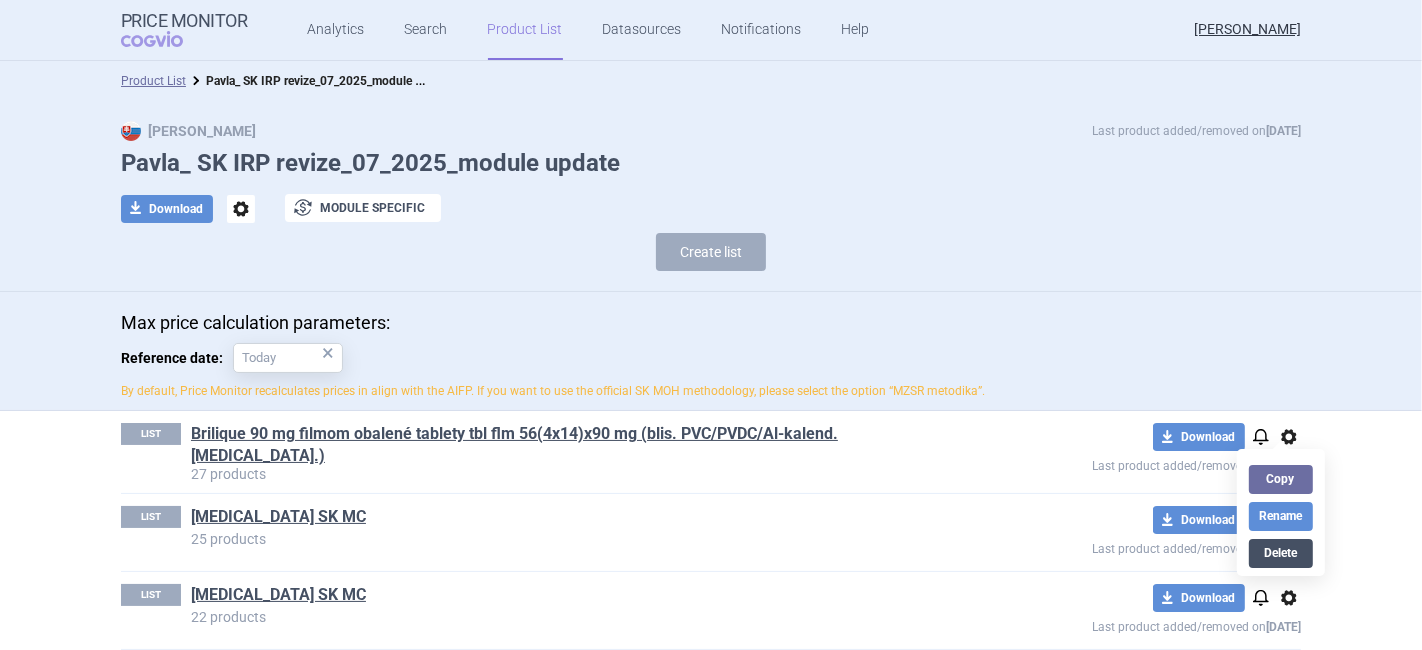click on "Delete" at bounding box center [1281, 553] 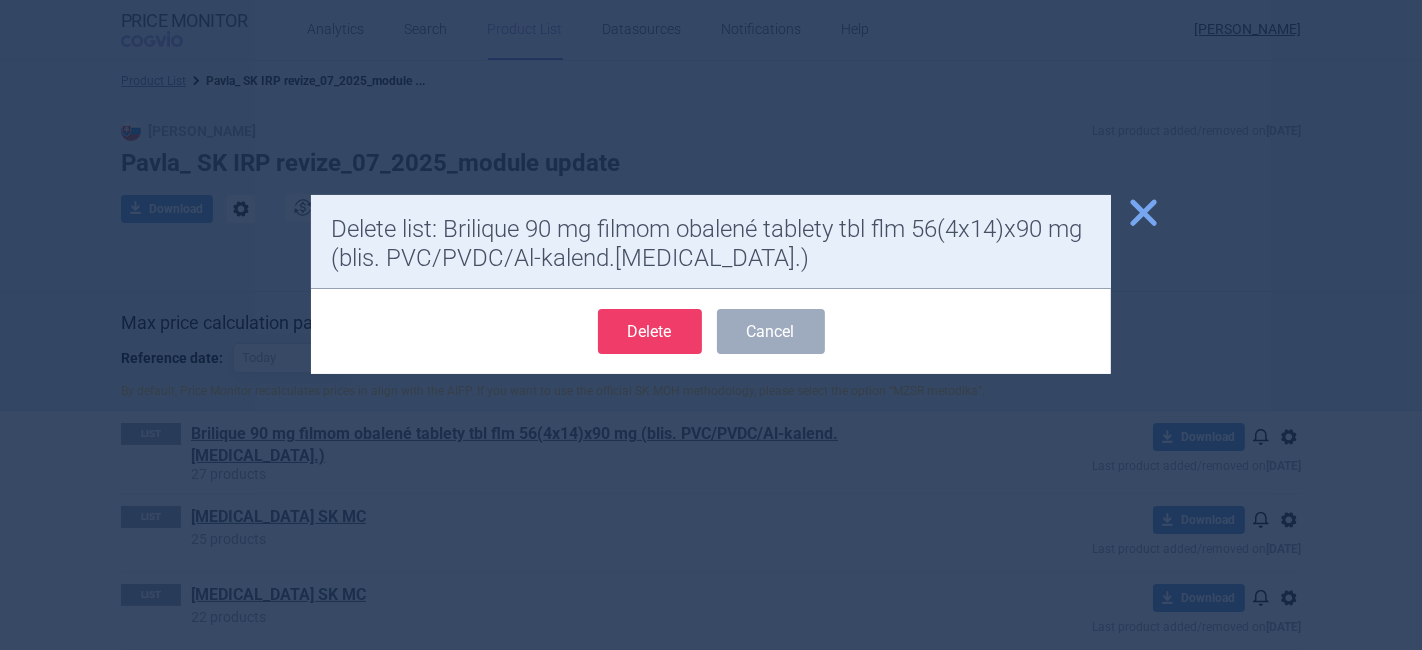 click on "Delete" at bounding box center [650, 331] 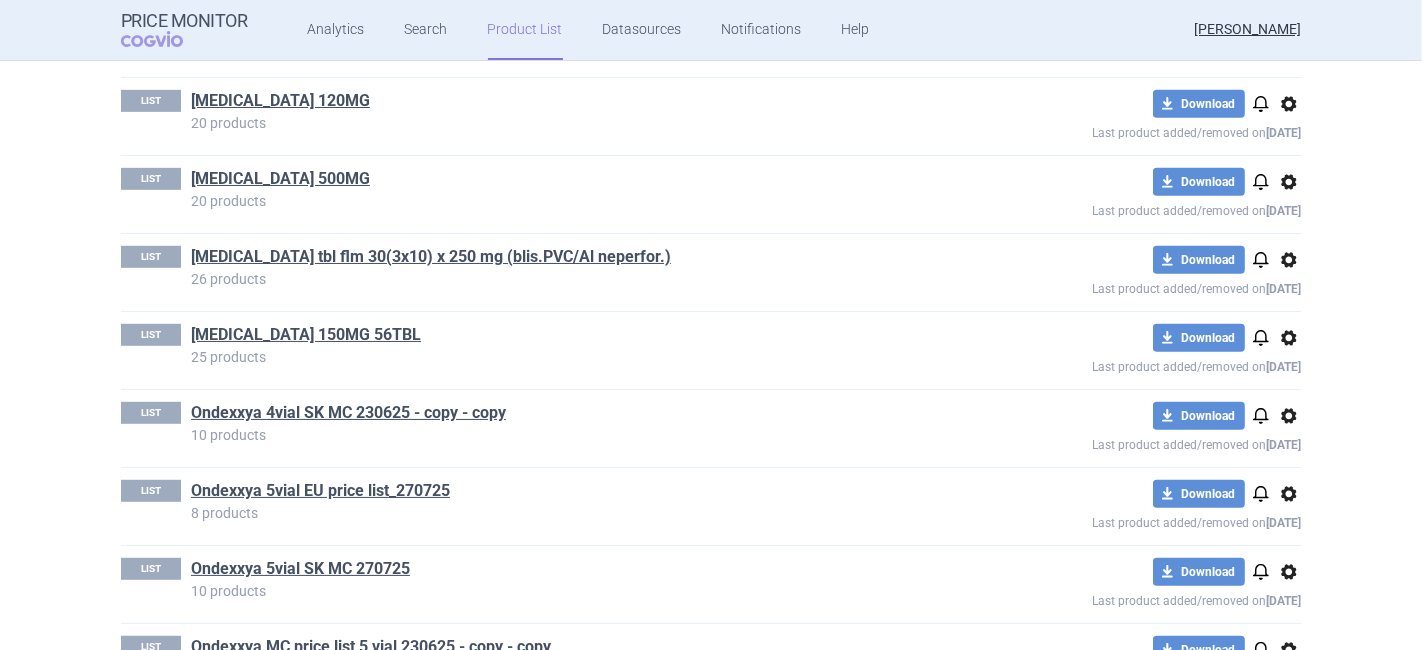 scroll, scrollTop: 1102, scrollLeft: 0, axis: vertical 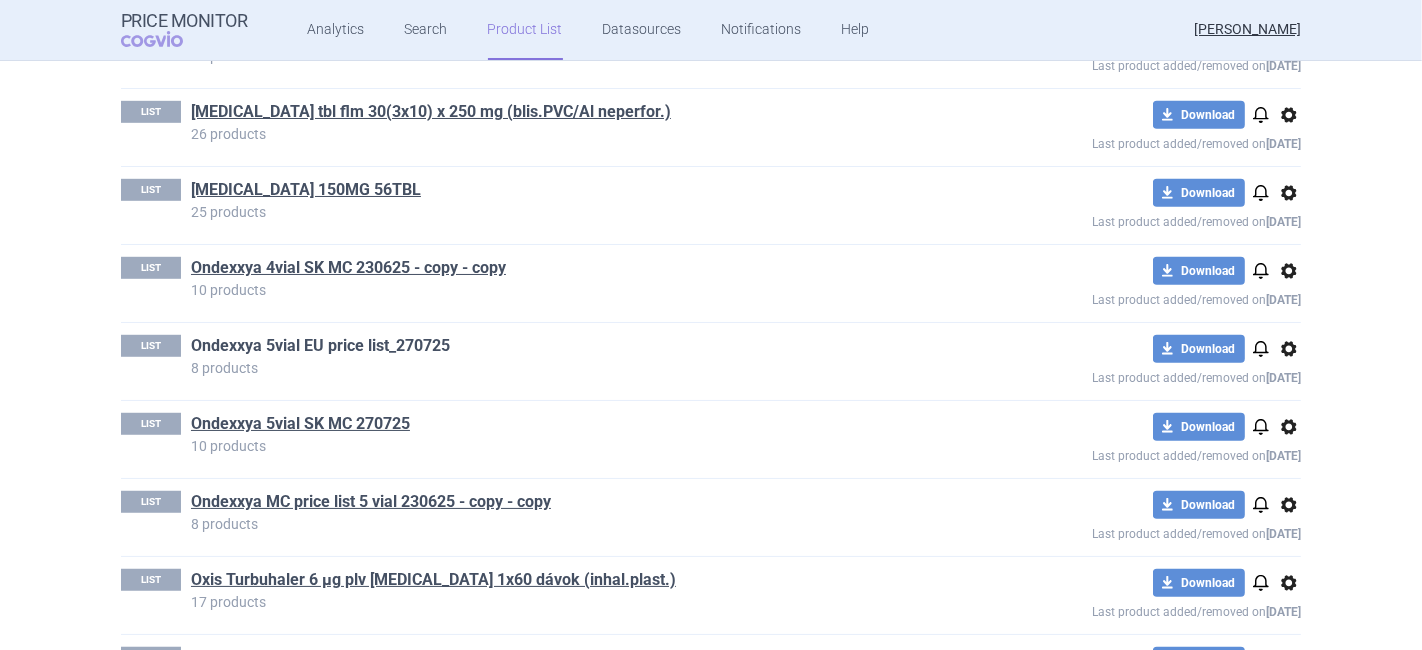 click on "Ondexxya 5vial EU price list_270725" at bounding box center [320, 346] 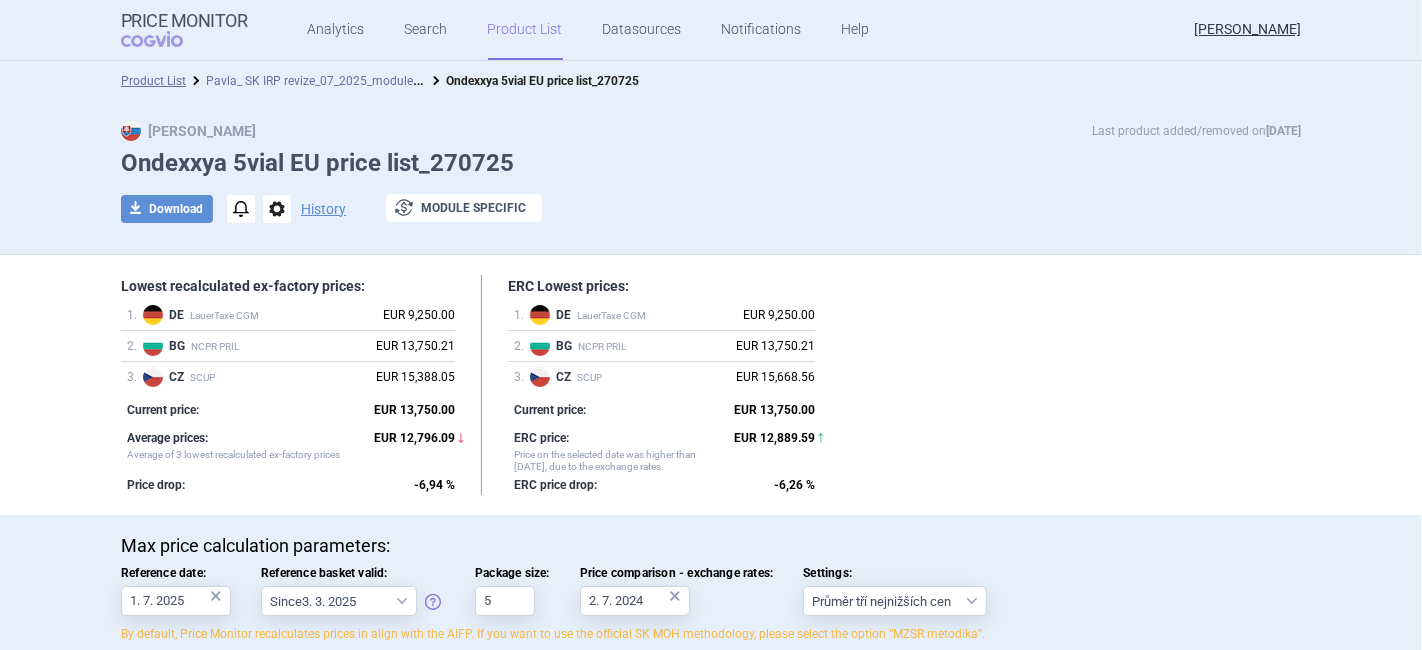 click on "Pavla_ SK IRP revize_07_2025_module update" at bounding box center (330, 79) 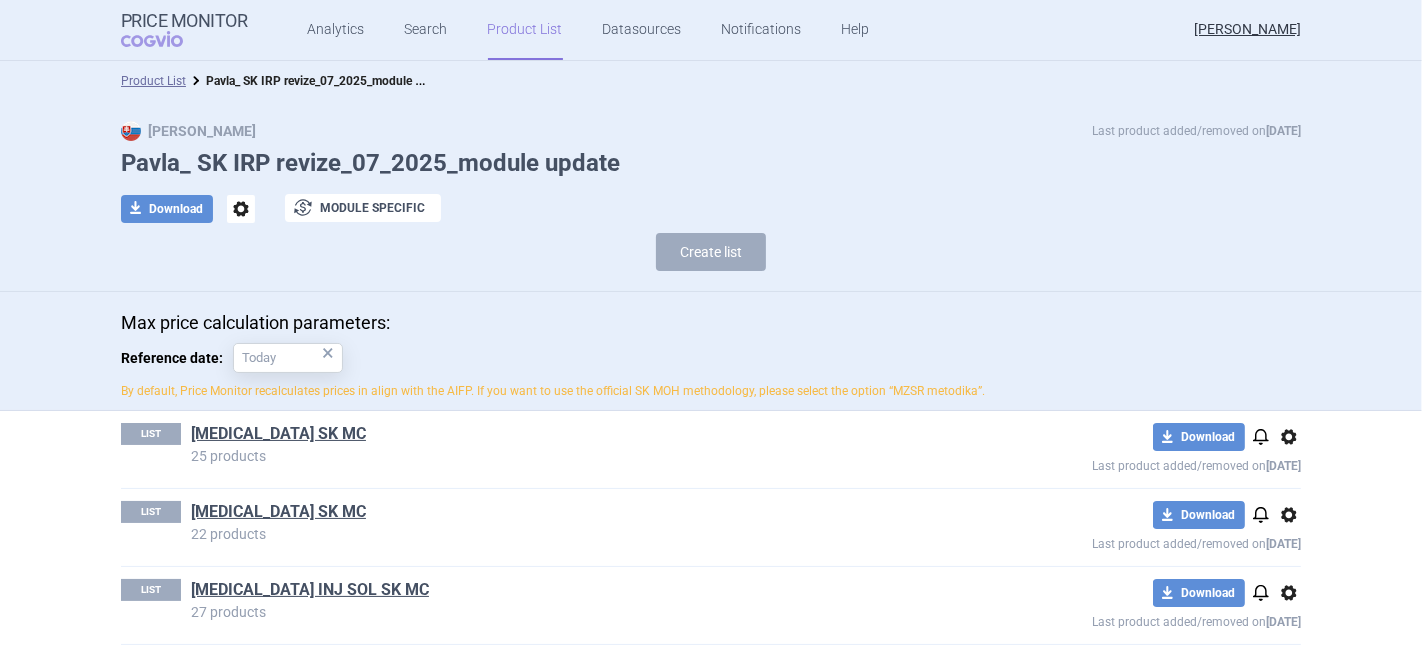 click on "options" at bounding box center (1289, 437) 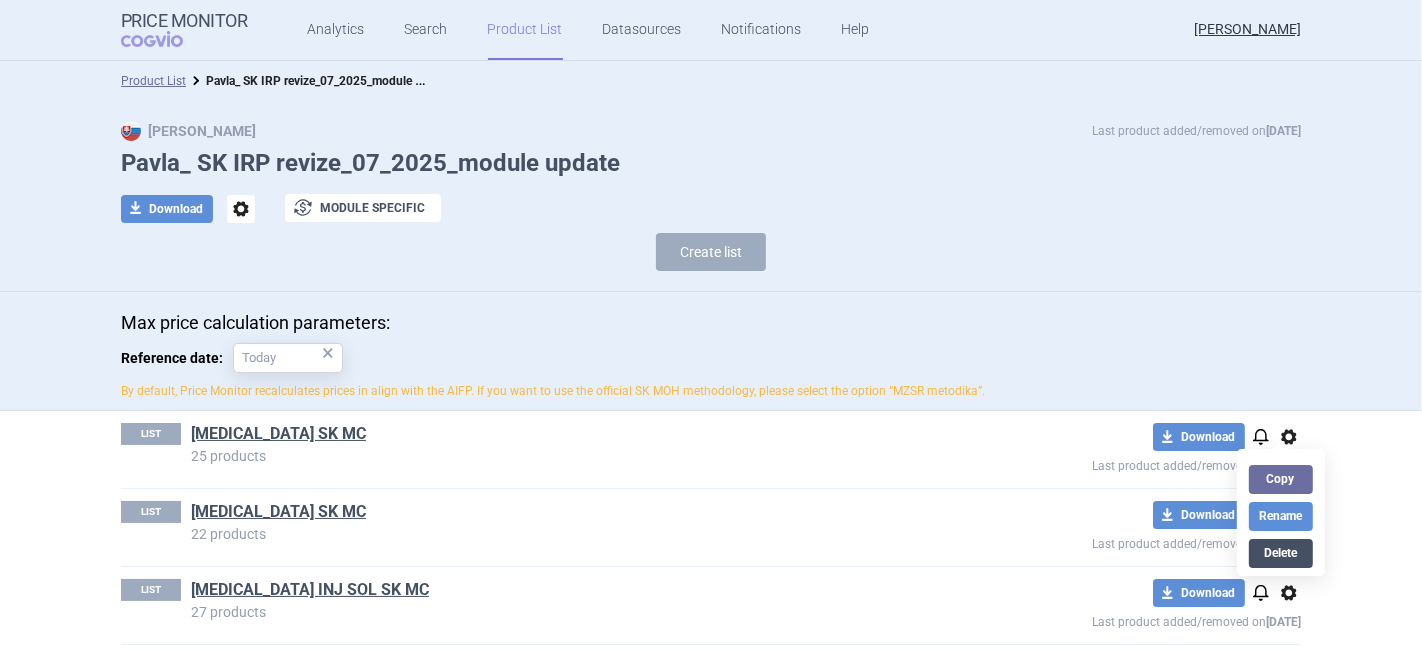 click on "Delete" at bounding box center [1281, 553] 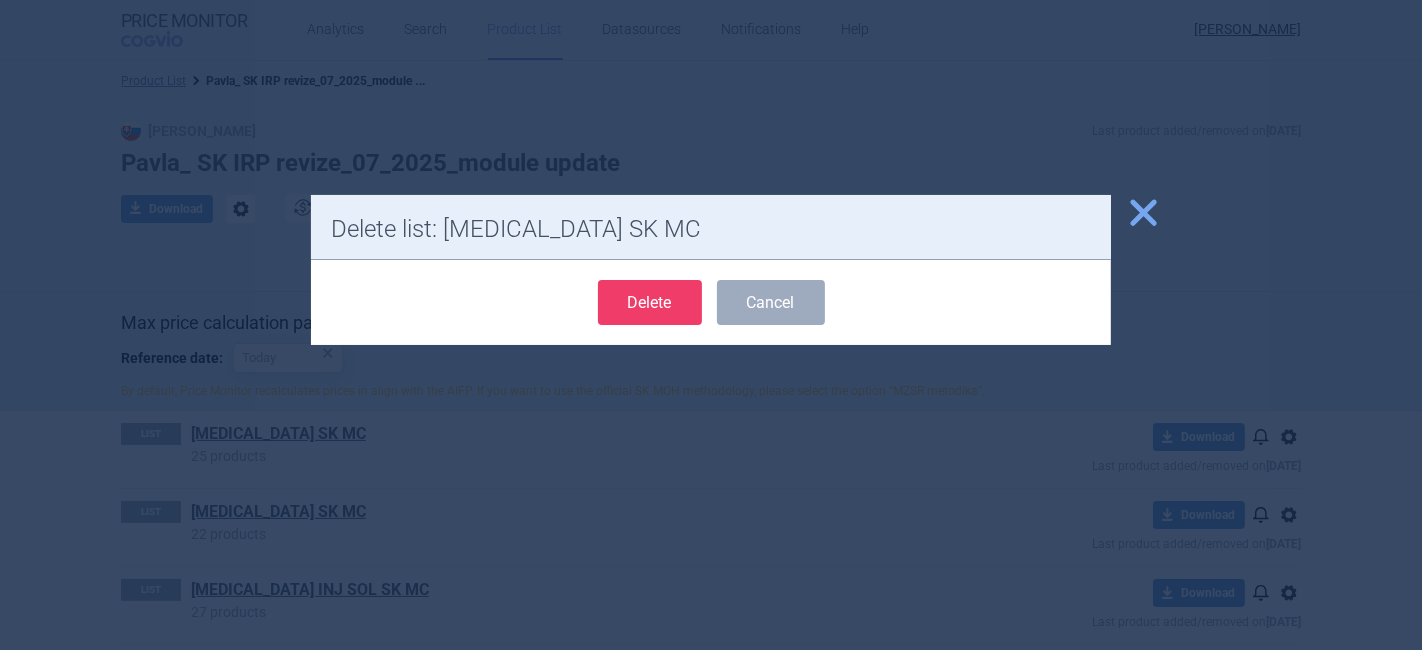 click on "Delete" at bounding box center [650, 302] 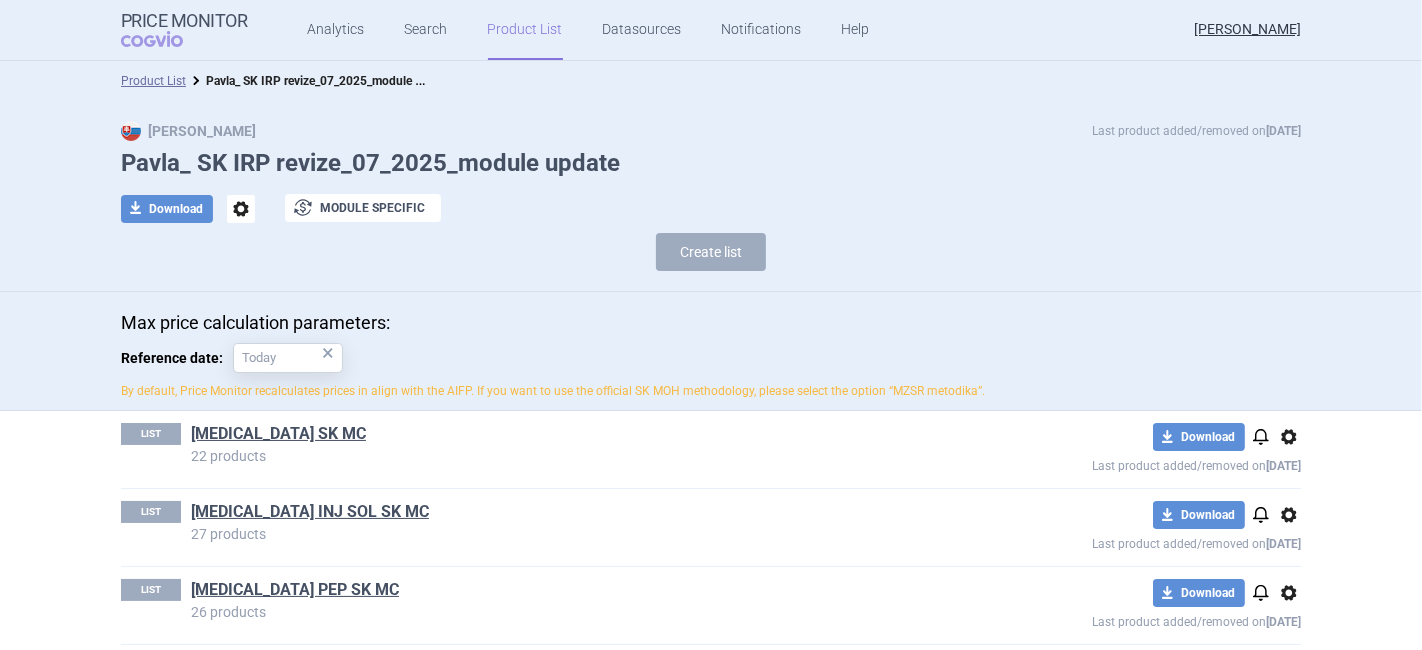 click on "options" at bounding box center (1289, 437) 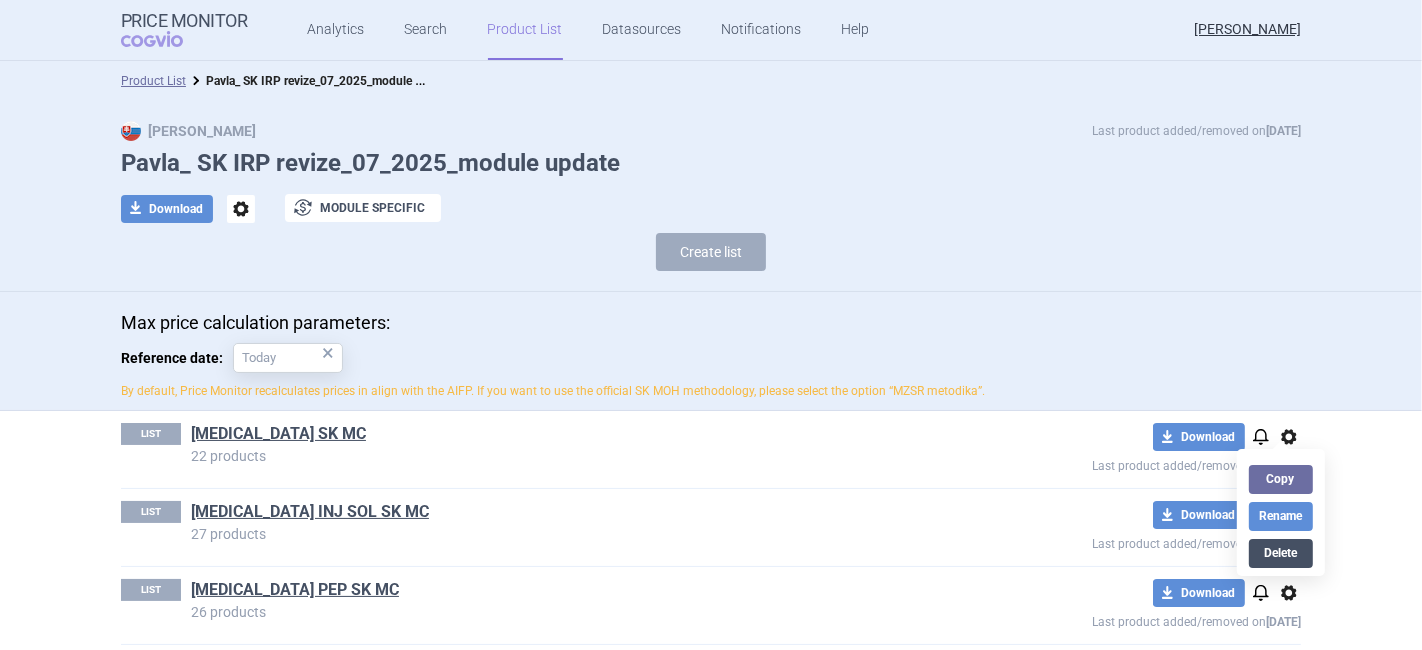 click on "Delete" at bounding box center [1281, 553] 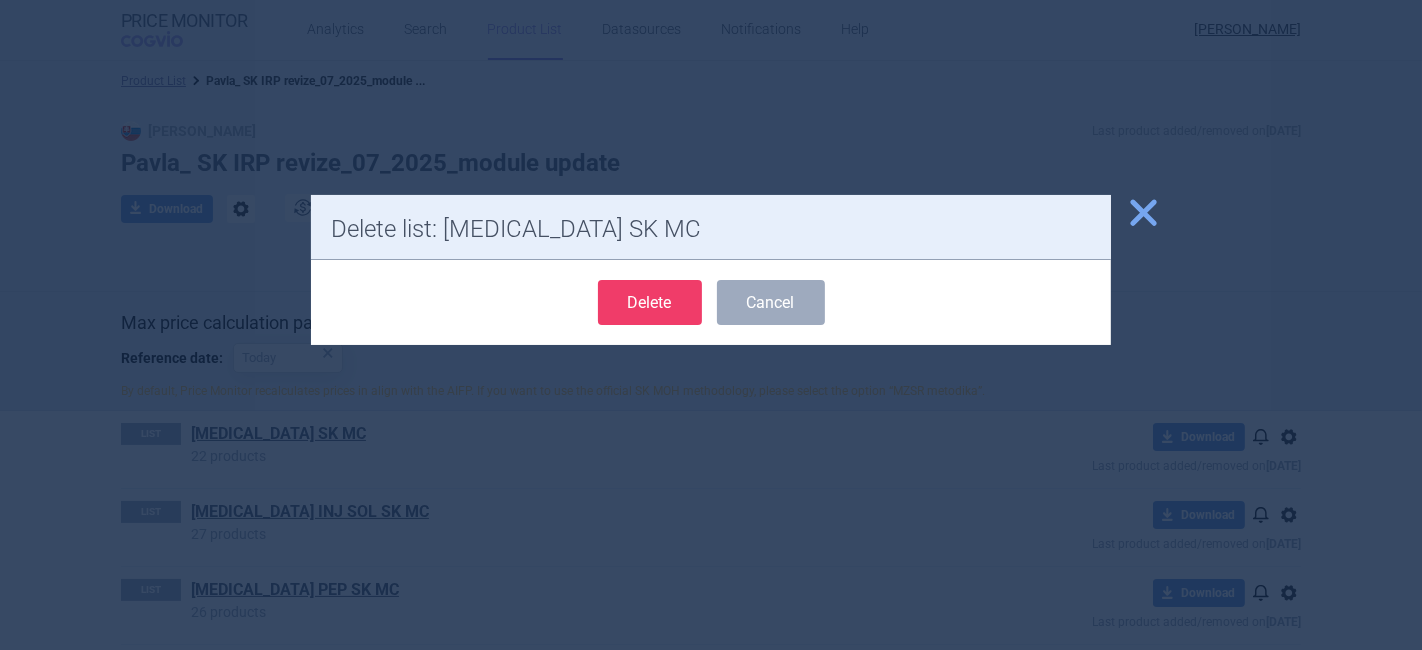 click on "Delete" at bounding box center [650, 302] 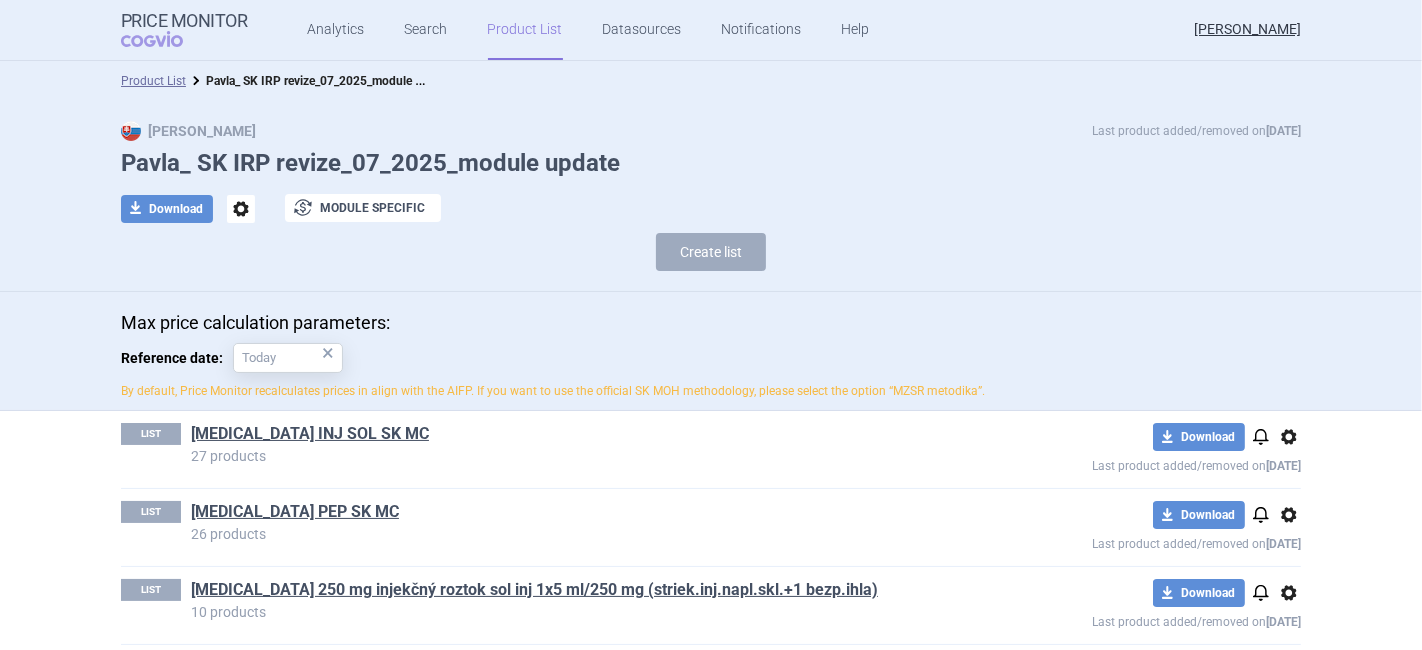click on "options" at bounding box center (1289, 437) 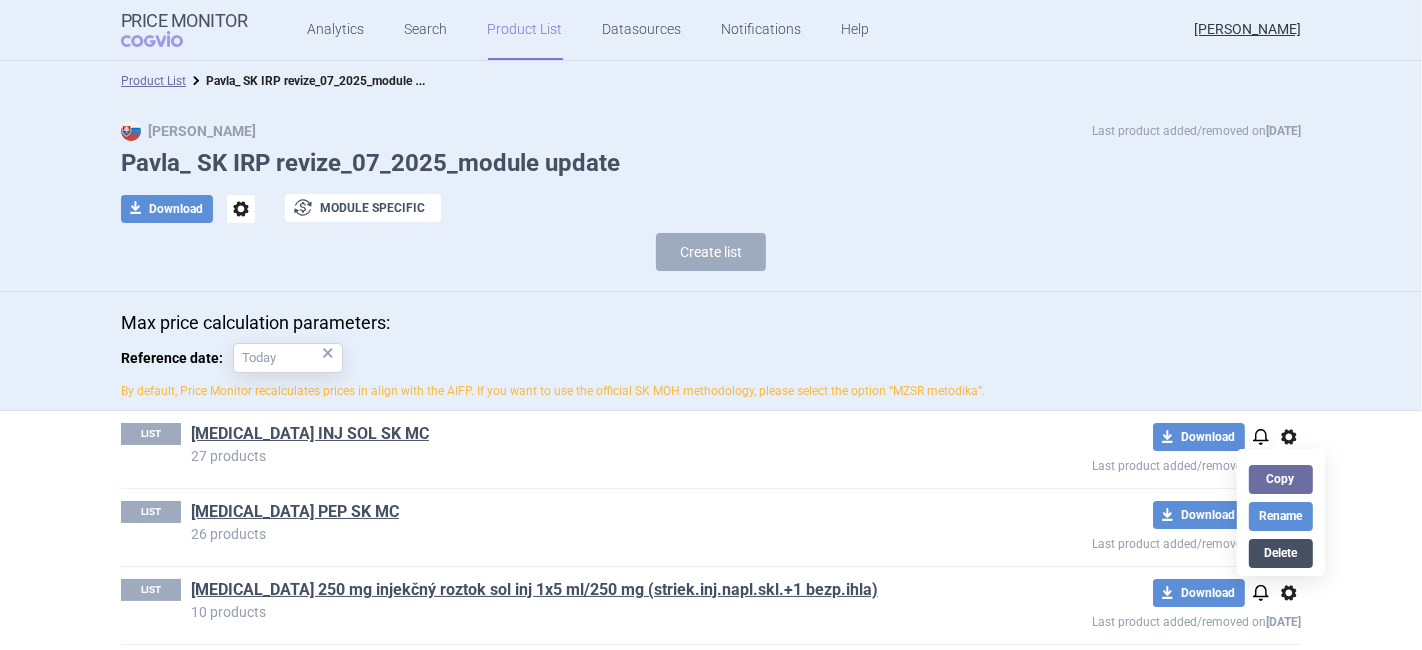 click on "Delete" at bounding box center [1281, 553] 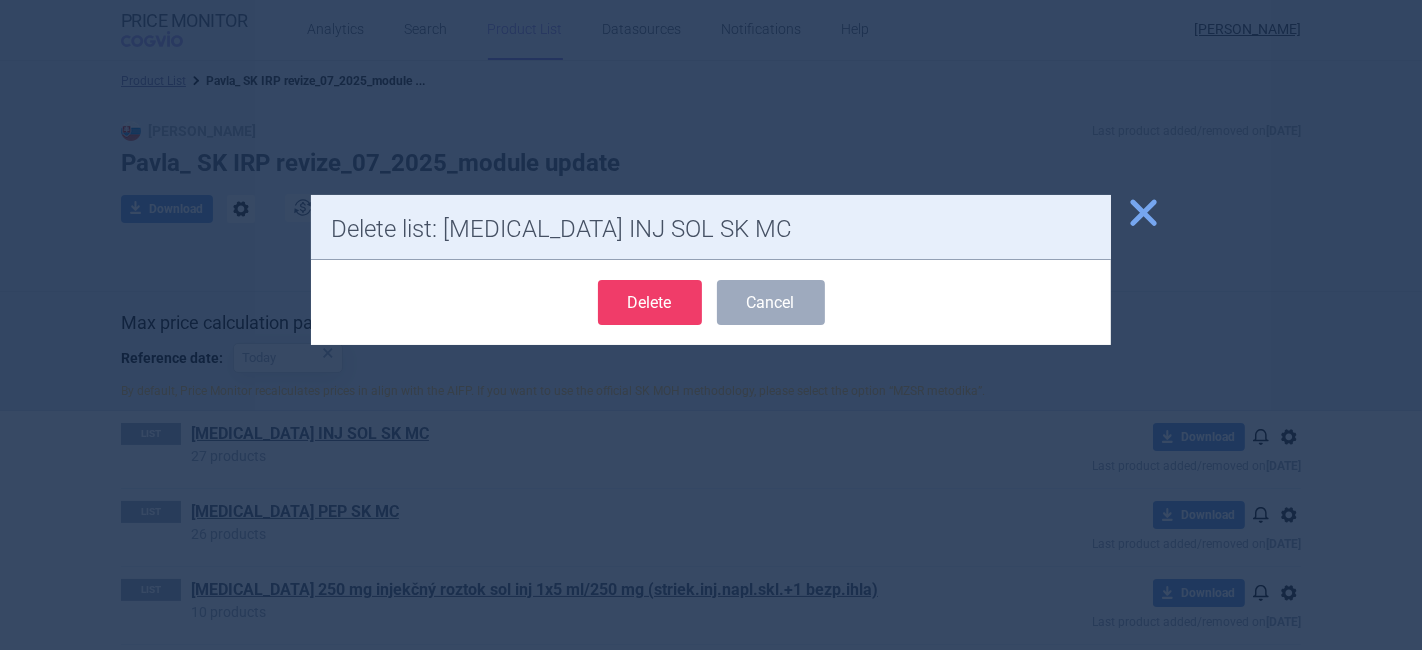 click on "Delete" at bounding box center [650, 302] 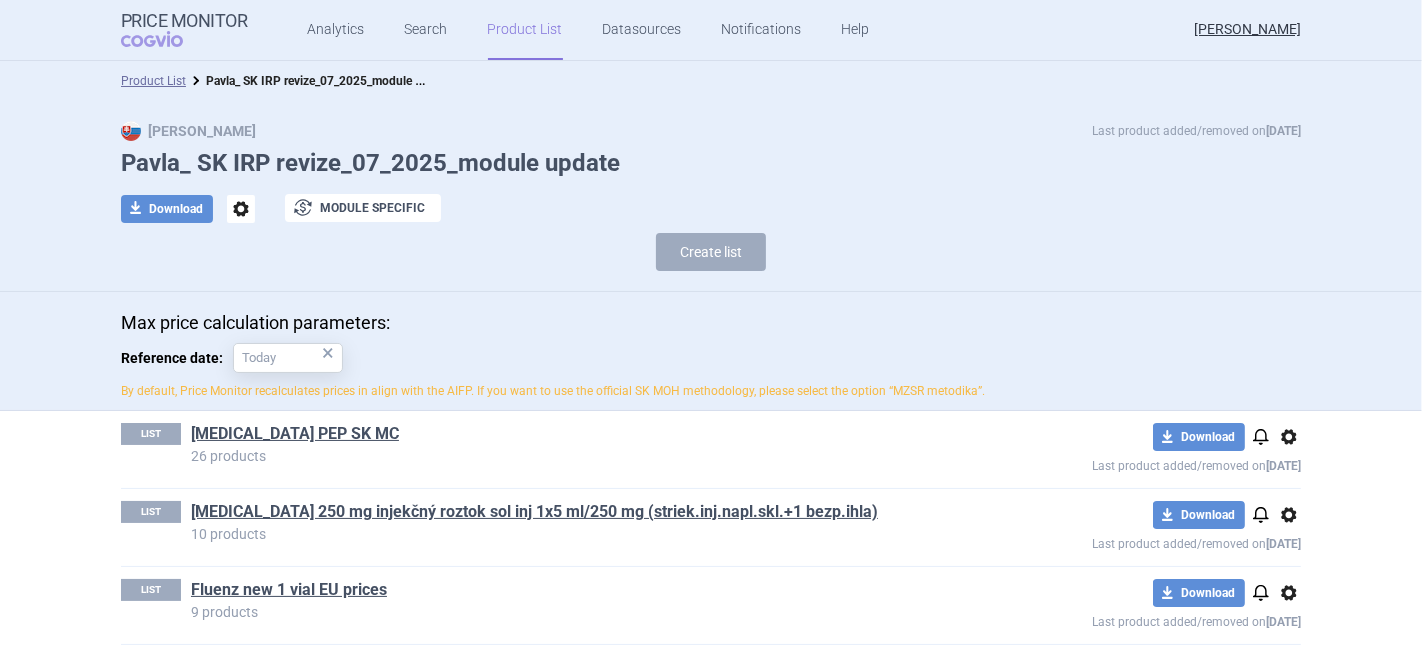 click on "options" at bounding box center (1289, 437) 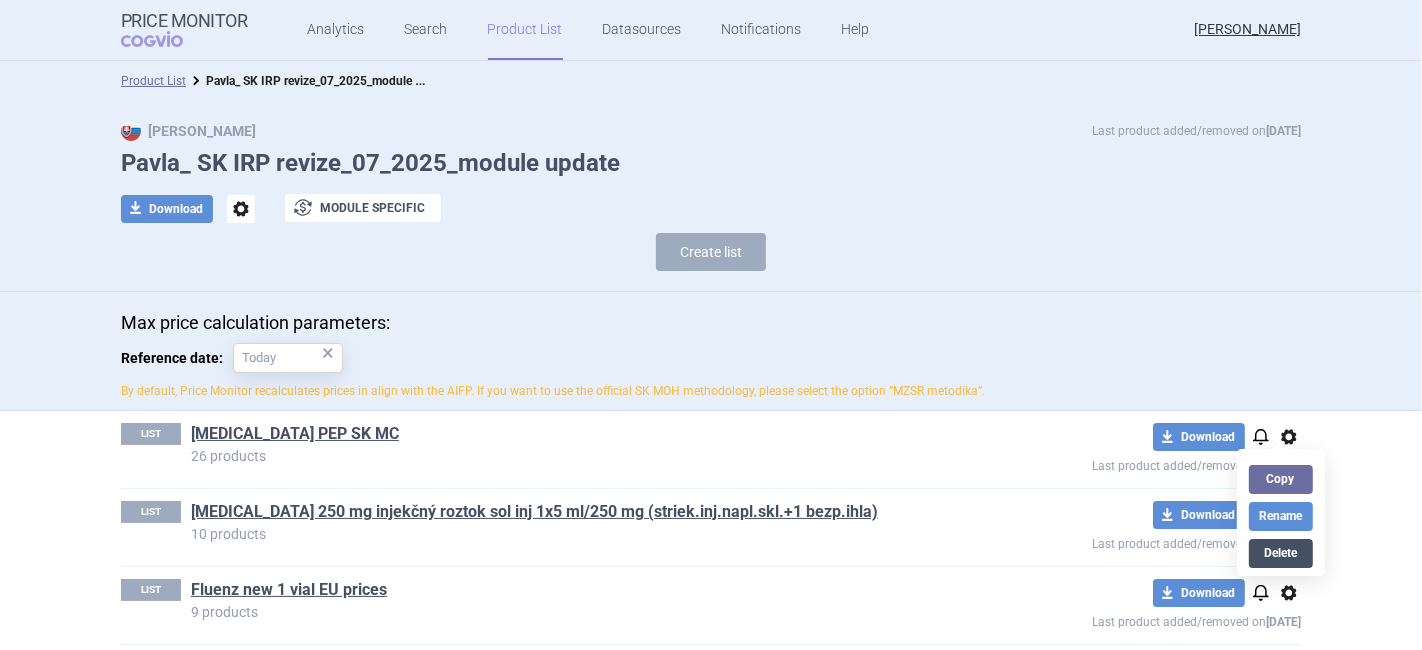 click on "Delete" at bounding box center (1281, 553) 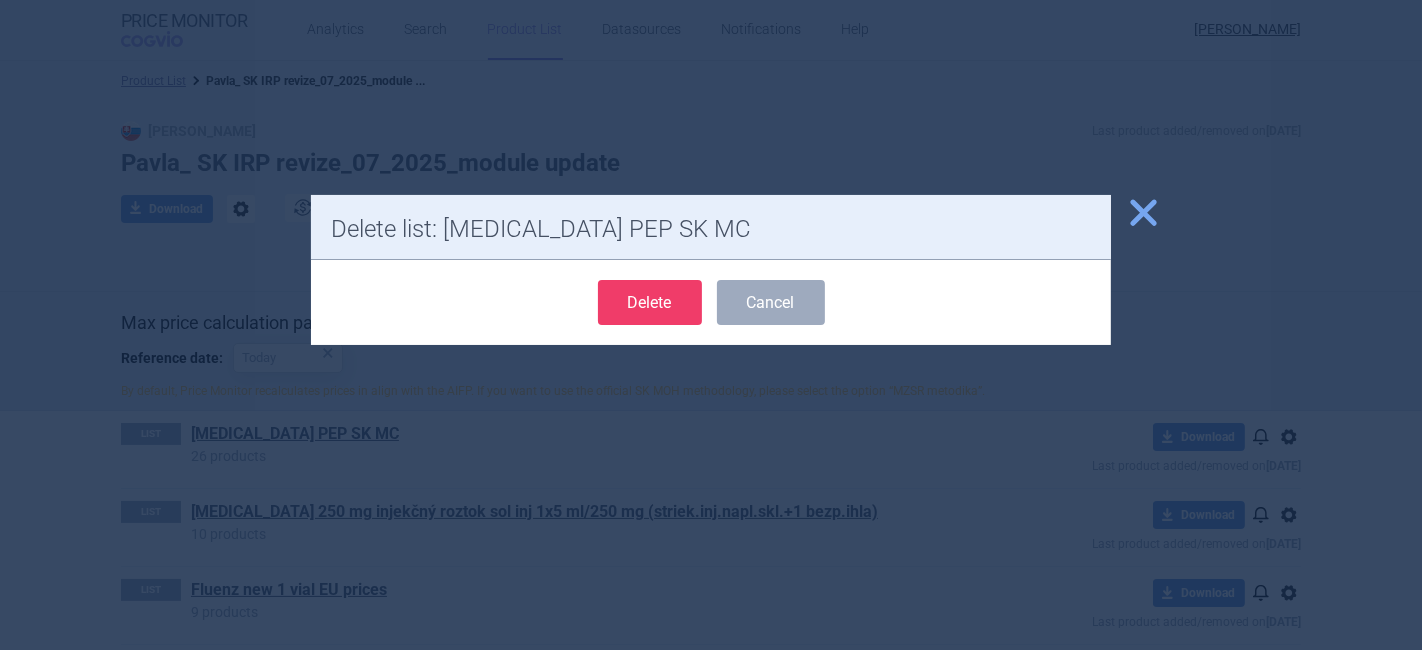 click on "Delete" at bounding box center [650, 302] 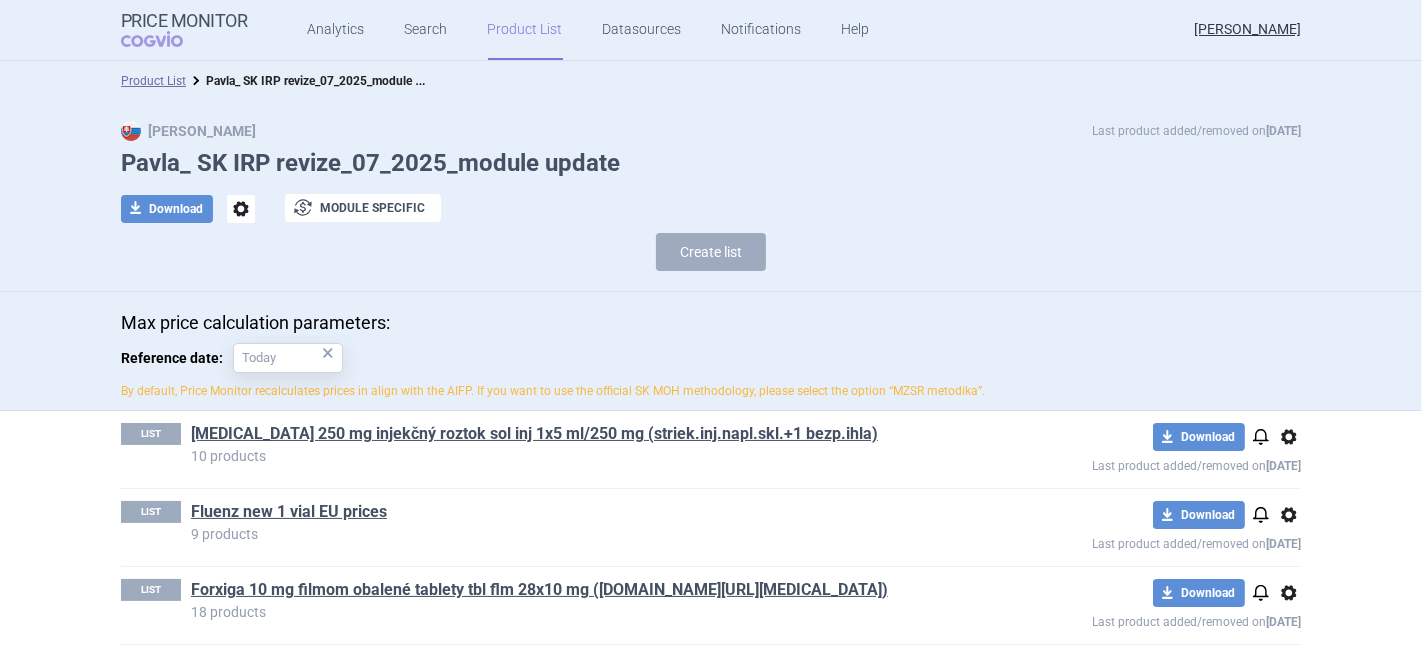 click on "options" at bounding box center [1289, 437] 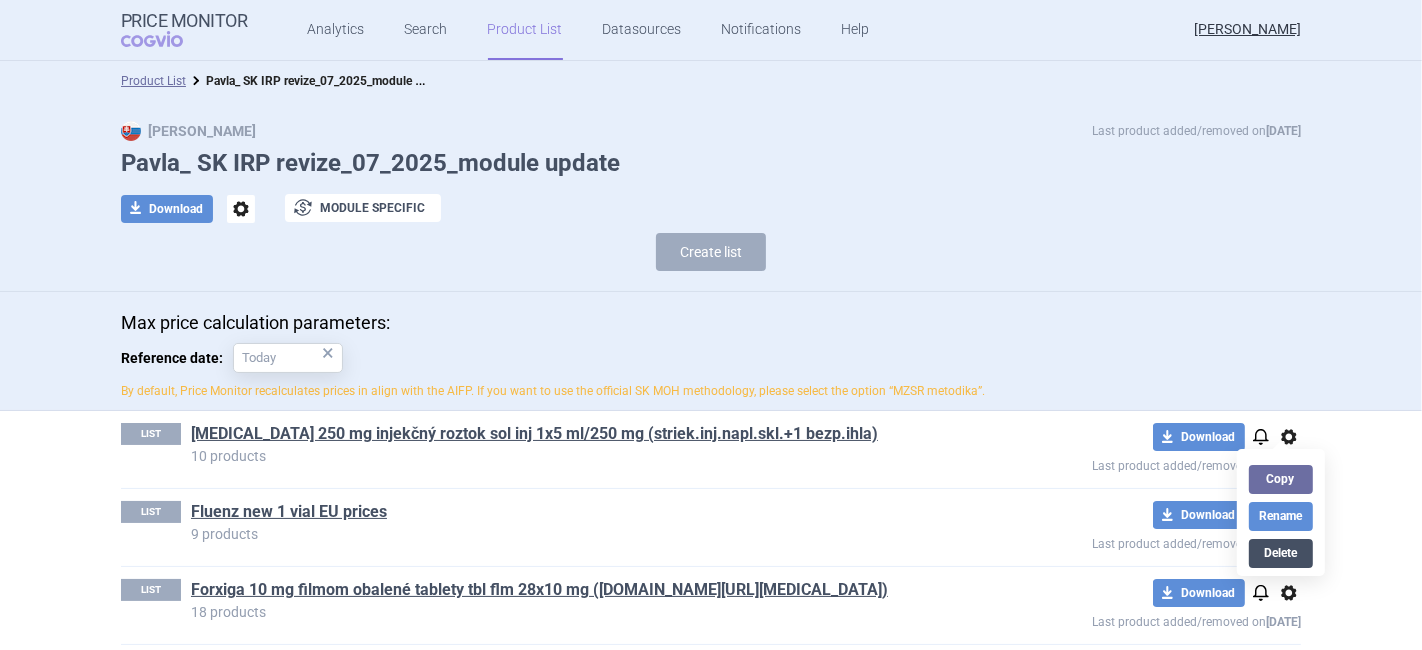 click on "Delete" at bounding box center (1281, 553) 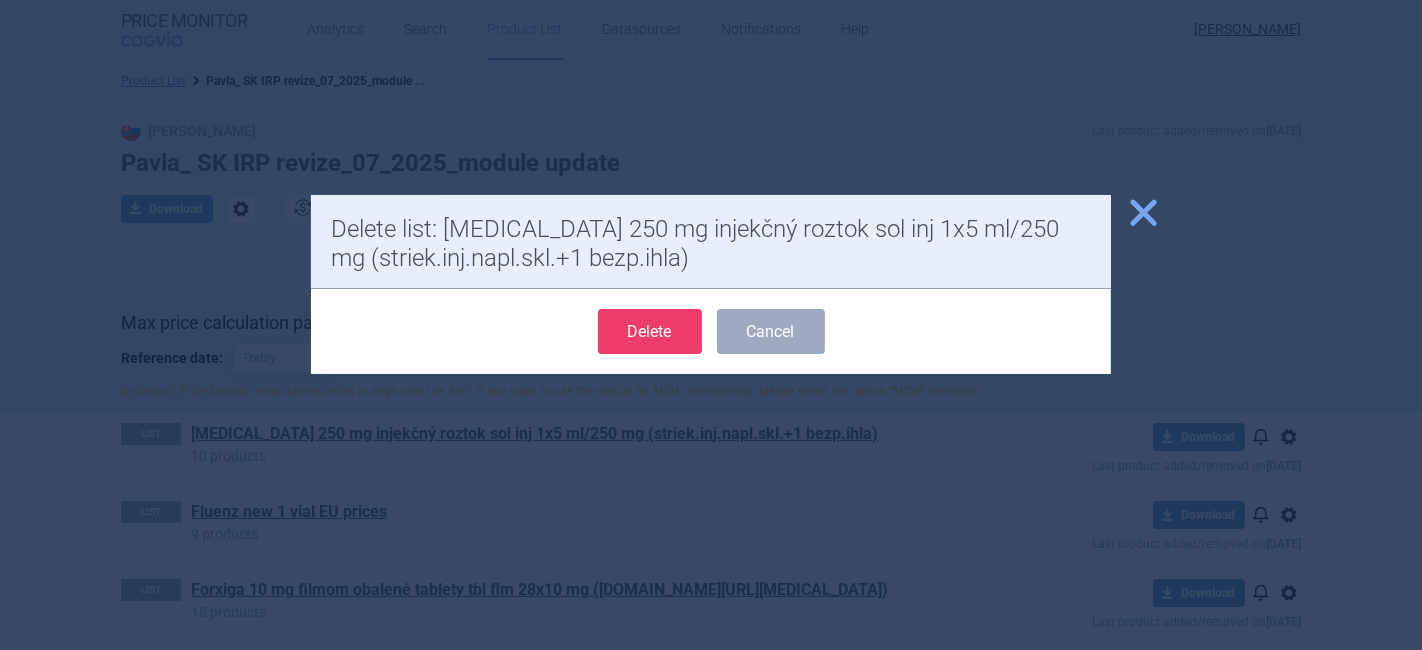 click on "Delete" at bounding box center [650, 331] 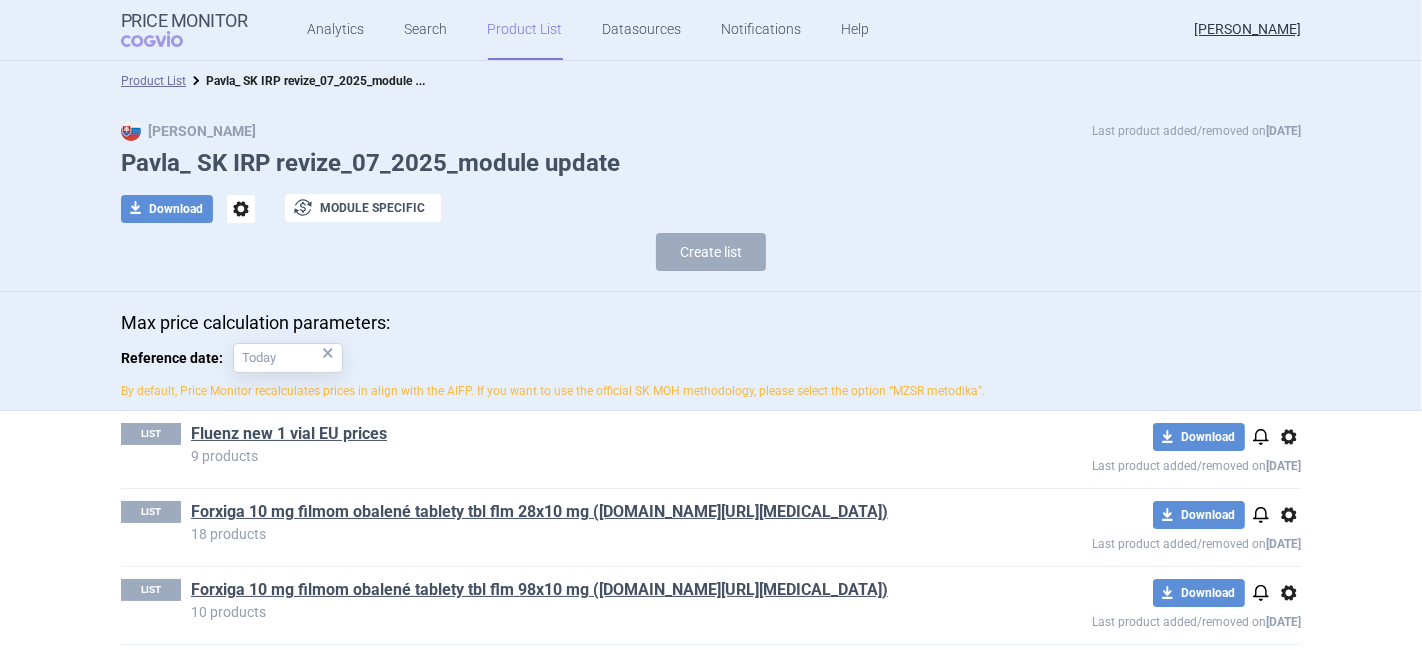 click on "options" at bounding box center [1289, 437] 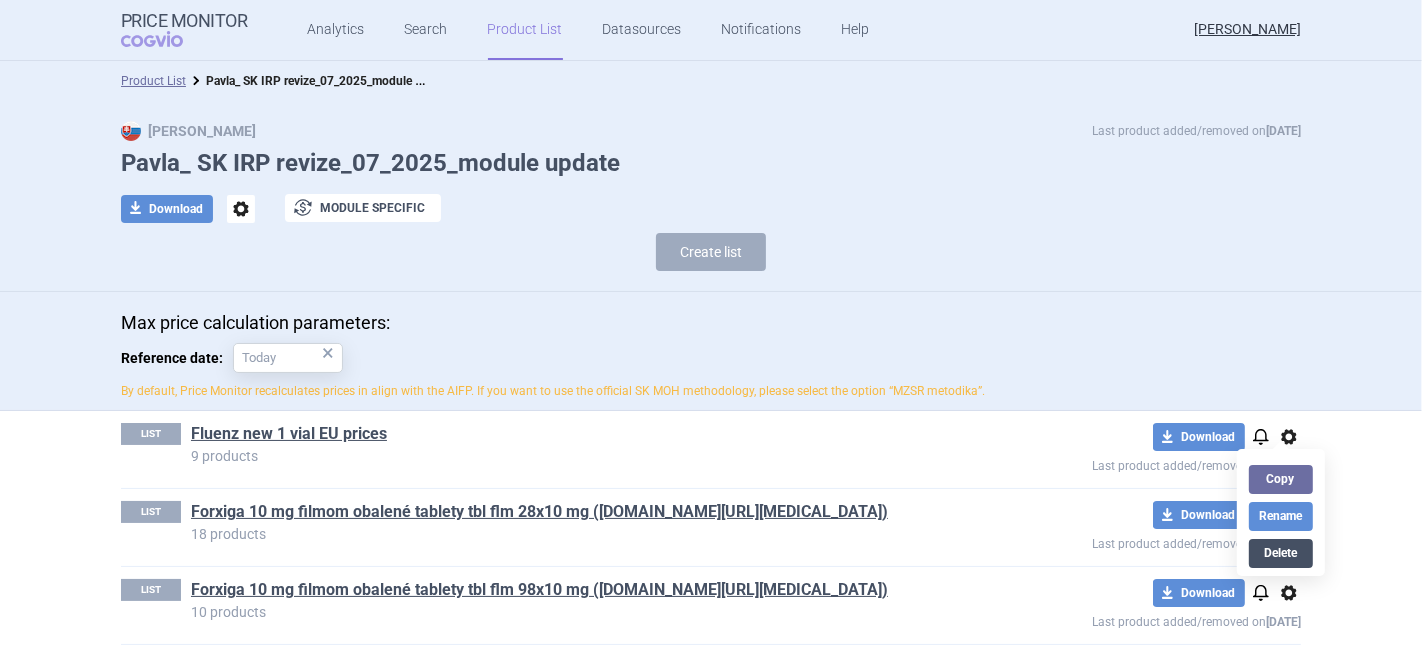 click on "Delete" at bounding box center [1281, 553] 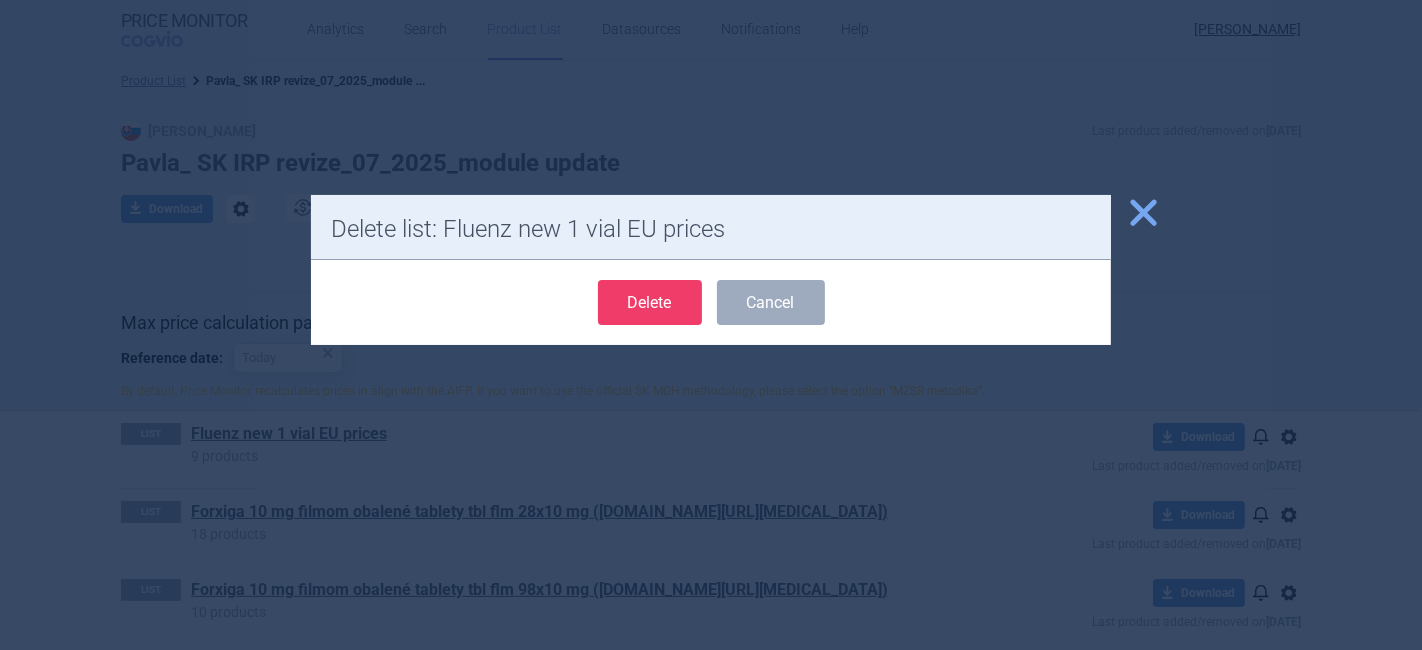 click on "Delete" at bounding box center [650, 302] 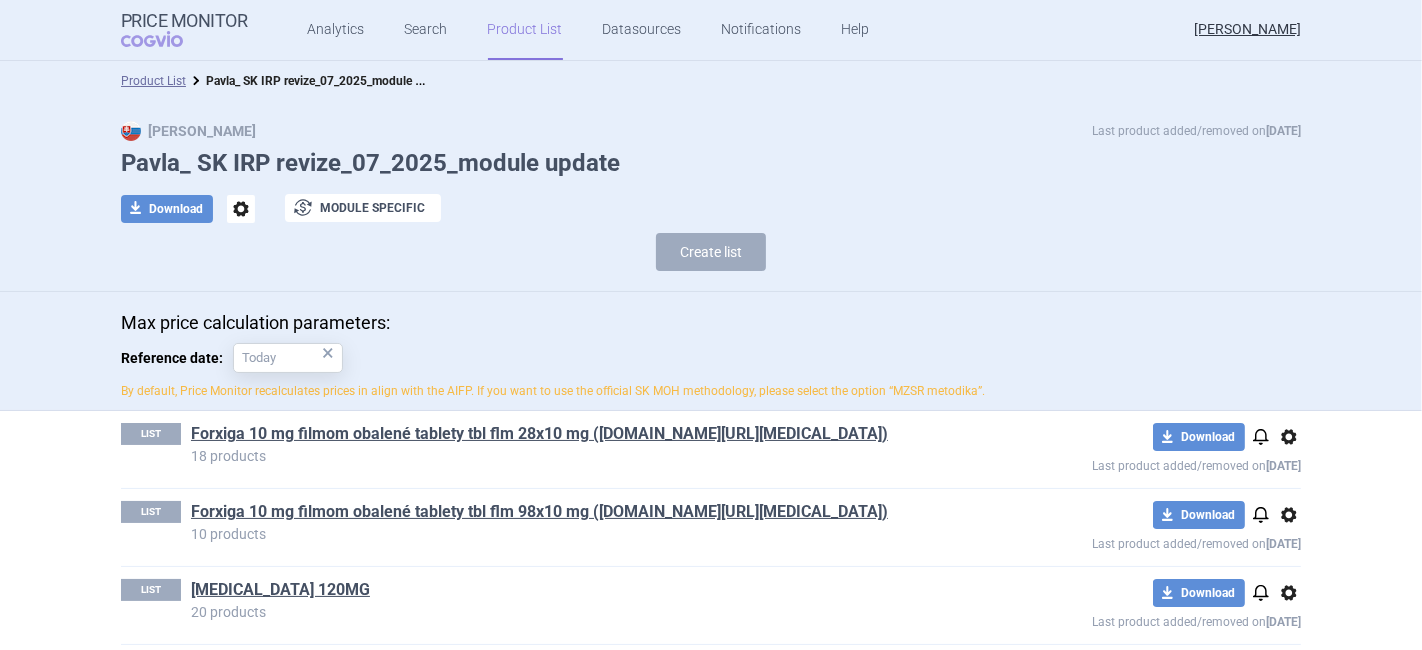 click on "options" at bounding box center (1289, 437) 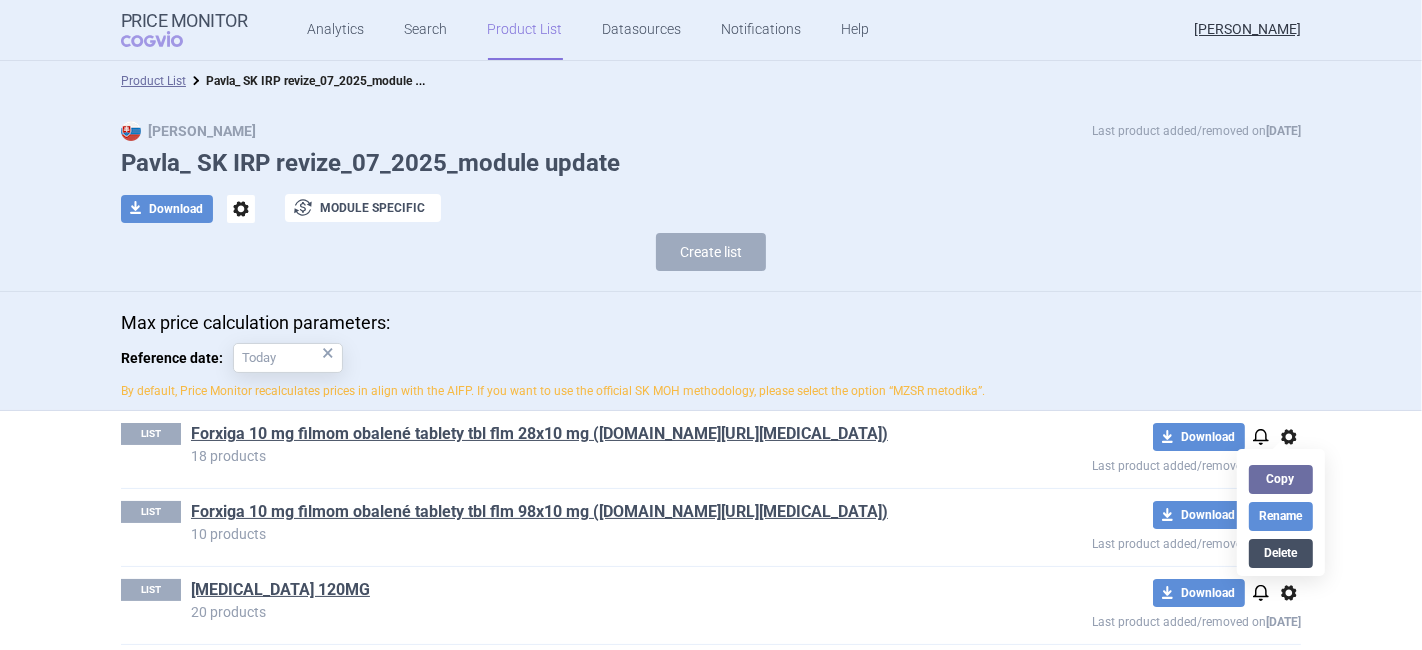 click on "Delete" at bounding box center [1281, 553] 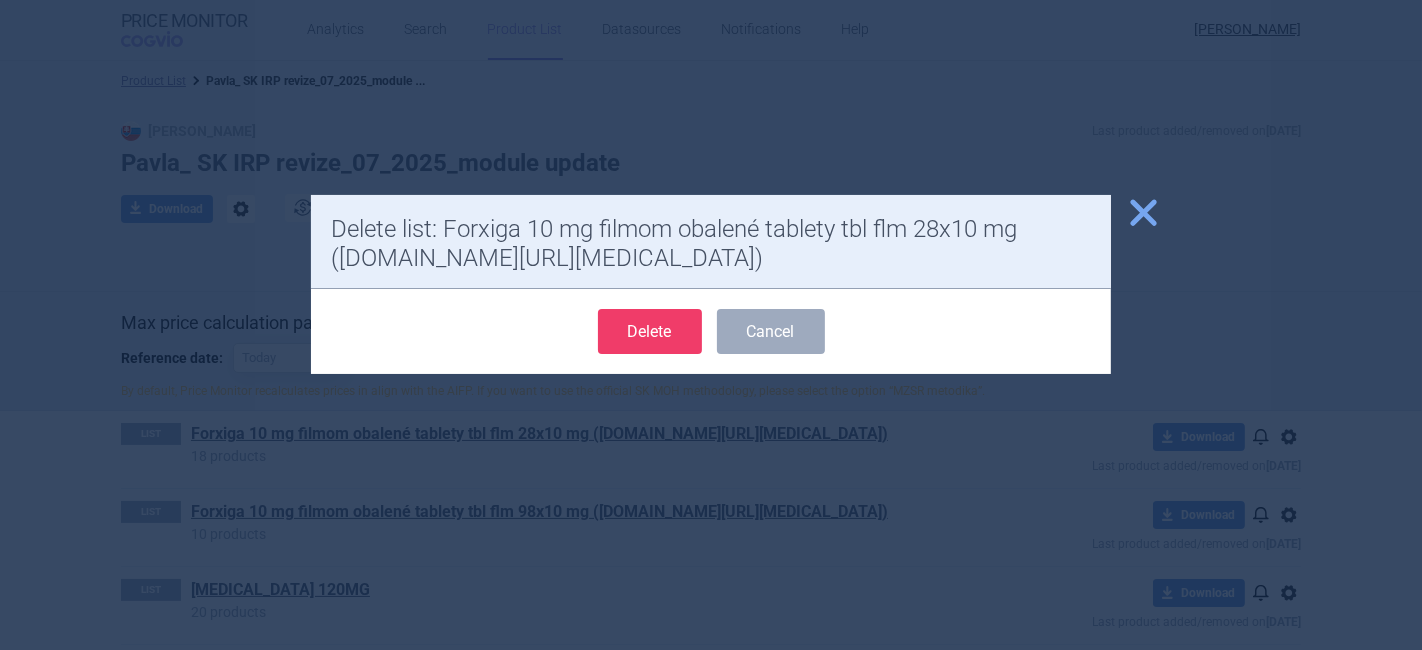 click on "Delete" at bounding box center [650, 331] 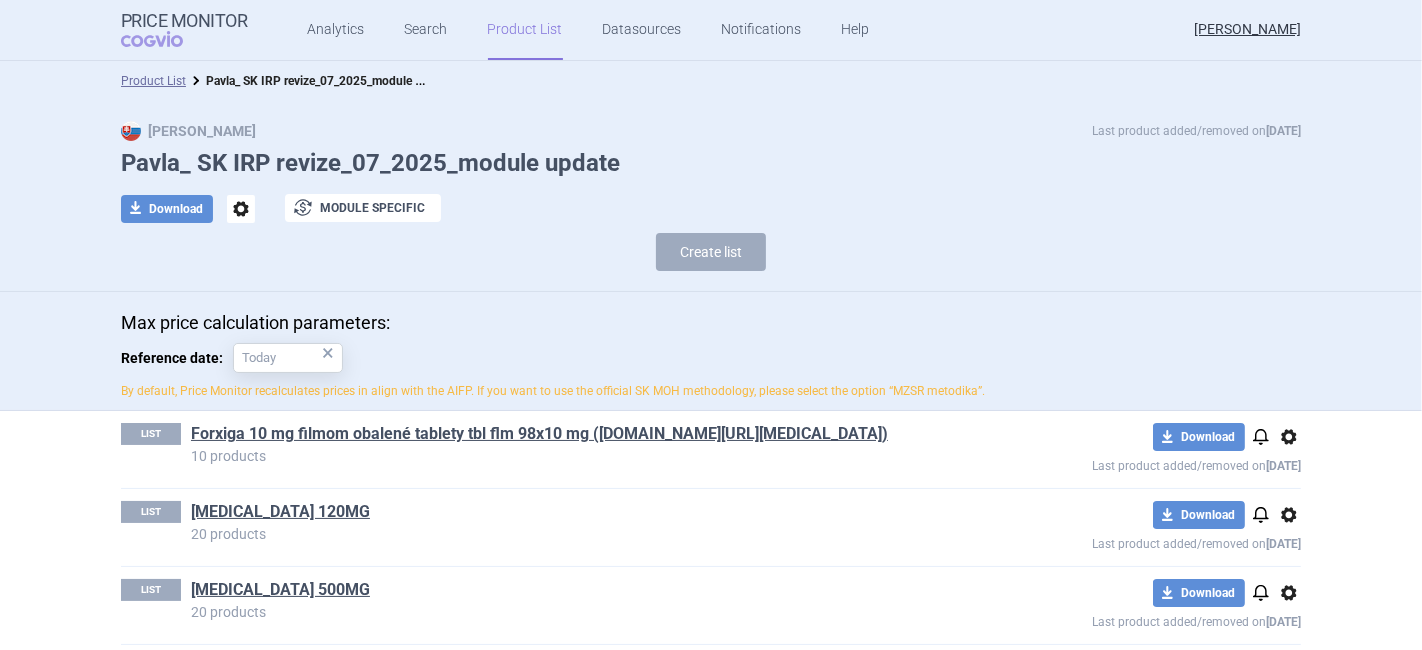 click on "options" at bounding box center [1289, 437] 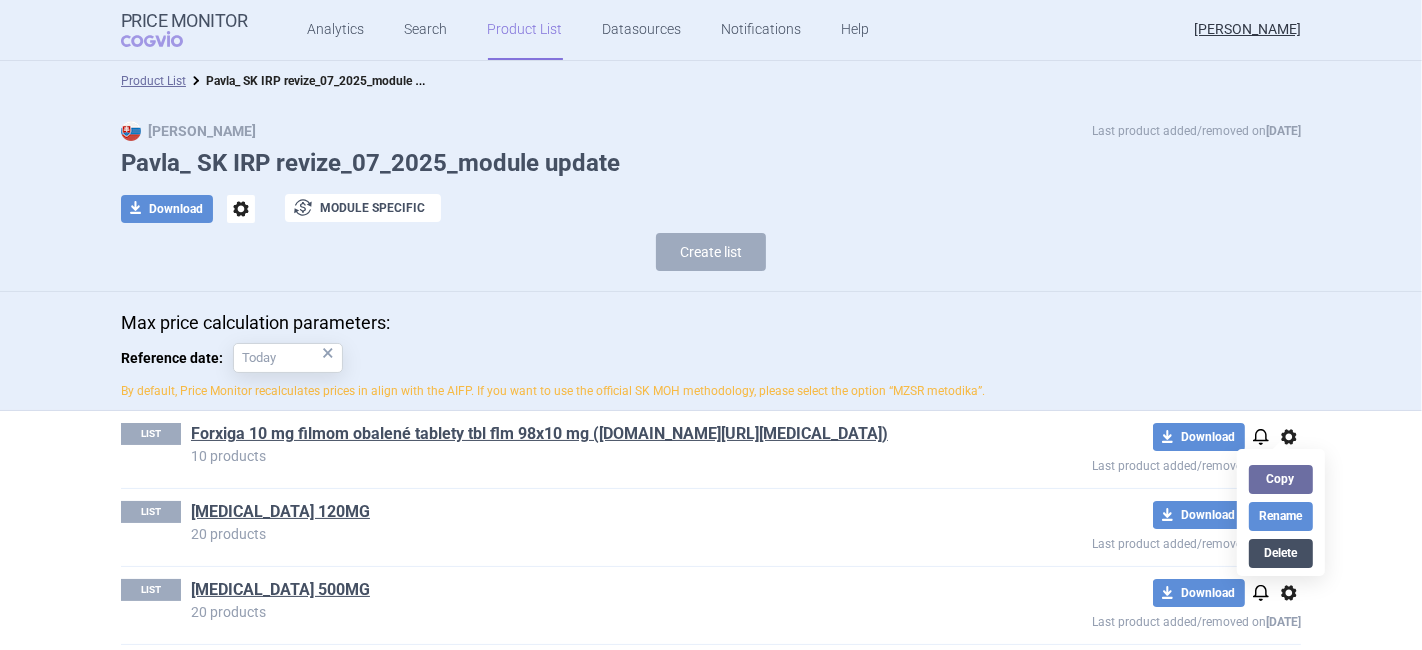 click on "Delete" at bounding box center [1281, 553] 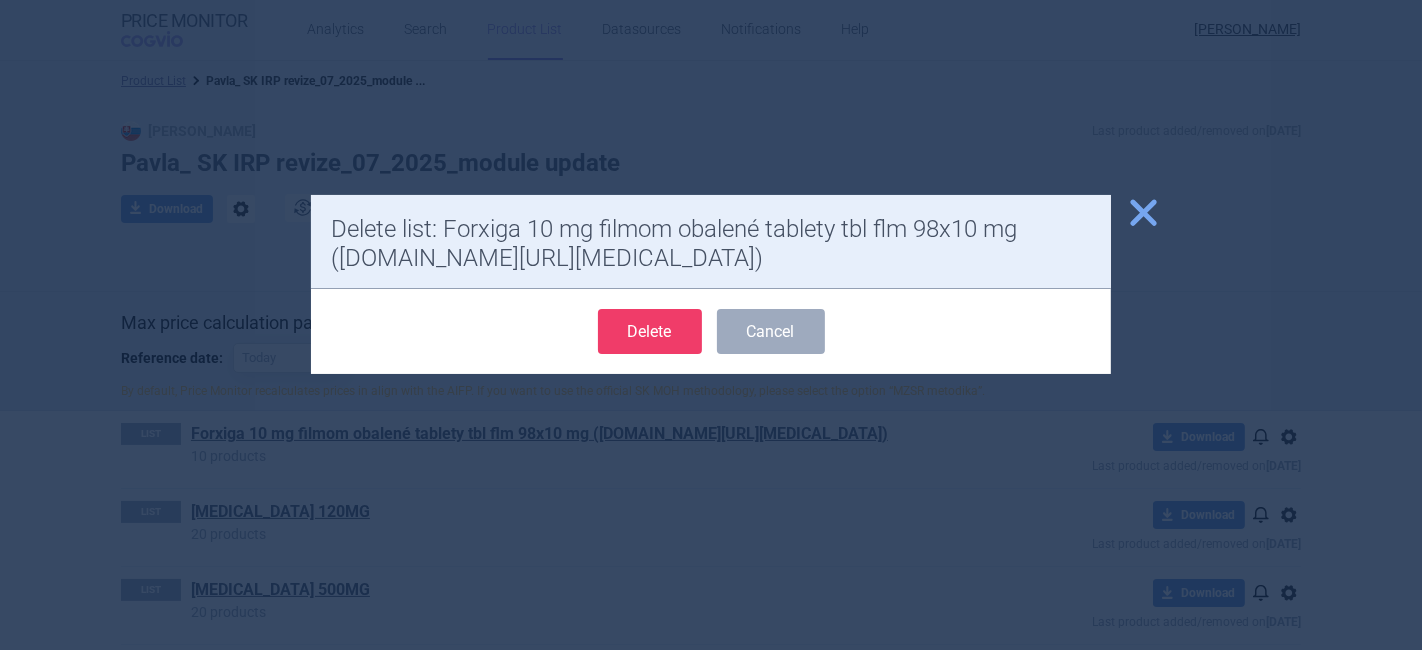 click on "Delete" at bounding box center [650, 331] 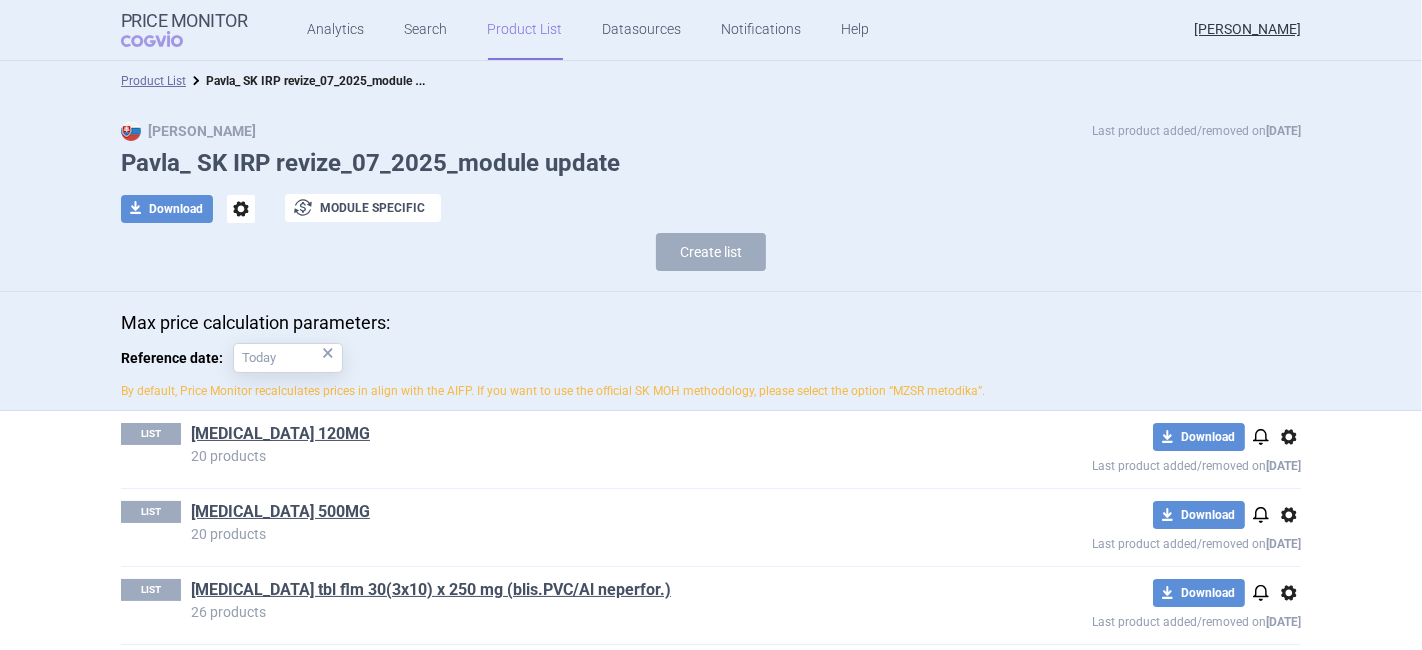 click on "options" at bounding box center (1289, 437) 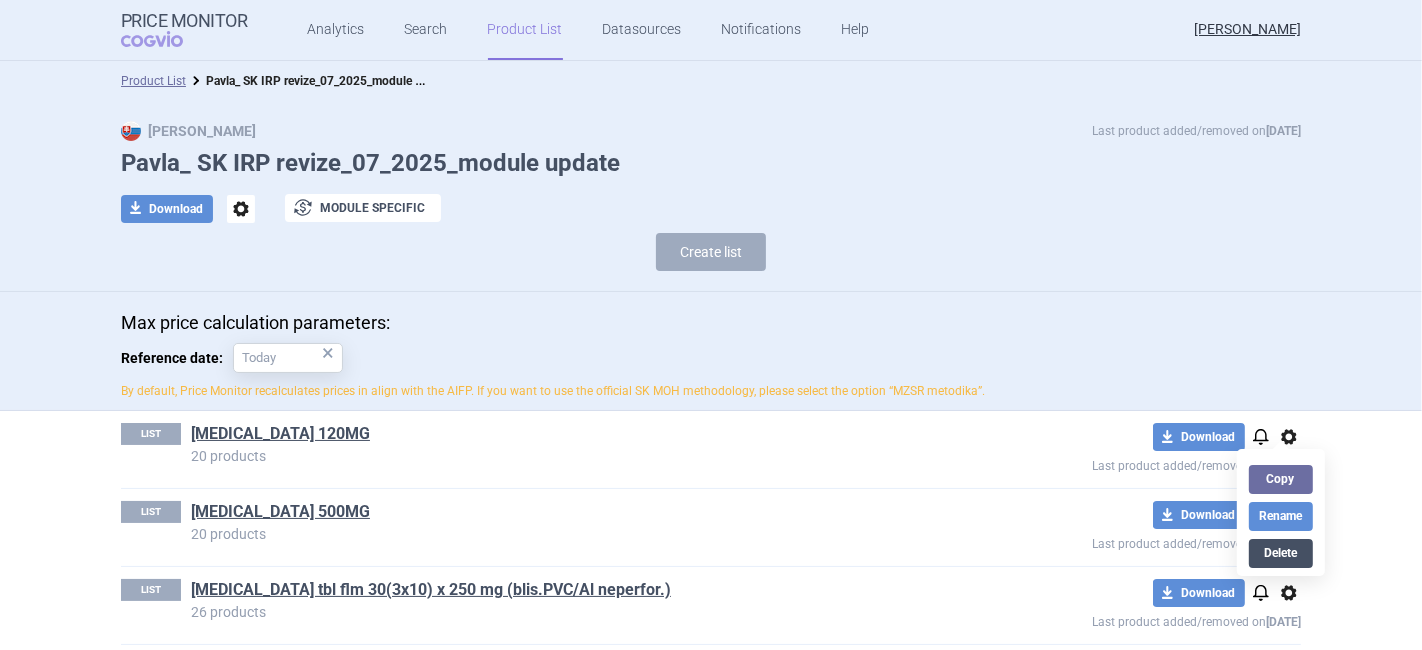 click on "Delete" at bounding box center [1281, 553] 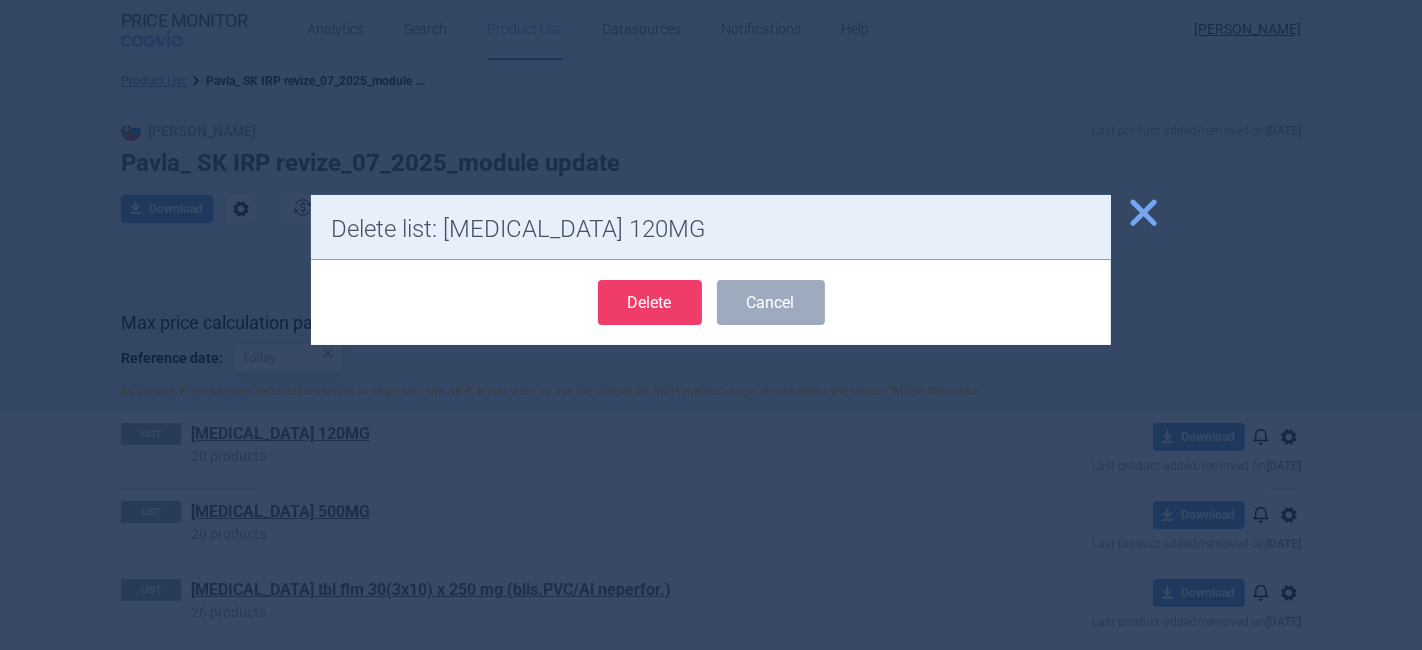 click on "Delete" at bounding box center (650, 302) 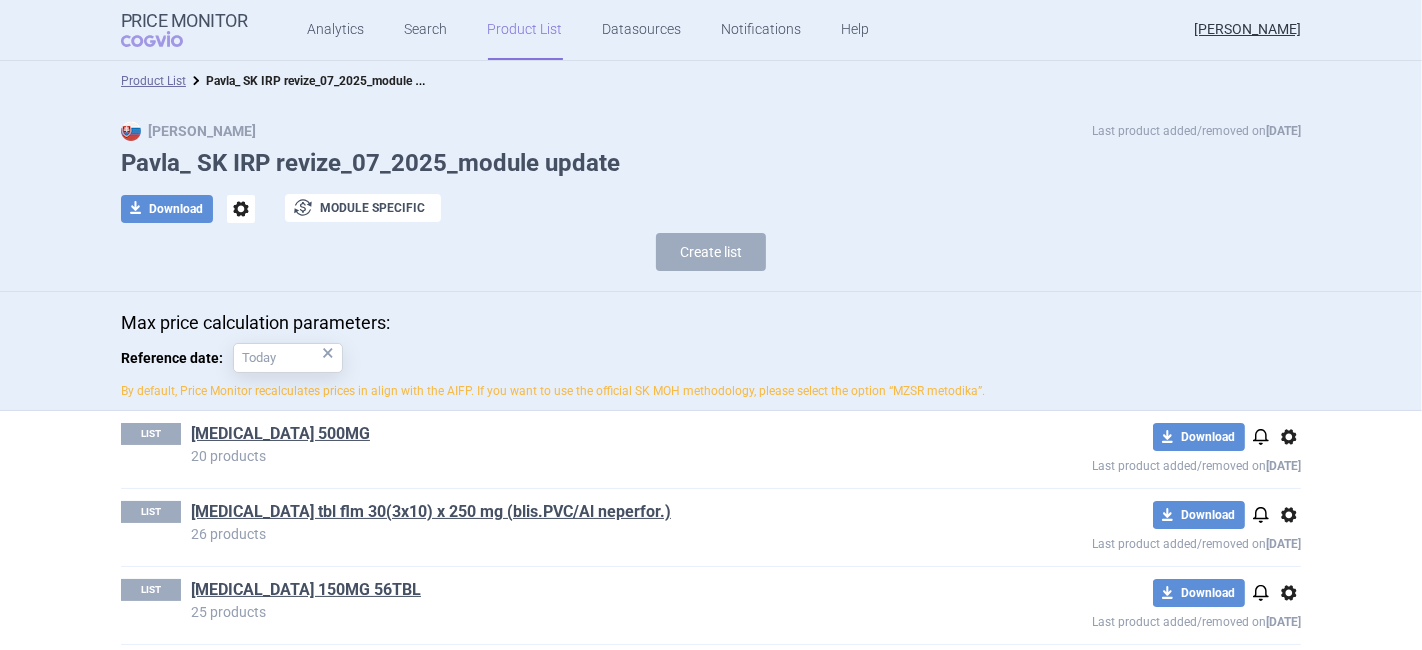 click on "options" at bounding box center [1289, 437] 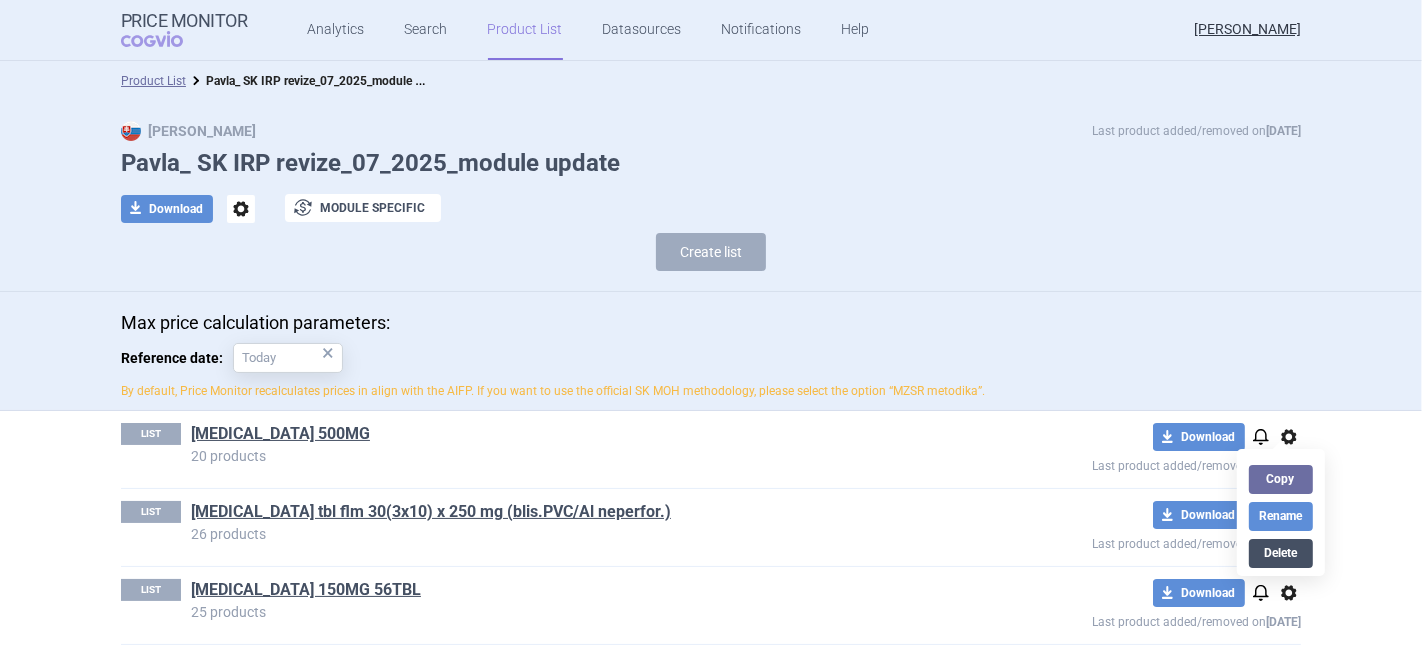 click on "Delete" at bounding box center (1281, 553) 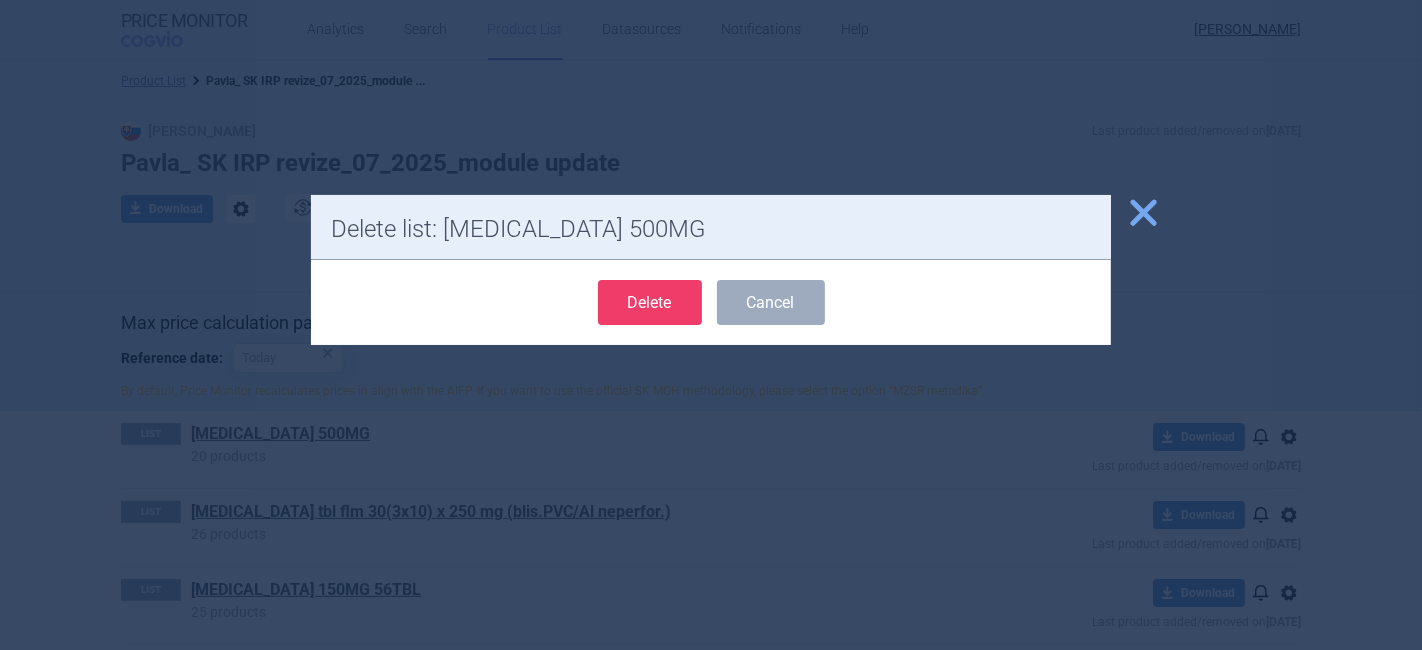 click on "Delete" at bounding box center (650, 302) 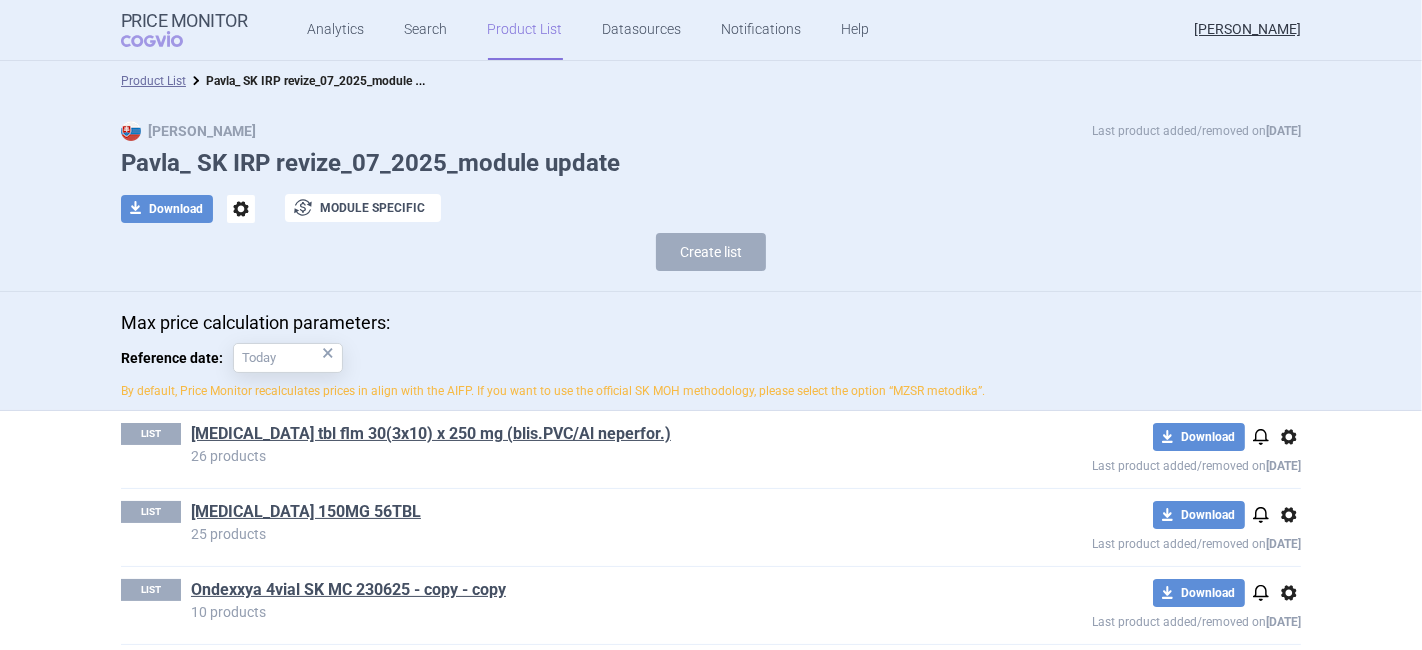 click on "options" at bounding box center (1289, 437) 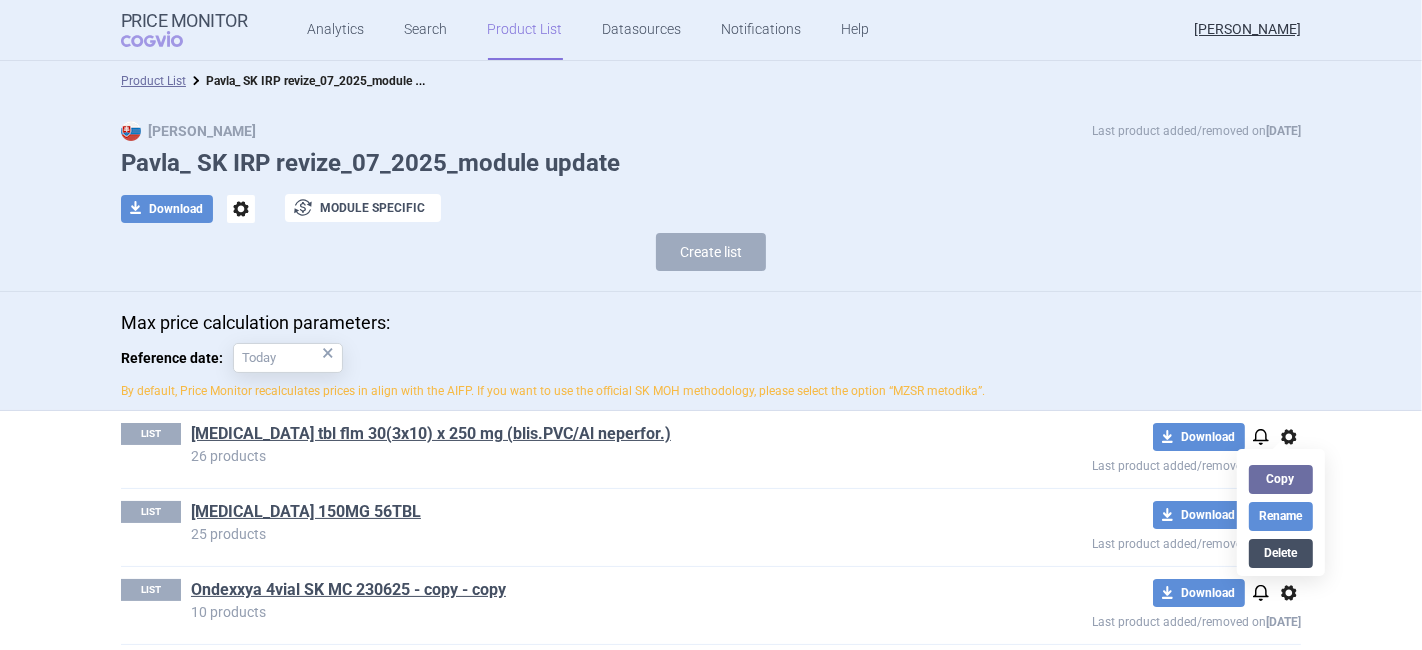 click on "Delete" at bounding box center (1281, 553) 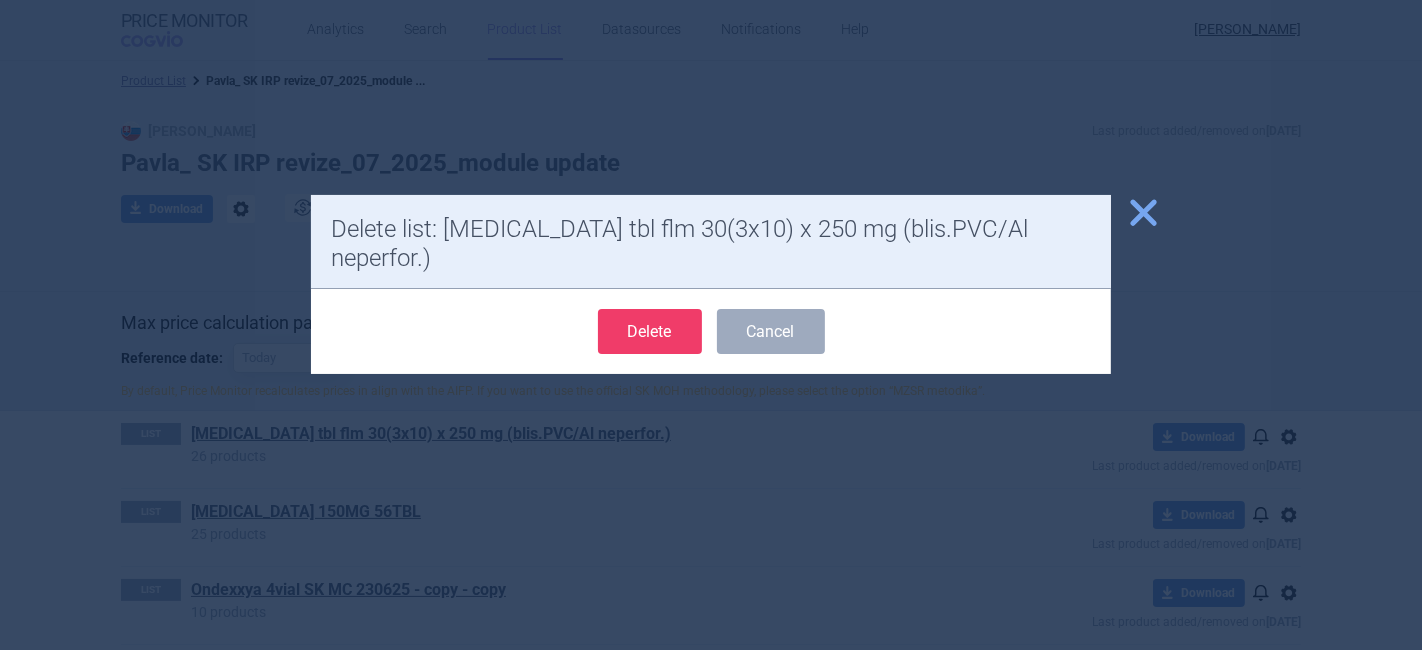click on "Delete" at bounding box center (650, 331) 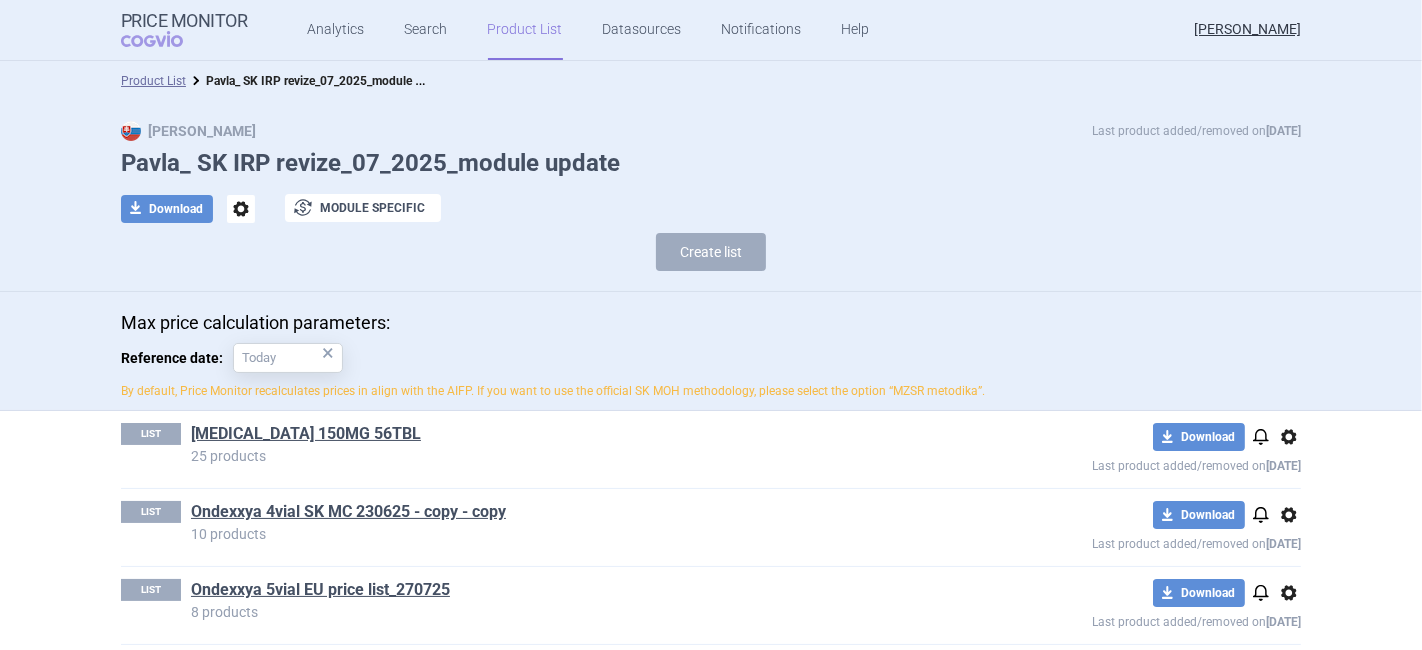 click on "options" at bounding box center [1289, 437] 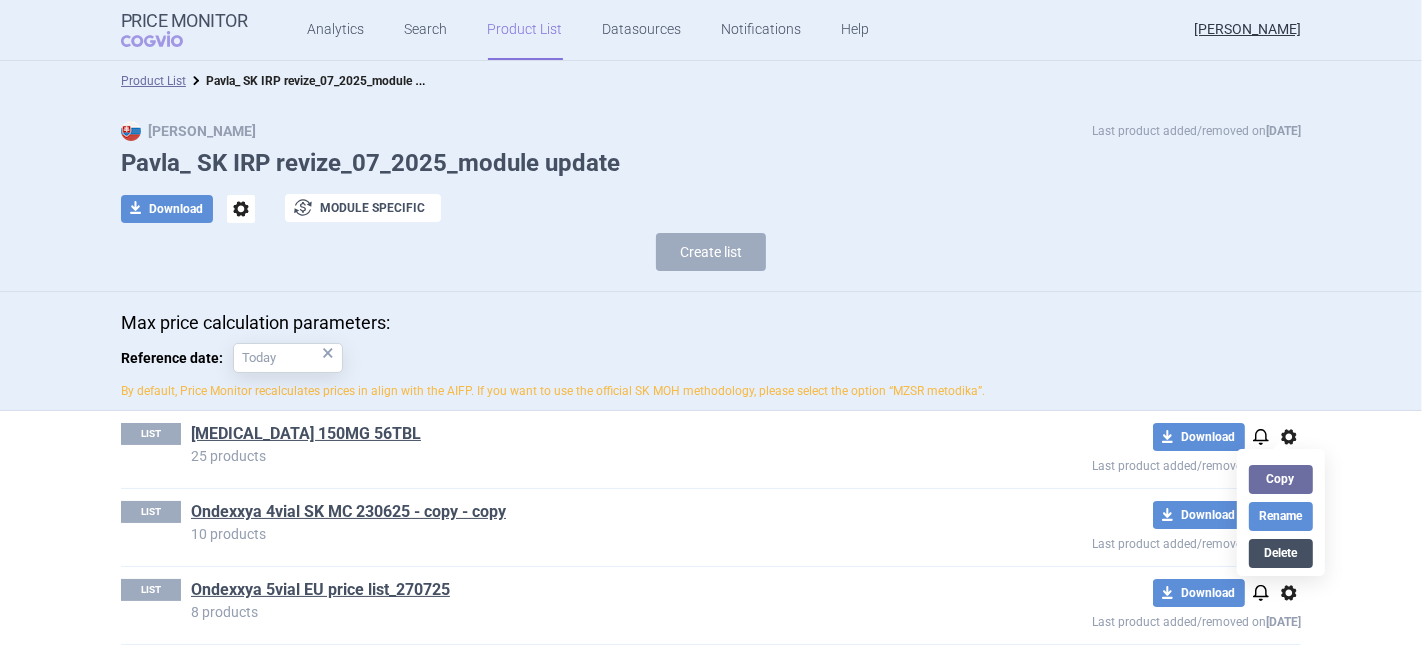 click on "Delete" at bounding box center (1281, 553) 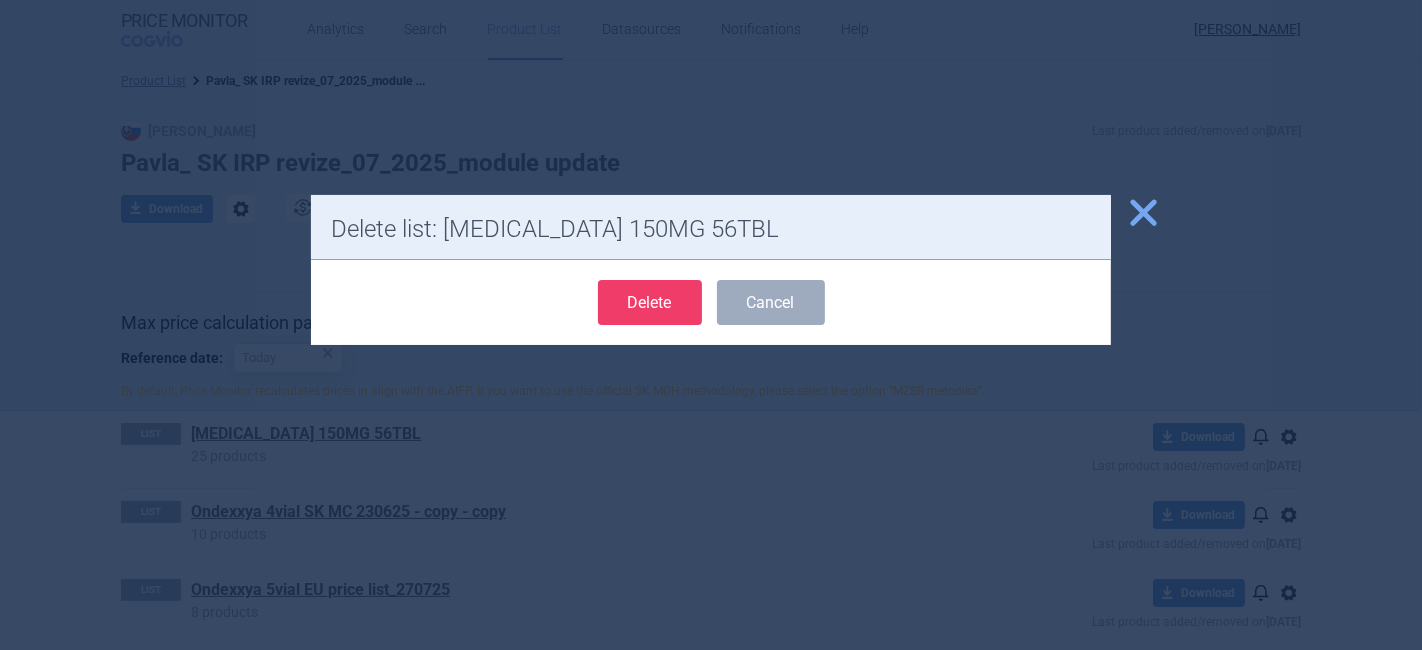 click on "Delete" at bounding box center (650, 302) 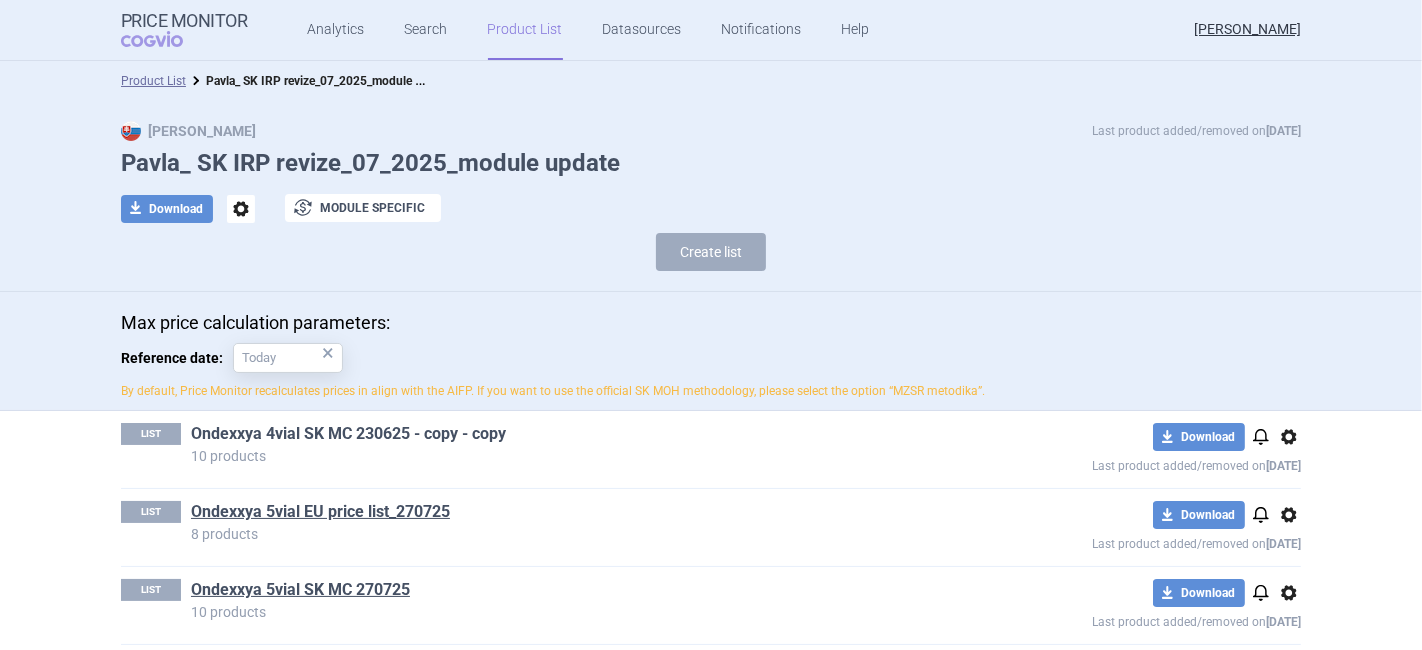click on "Ondexxya 4vial SK MC 230625 - copy - copy" at bounding box center [348, 434] 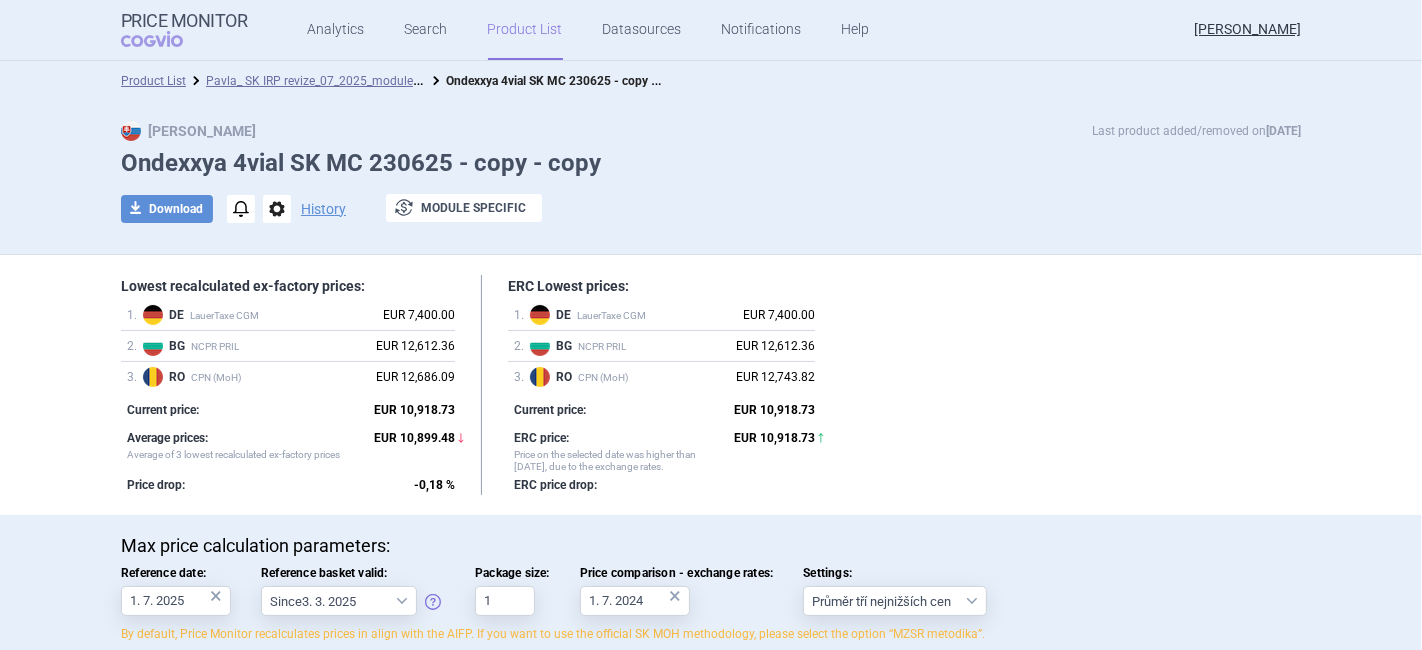 click on "Pavla_ SK IRP revize_07_2025_module update" at bounding box center [306, 81] 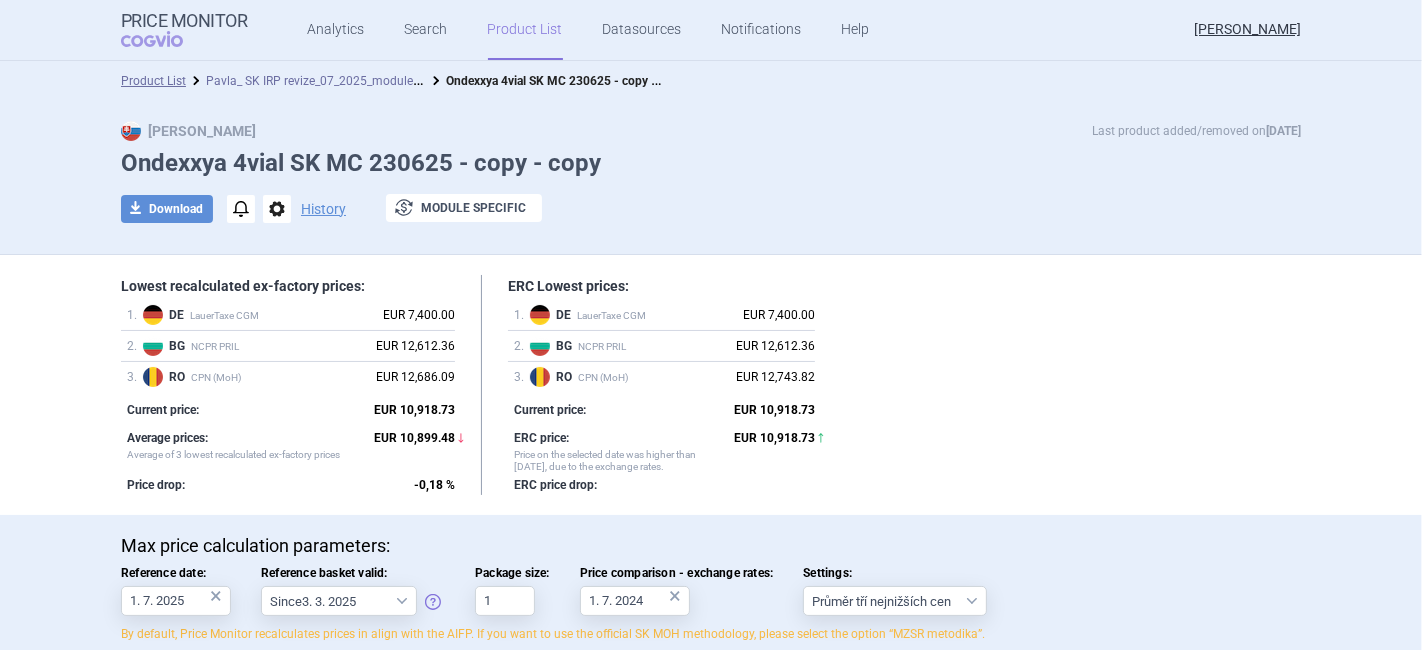 click on "Pavla_ SK IRP revize_07_2025_module update" at bounding box center (330, 79) 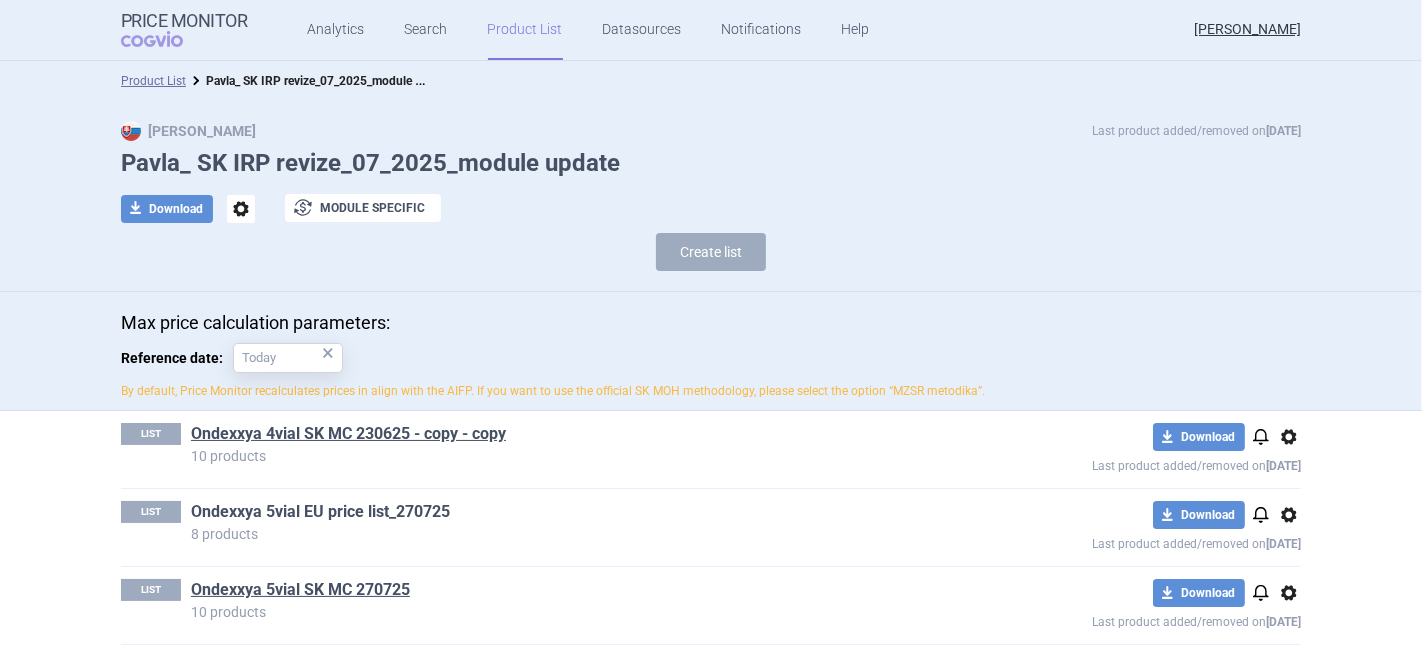 click on "Ondexxya 5vial EU price list_270725" at bounding box center [320, 512] 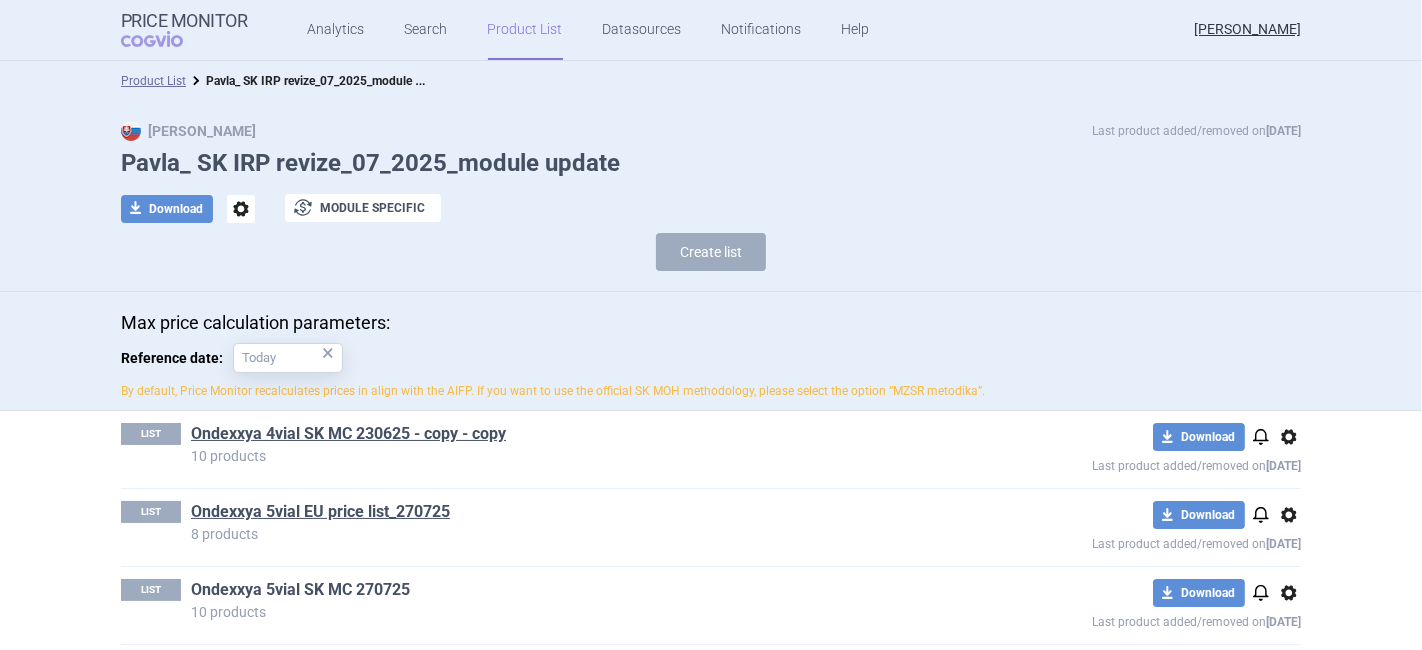 click on "Ondexxya 5vial SK MC 270725" at bounding box center (300, 590) 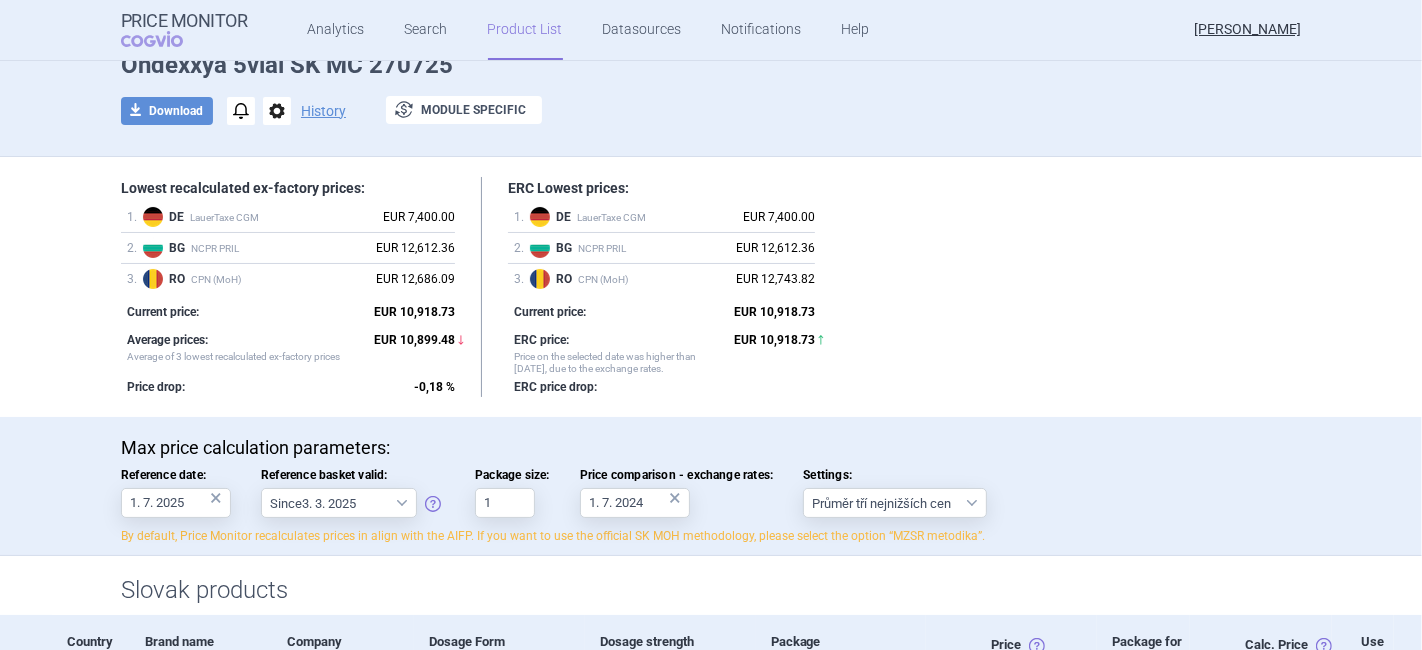 scroll, scrollTop: 0, scrollLeft: 0, axis: both 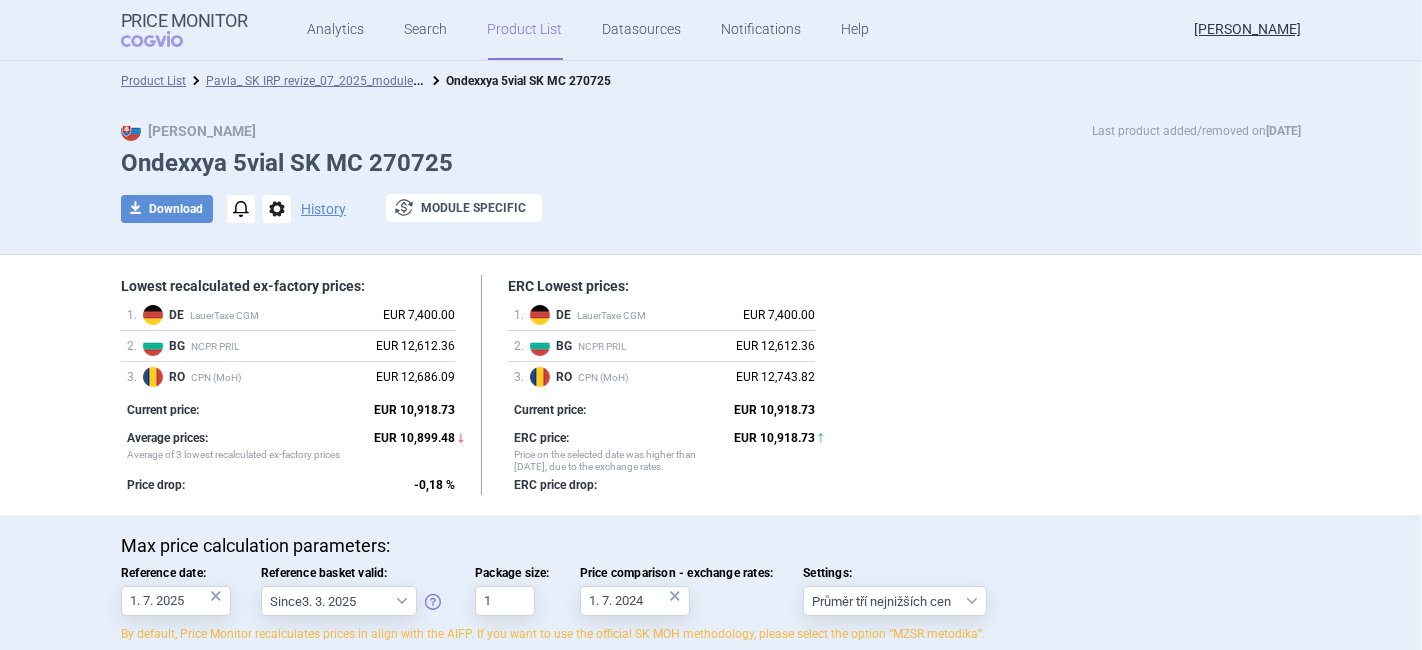 click on "options" at bounding box center (277, 209) 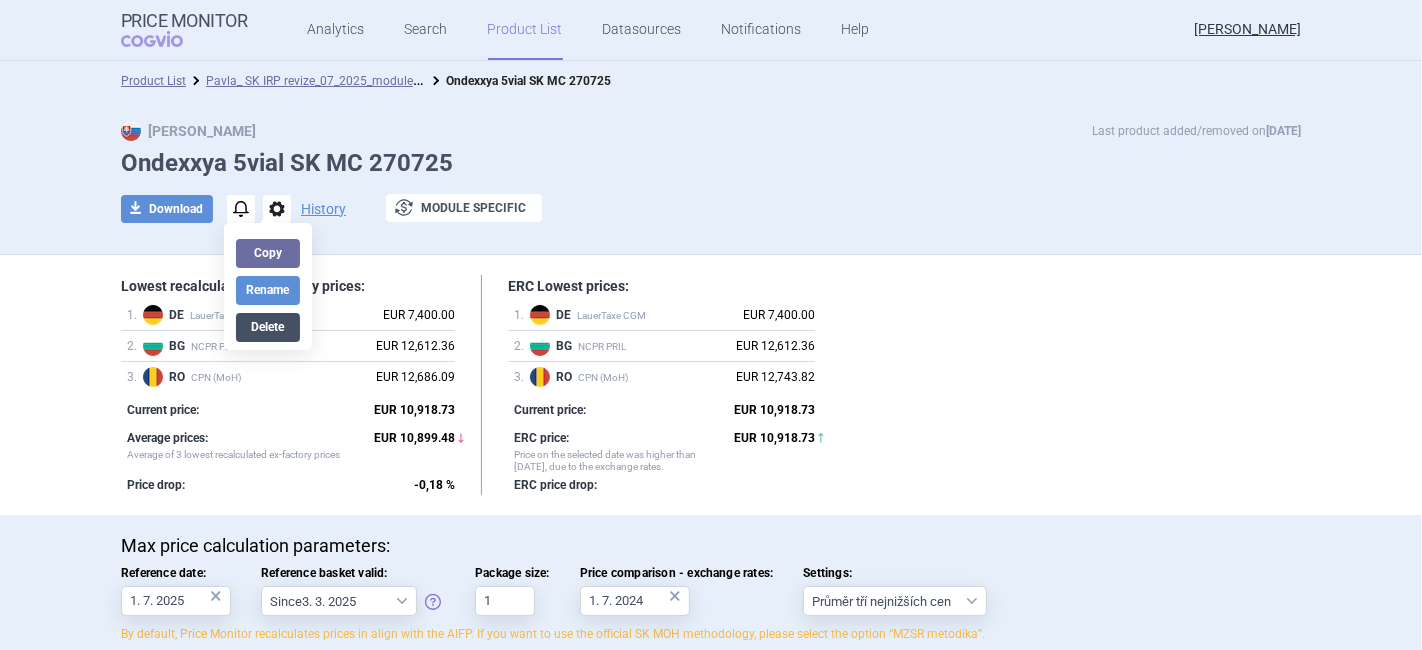 click on "Delete" at bounding box center [268, 327] 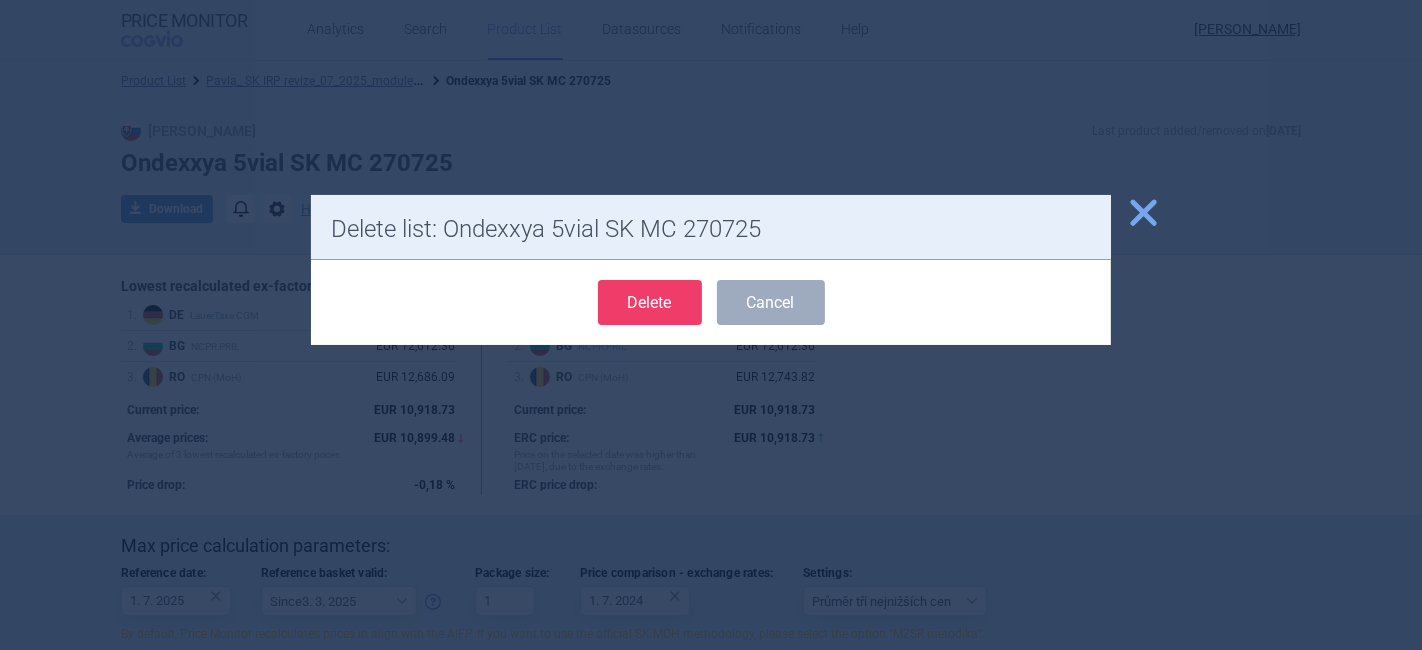 click on "Delete" at bounding box center [650, 302] 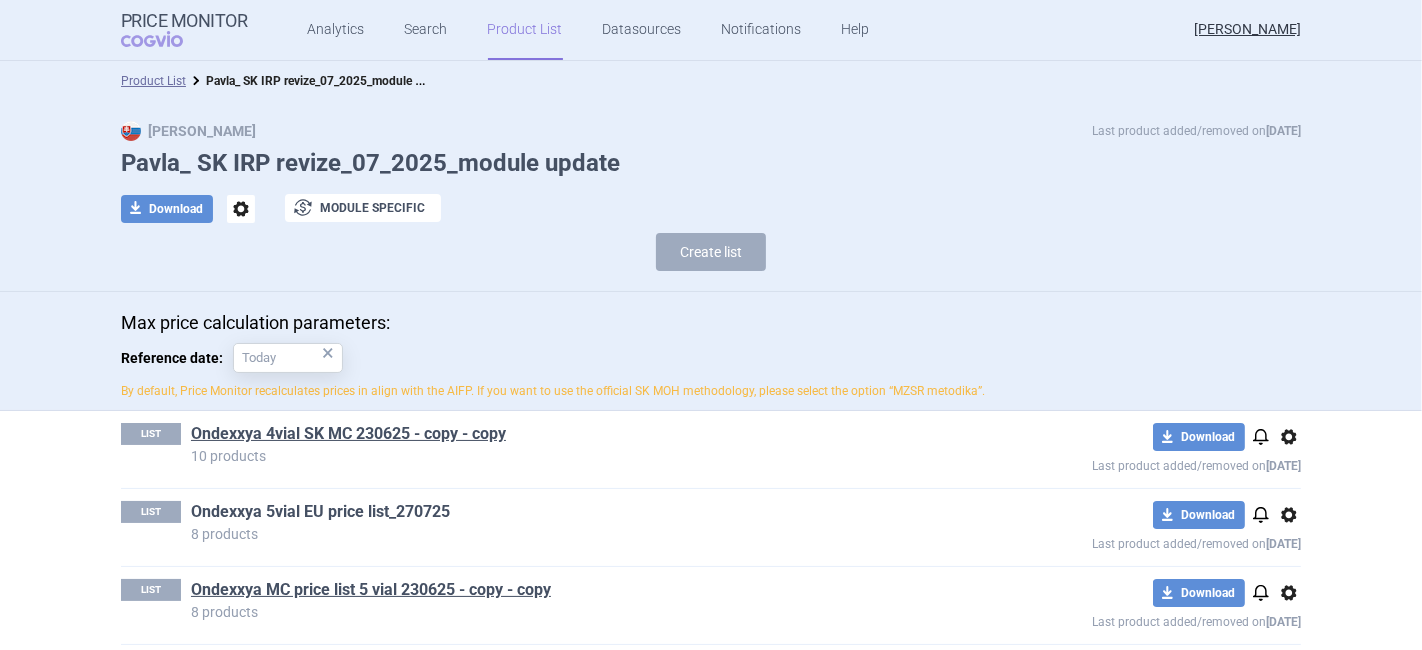 click on "Ondexxya 5vial EU price list_270725" at bounding box center [320, 512] 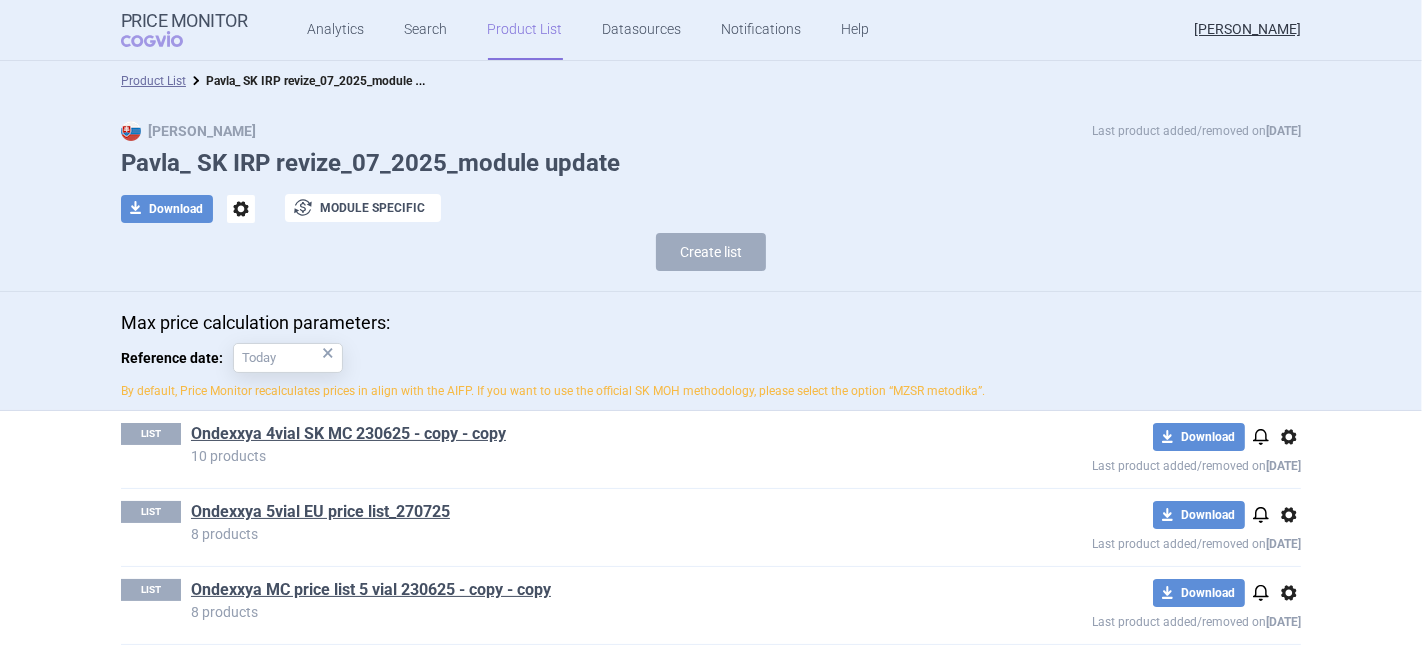 click on "options" at bounding box center [1289, 593] 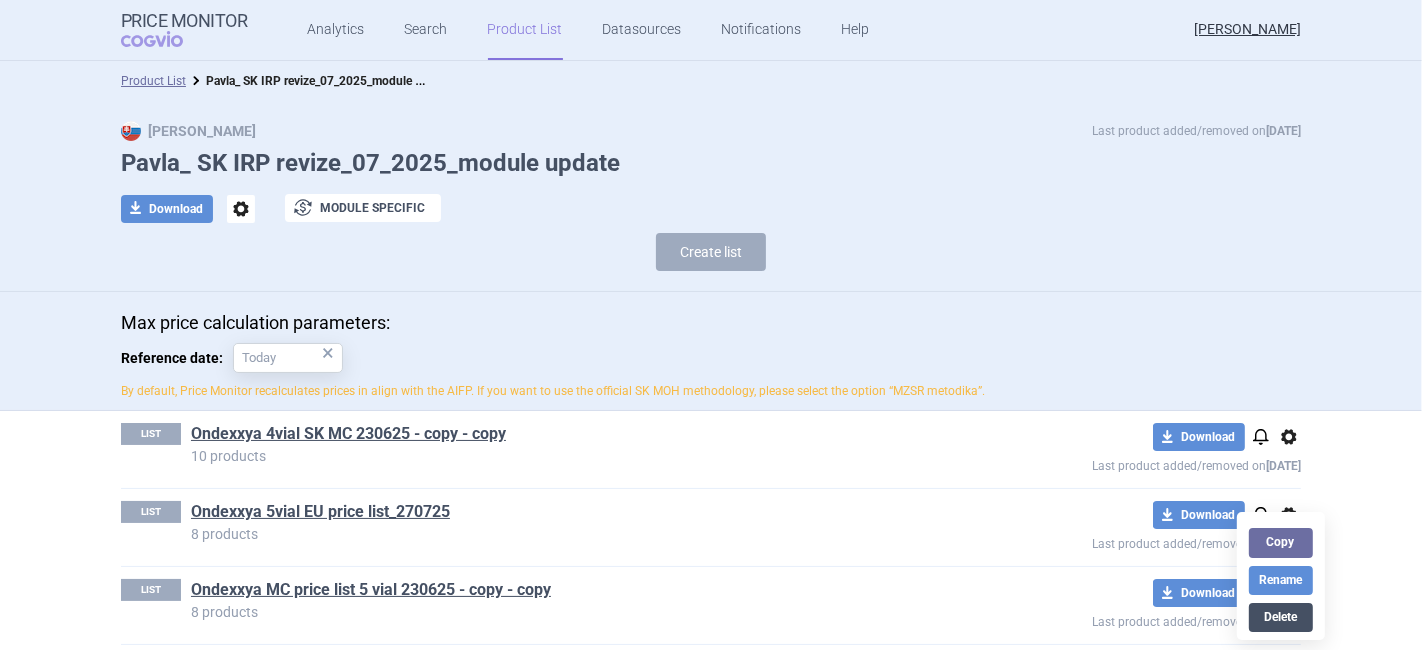 click on "Delete" at bounding box center (1281, 617) 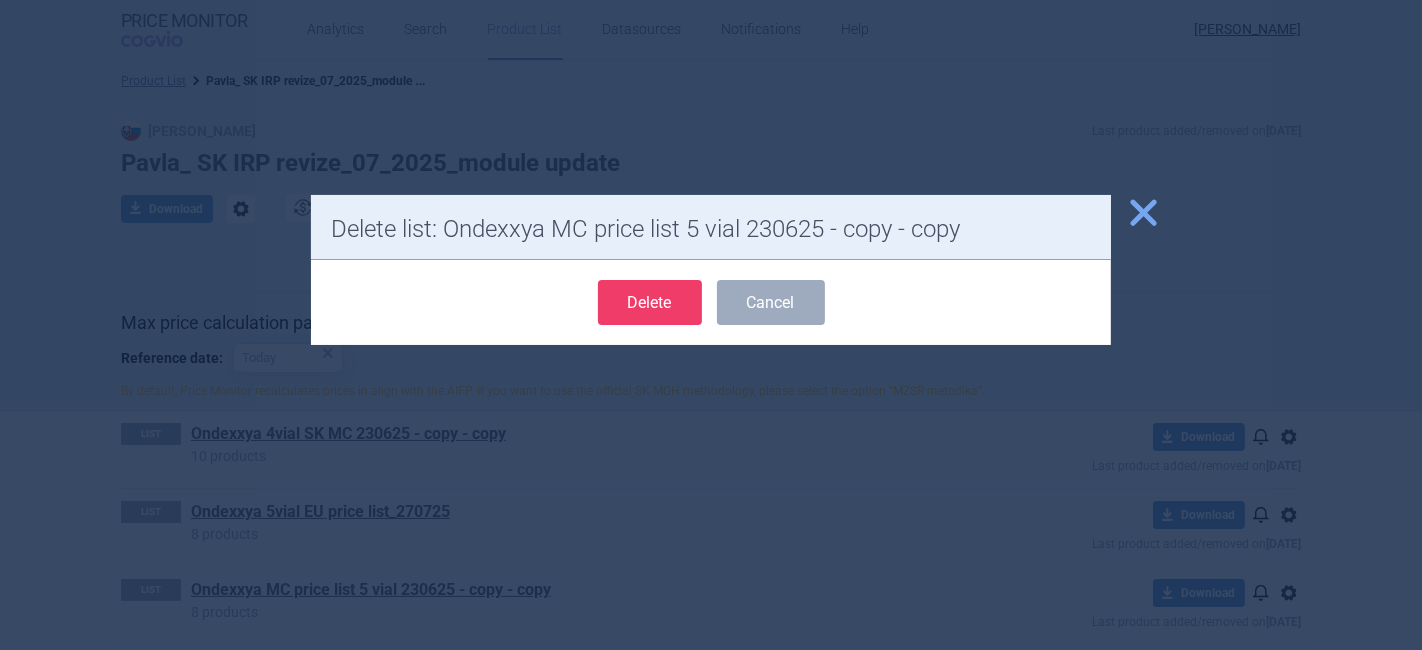 click on "Delete" at bounding box center [650, 302] 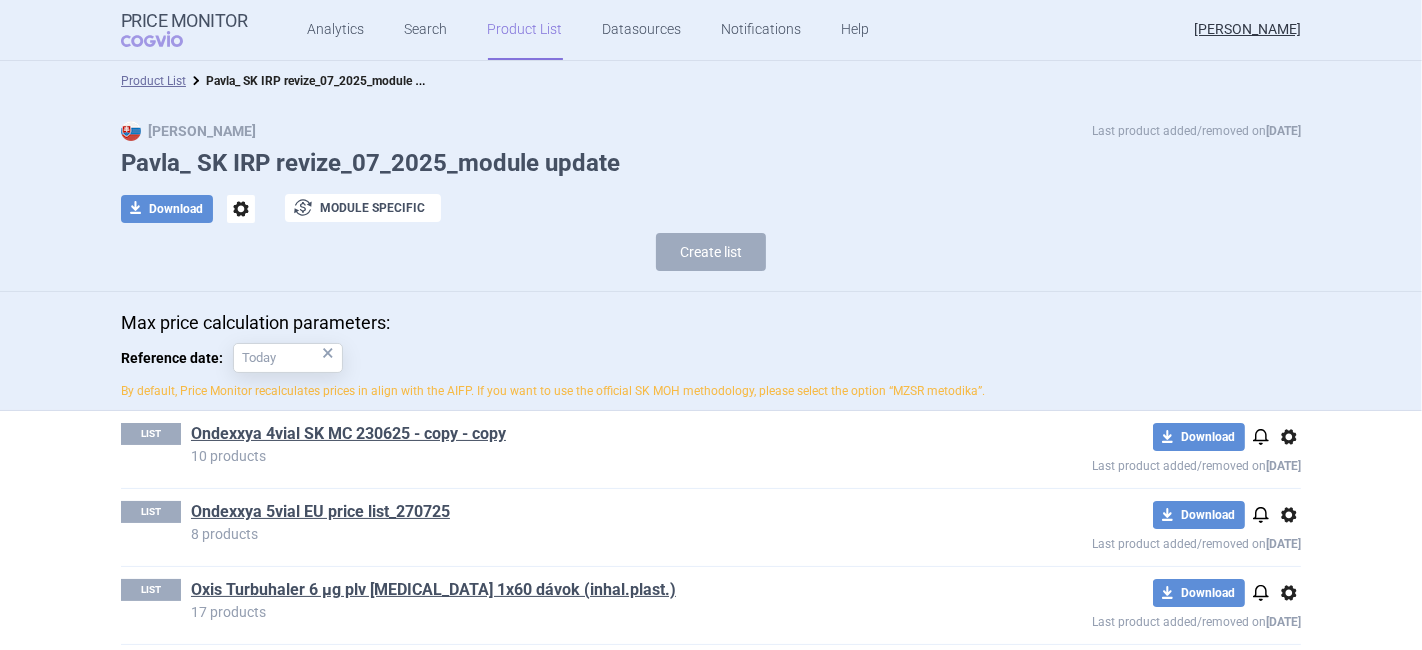 click on "Ondexxya 4vial SK MC 230625 - copy - copy" at bounding box center [569, 436] 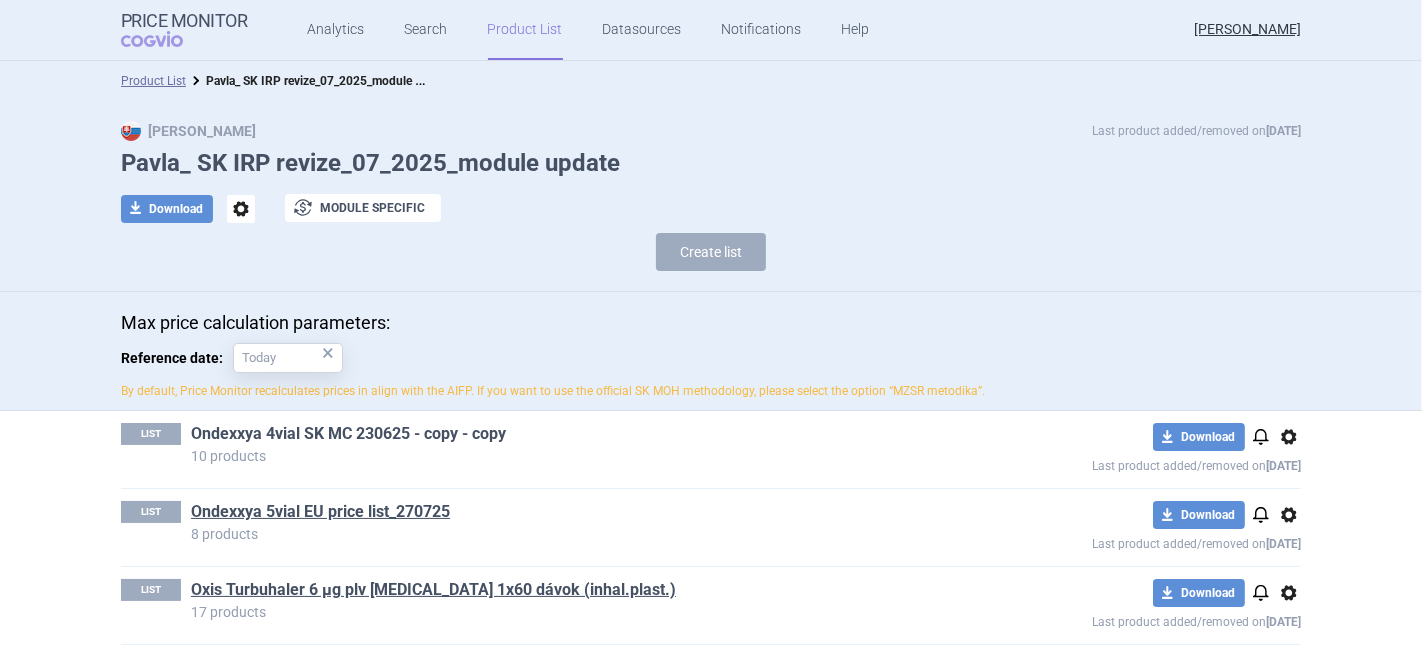 click on "Ondexxya 4vial SK MC 230625 - copy - copy" at bounding box center [348, 434] 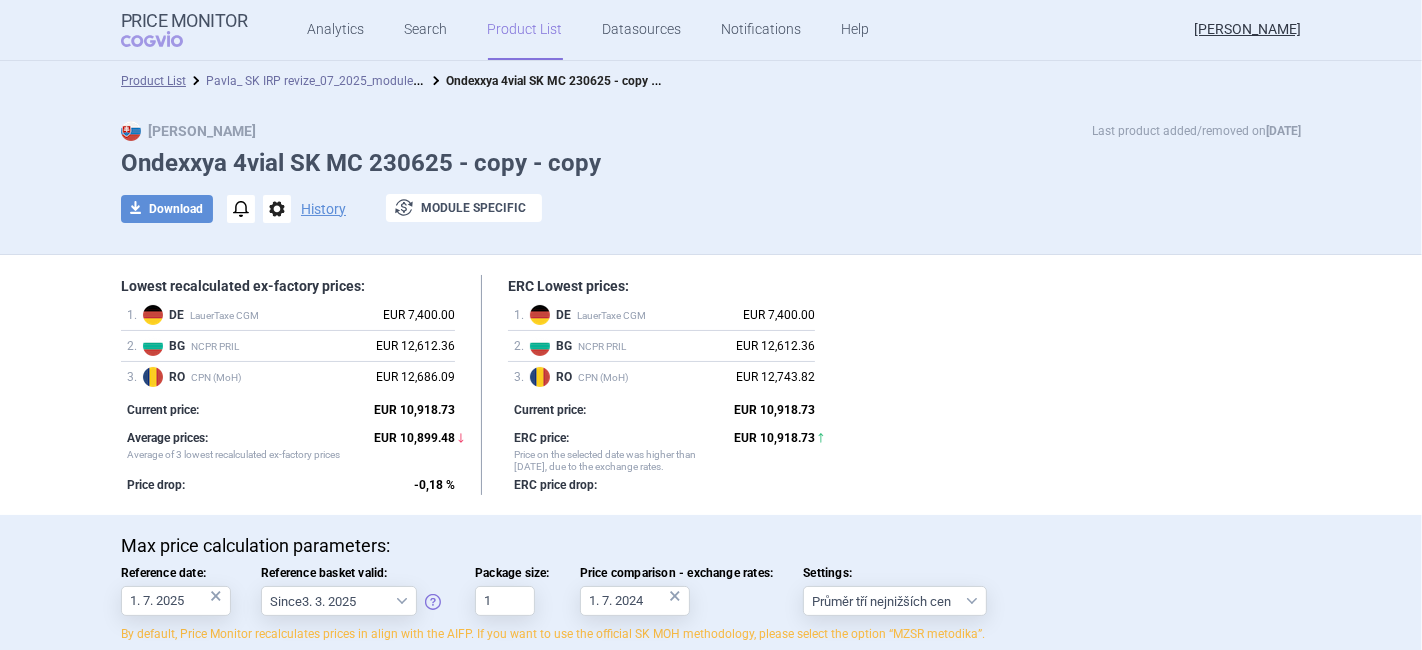 click on "Pavla_ SK IRP revize_07_2025_module update" at bounding box center [330, 79] 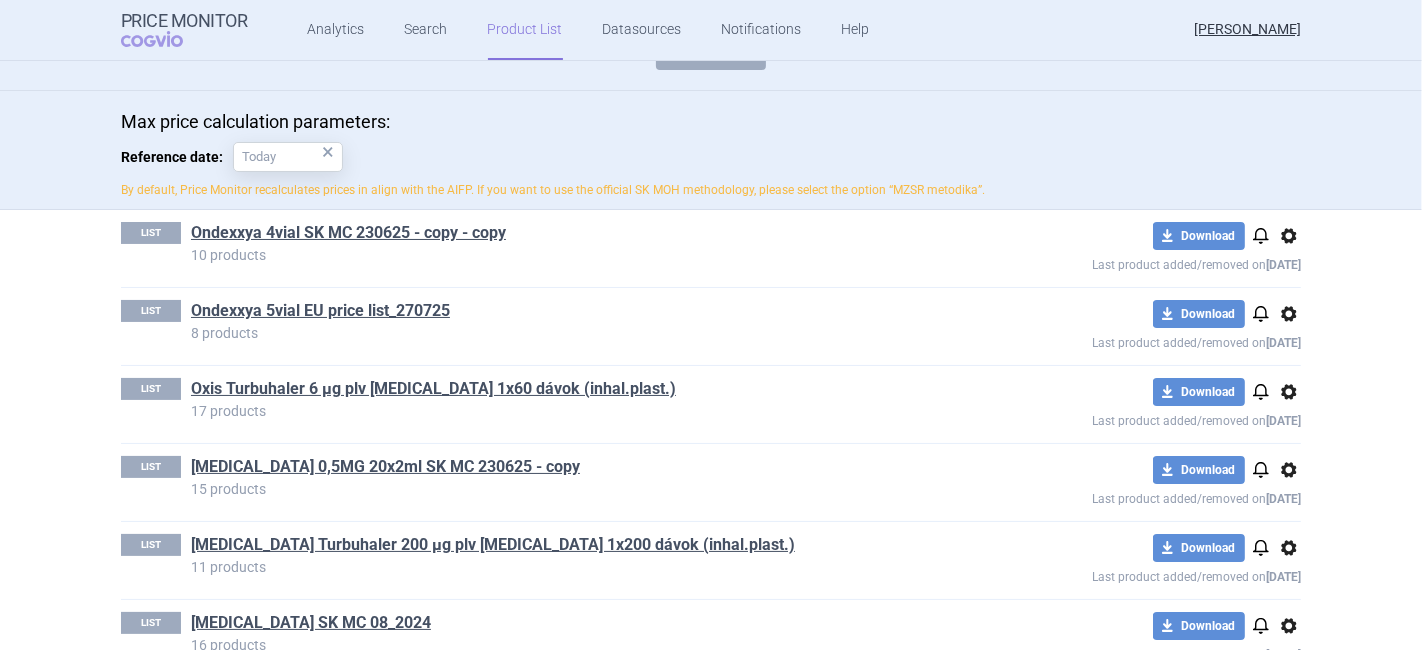 scroll, scrollTop: 255, scrollLeft: 0, axis: vertical 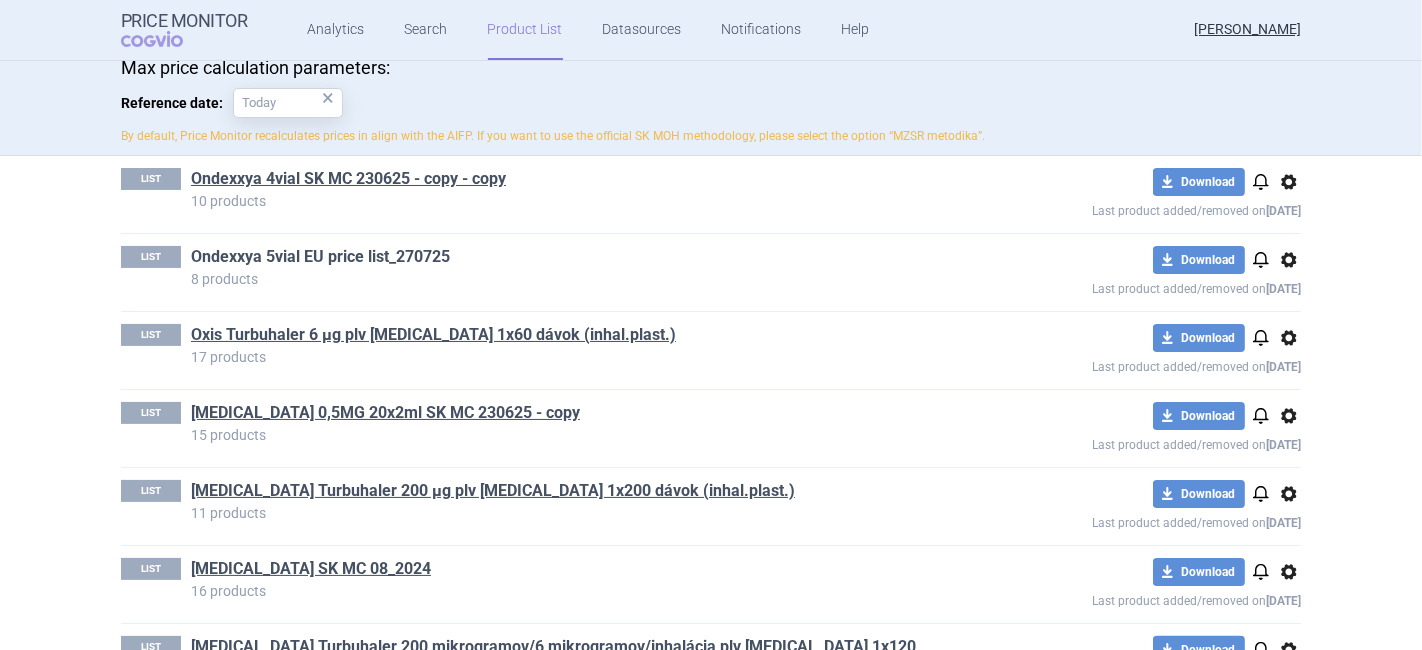 click on "Ondexxya 5vial EU price list_270725" at bounding box center (320, 257) 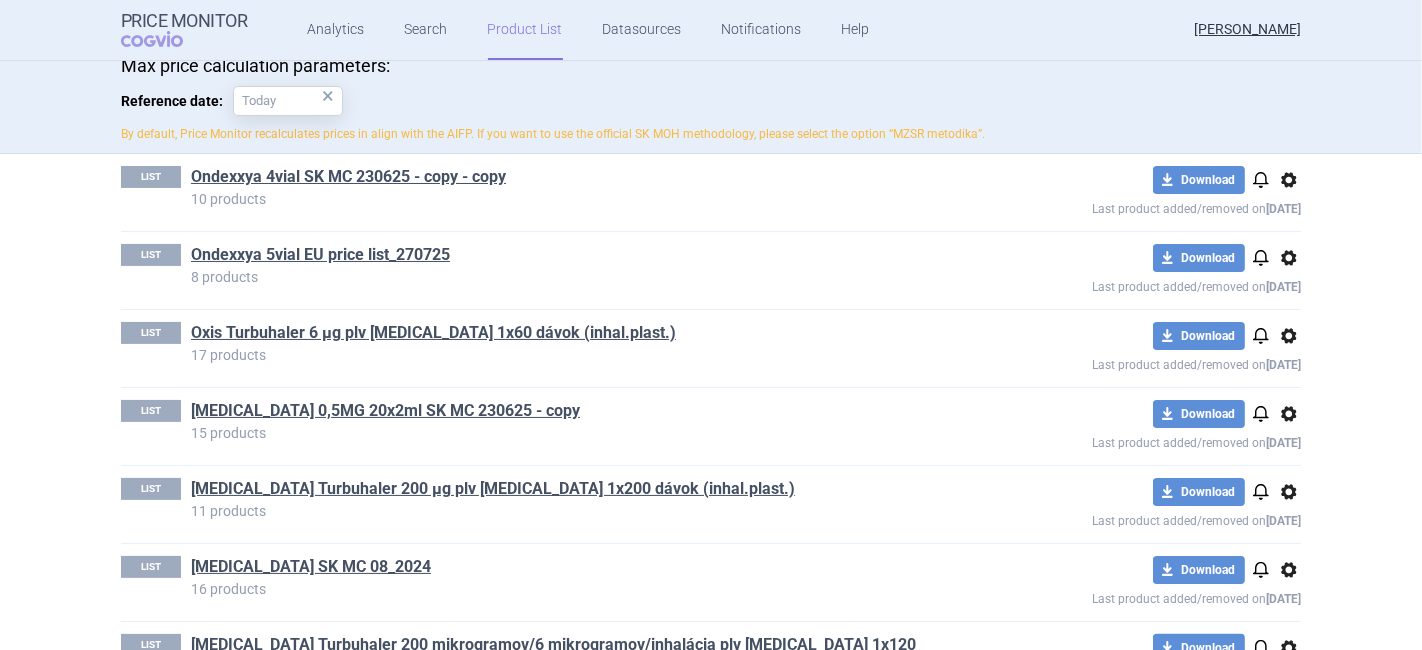 scroll, scrollTop: 261, scrollLeft: 0, axis: vertical 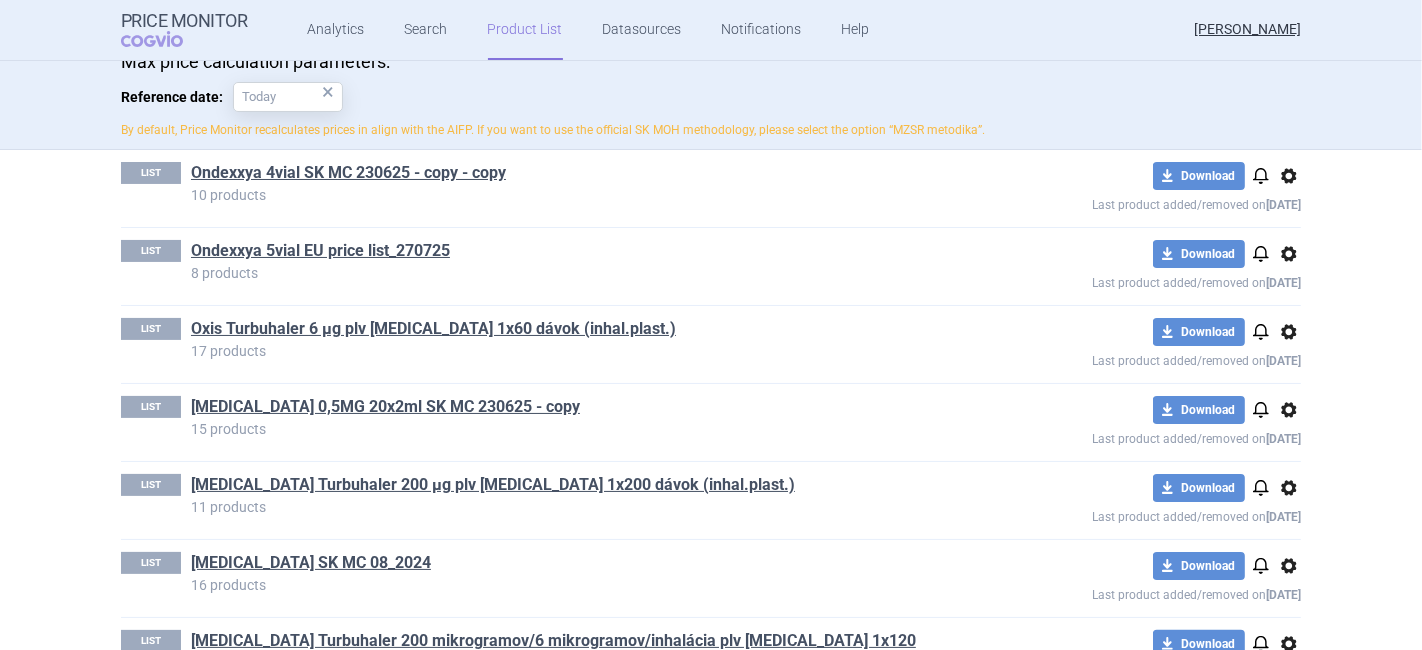 click on "options" at bounding box center [1289, 332] 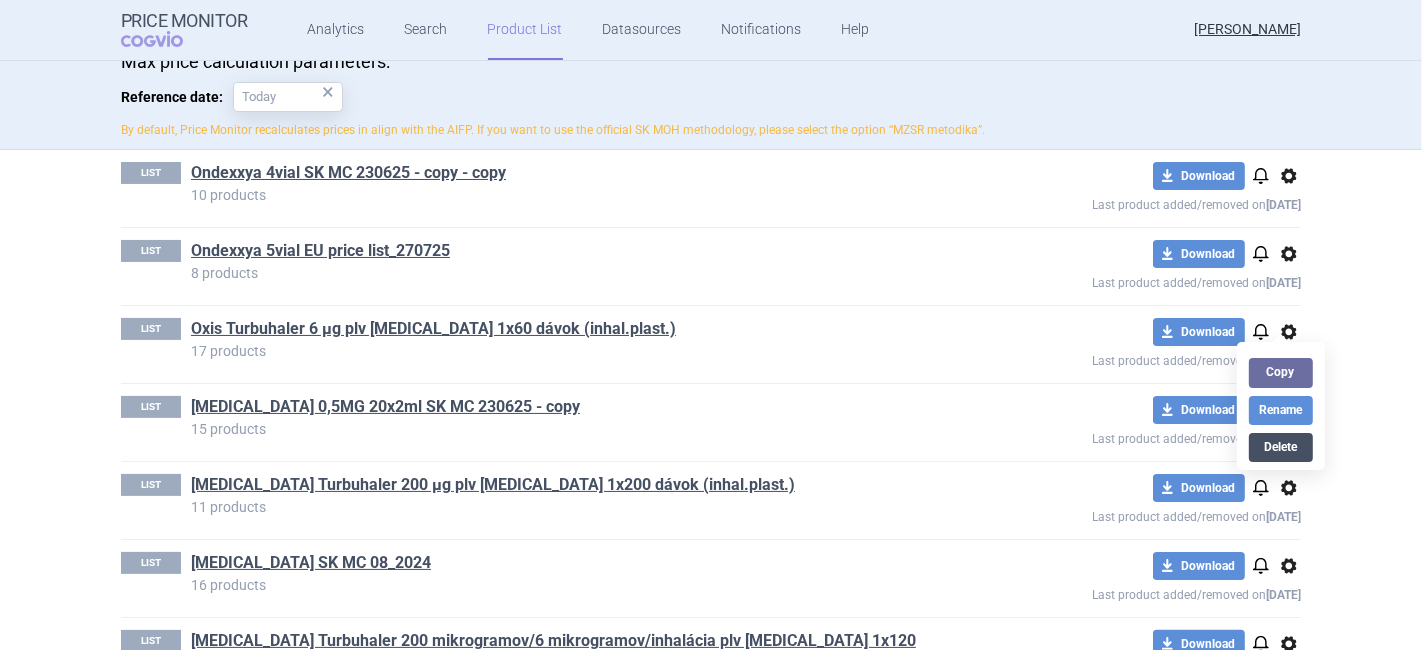 click on "Delete" at bounding box center [1281, 447] 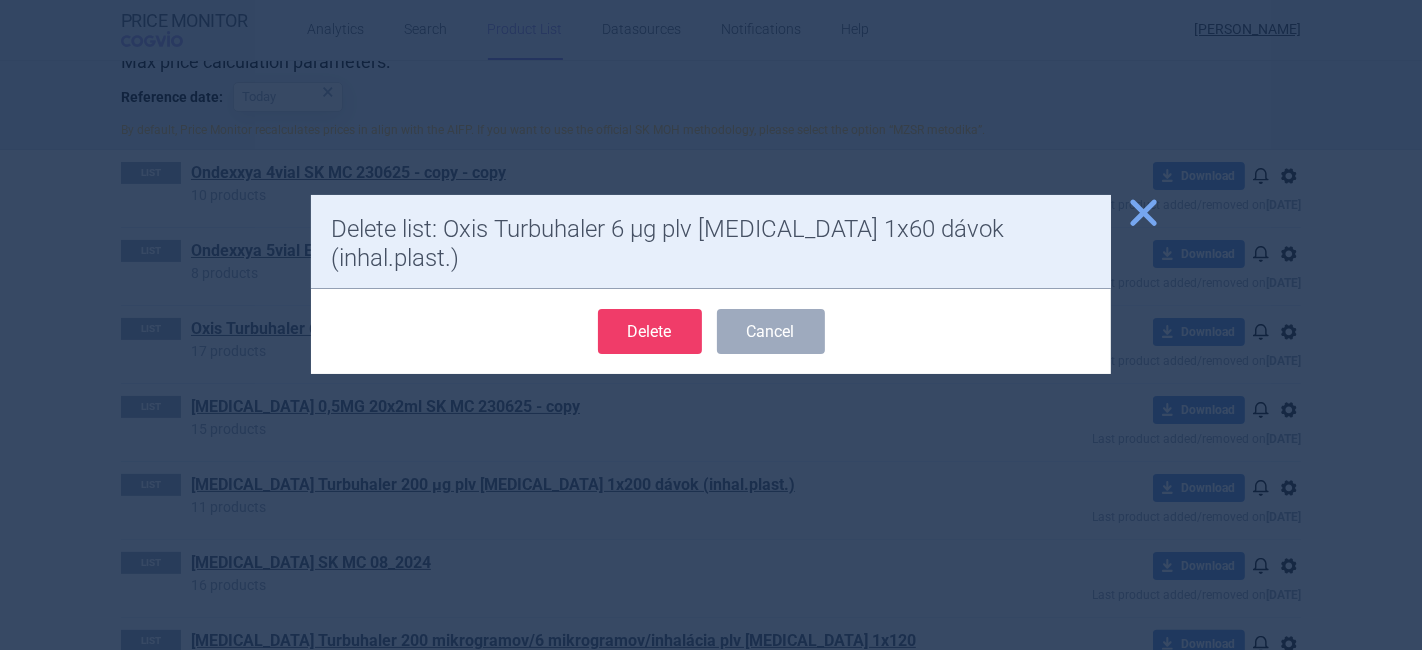 click on "Delete" at bounding box center (650, 331) 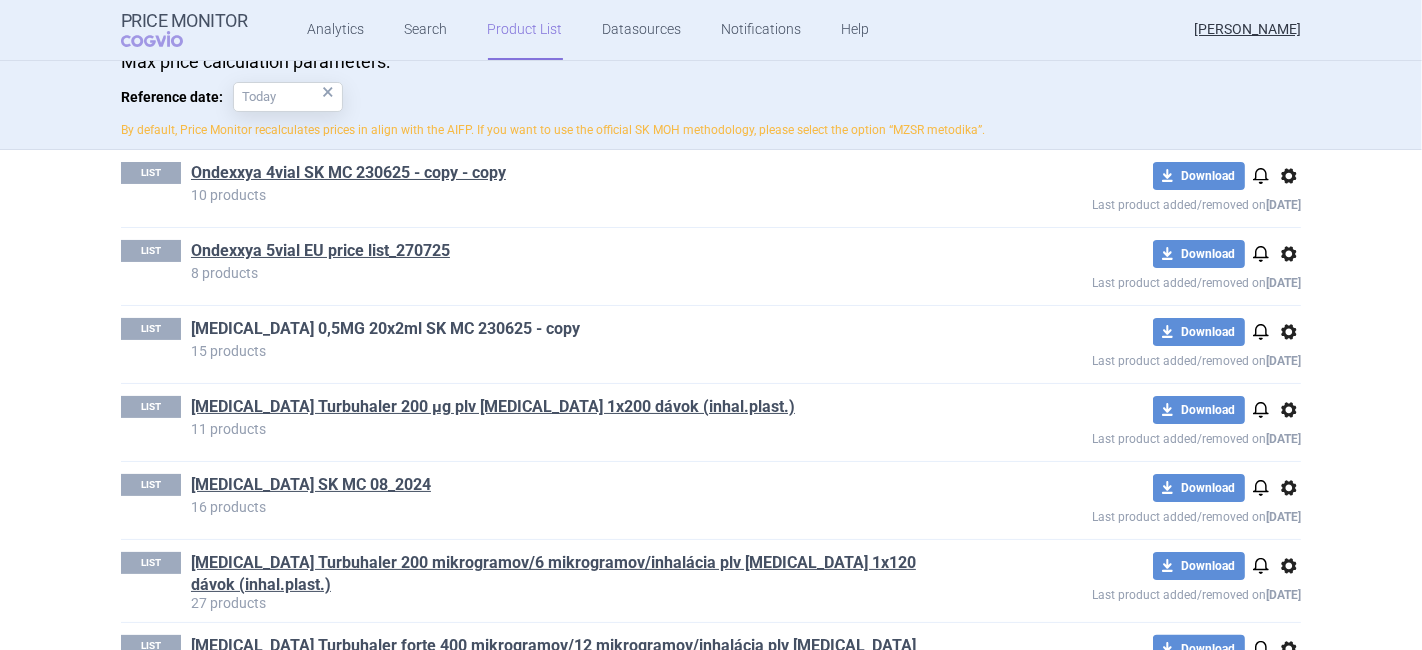 click on "[MEDICAL_DATA] 0,5MG 20x2ml SK MC 230625 - copy" at bounding box center [385, 329] 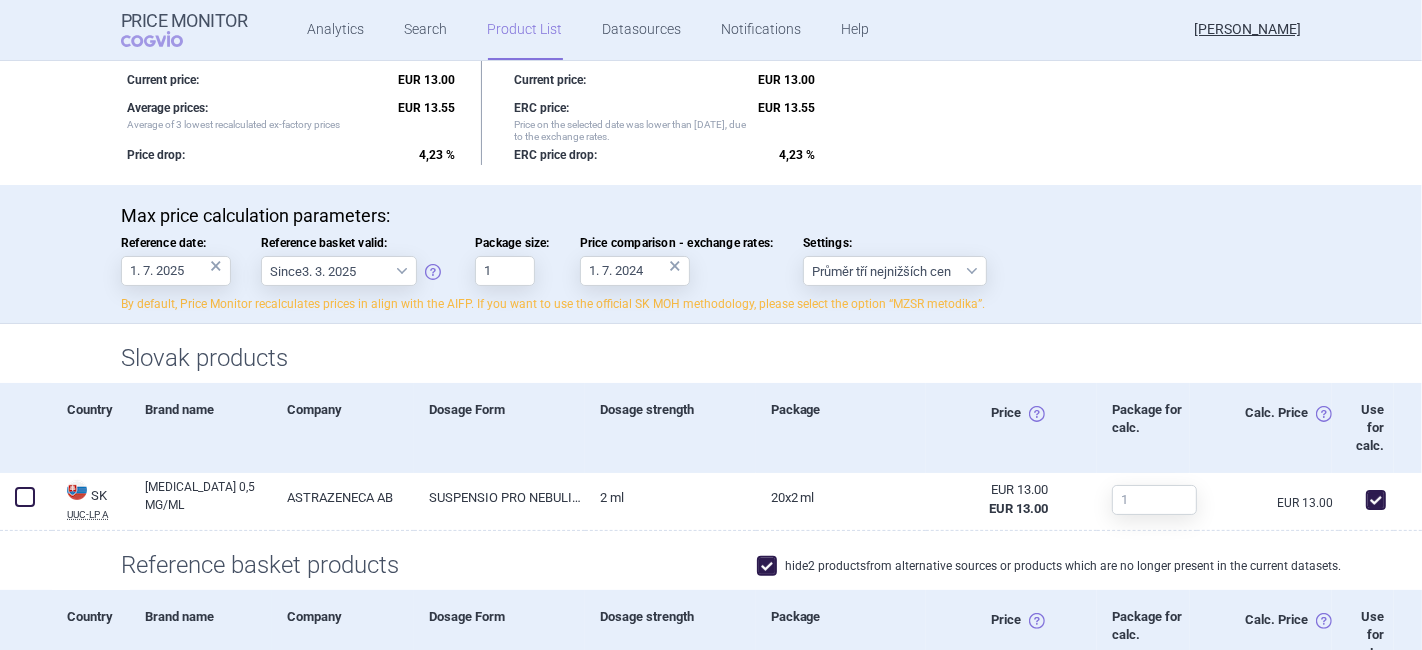 scroll, scrollTop: 337, scrollLeft: 0, axis: vertical 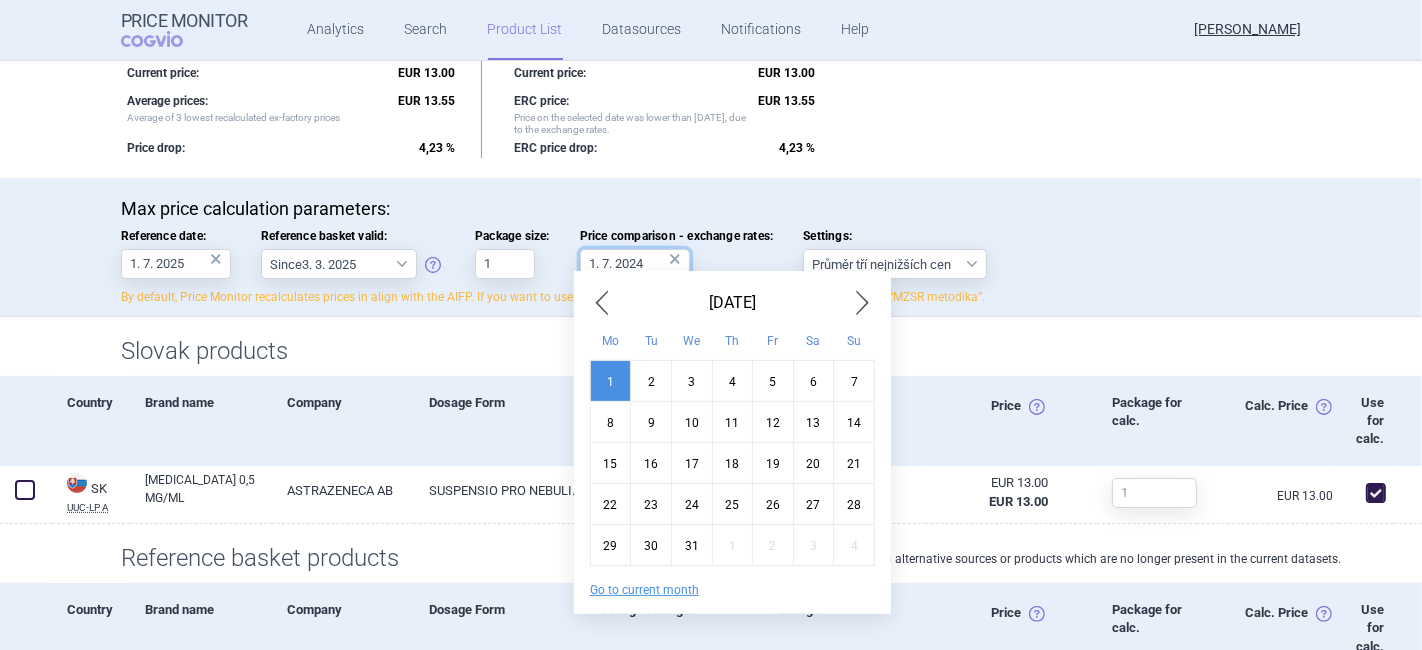 click on "1. 7. 2024" at bounding box center [635, 264] 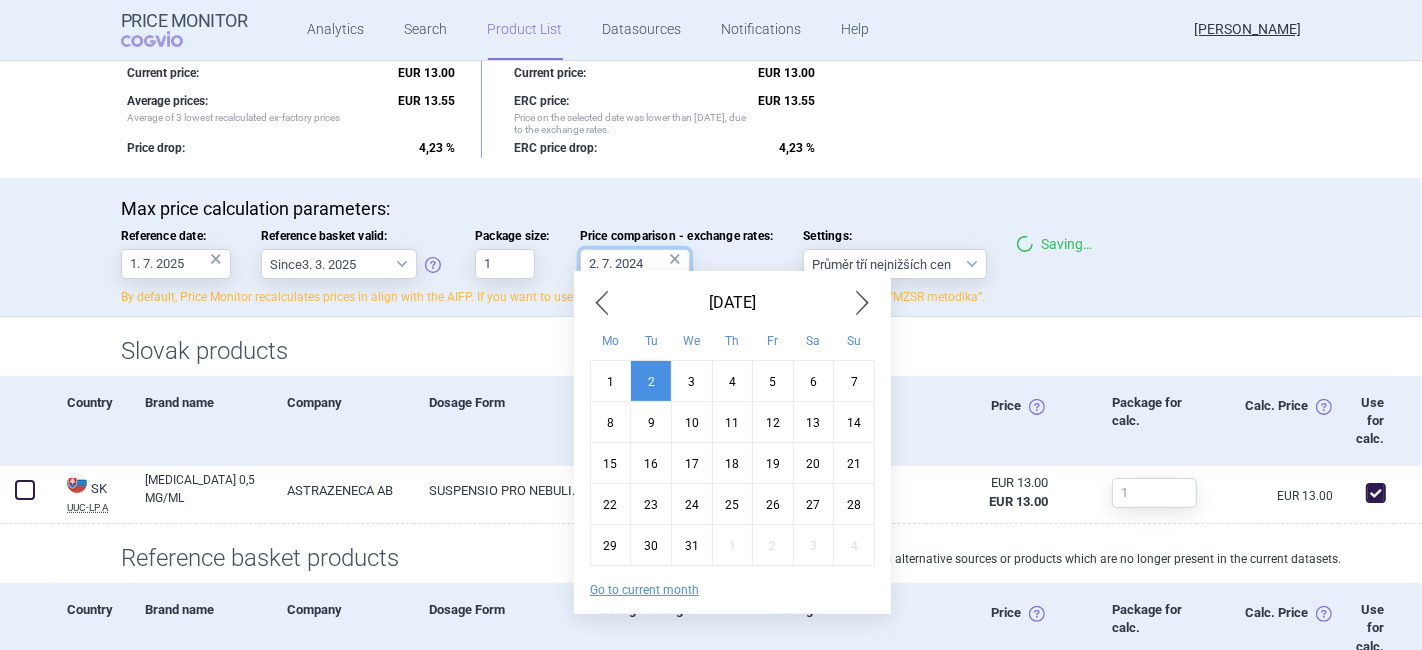 type on "2. 7. 2024" 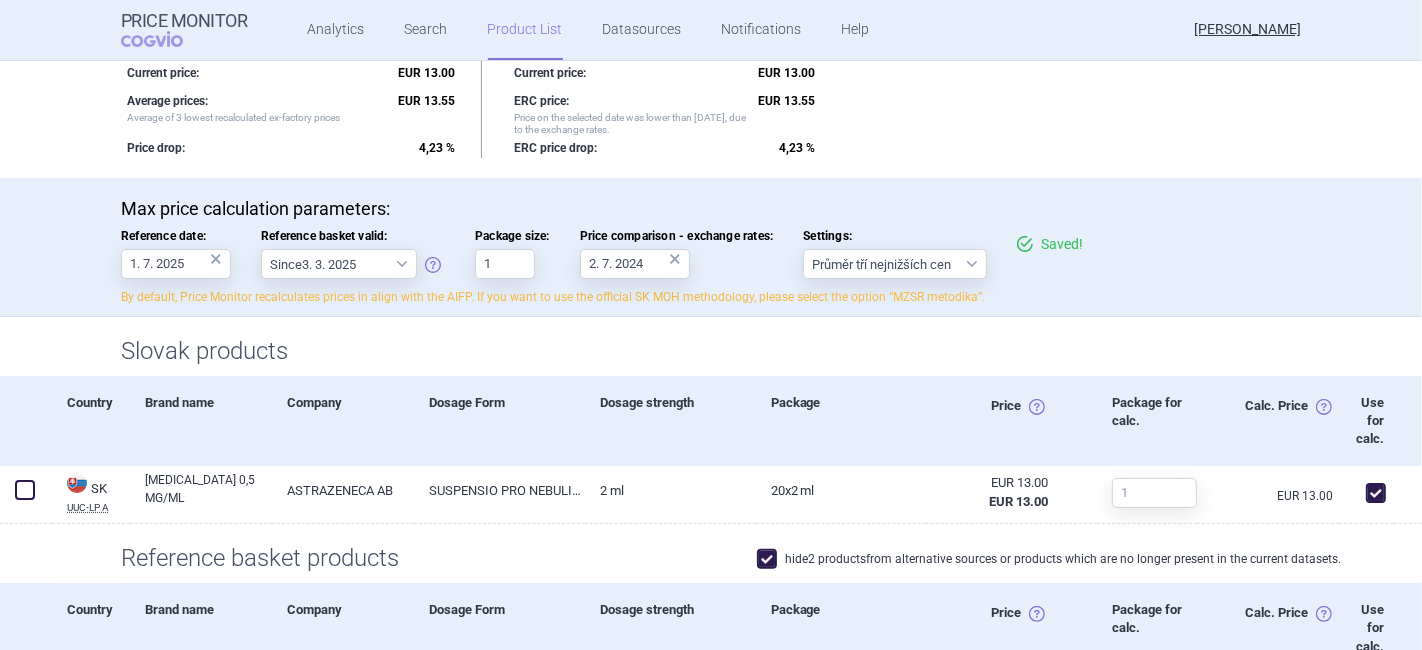 click on "Max price calculation parameters:" at bounding box center [711, 209] 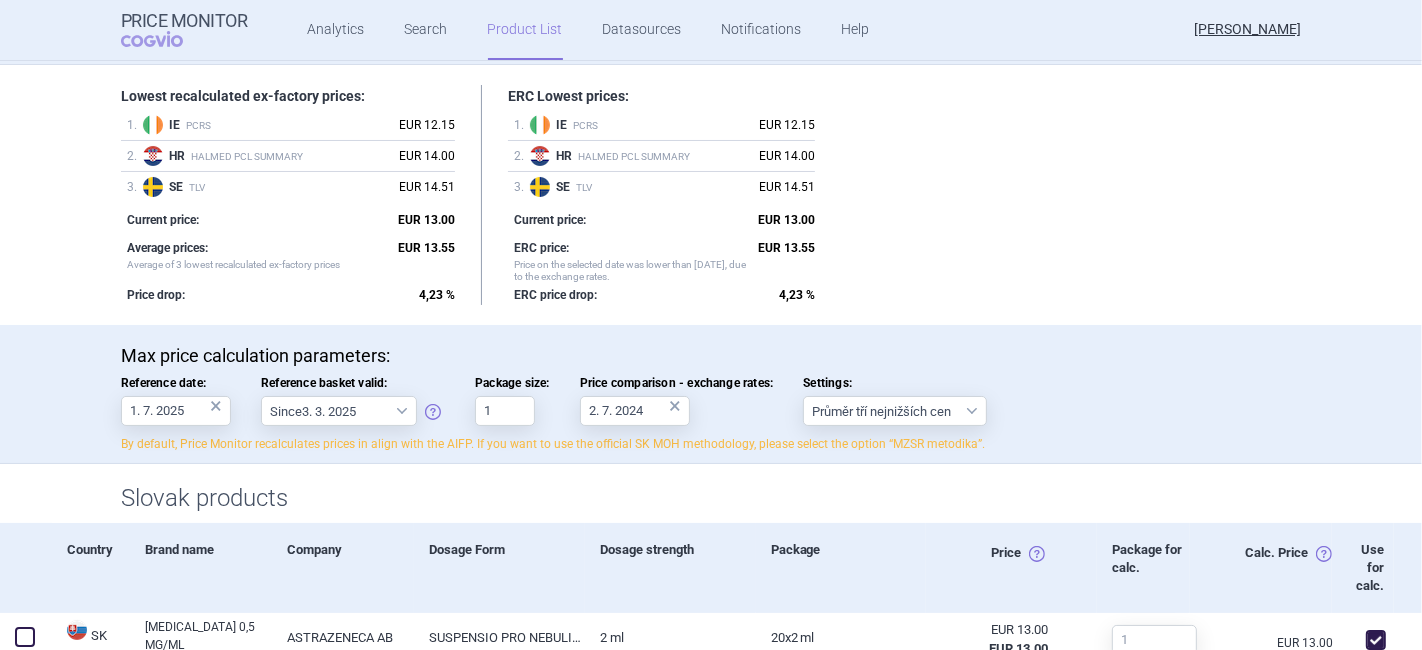 scroll, scrollTop: 159, scrollLeft: 0, axis: vertical 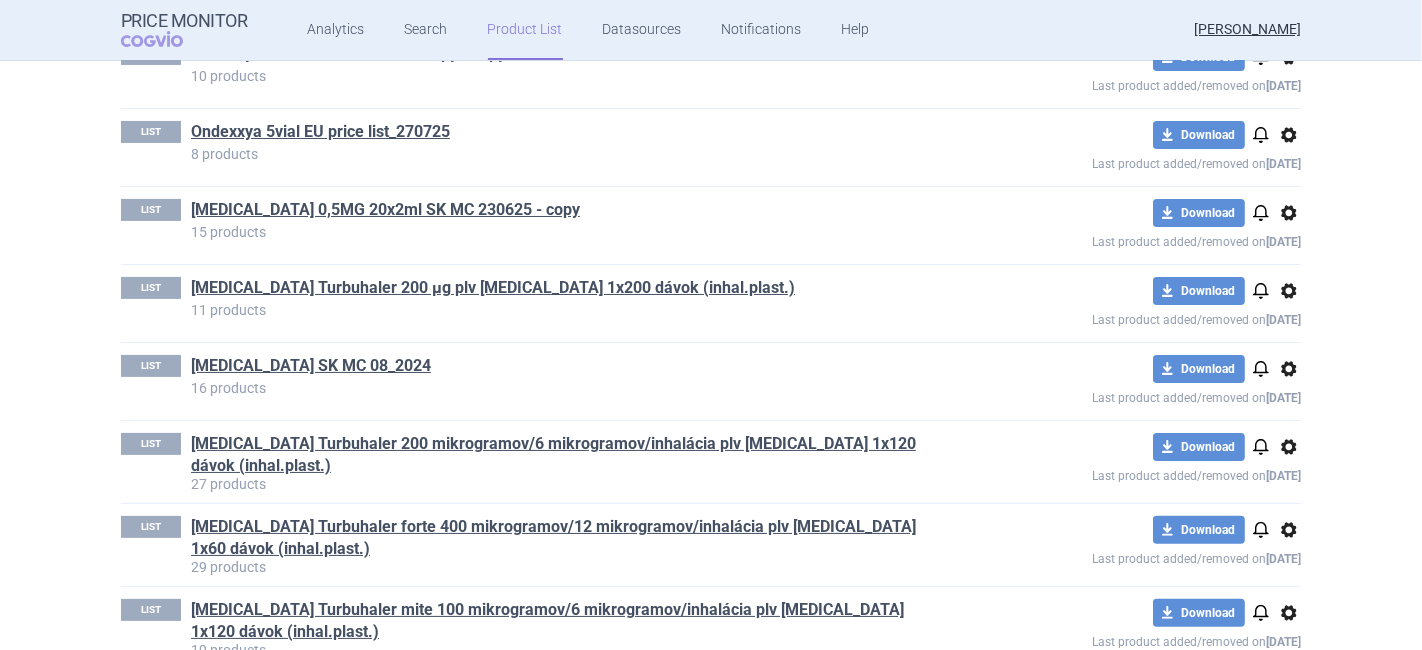 click on "options" at bounding box center [1289, 369] 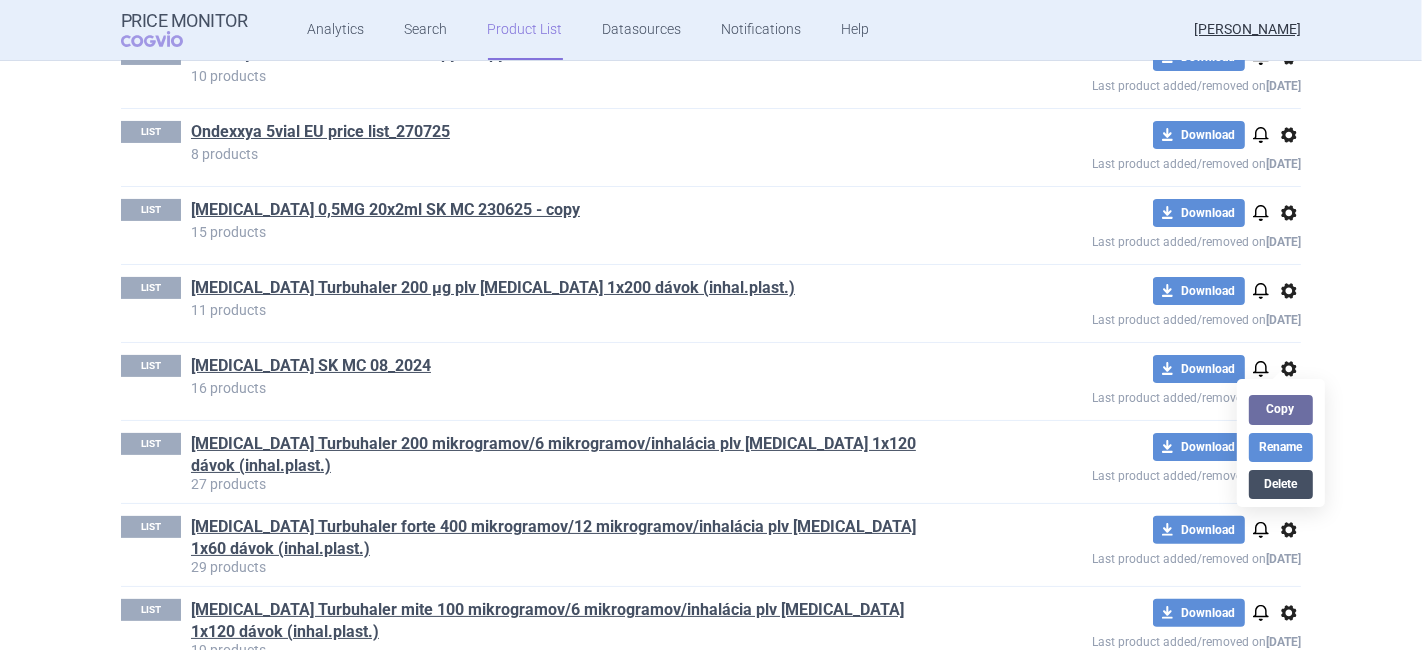 click on "Delete" at bounding box center [1281, 484] 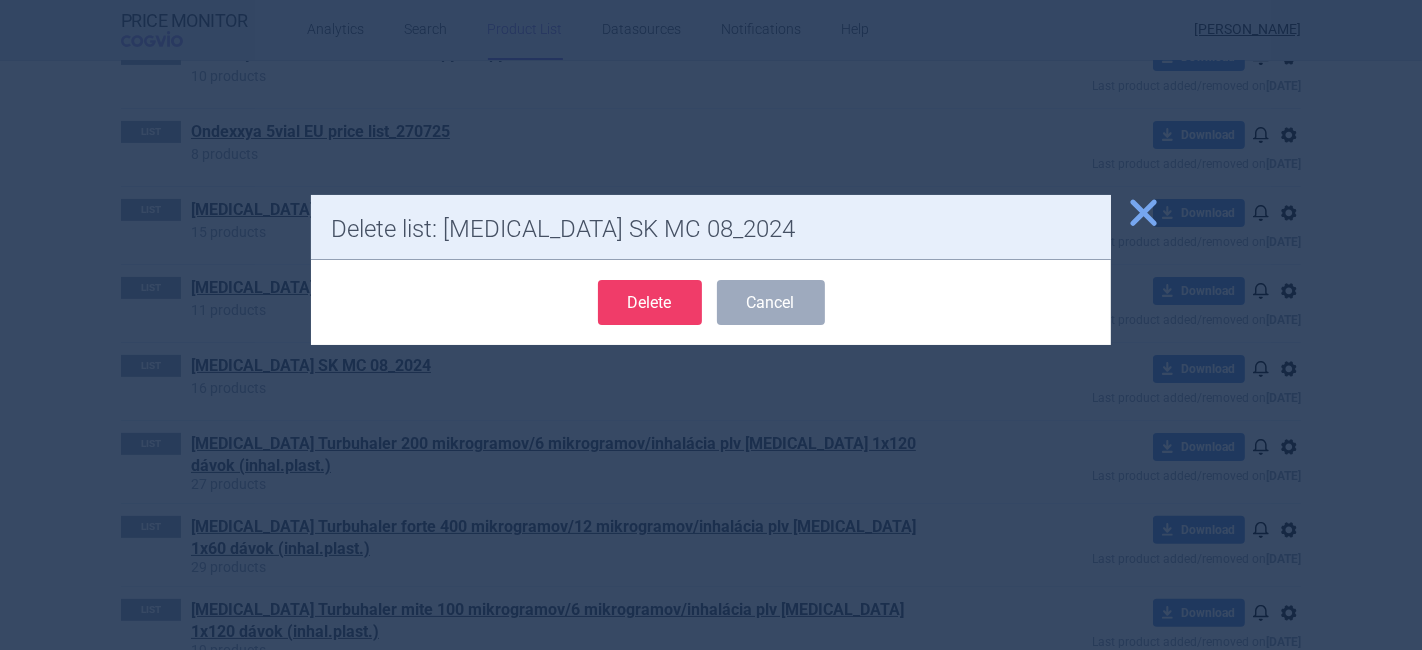 click on "Delete" at bounding box center (650, 302) 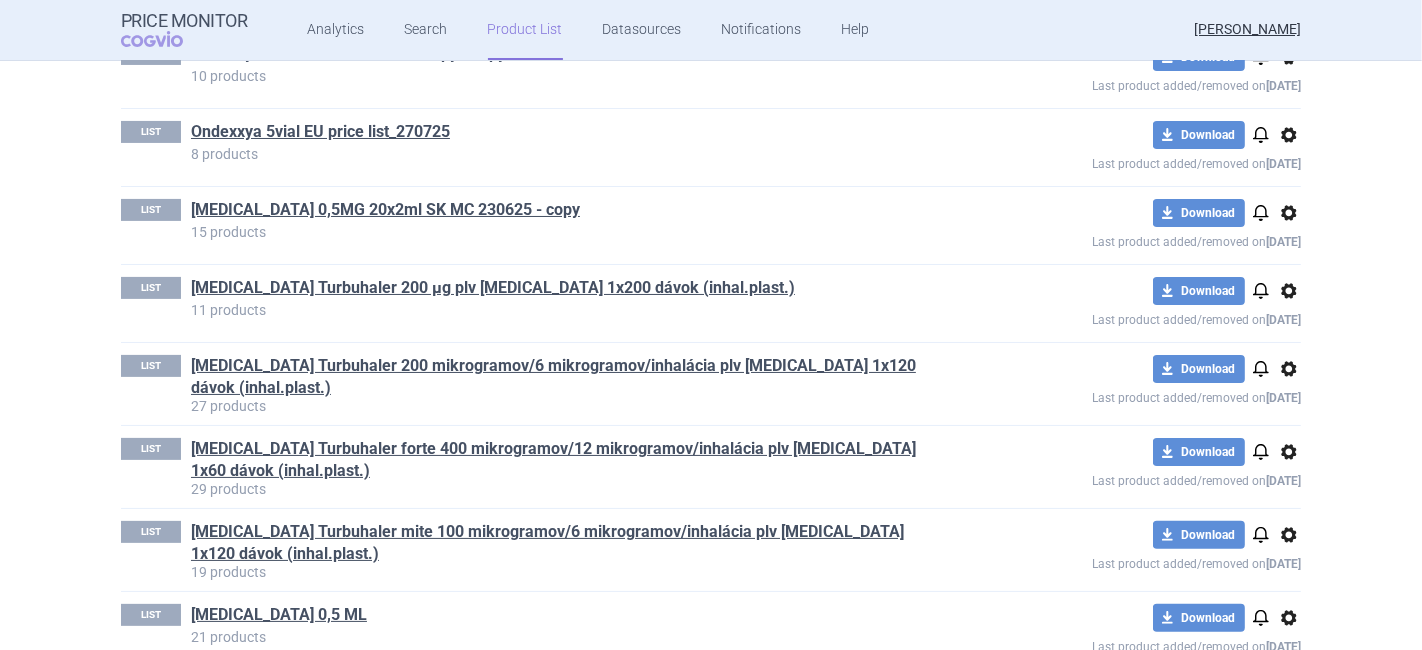 click on "options" at bounding box center [1289, 369] 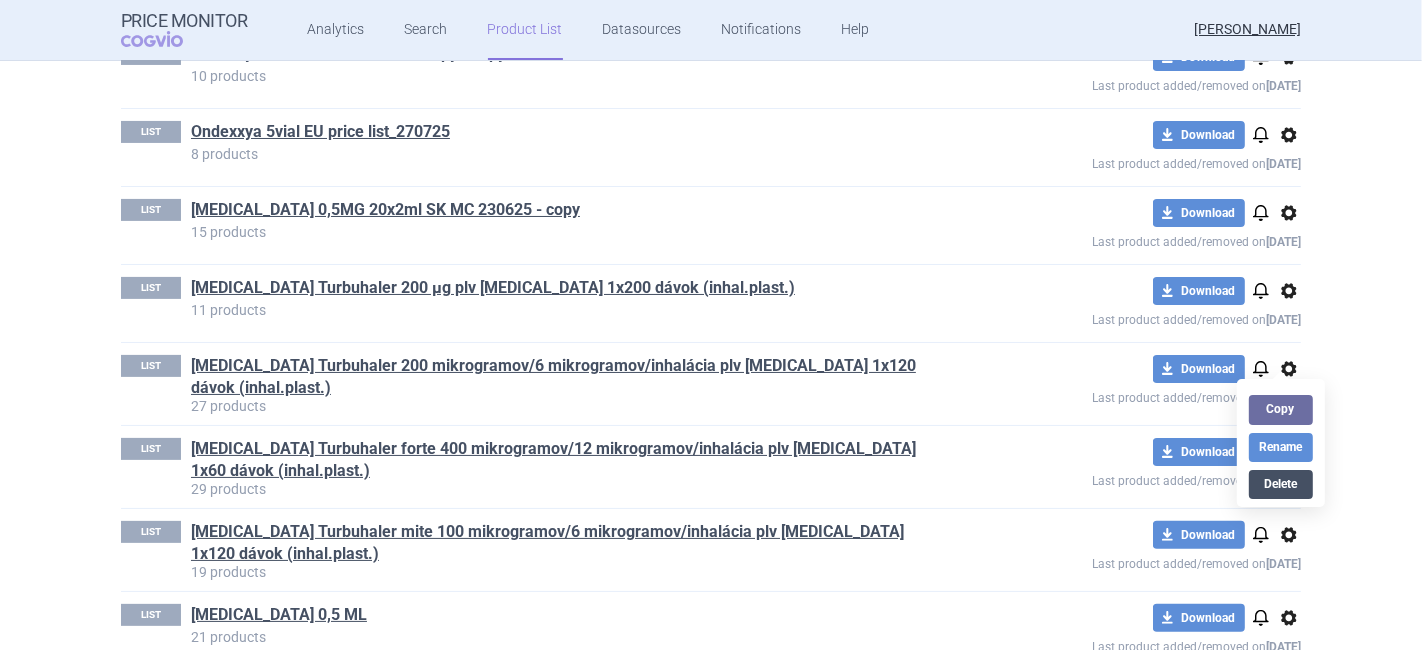 click on "Delete" at bounding box center [1281, 484] 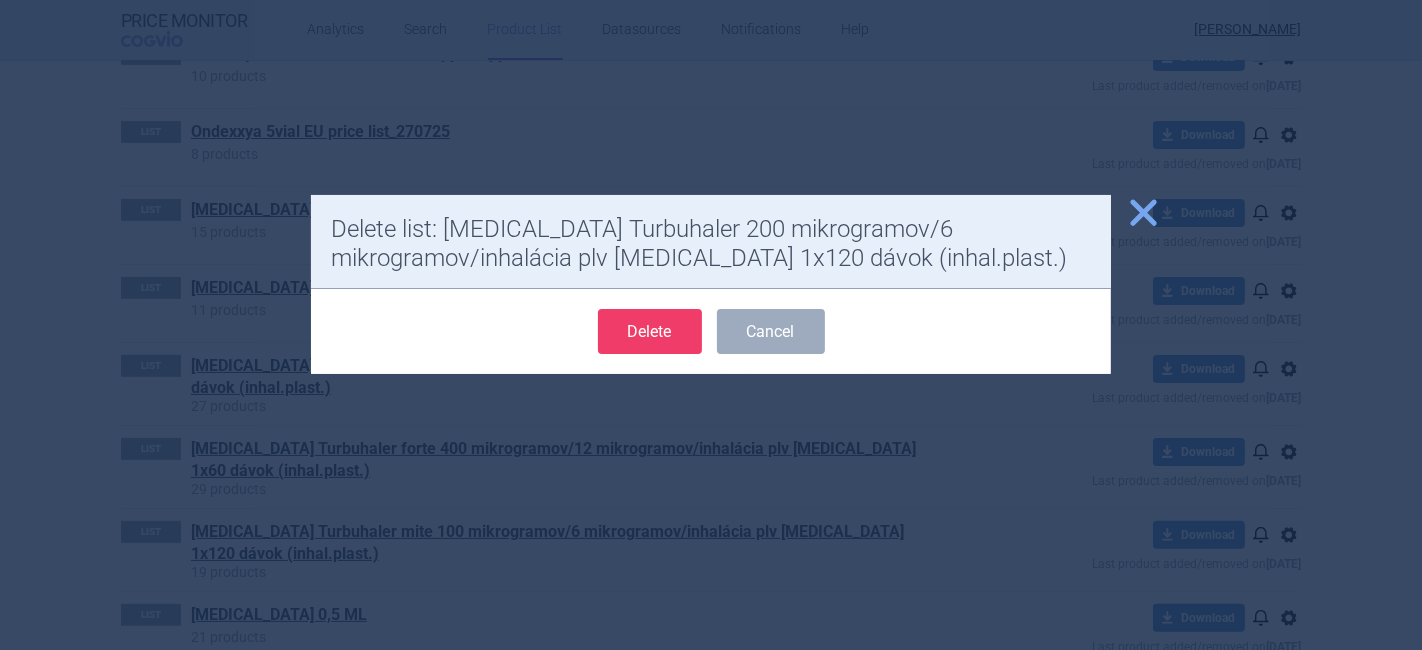 click on "Delete" at bounding box center [650, 331] 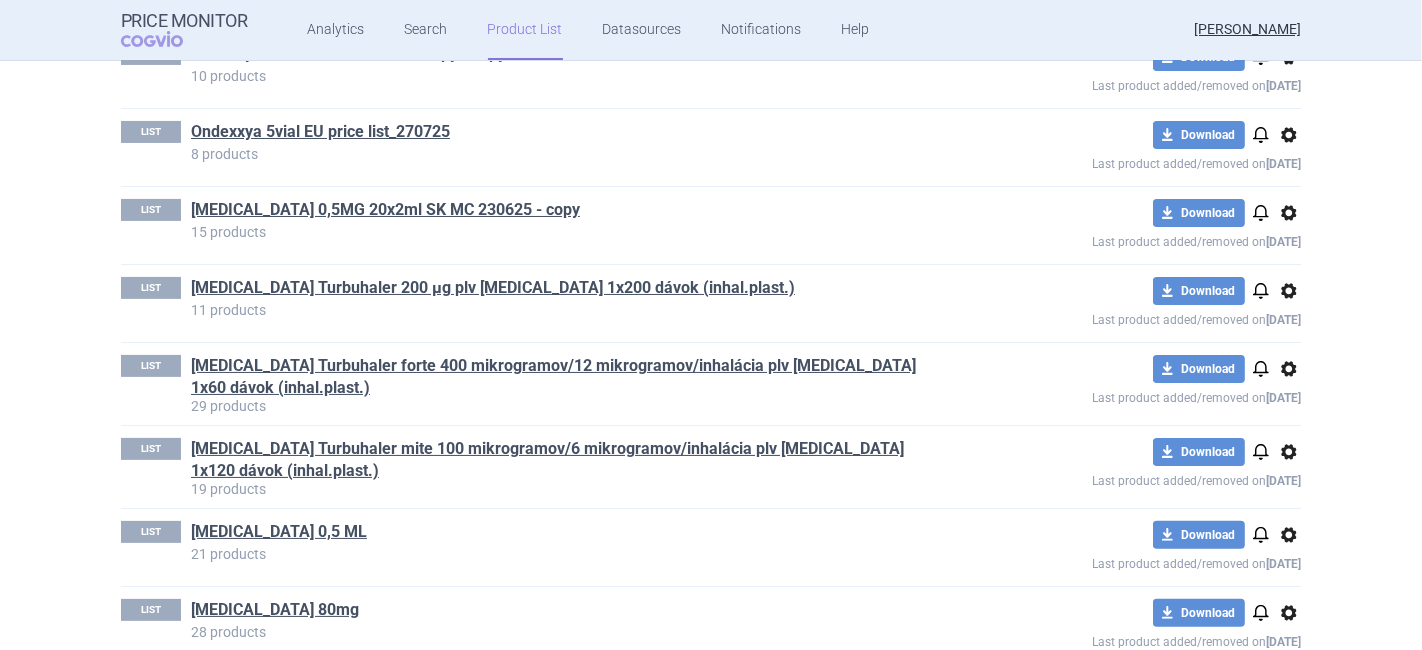 click on "options" at bounding box center (1289, 369) 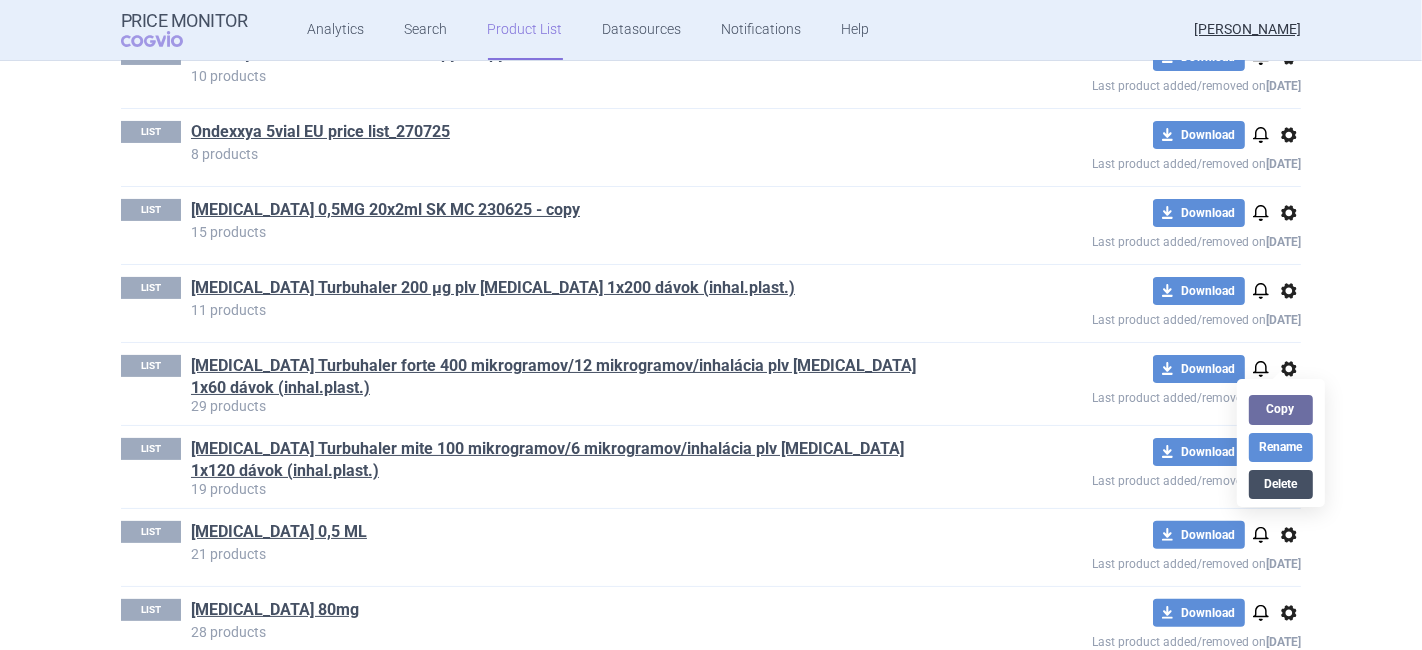 click on "Delete" at bounding box center [1281, 484] 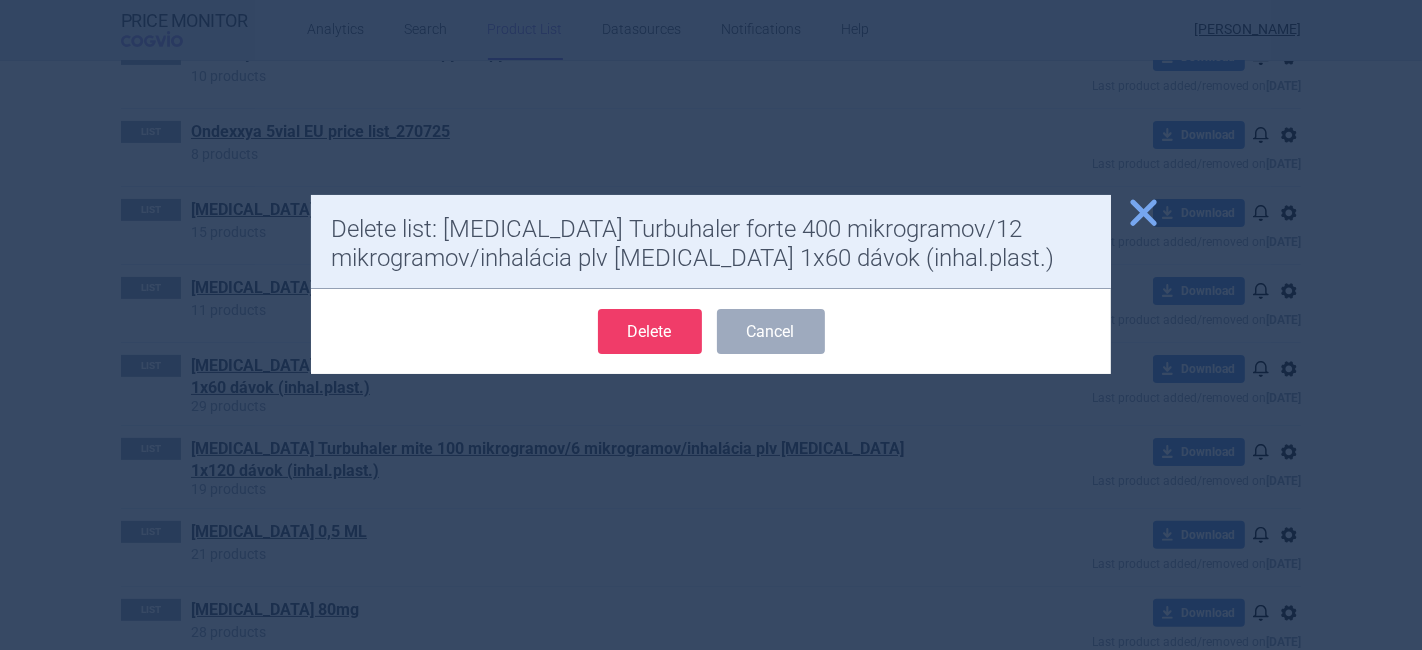 click on "Delete" at bounding box center (650, 331) 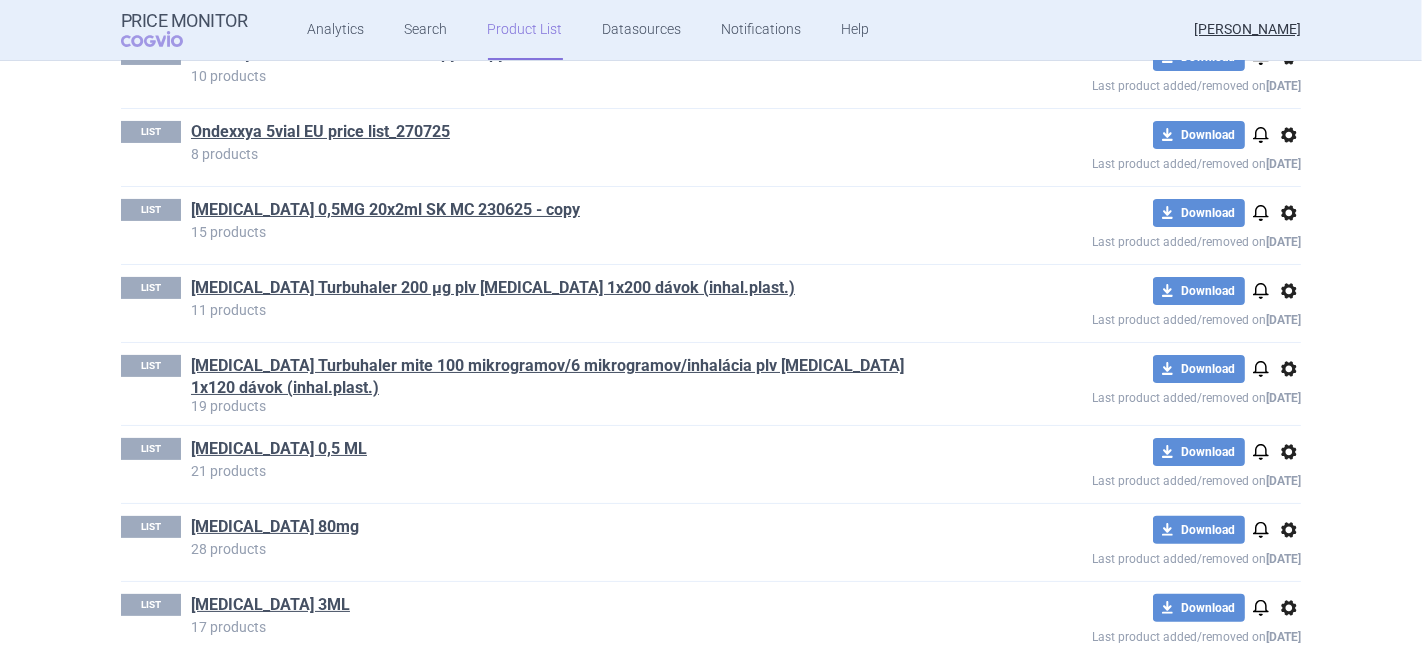 click on "options" at bounding box center [1289, 369] 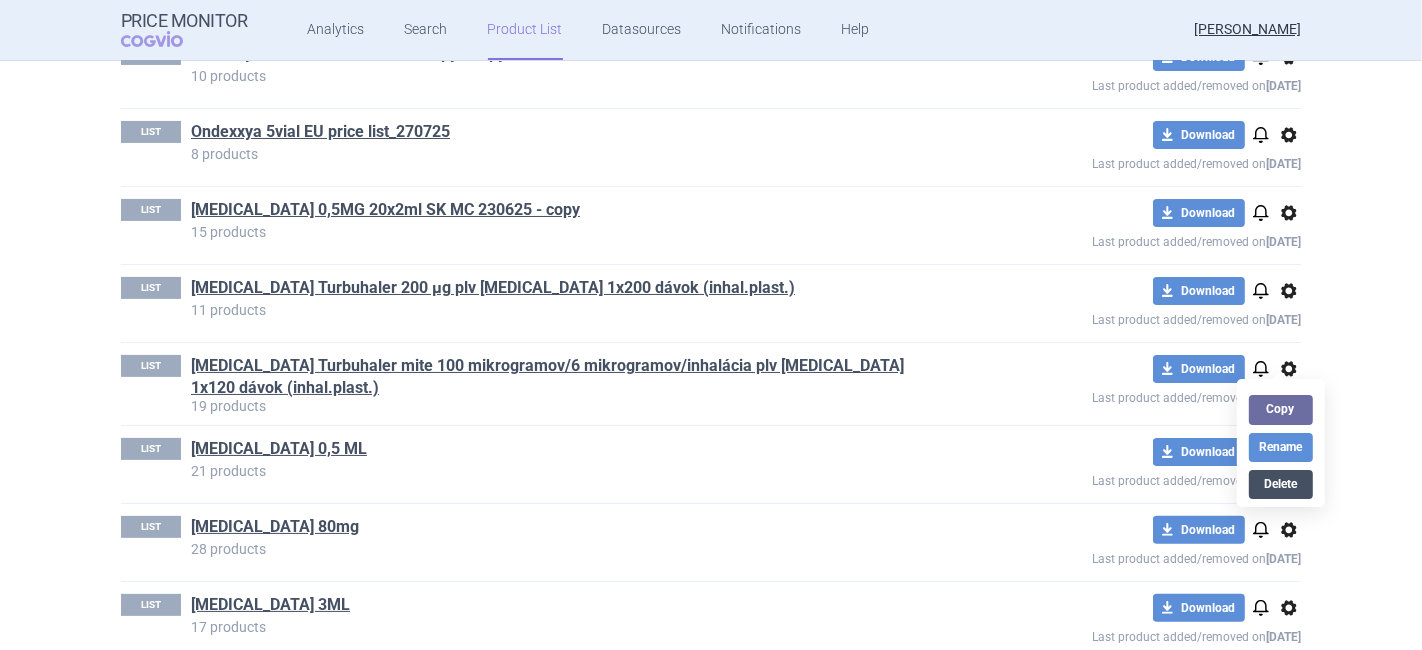 click on "Delete" at bounding box center [1281, 484] 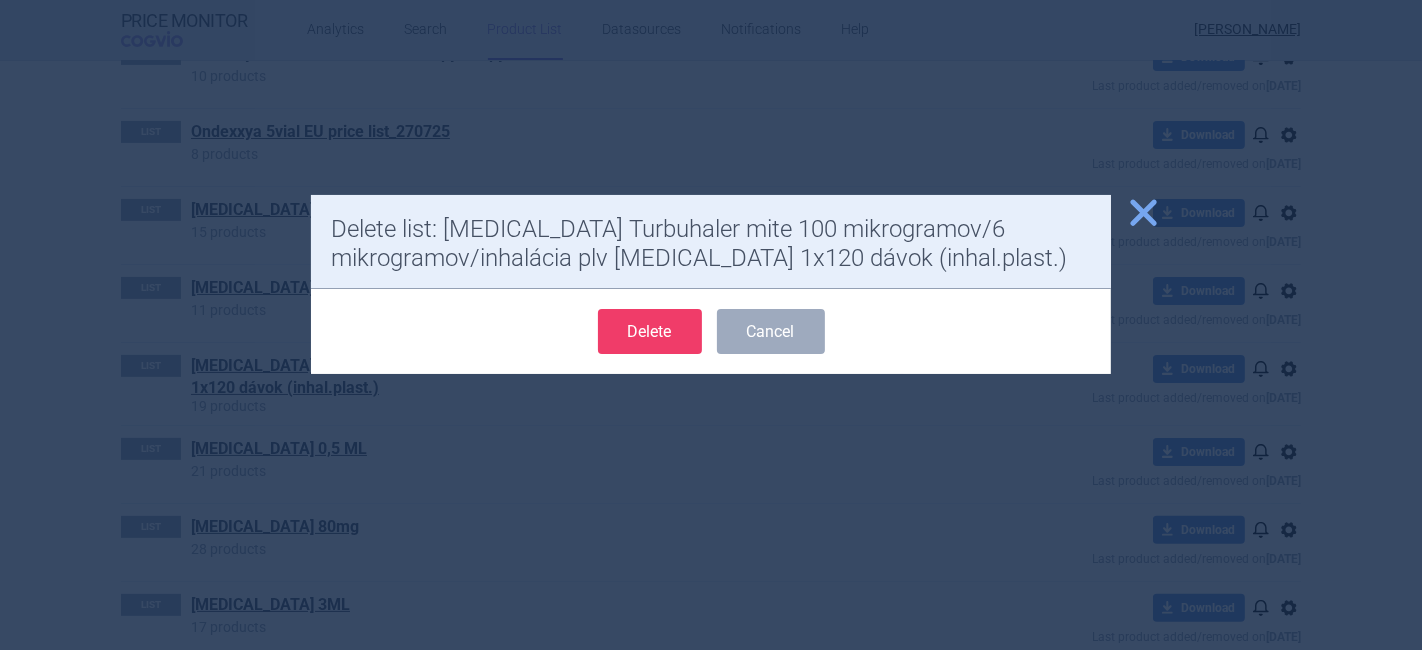click on "Delete" at bounding box center [650, 331] 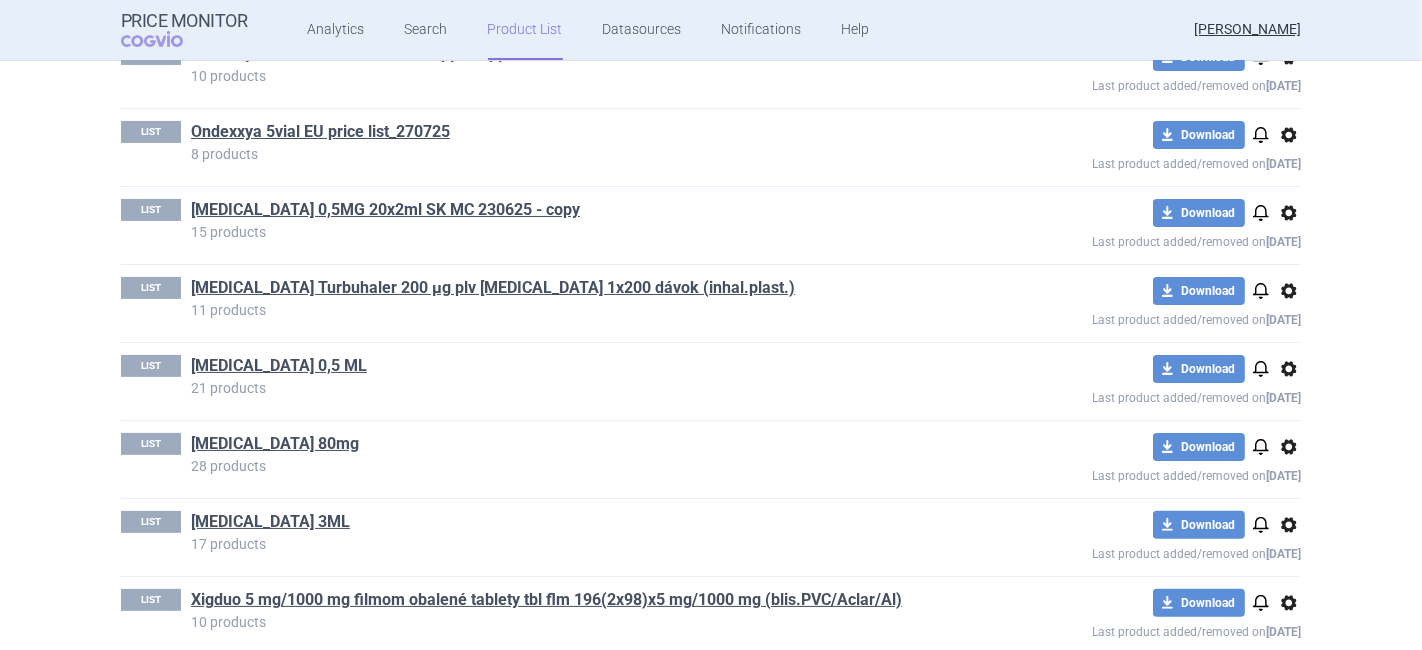 click on "options" at bounding box center [1289, 369] 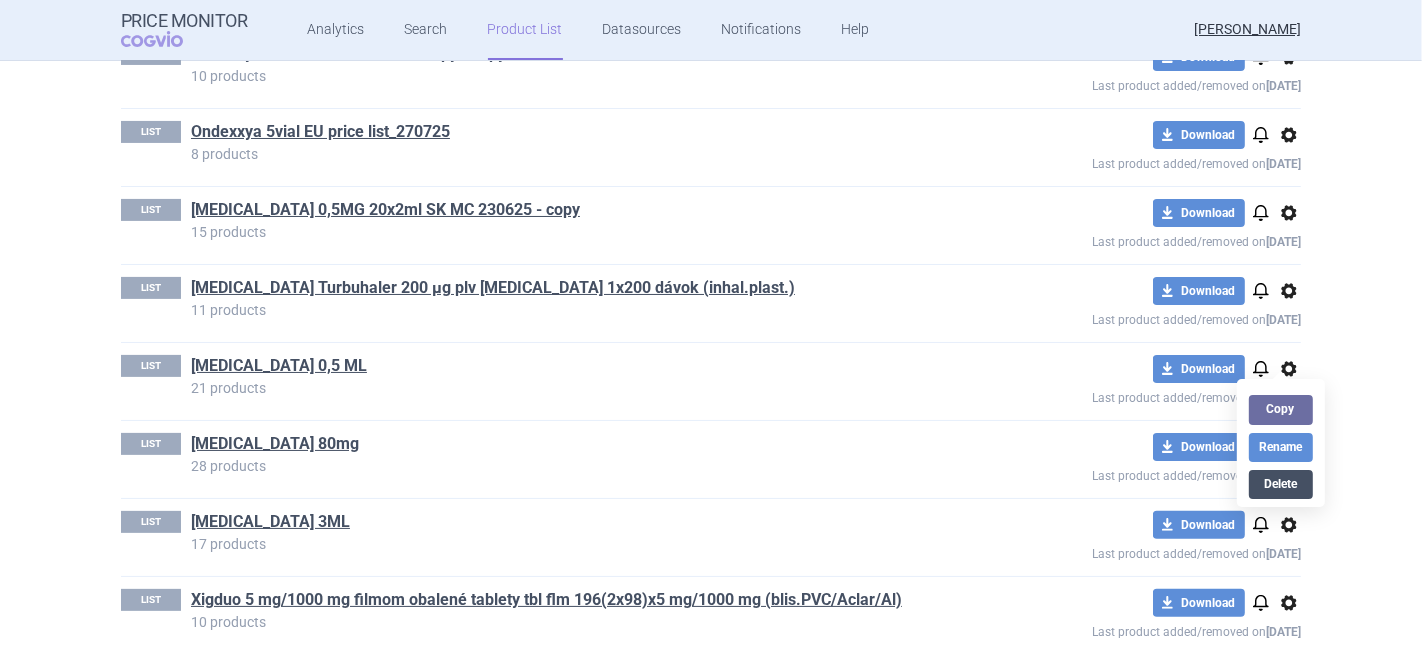 click on "Delete" at bounding box center (1281, 484) 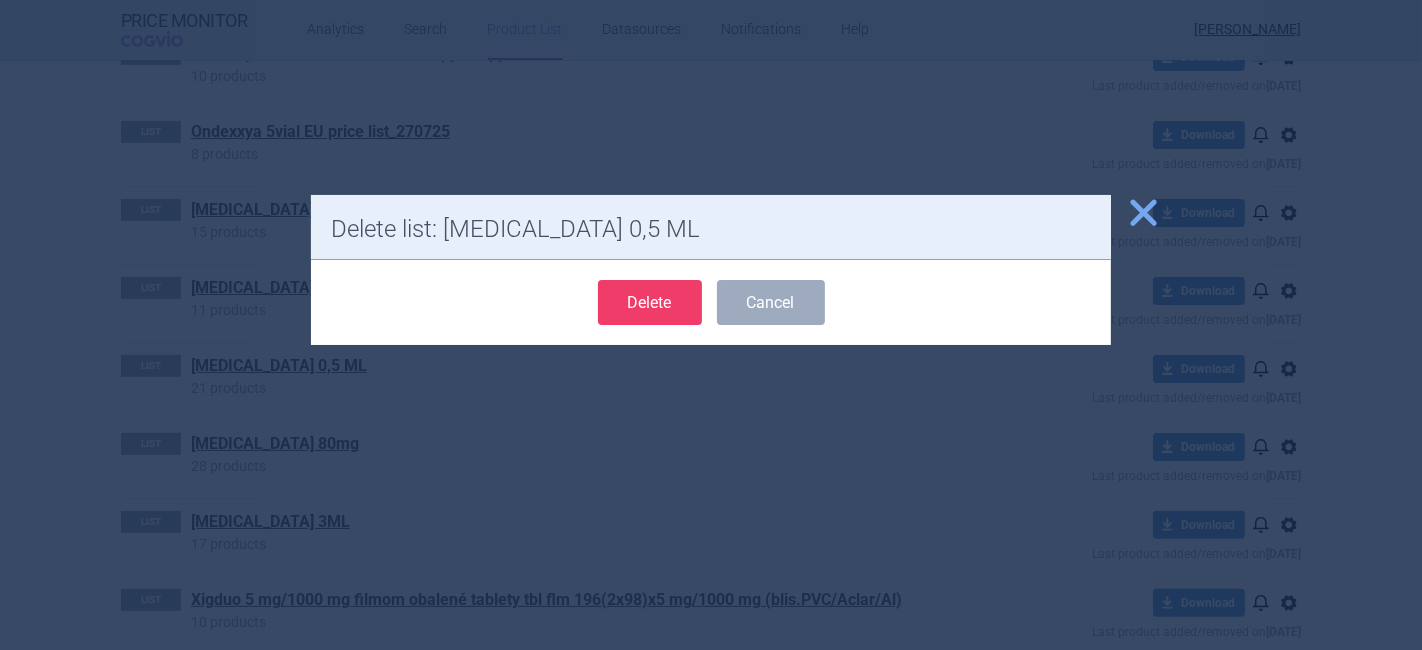 click on "Delete" at bounding box center [650, 302] 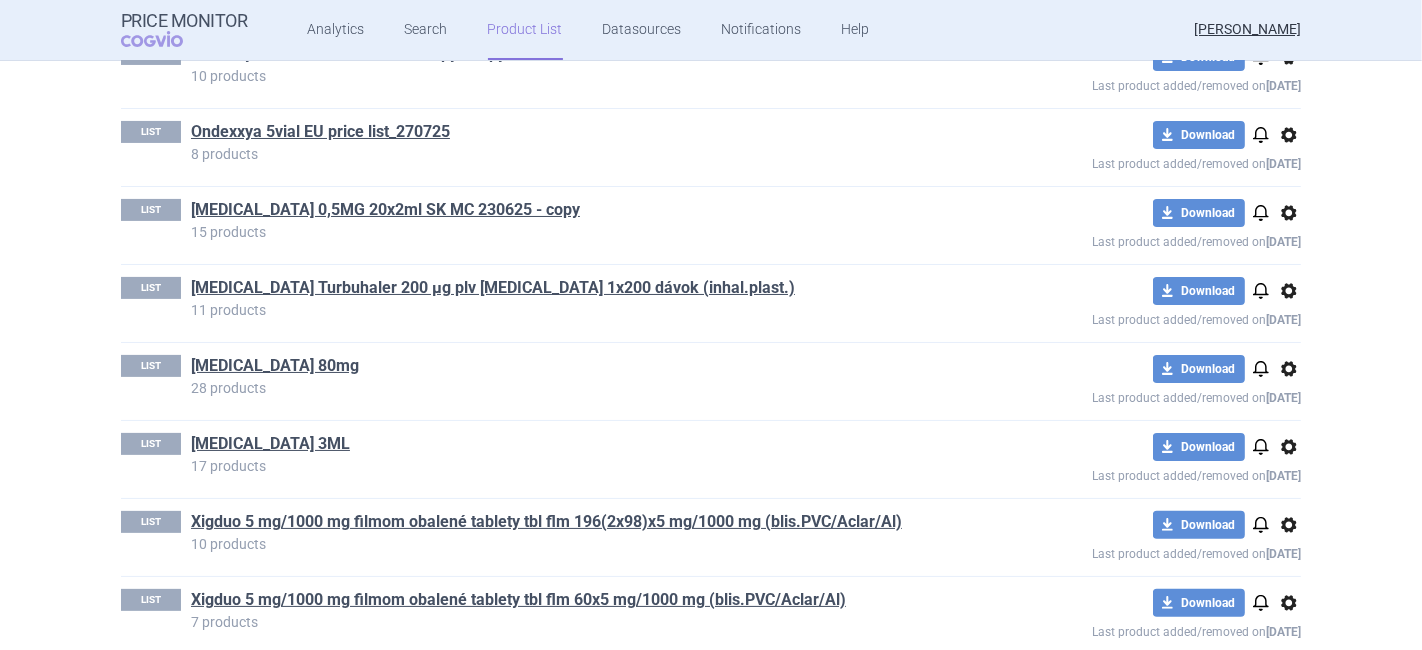 click on "options" at bounding box center [1289, 369] 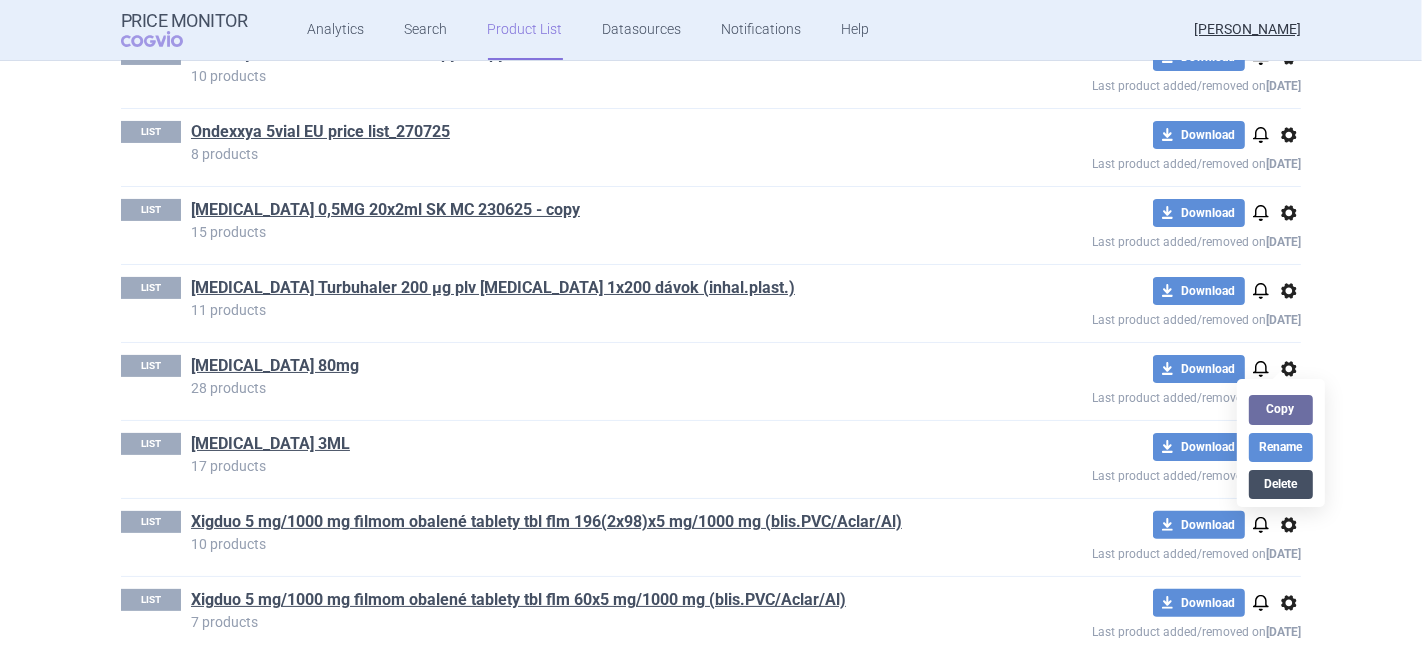 click on "Delete" at bounding box center (1281, 484) 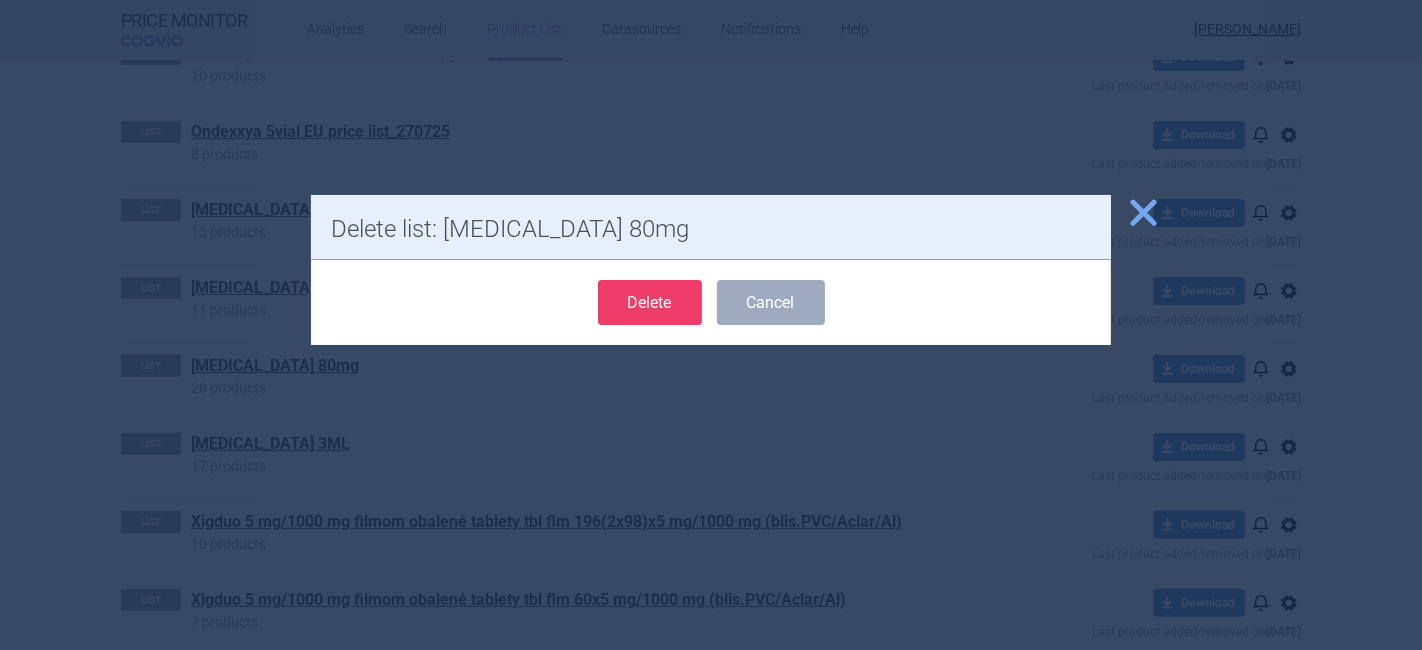 click on "Delete" at bounding box center (650, 302) 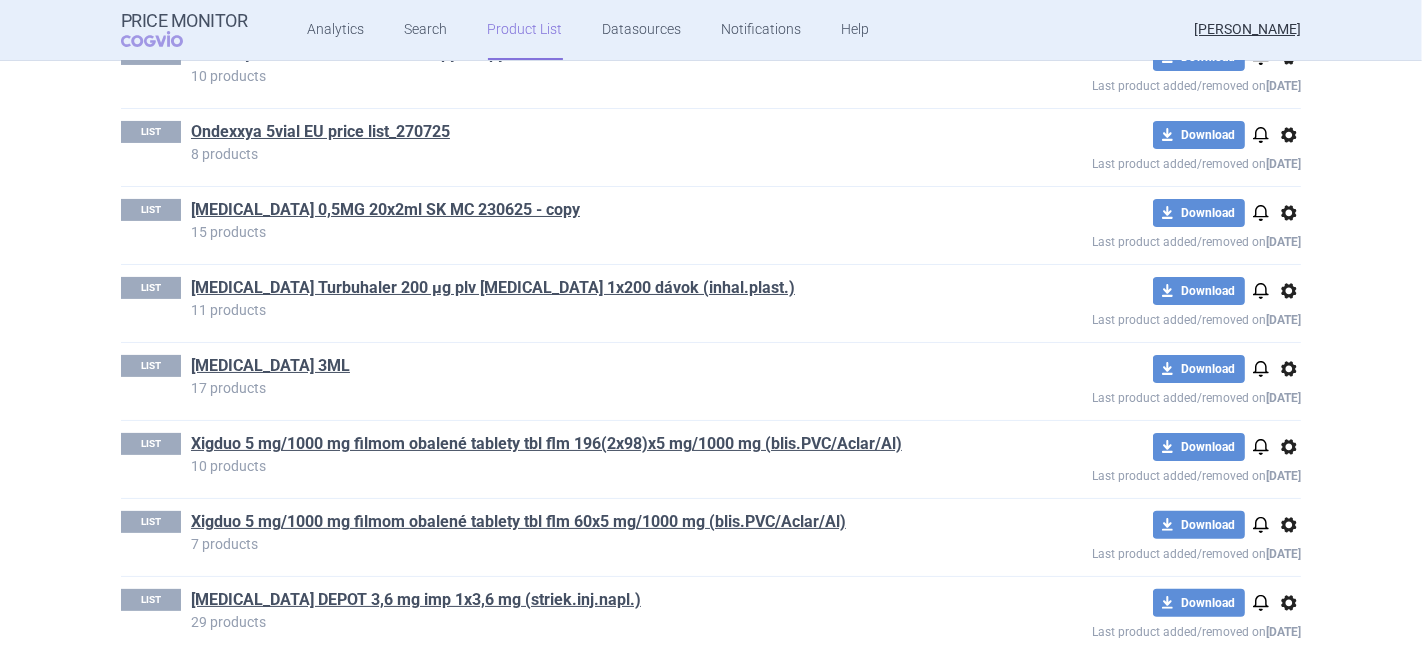 click on "options" at bounding box center (1289, 369) 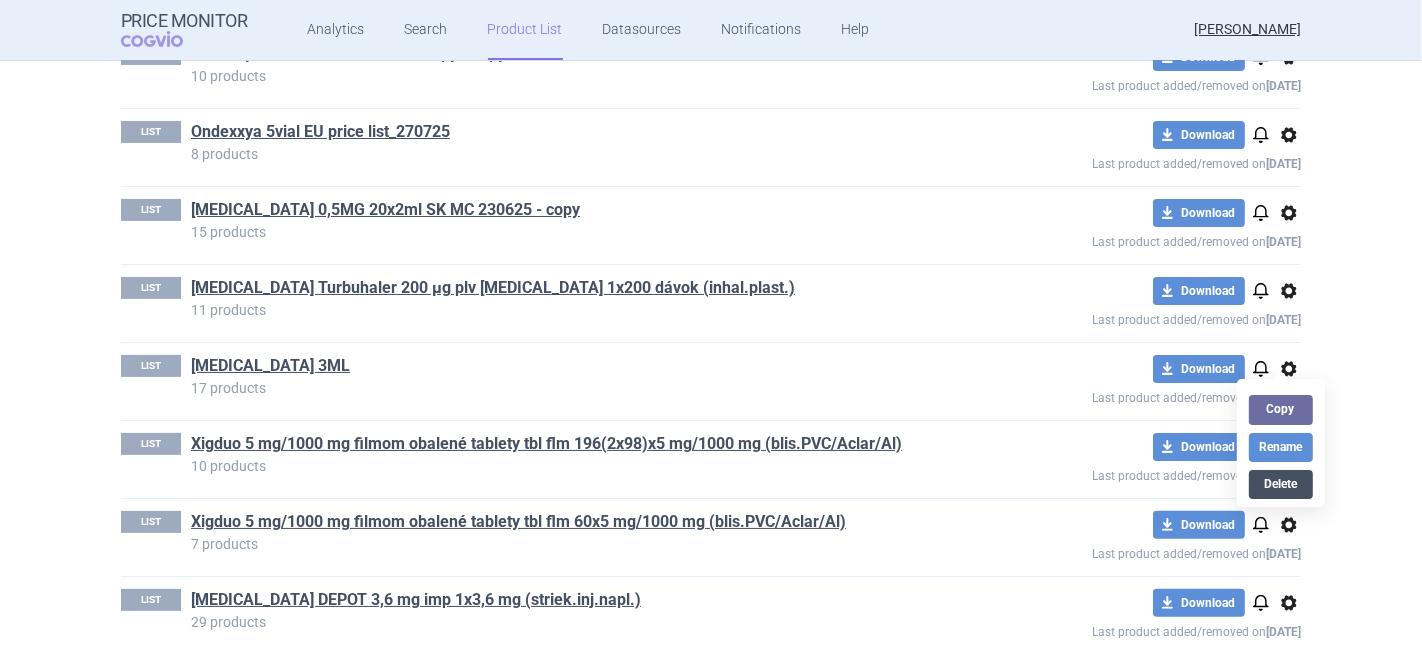 click on "Delete" at bounding box center (1281, 484) 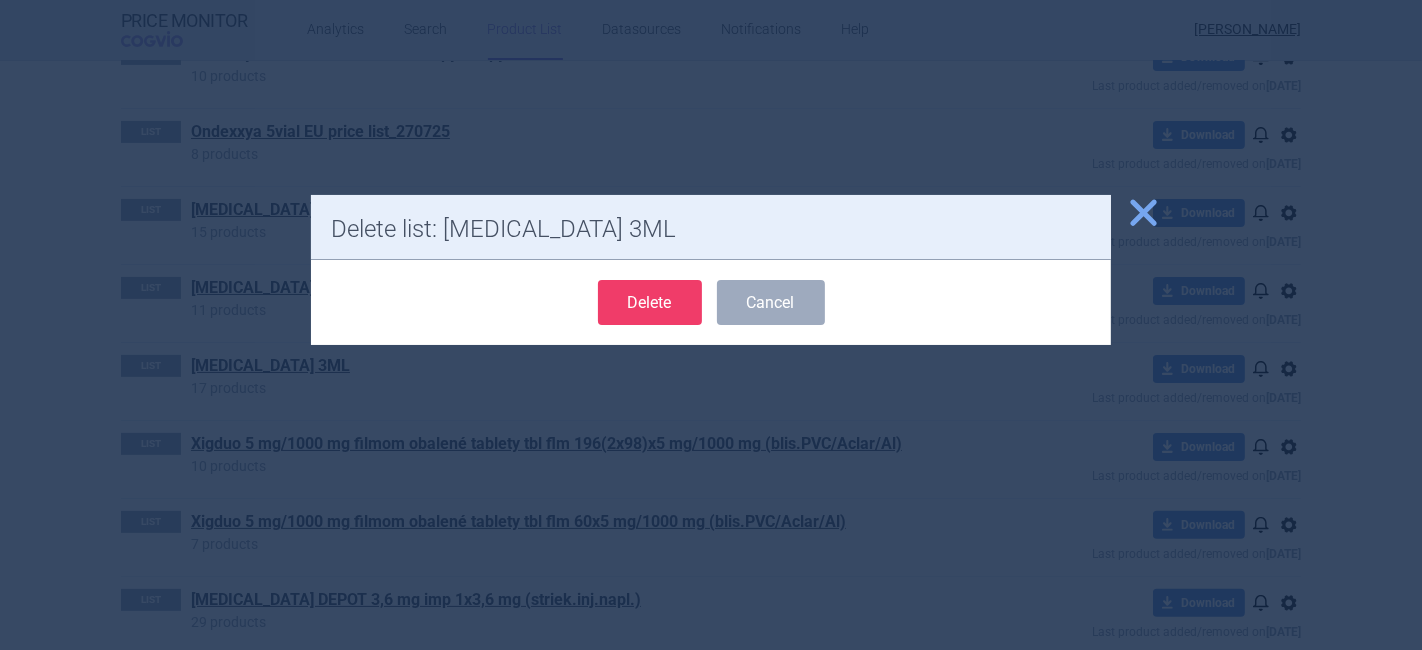 click on "Delete" at bounding box center (650, 302) 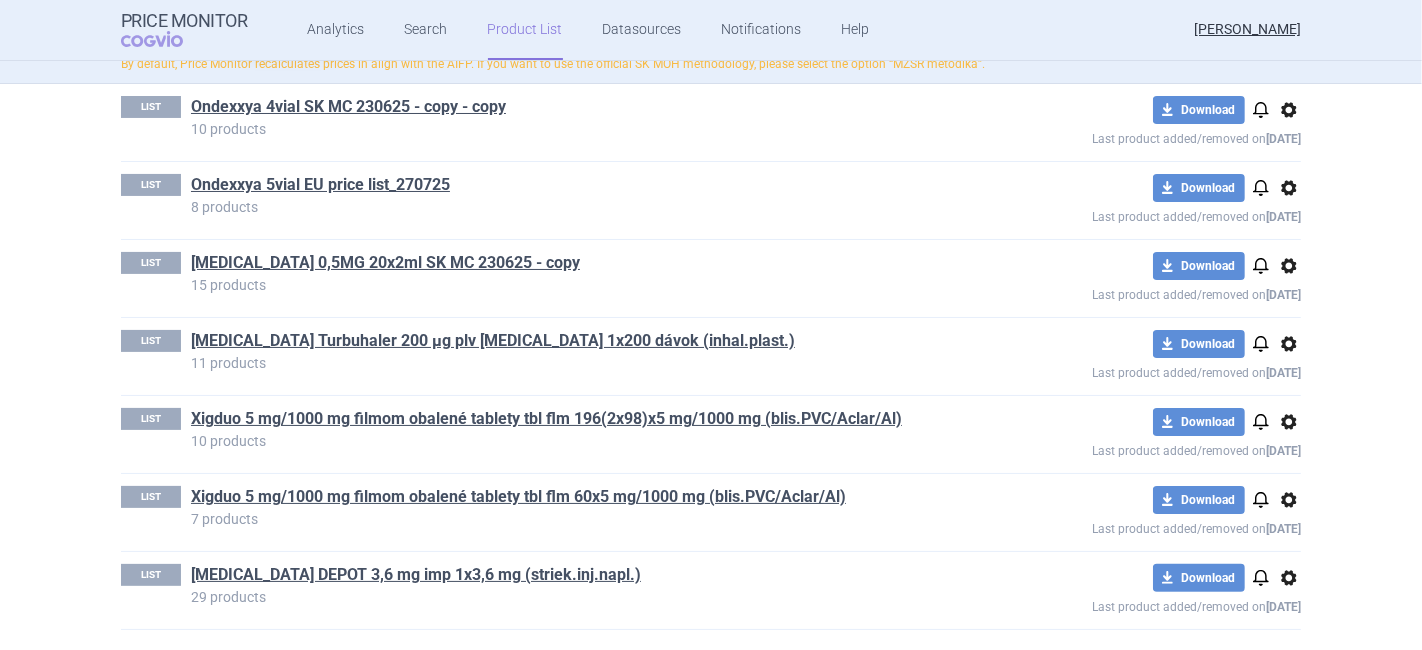 scroll, scrollTop: 323, scrollLeft: 0, axis: vertical 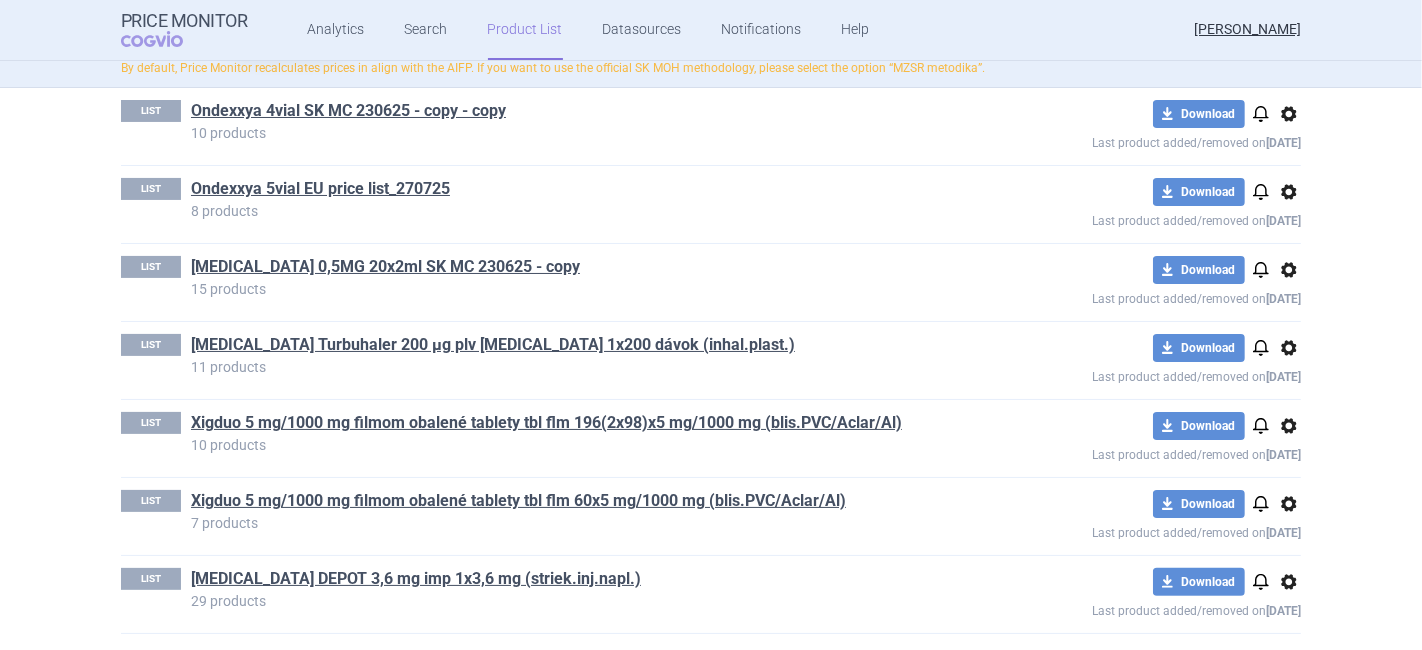 click on "options" at bounding box center (1289, 426) 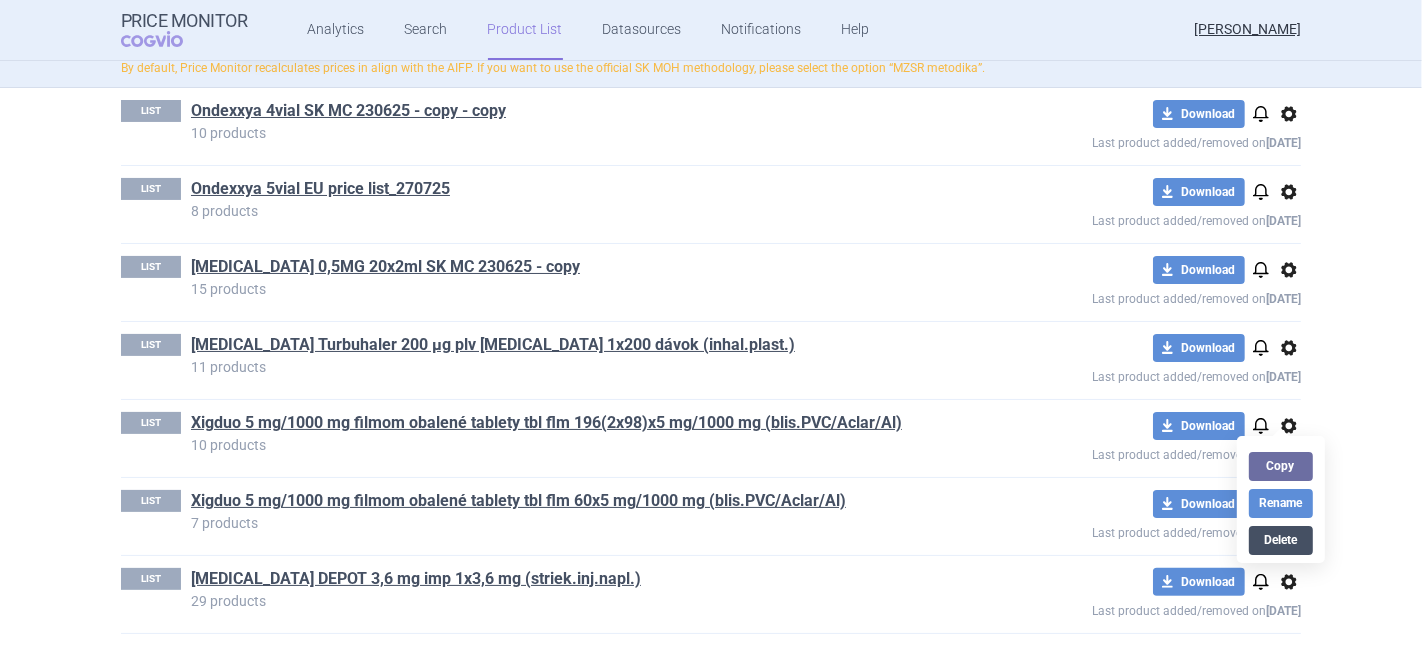 click on "Delete" at bounding box center [1281, 540] 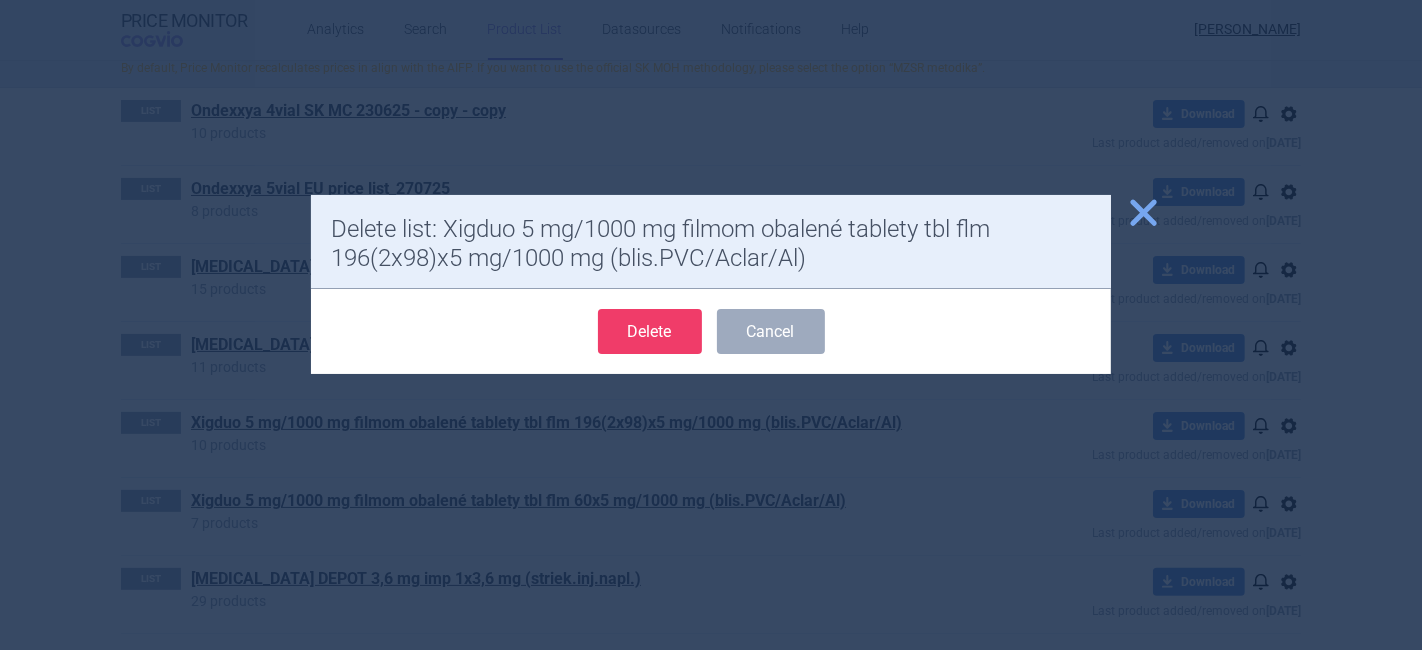 click on "Delete" at bounding box center (650, 331) 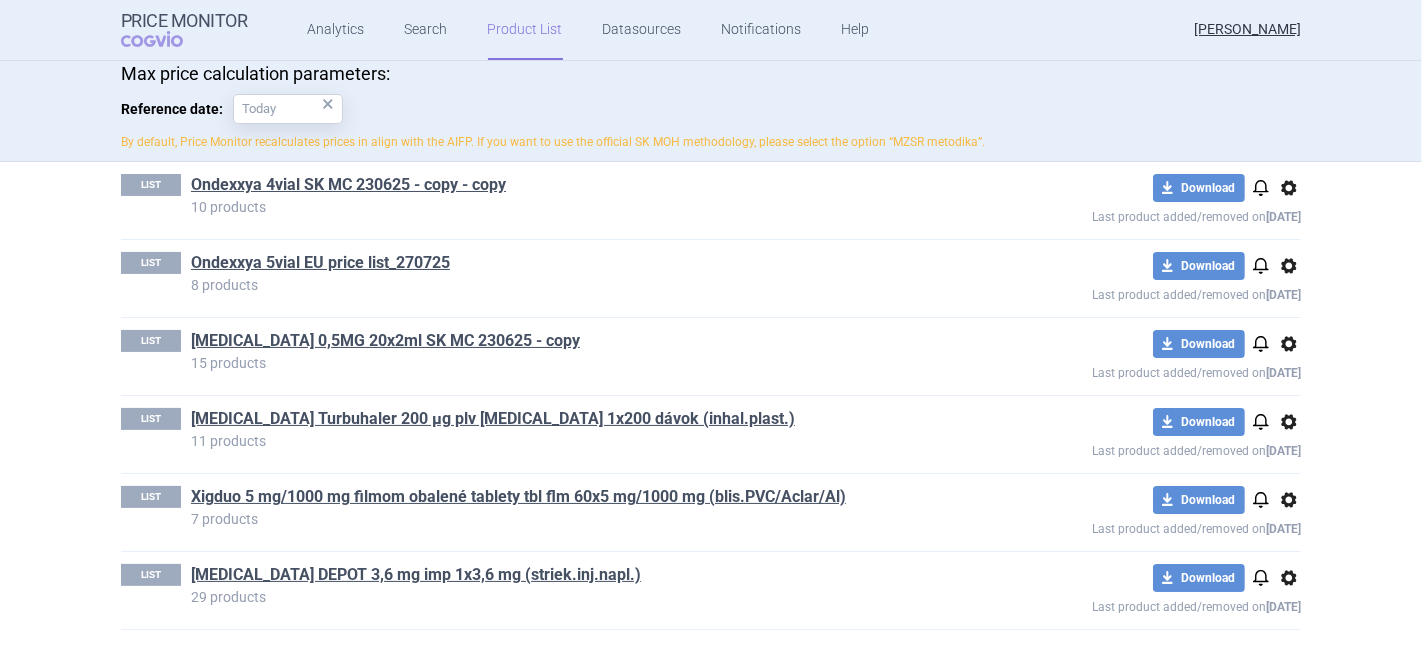 scroll, scrollTop: 245, scrollLeft: 0, axis: vertical 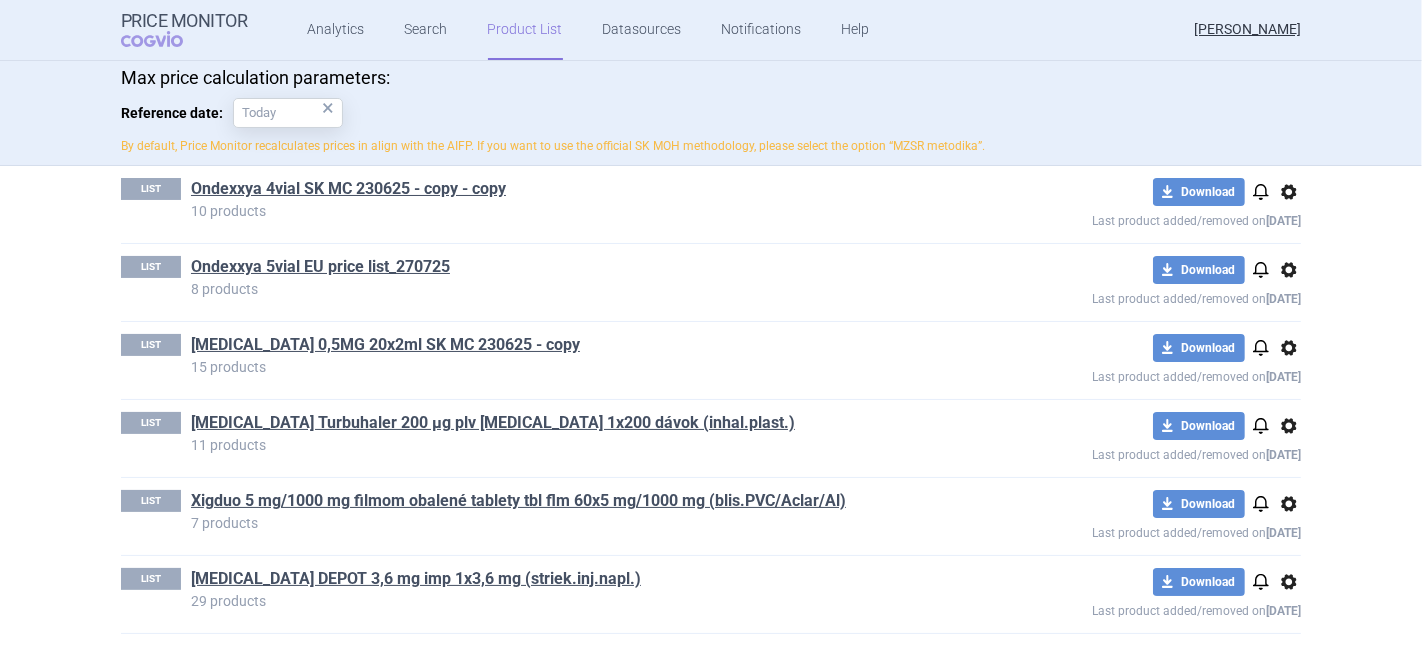 click on "options" at bounding box center [1289, 426] 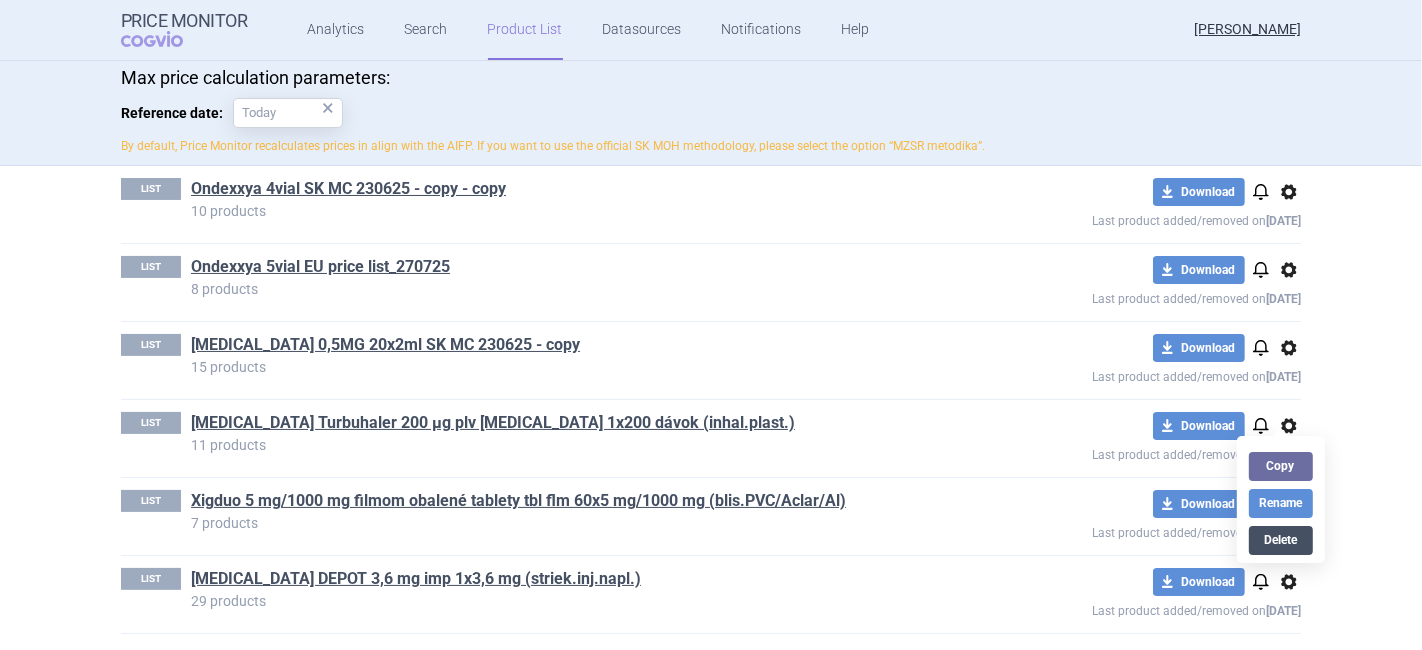 click on "Delete" at bounding box center (1281, 540) 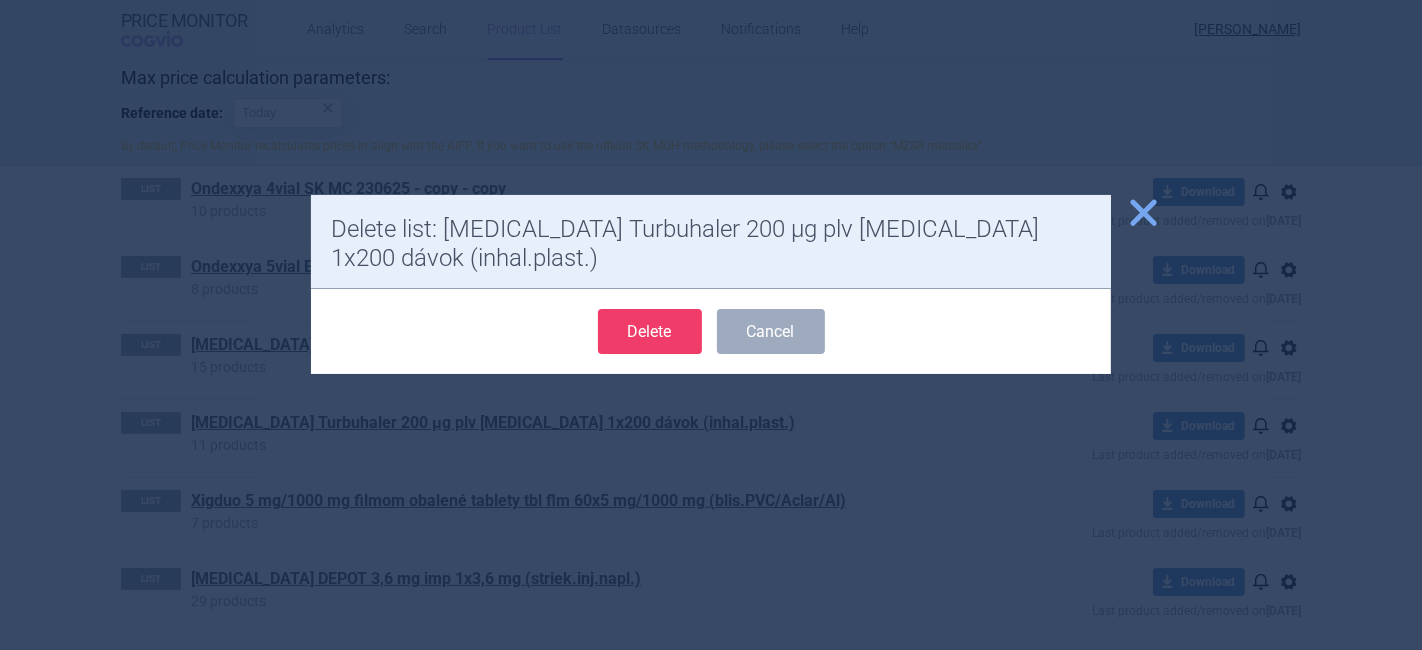 click on "Delete" at bounding box center (650, 331) 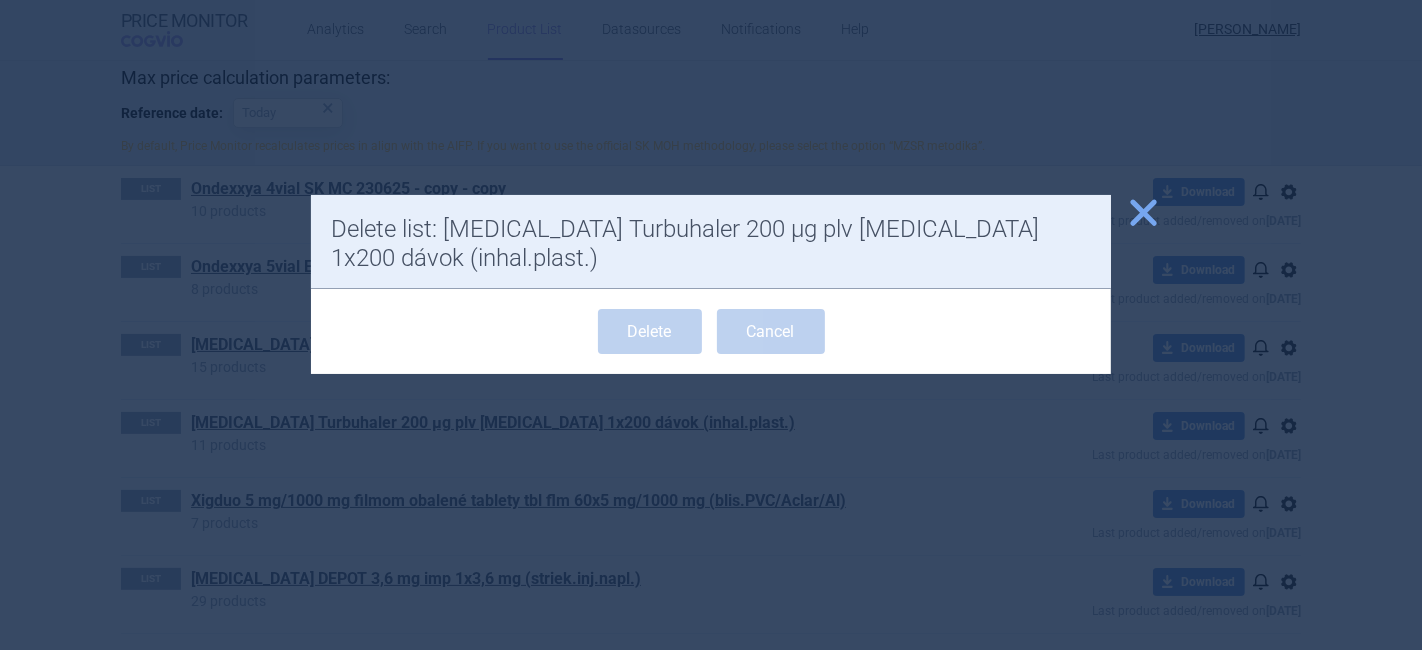 scroll, scrollTop: 168, scrollLeft: 0, axis: vertical 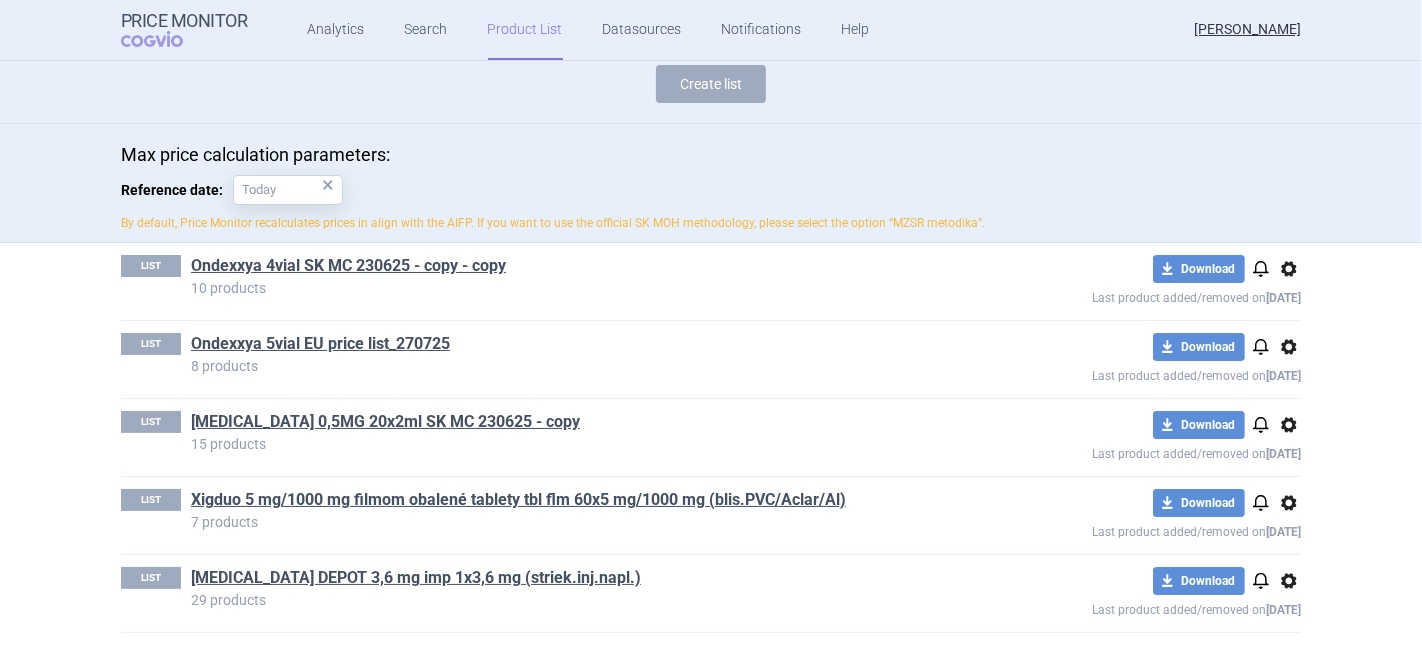 click on "options" at bounding box center (1289, 503) 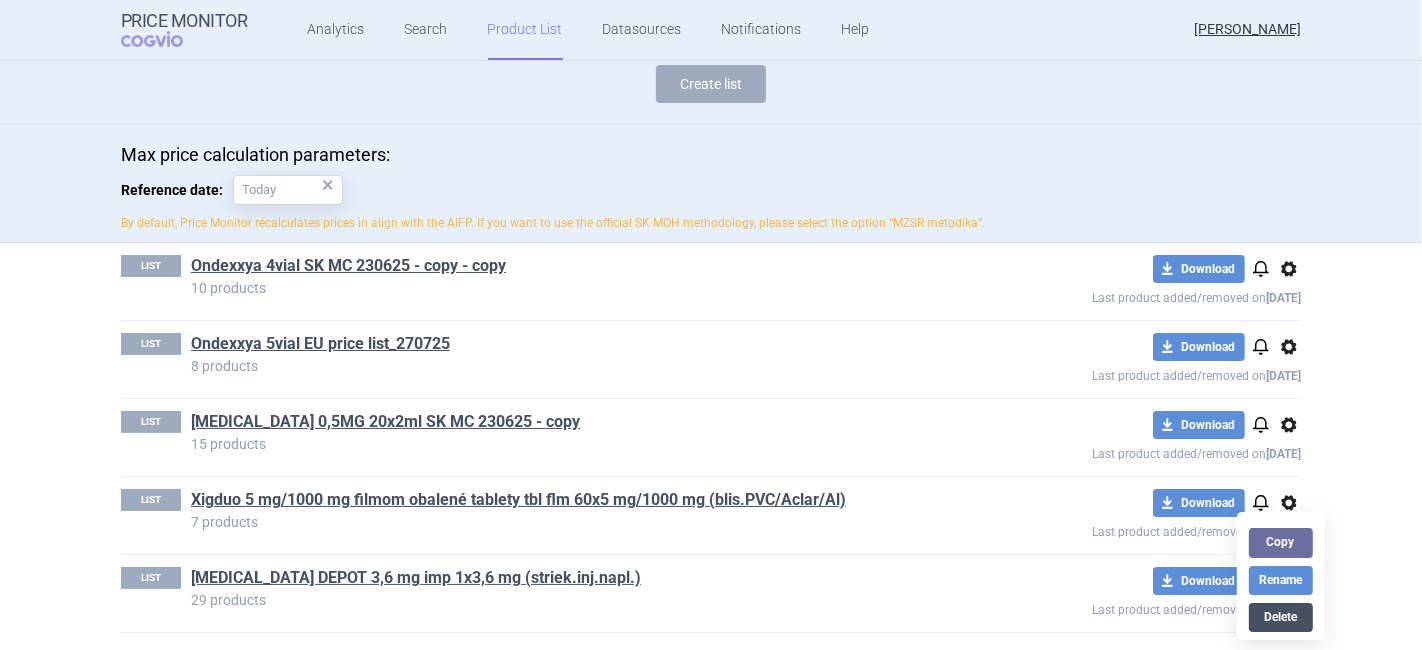 click on "Delete" at bounding box center [1281, 617] 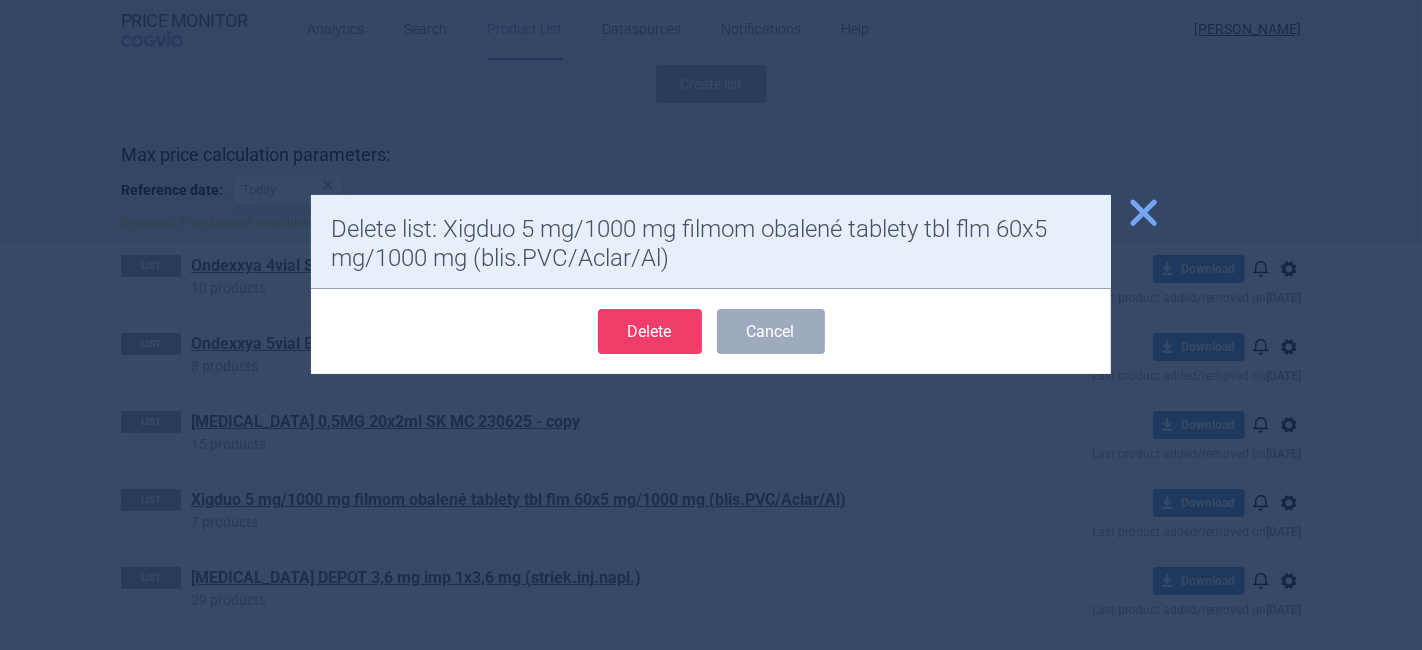 click on "Delete" at bounding box center [650, 331] 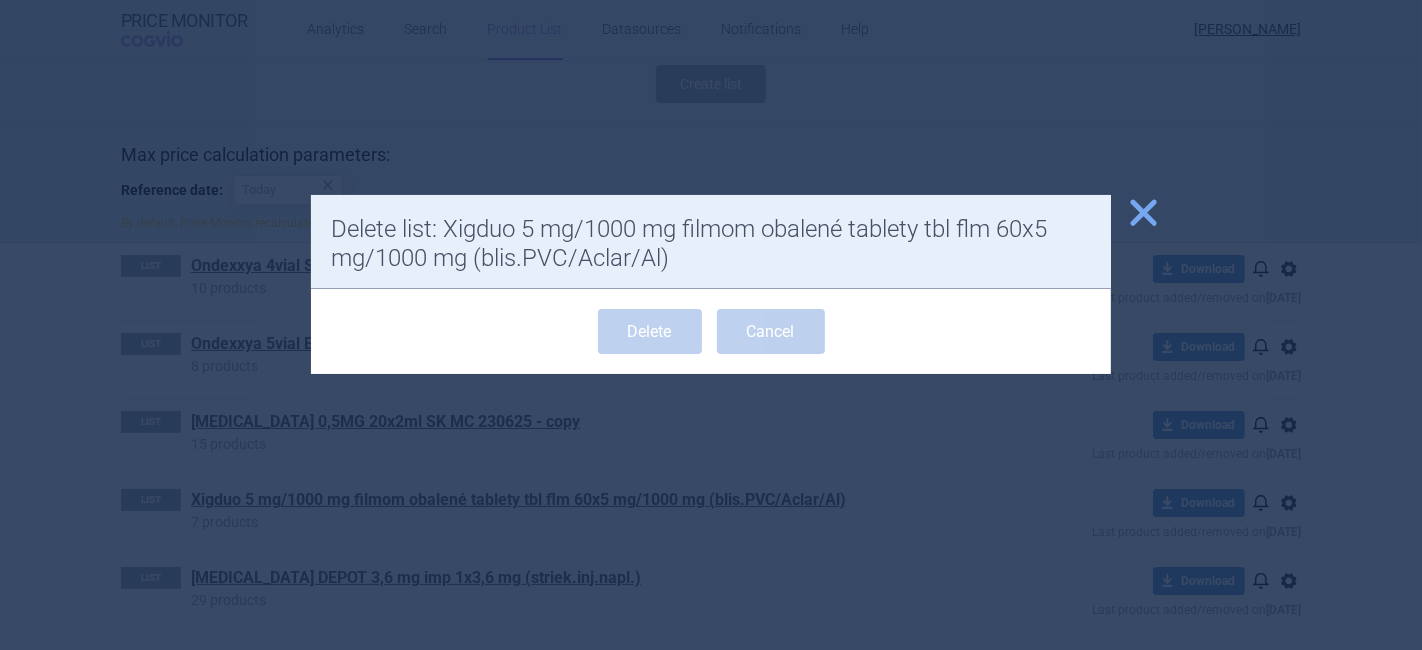 scroll, scrollTop: 91, scrollLeft: 0, axis: vertical 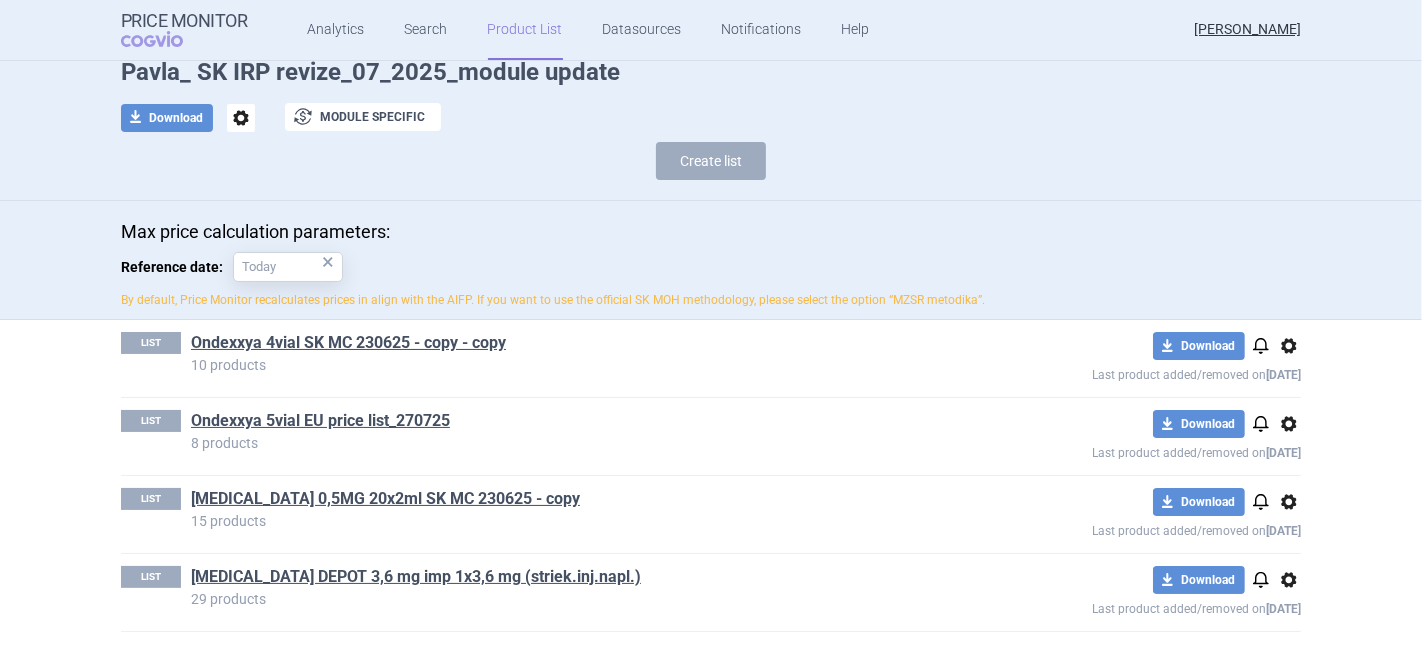 click on "options" at bounding box center (1289, 580) 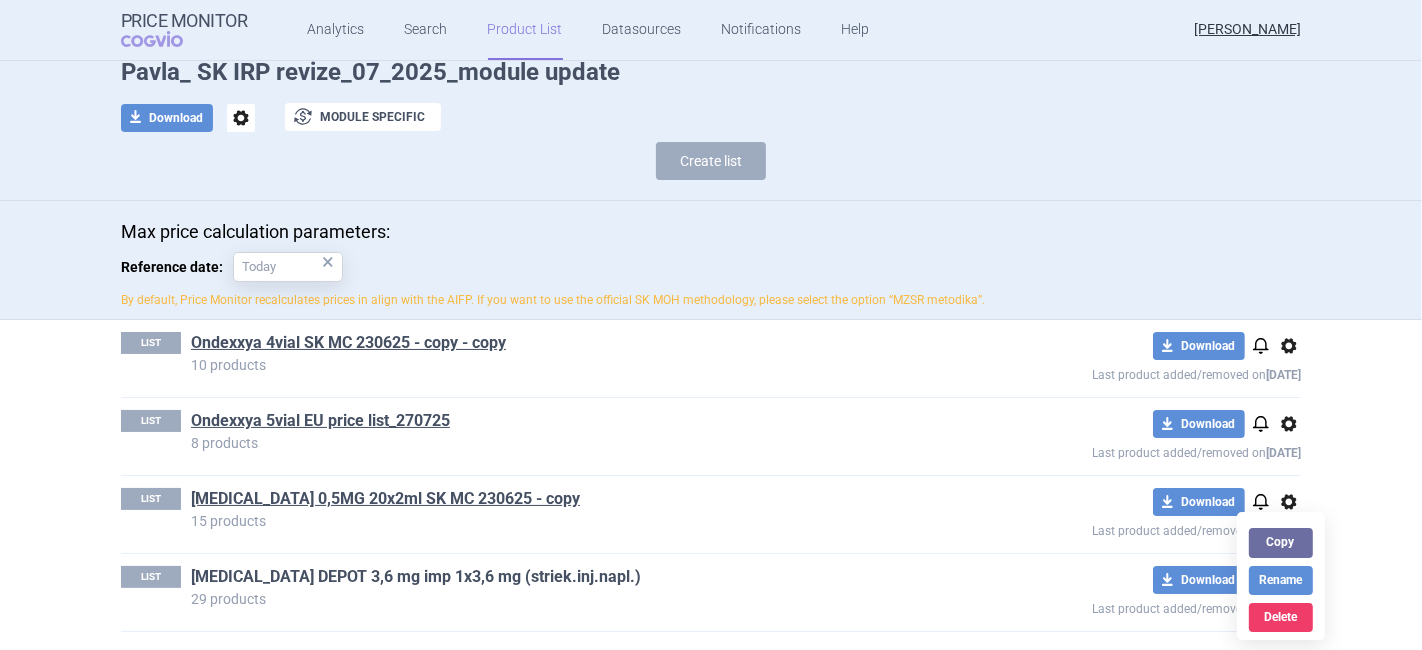 click on "[MEDICAL_DATA] DEPOT 3,6 mg	imp 1x3,6 mg (striek.inj.napl.)" at bounding box center [416, 577] 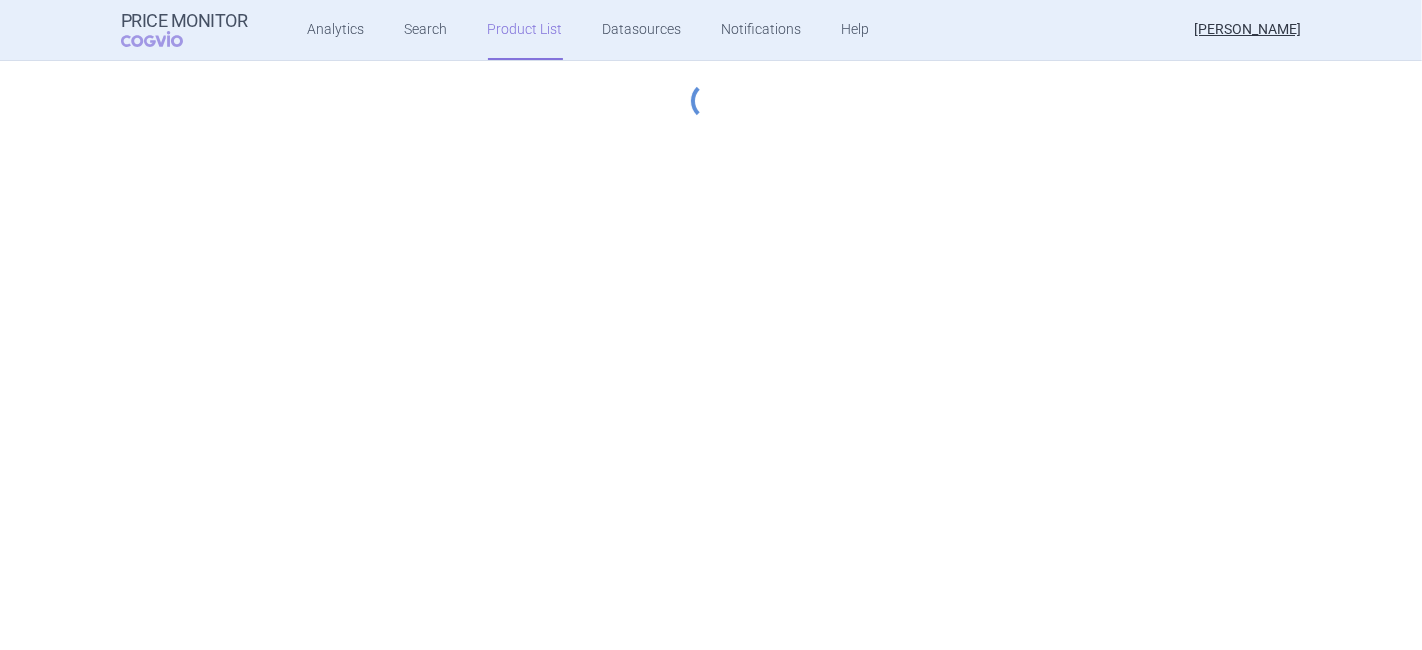 select on "[DATE]" 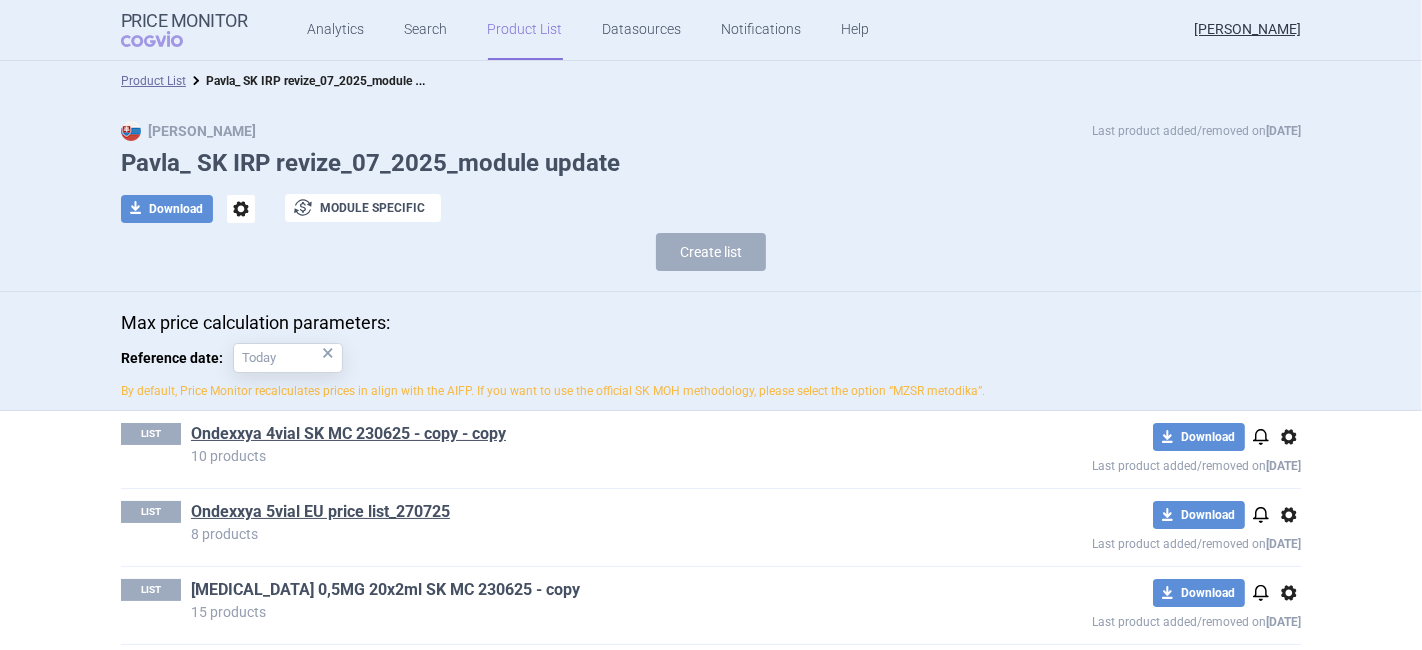 click on "[MEDICAL_DATA] 0,5MG 20x2ml SK MC 230625 - copy" at bounding box center (385, 590) 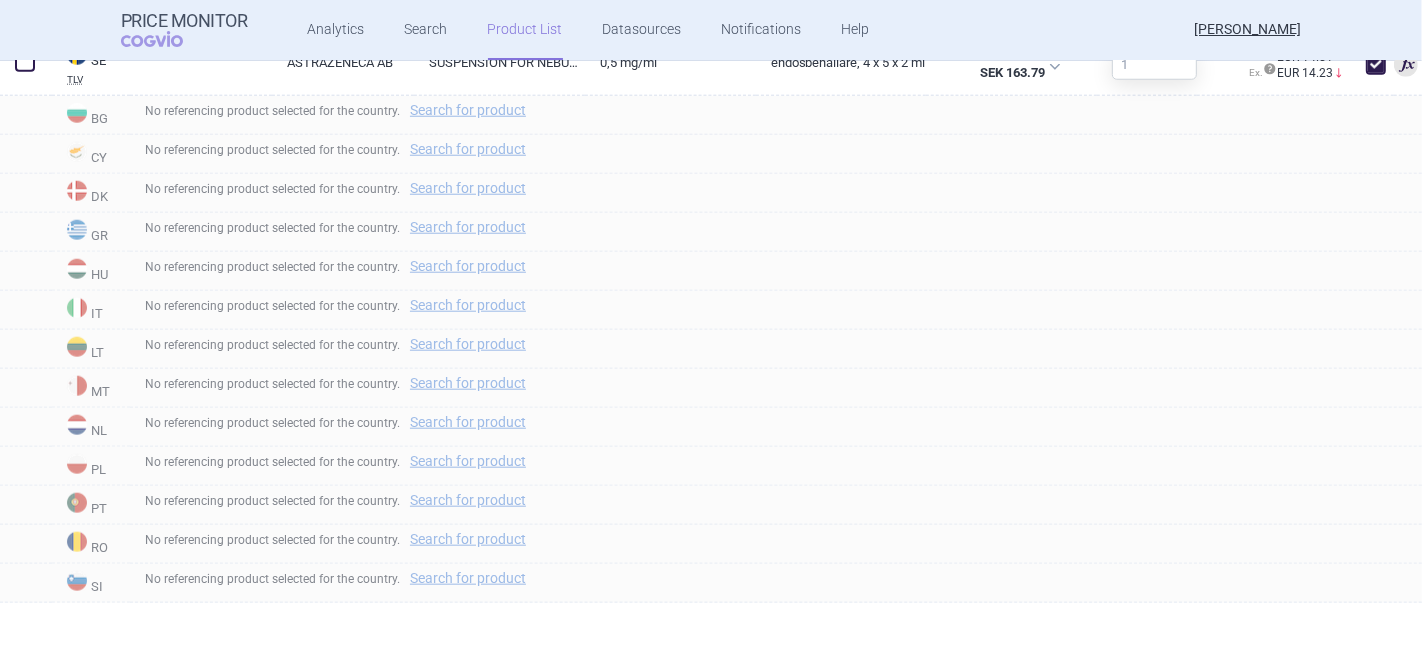 scroll, scrollTop: 0, scrollLeft: 0, axis: both 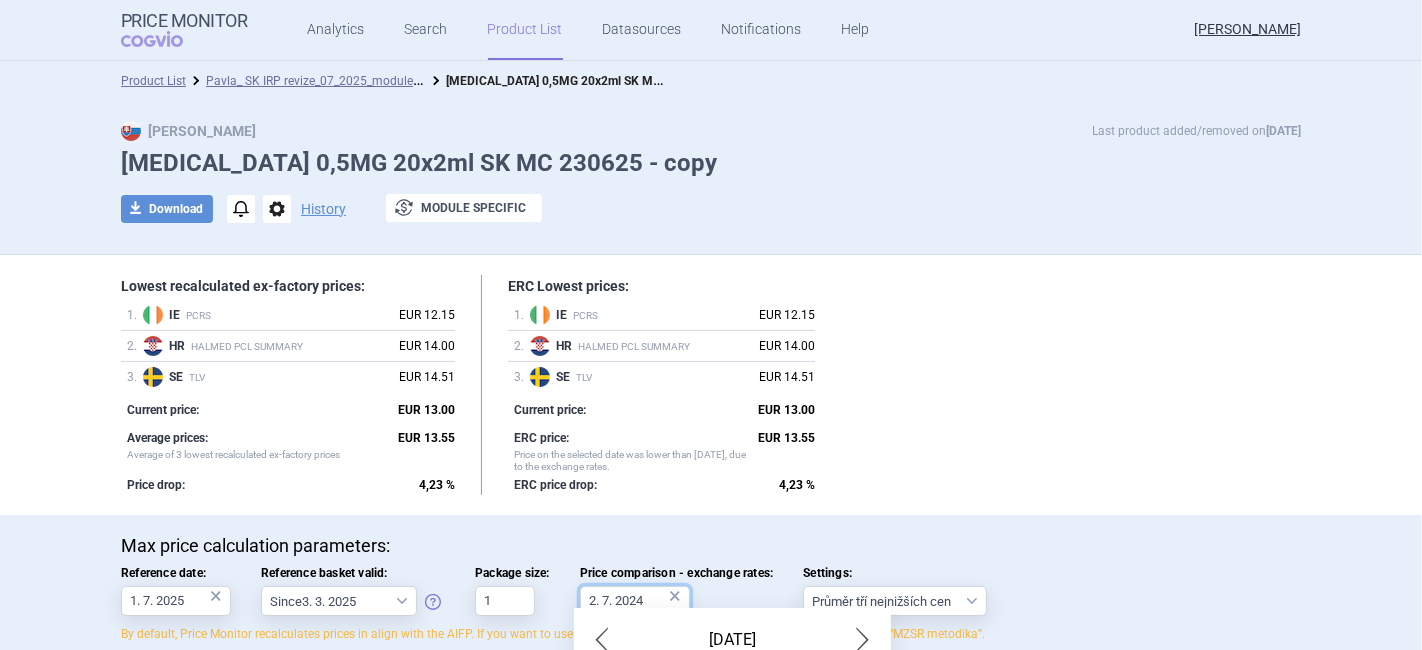 click on "2. 7. 2024" at bounding box center (635, 601) 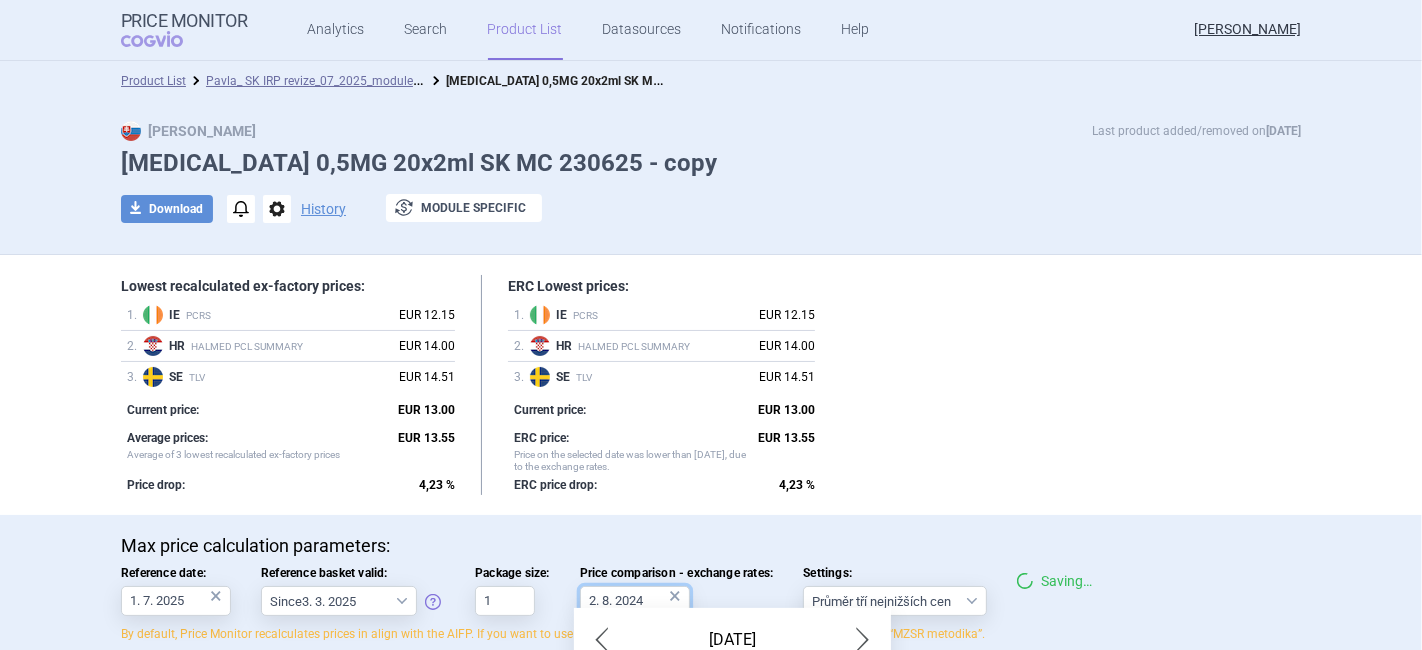 type on "2. 8. 2024" 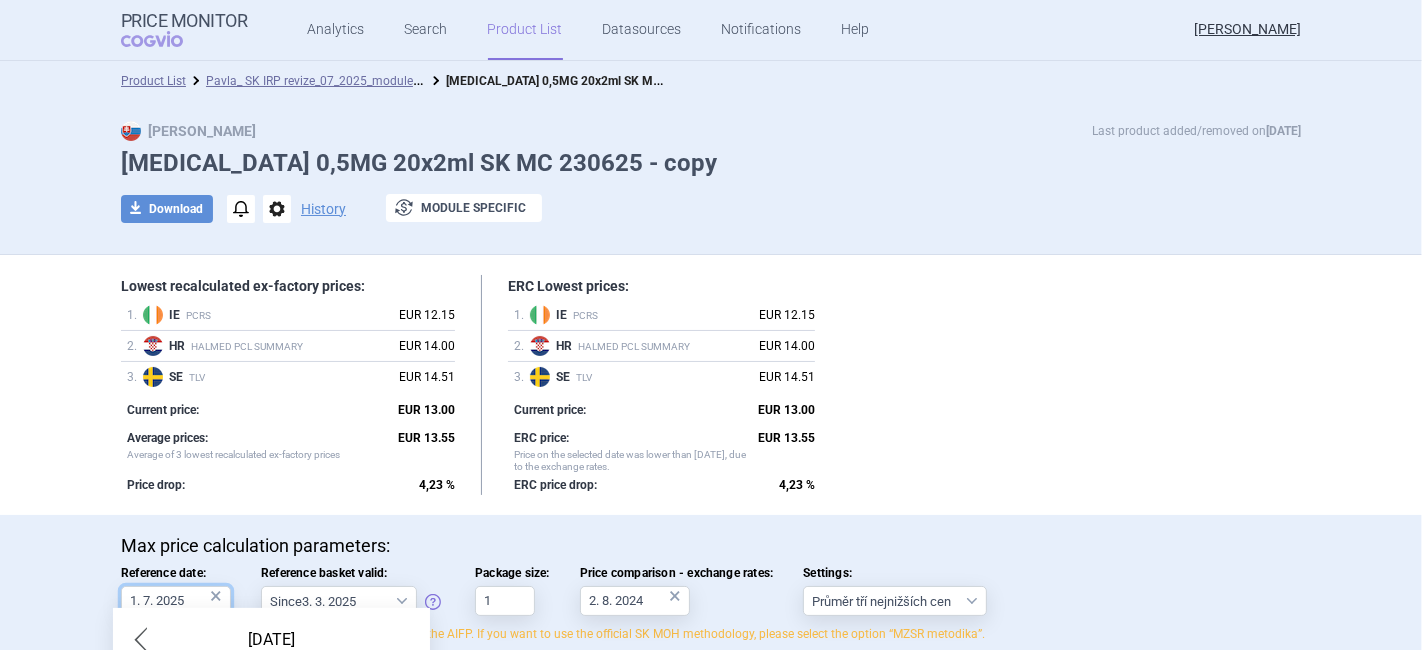 click on "Price Monitor COGVIO Analytics Search Product List Datasources Notifications Help Pavla Opatrná Product List Pavla_ SK IRP revize_07_2025_module update Pulmicort 0,5MG 20x2ml SK MC 230625 - copy   Max Price Last product added/removed on  24 Jun Pulmicort 0,5MG 20x2ml SK MC 230625 - copy download  Download notifications options History exchange Module specific Lowest recalculated ex-factory prices: 1 . IE   PCRS EUR 12.15 2 . HR   HALMED PCL SUMMARY EUR 14.00 3 . SE   TLV EUR 14.51 Current price: EUR 13.00 Average prices: Average of 3 lowest recalculated ex-factory prices EUR 13.55 Price drop: 4,23 % ERC Lowest prices: 1 . IE   PCRS EUR 12.15 2 . HR   HALMED PCL SUMMARY EUR 14.00 3 . SE   TLV EUR 14.51 Current price: EUR 13.00 ERC price: Price on the selected date was lower than today, due to the exchange rates. EUR 13.55 ERC price drop: 4,23 % Max price calculation parameters: Reference date: 1. 7. 2025 × Reference basket valid: Since  3. 3. 2025 Since  1. 7. 2023 Since  7. 4. 2023 1 ×" at bounding box center (711, 325) 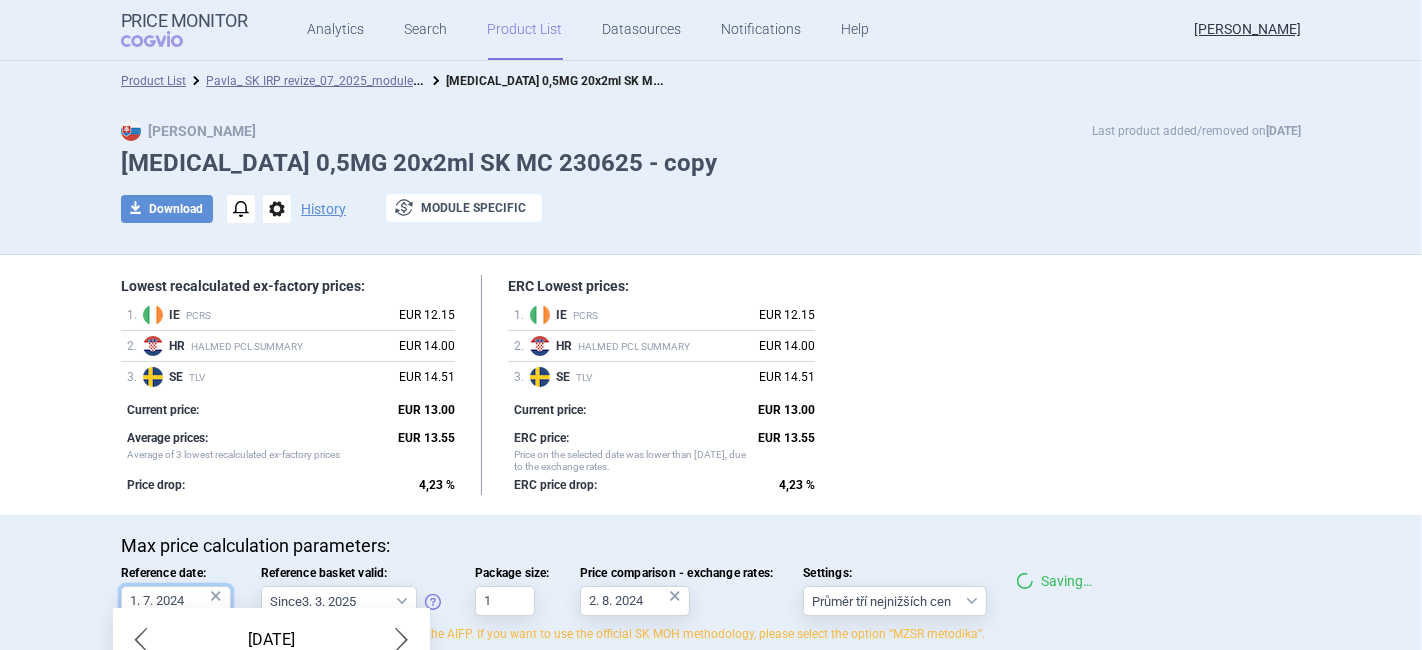 type on "1. 7. 2024" 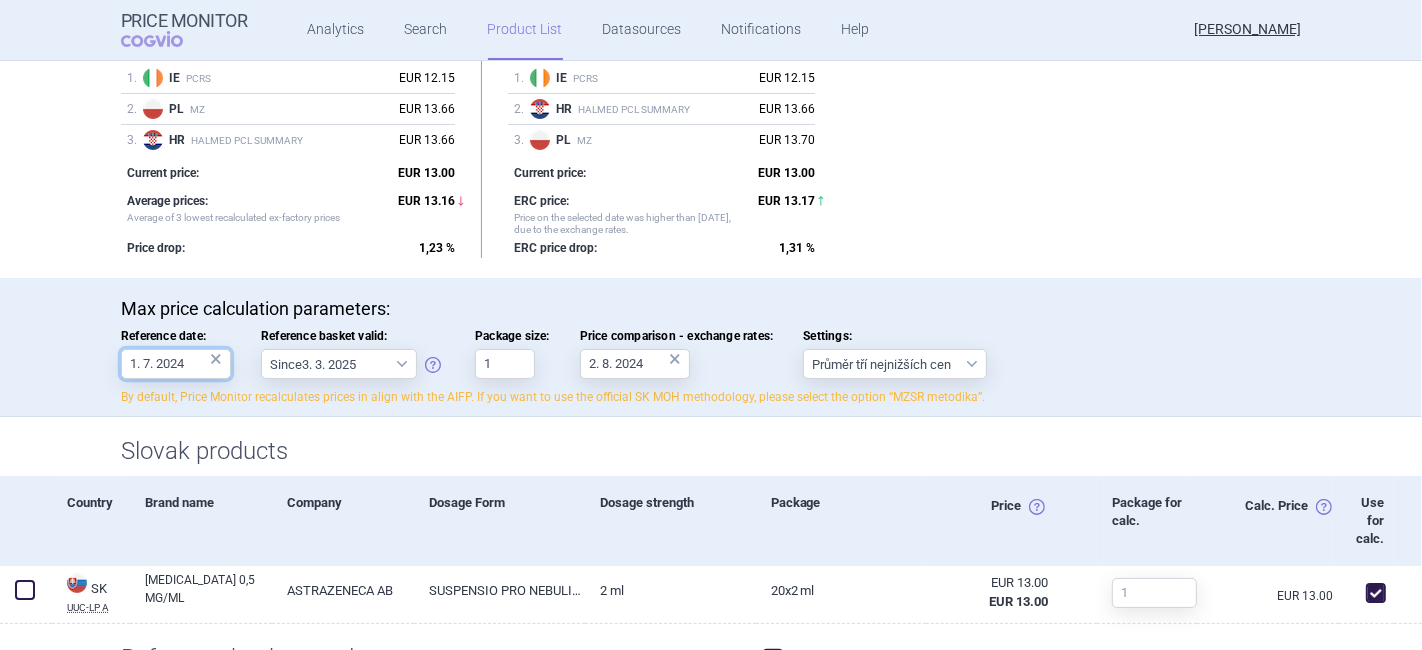 scroll, scrollTop: 234, scrollLeft: 0, axis: vertical 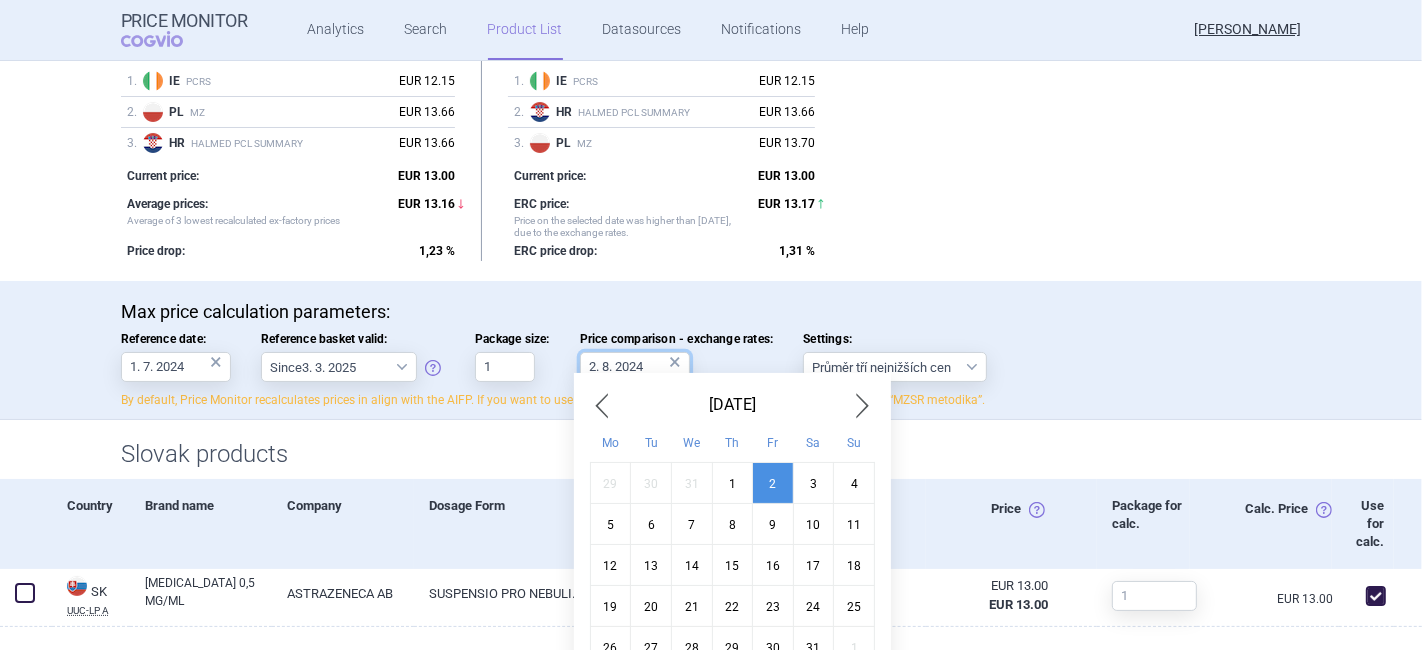 click on "2. 8. 2024" at bounding box center (635, 367) 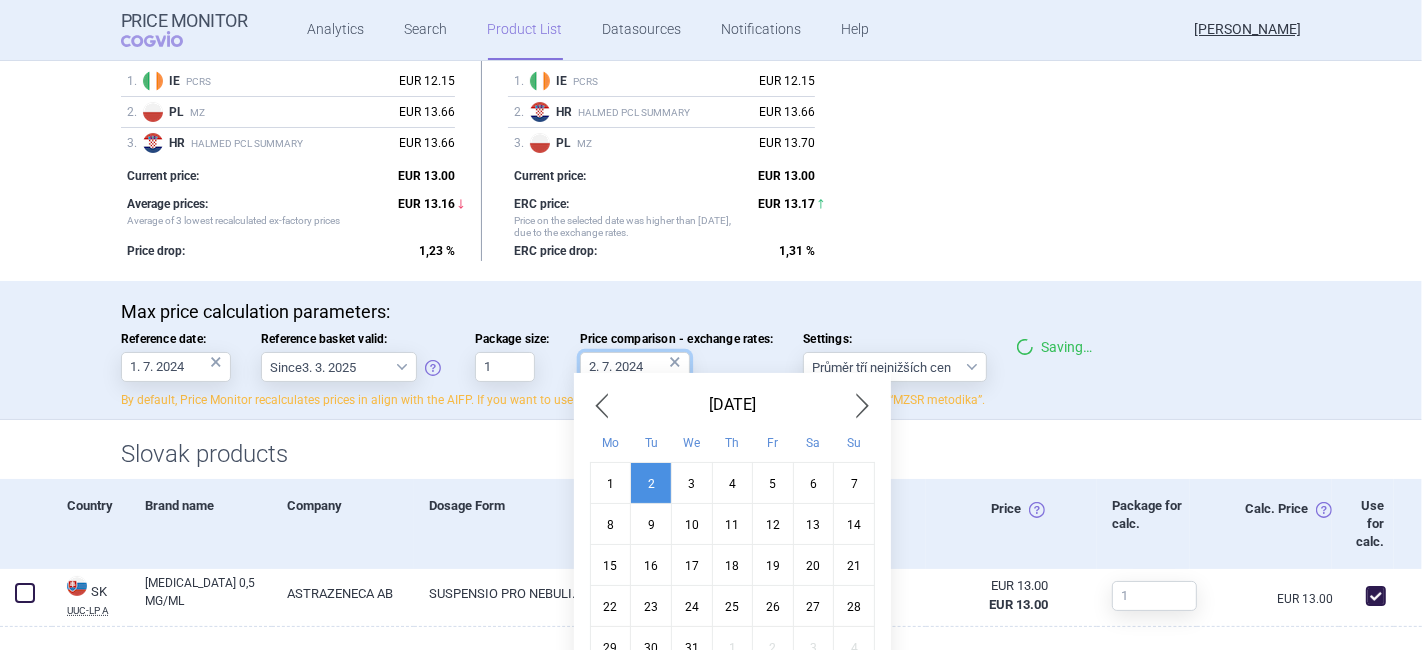 click on "2. 7. 2024" at bounding box center [635, 367] 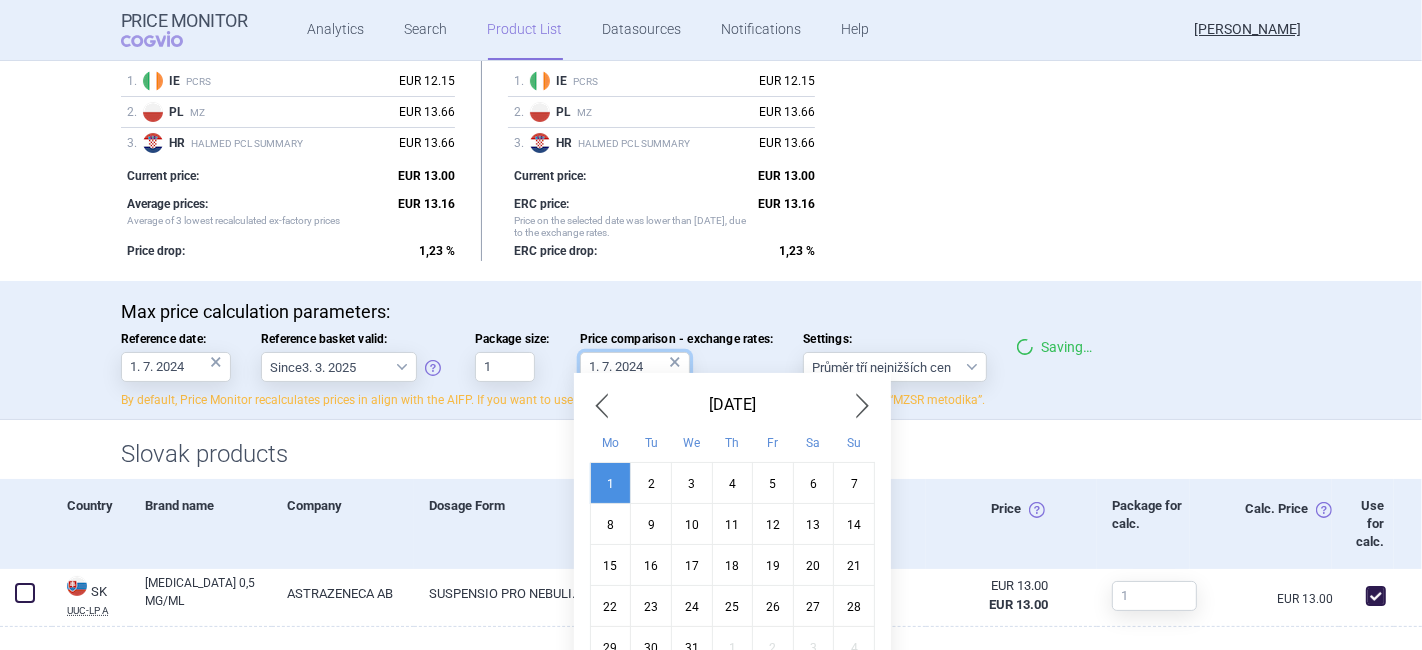 type on "1. 7. 2024" 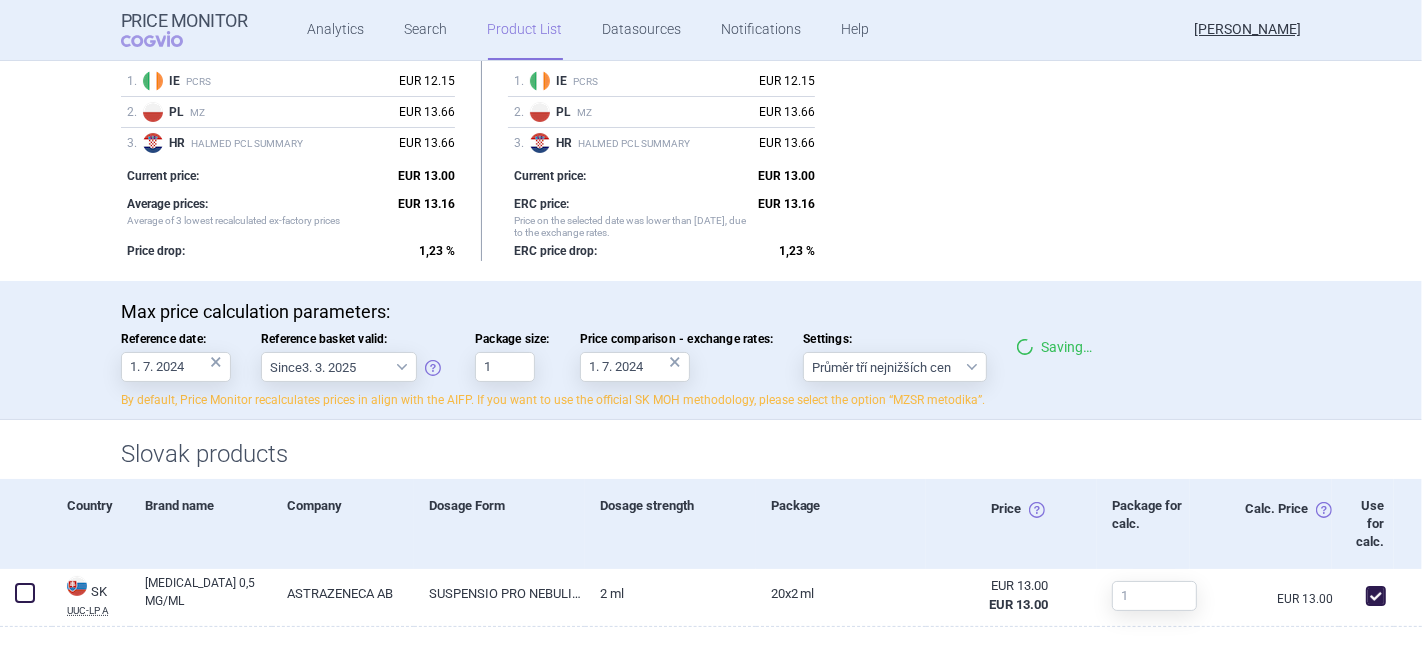 click on "Lowest recalculated ex-factory prices: 1 . IE   PCRS EUR 12.15 2 . PL   MZ EUR 13.66 3 . HR   HALMED PCL SUMMARY EUR 13.66 Current price: EUR 13.00 Average prices: Average of 3 lowest recalculated ex-factory prices EUR 13.16 Price drop: 1,23 % ERC Lowest prices: 1 . IE   PCRS EUR 12.15 2 . PL   MZ EUR 13.66 3 . HR   HALMED PCL SUMMARY EUR 13.66 Current price: EUR 13.00 ERC price: Price on the selected date was lower than today, due to the exchange rates. EUR 13.16 ERC price drop: 1,23 %" at bounding box center [711, 151] 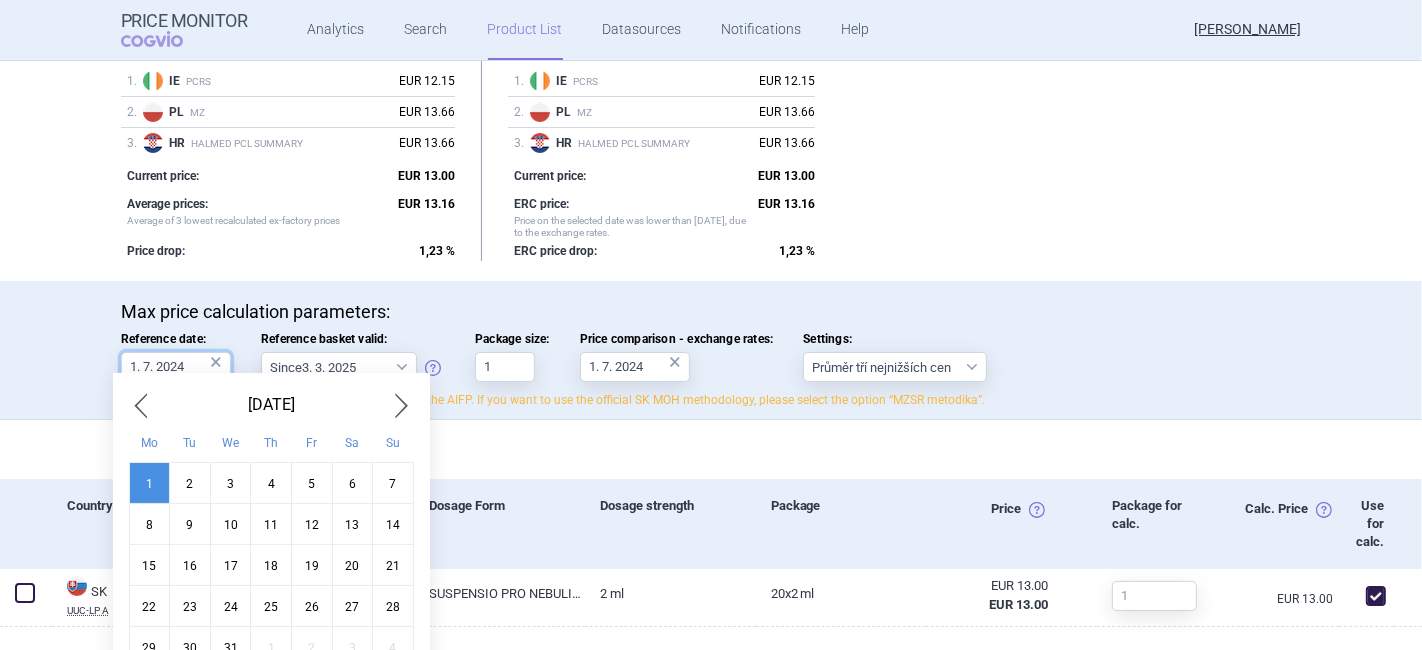 click on "1. 7. 2024" at bounding box center [176, 367] 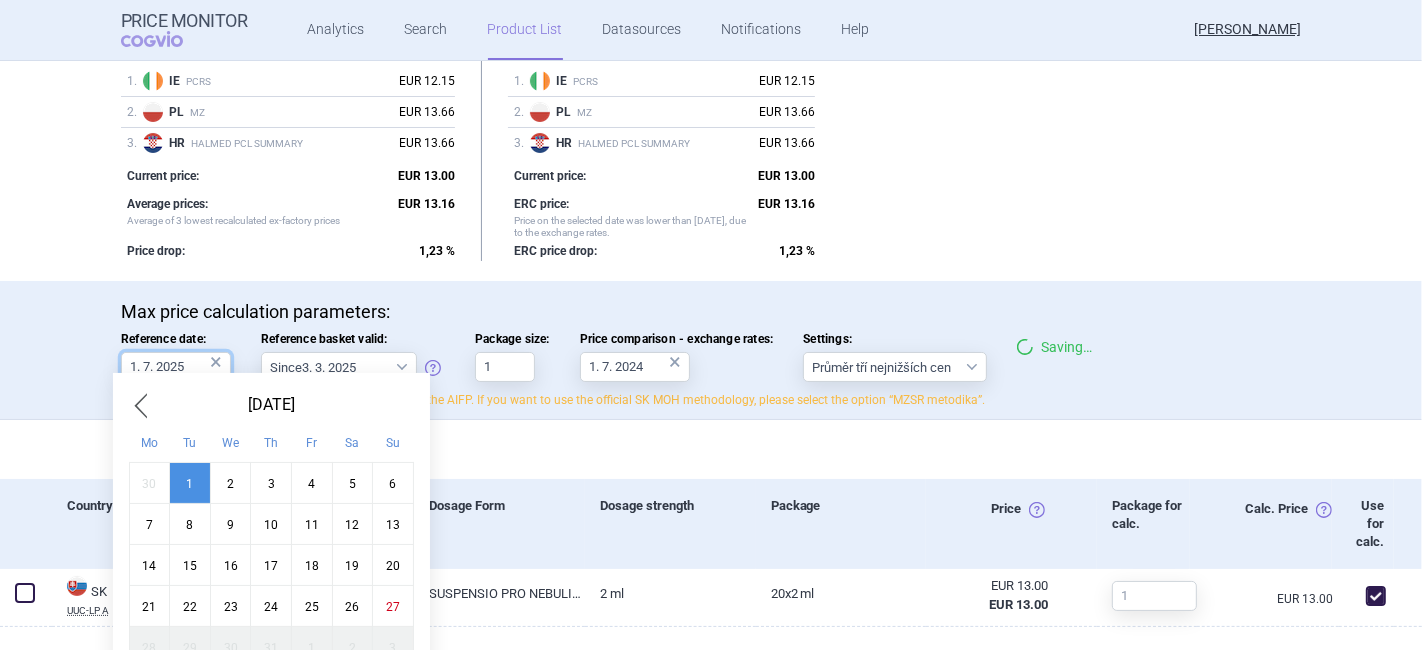 type on "1. 7. 2025" 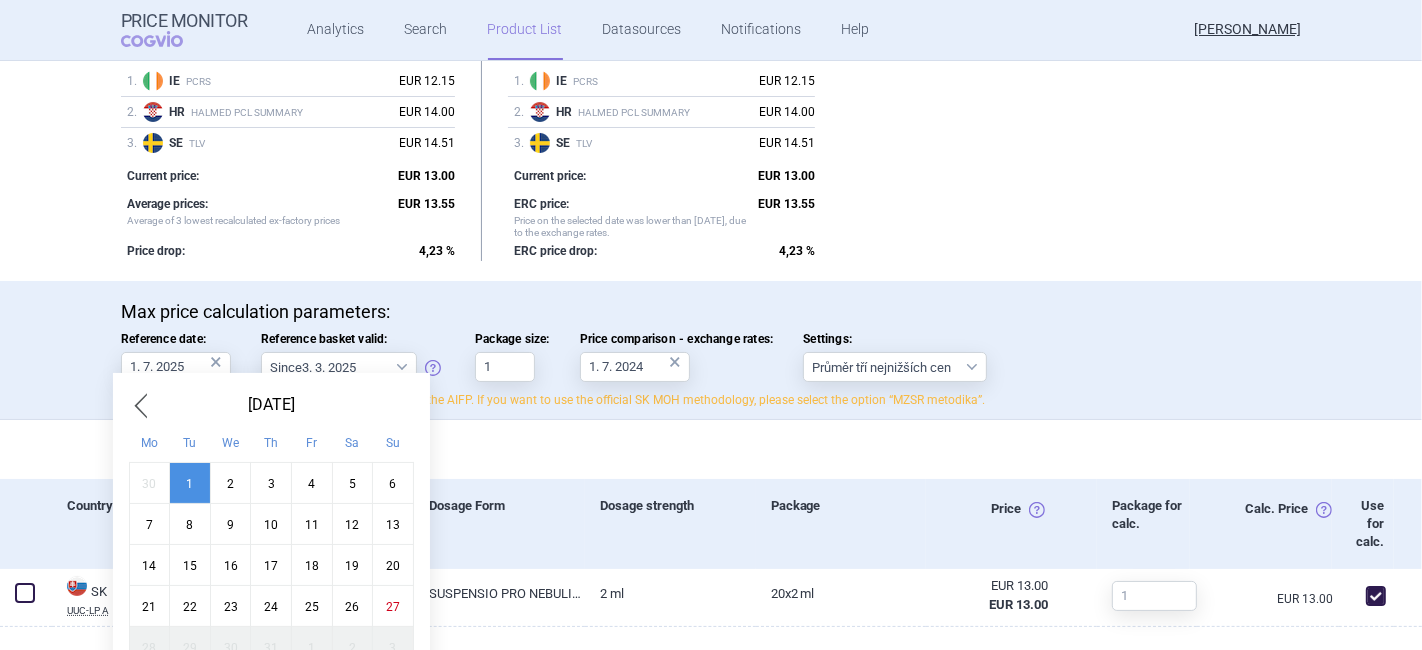 click on "Lowest recalculated ex-factory prices: 1 . IE   PCRS EUR 12.15 2 . HR   HALMED PCL SUMMARY EUR 14.00 3 . SE   TLV EUR 14.51 Current price: EUR 13.00 Average prices: Average of 3 lowest recalculated ex-factory prices EUR 13.55 Price drop: 4,23 % ERC Lowest prices: 1 . IE   PCRS EUR 12.15 2 . HR   HALMED PCL SUMMARY EUR 14.00 3 . SE   TLV EUR 14.51 Current price: EUR 13.00 ERC price: Price on the selected date was lower than today, due to the exchange rates. EUR 13.55 ERC price drop: 4,23 %" at bounding box center (711, 151) 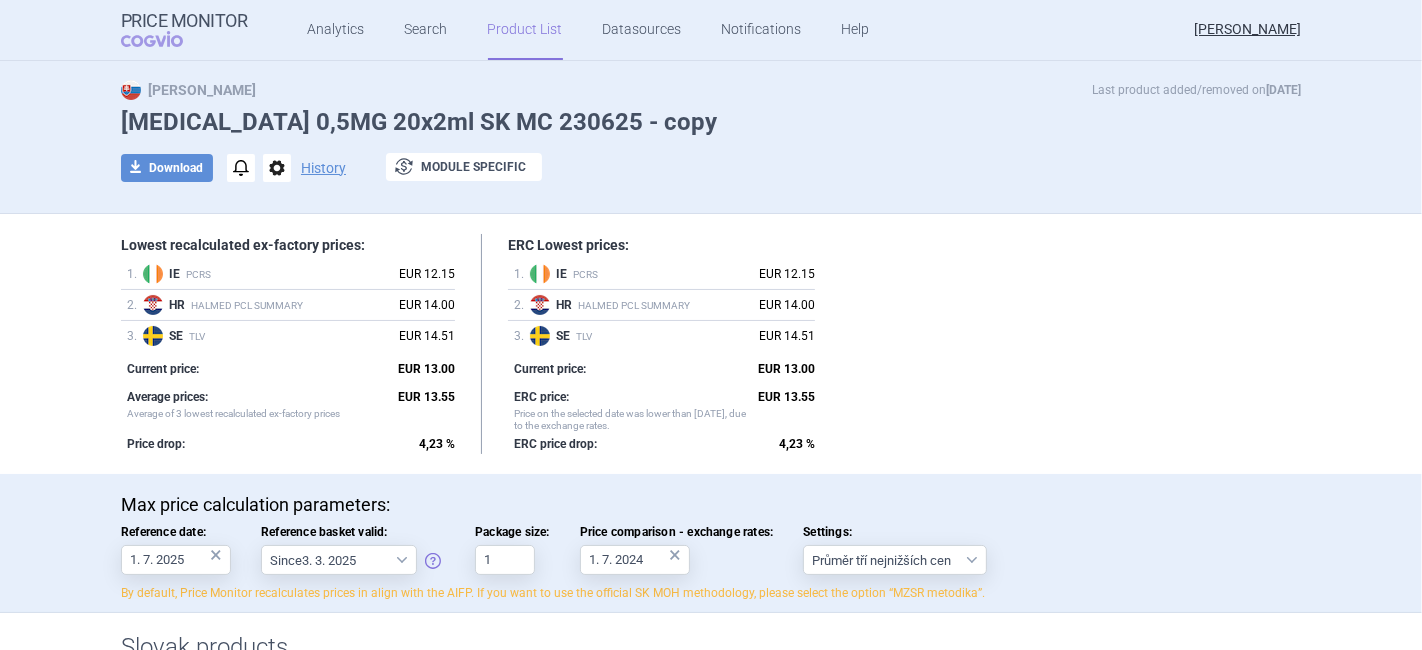 scroll, scrollTop: 0, scrollLeft: 0, axis: both 